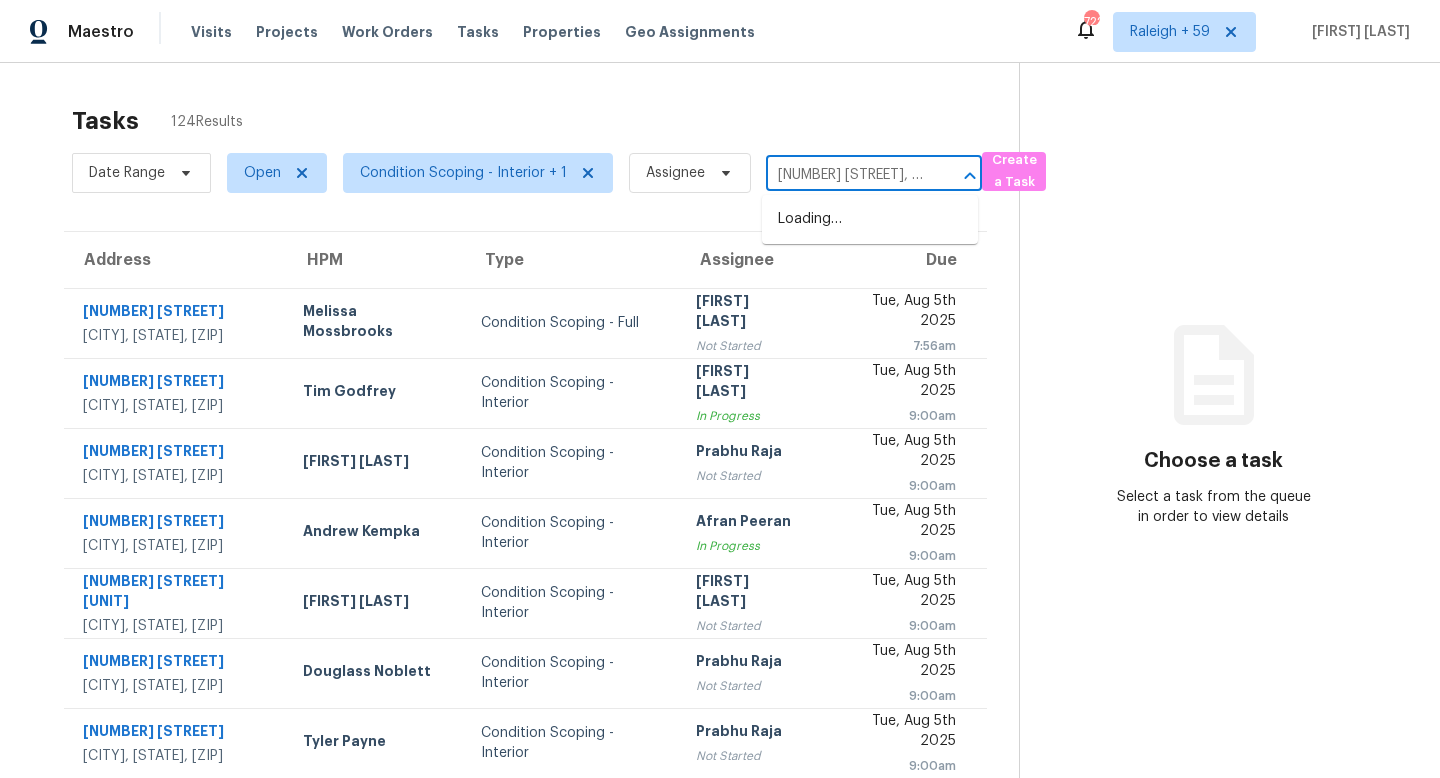 scroll, scrollTop: 0, scrollLeft: 0, axis: both 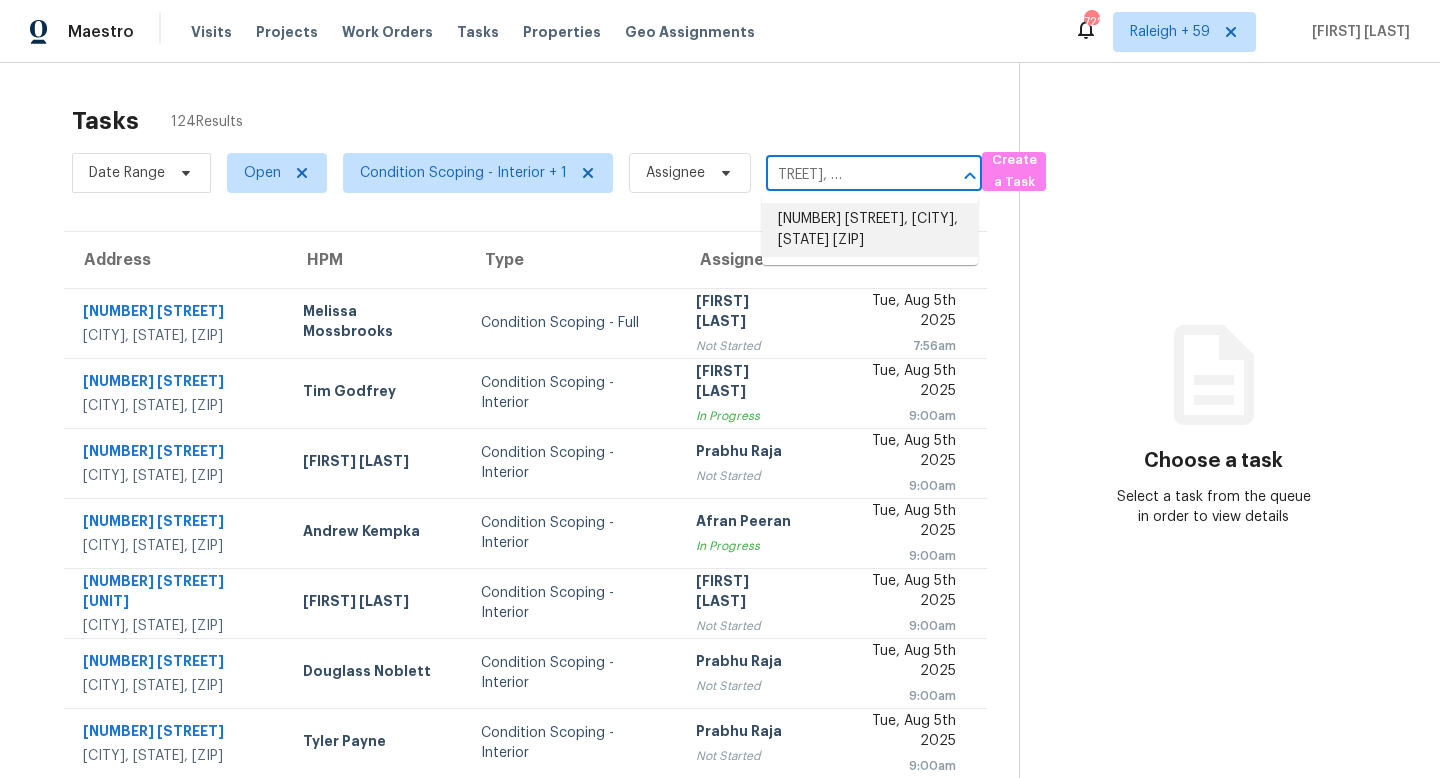 click on "[NUMBER] [STREET], [CITY], [STATE] [POSTAL_CODE]" at bounding box center (870, 230) 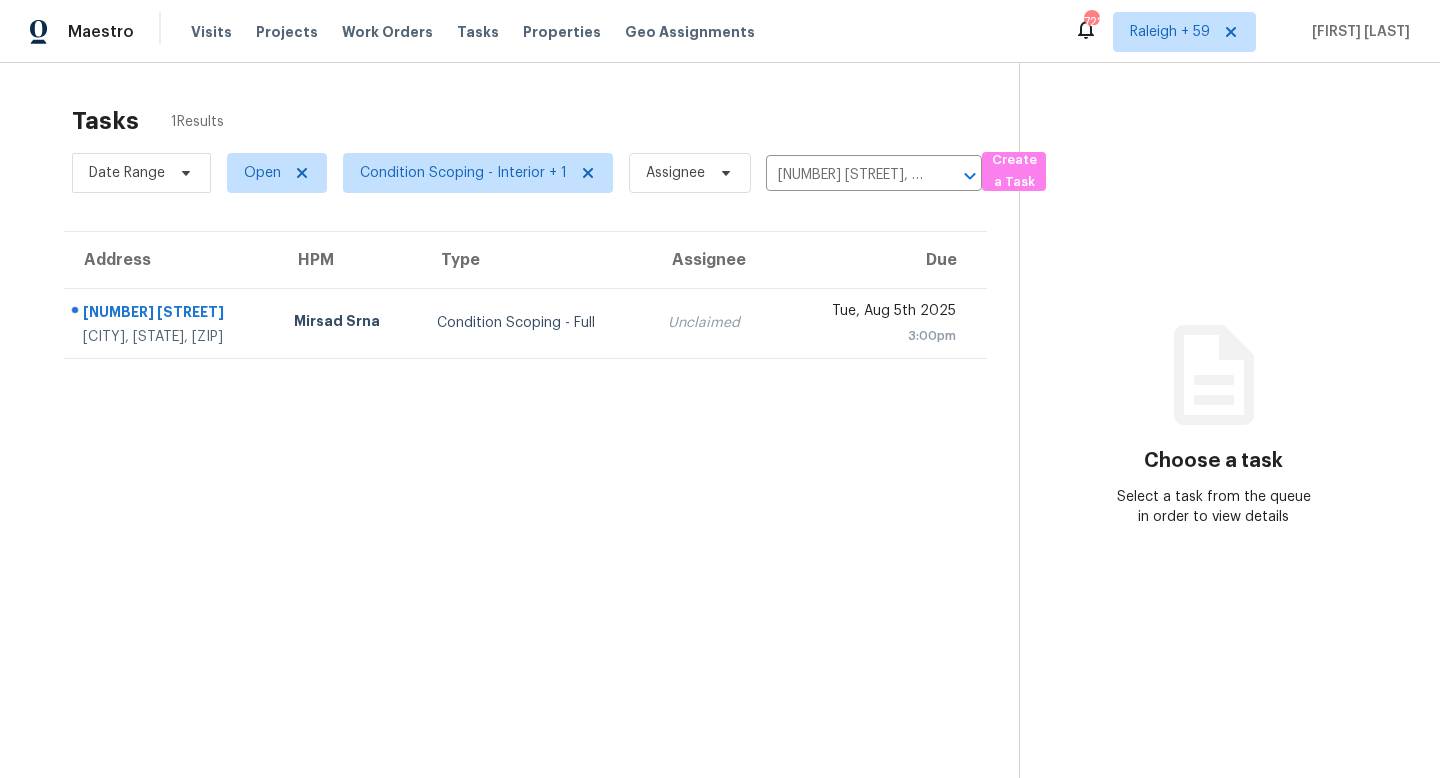 click on "Tue, Aug 5th 2025 3:00pm" at bounding box center [883, 323] 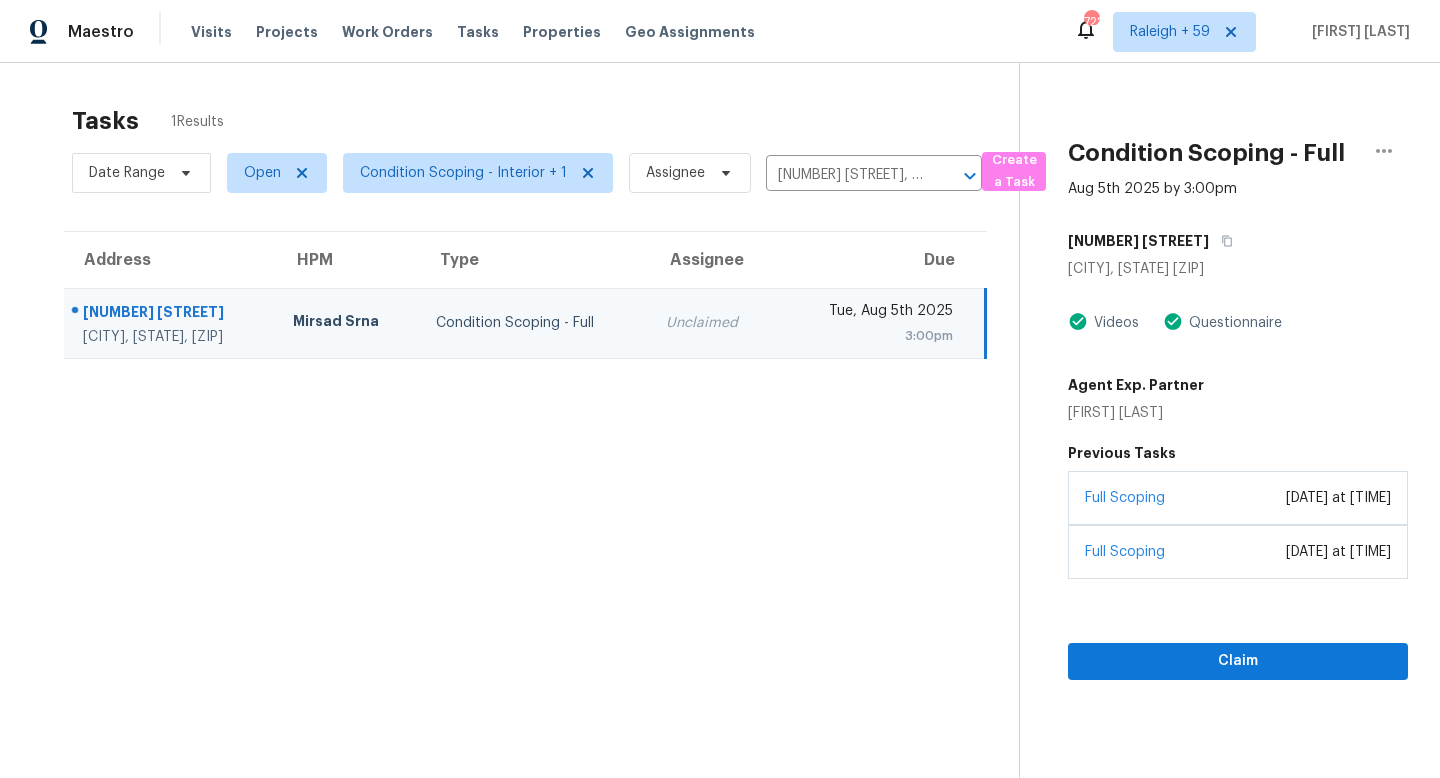 click on "Full Scoping June 30, 2025 at 02:48 AM" at bounding box center (1238, 498) 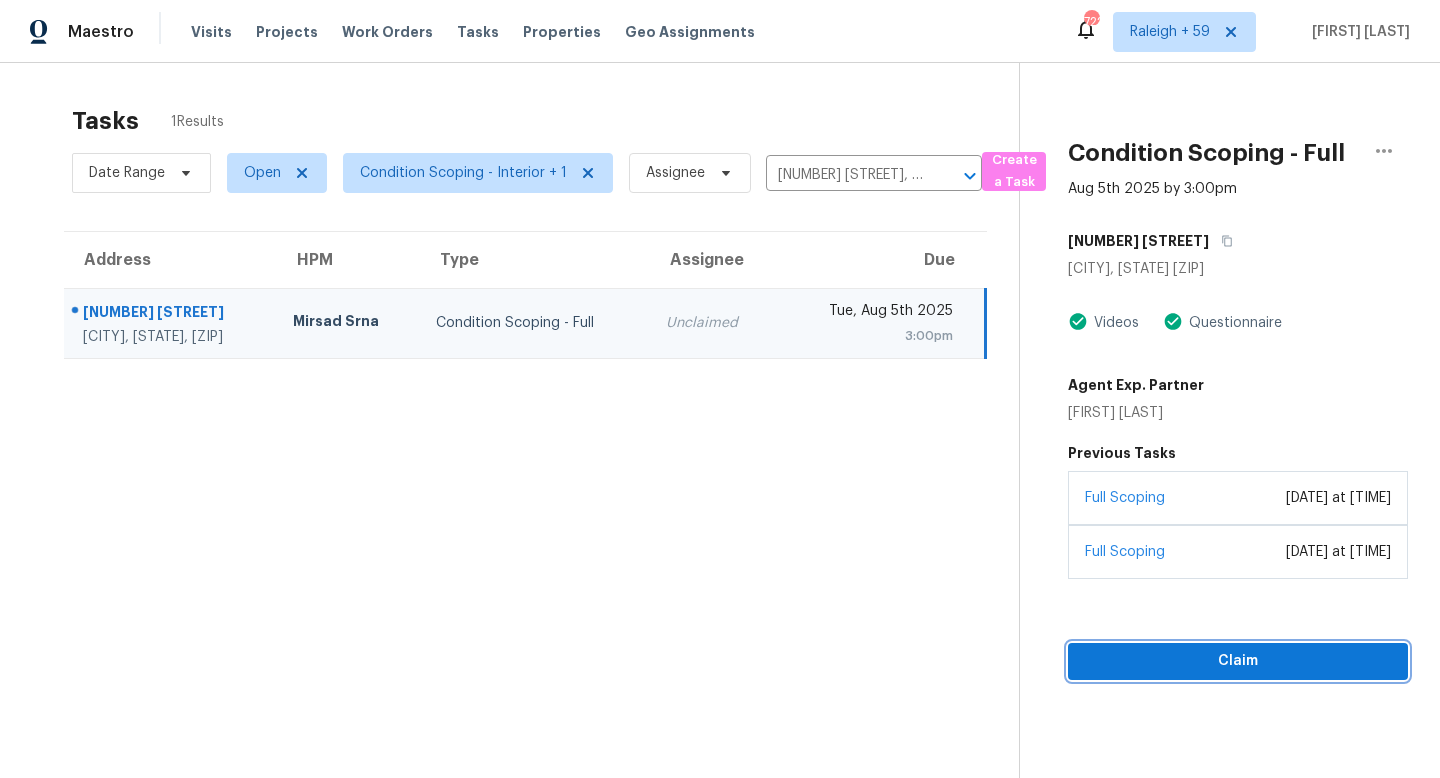 click on "Claim" at bounding box center [1238, 661] 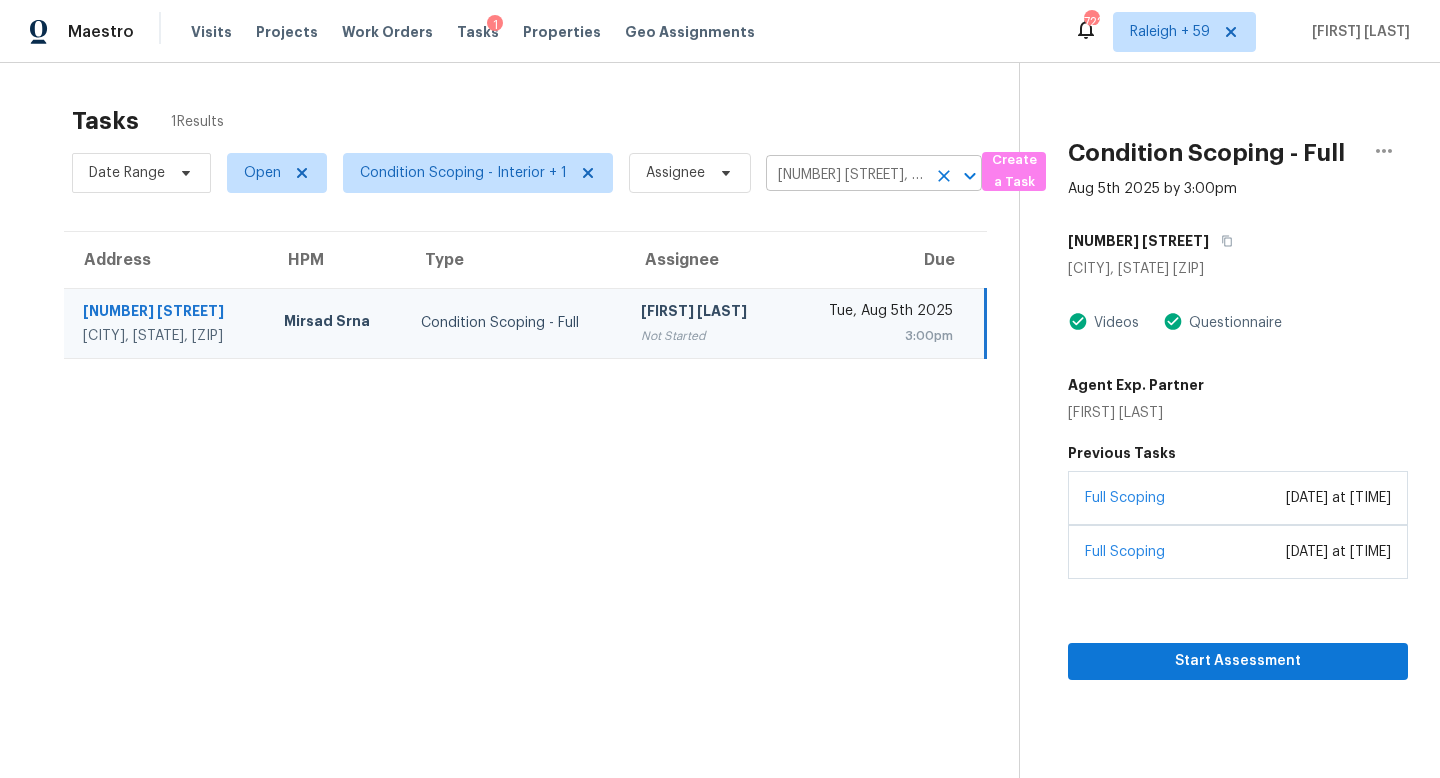 click on "[NUMBER] [STREET], [CITY], [STATE] [POSTAL_CODE]" at bounding box center [846, 175] 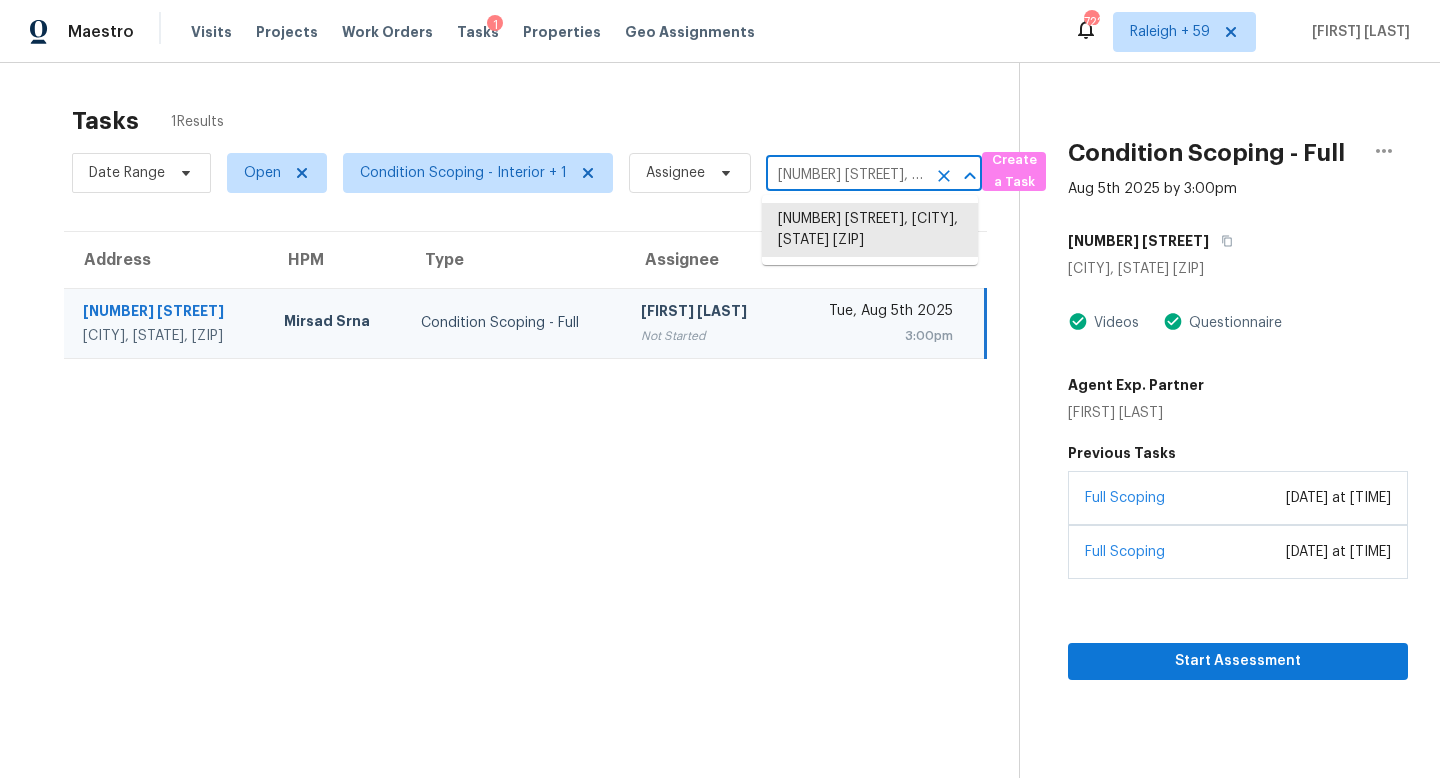 paste on "60 Eastfield Ct, Fayetteville, GA, 30215" 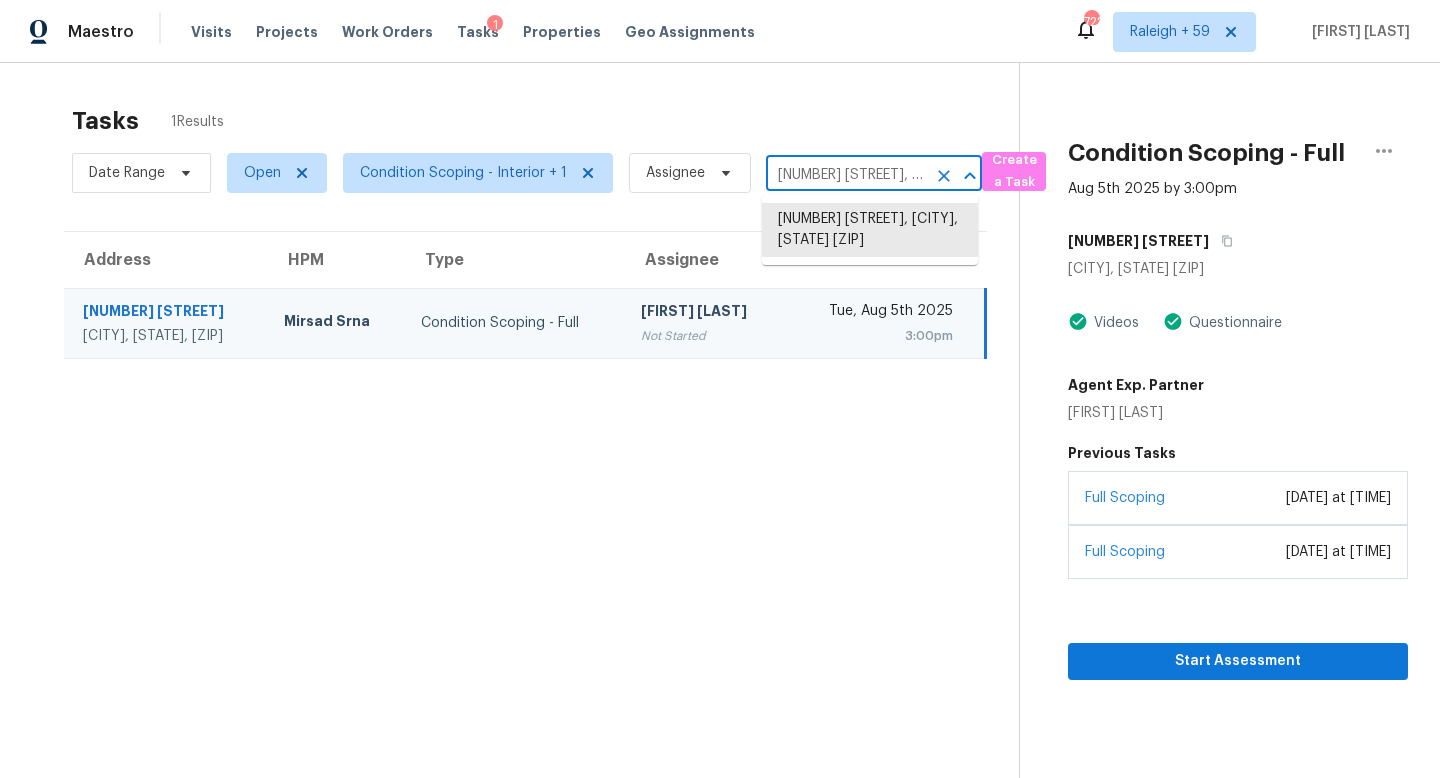 scroll, scrollTop: 0, scrollLeft: 110, axis: horizontal 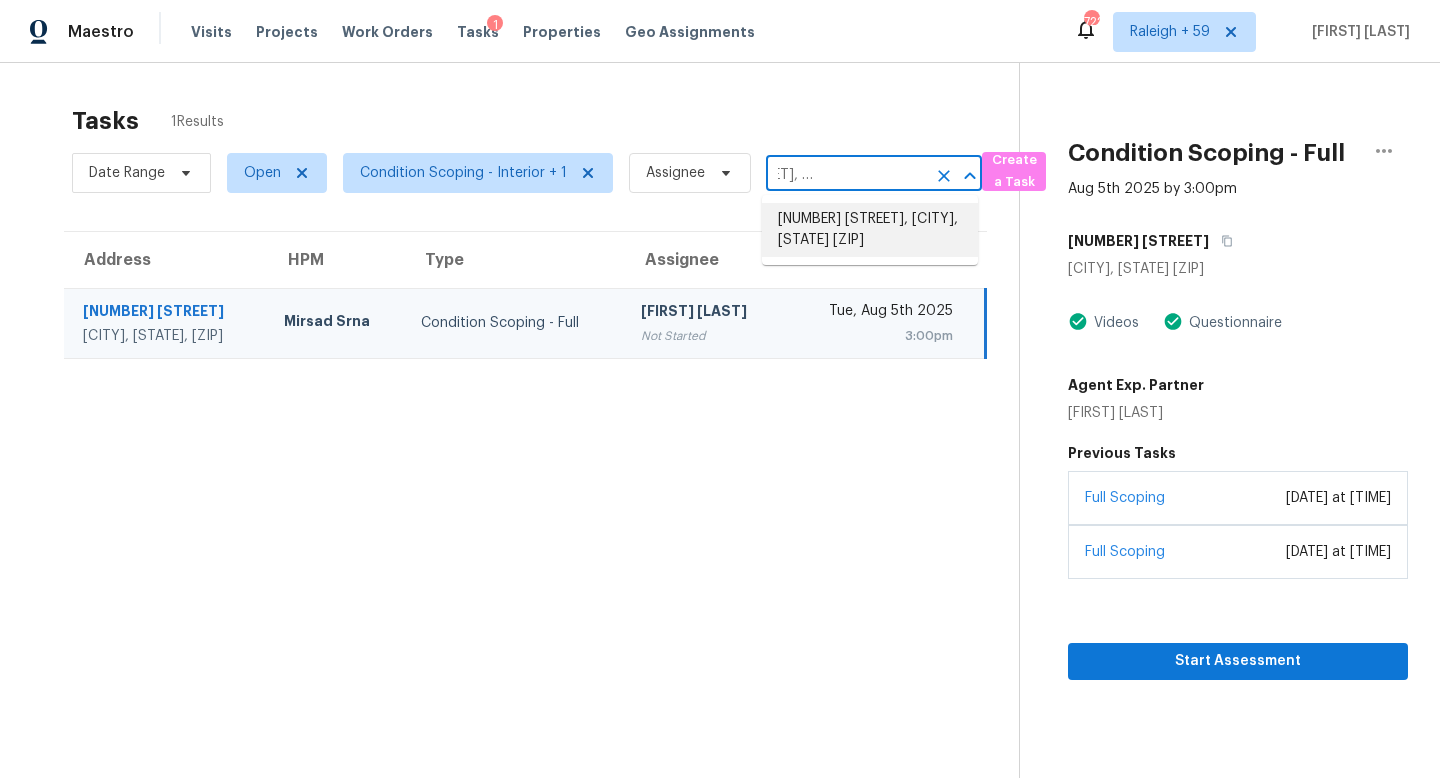 click on "160 Eastfield Ct, Fayetteville, GA 30215" at bounding box center (870, 230) 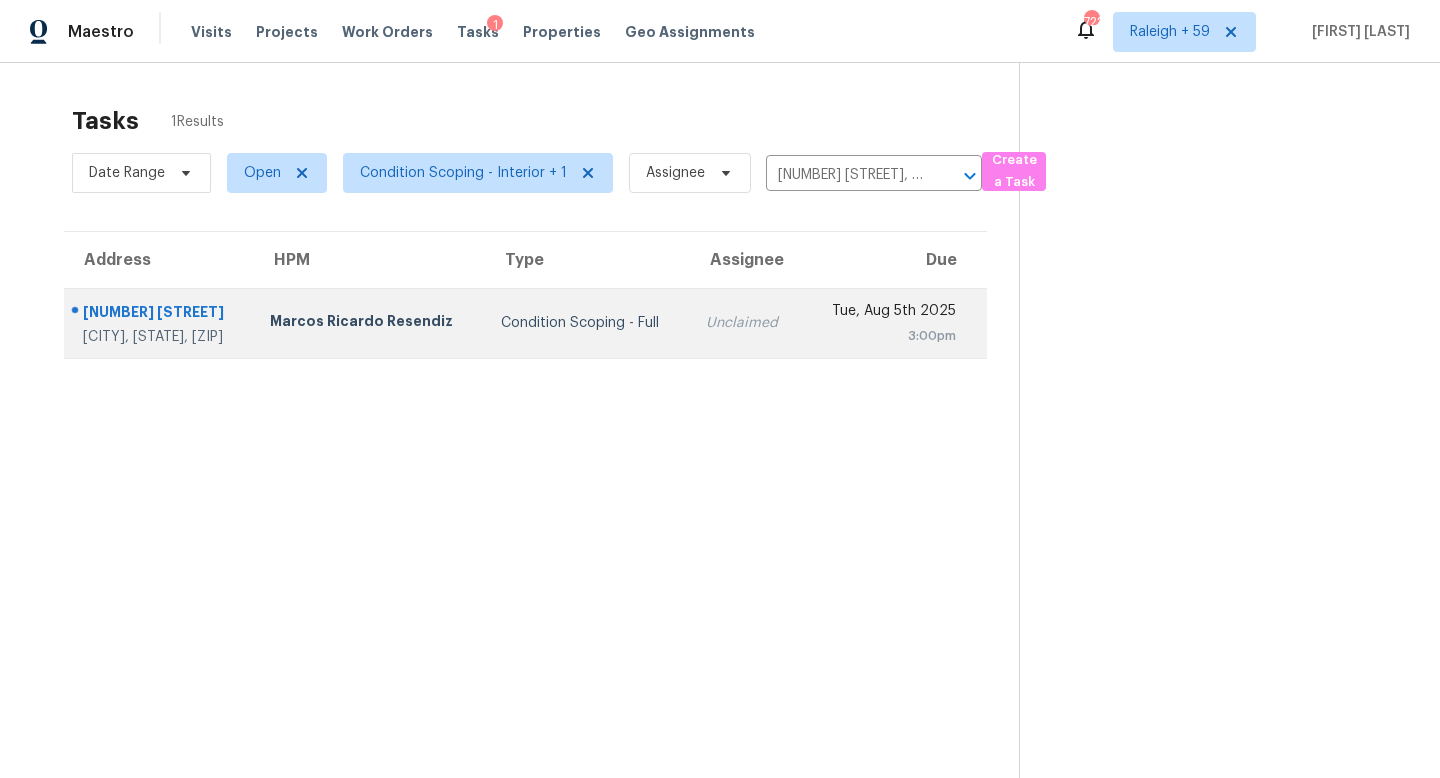 click on "Unclaimed" at bounding box center (746, 323) 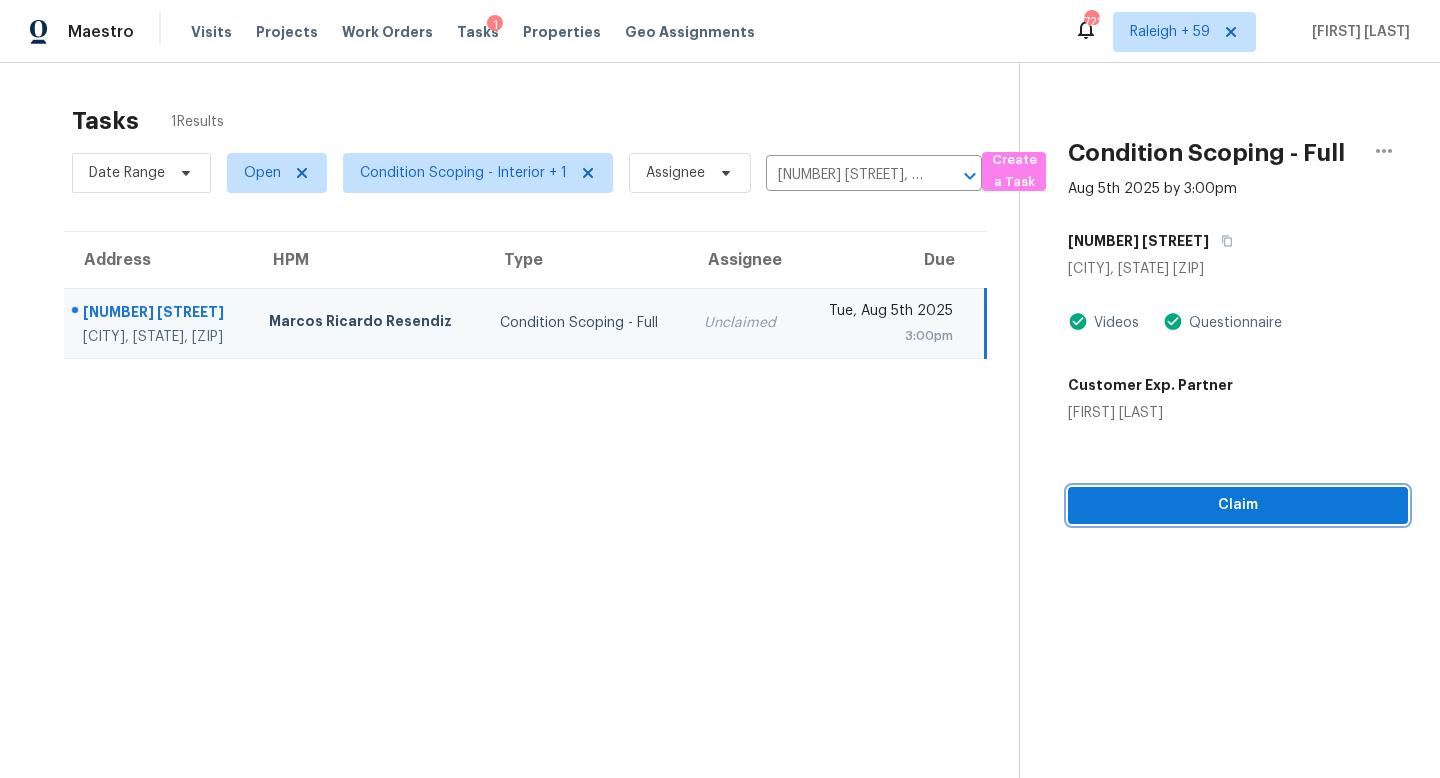 click on "Claim" at bounding box center [1238, 505] 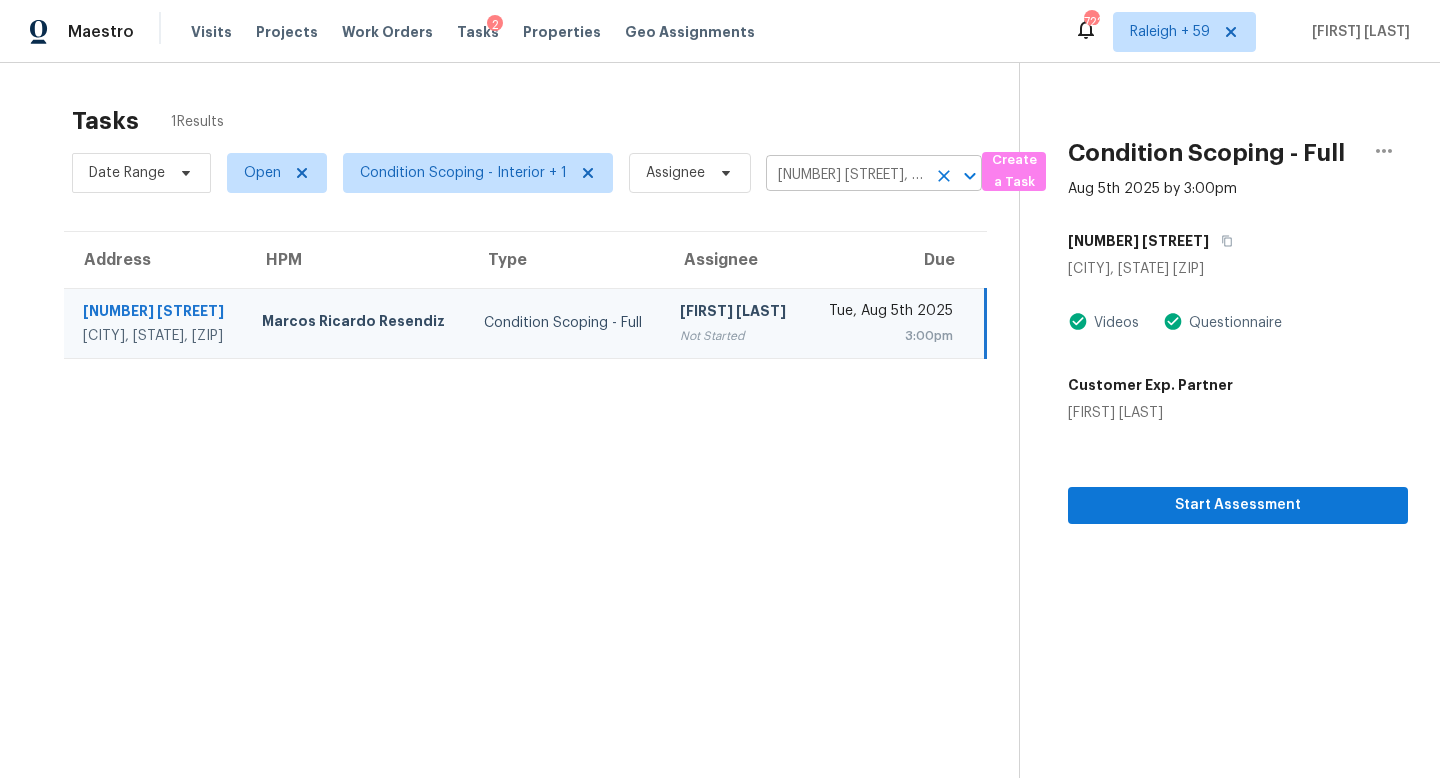 click on "160 Eastfield Ct, Fayetteville, GA 30215" at bounding box center (846, 175) 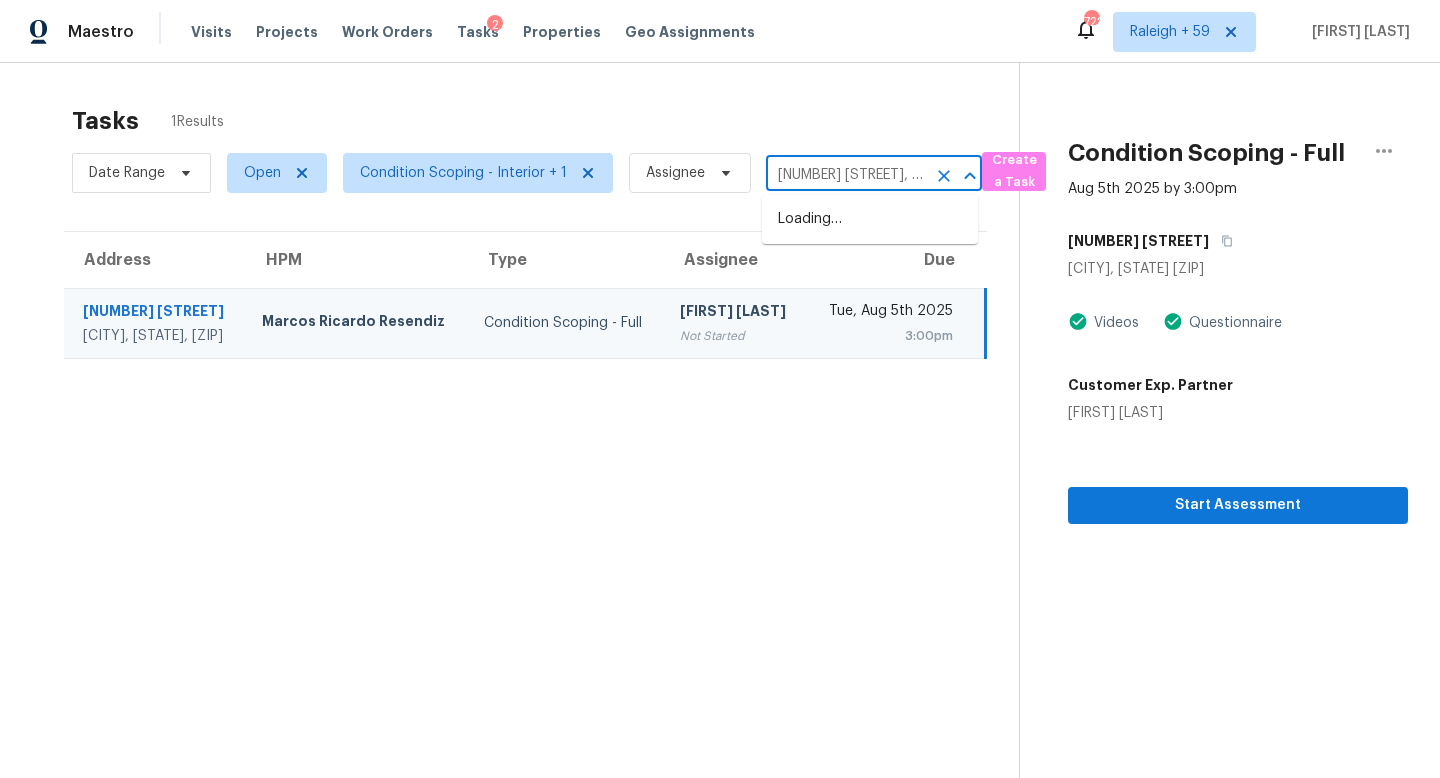 scroll, scrollTop: 0, scrollLeft: 129, axis: horizontal 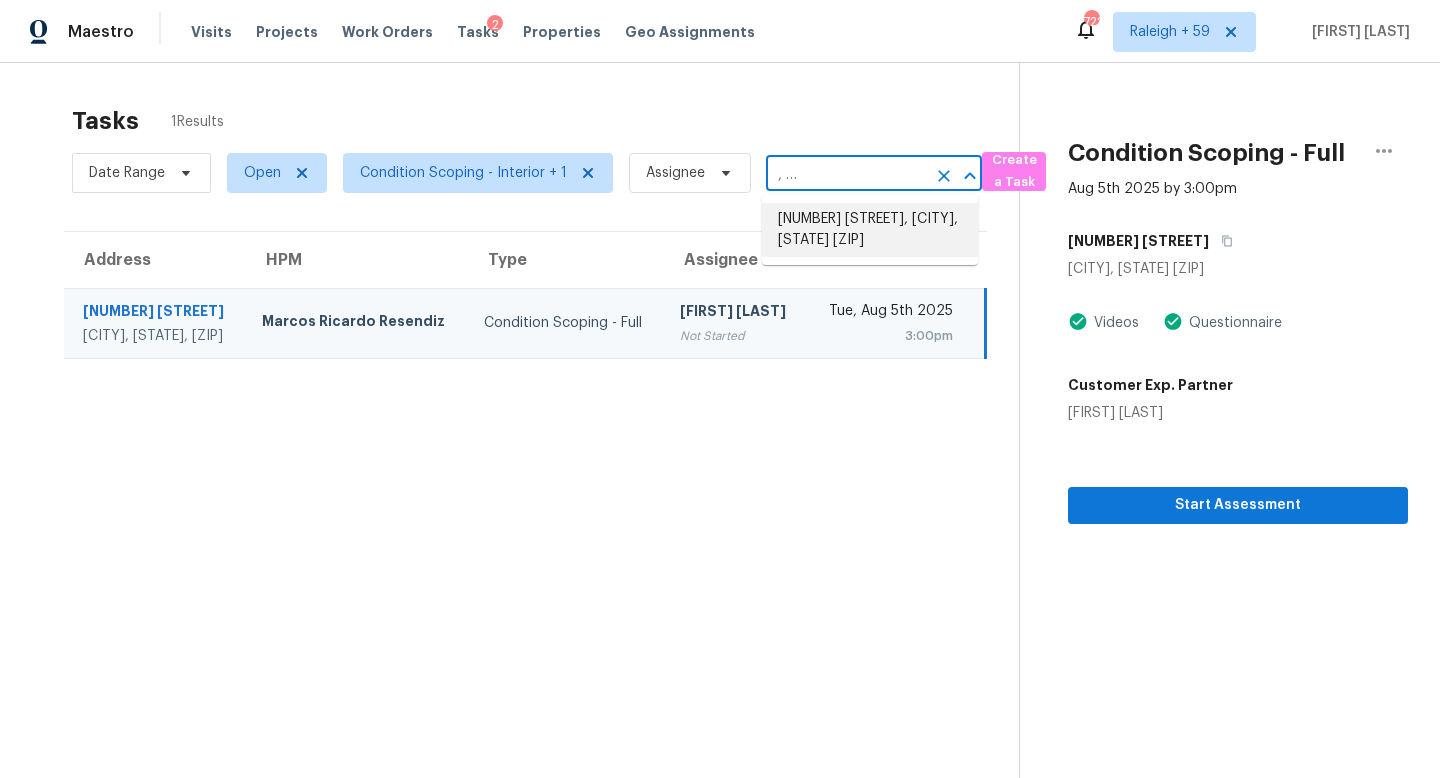 click on "8243 Creekridge Cir, Riverdale, GA 30296" at bounding box center (870, 230) 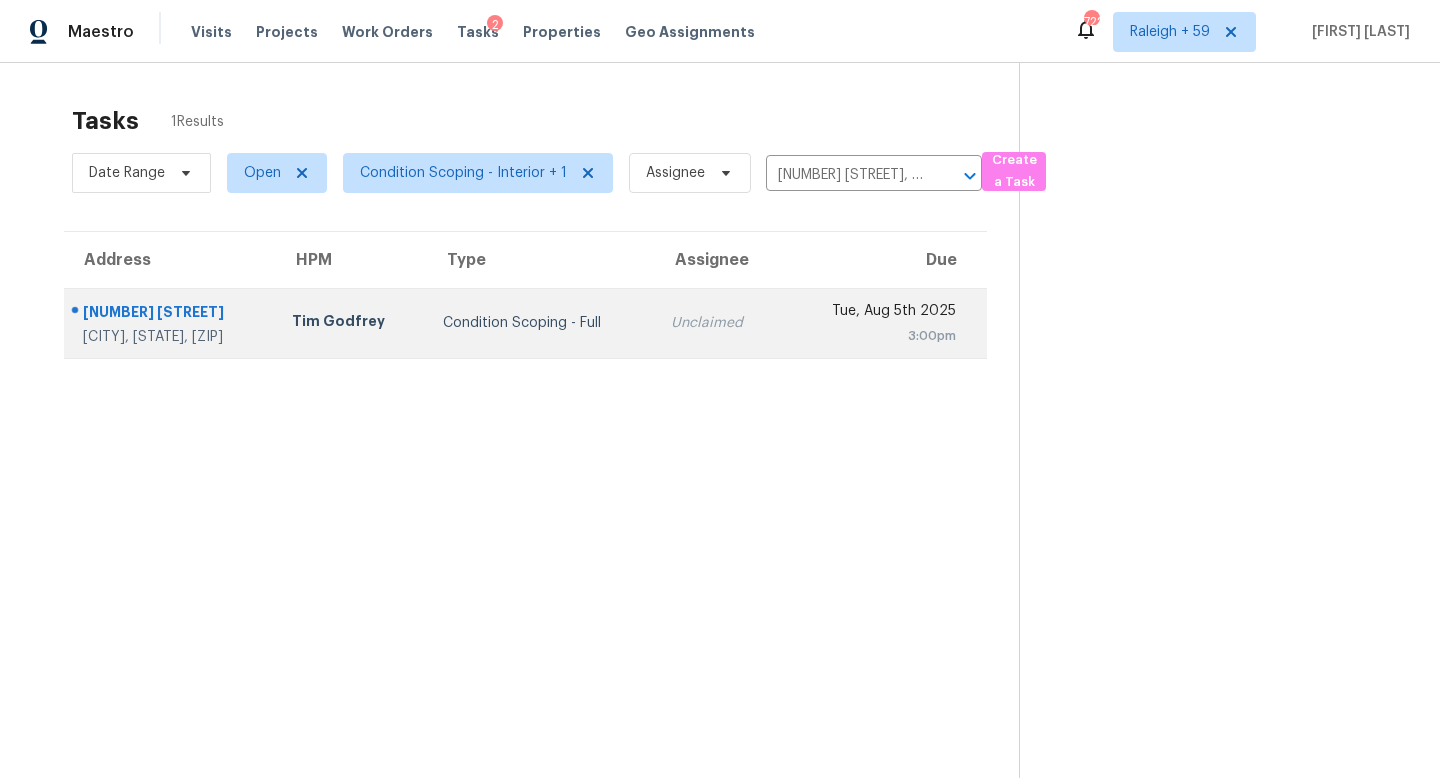 click on "Unclaimed" at bounding box center (717, 323) 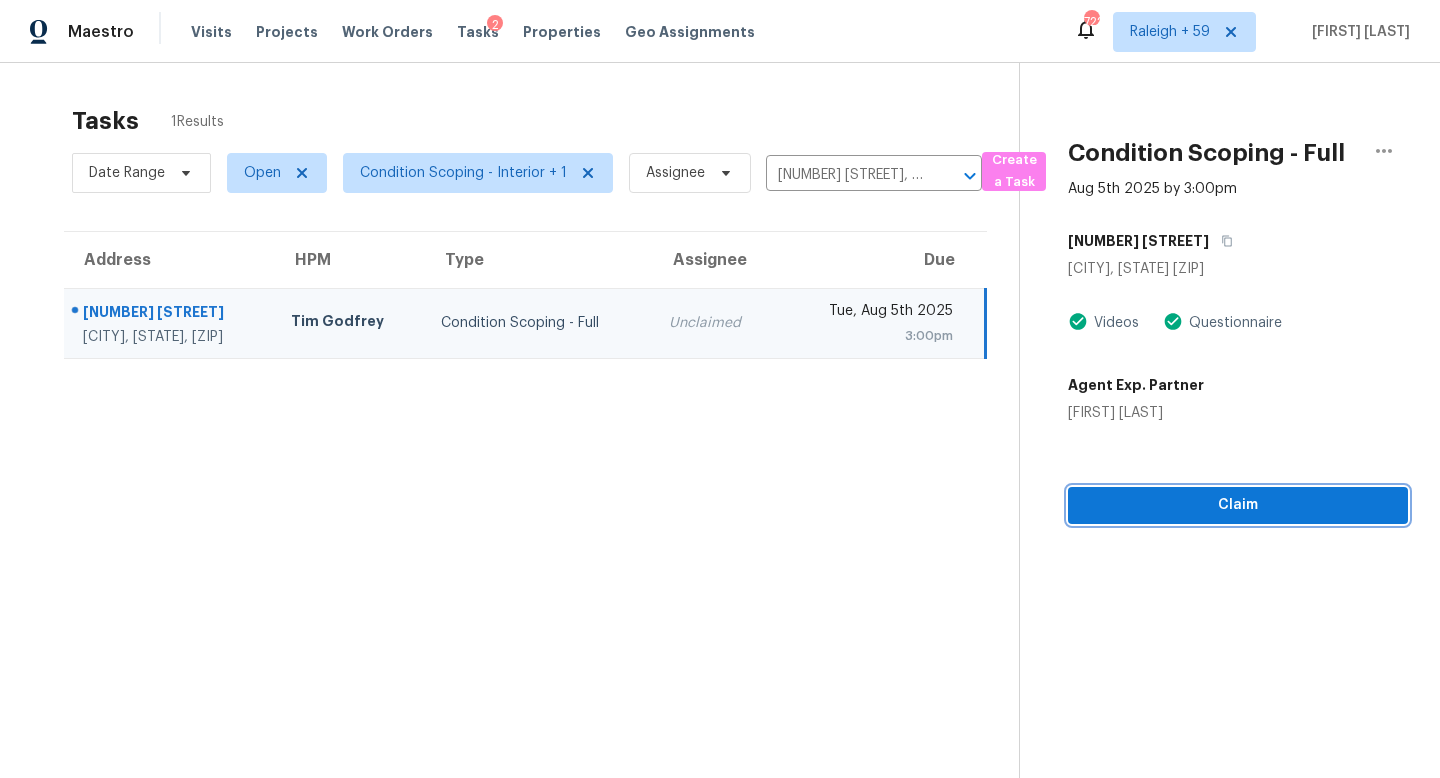 click on "Claim" at bounding box center (1238, 505) 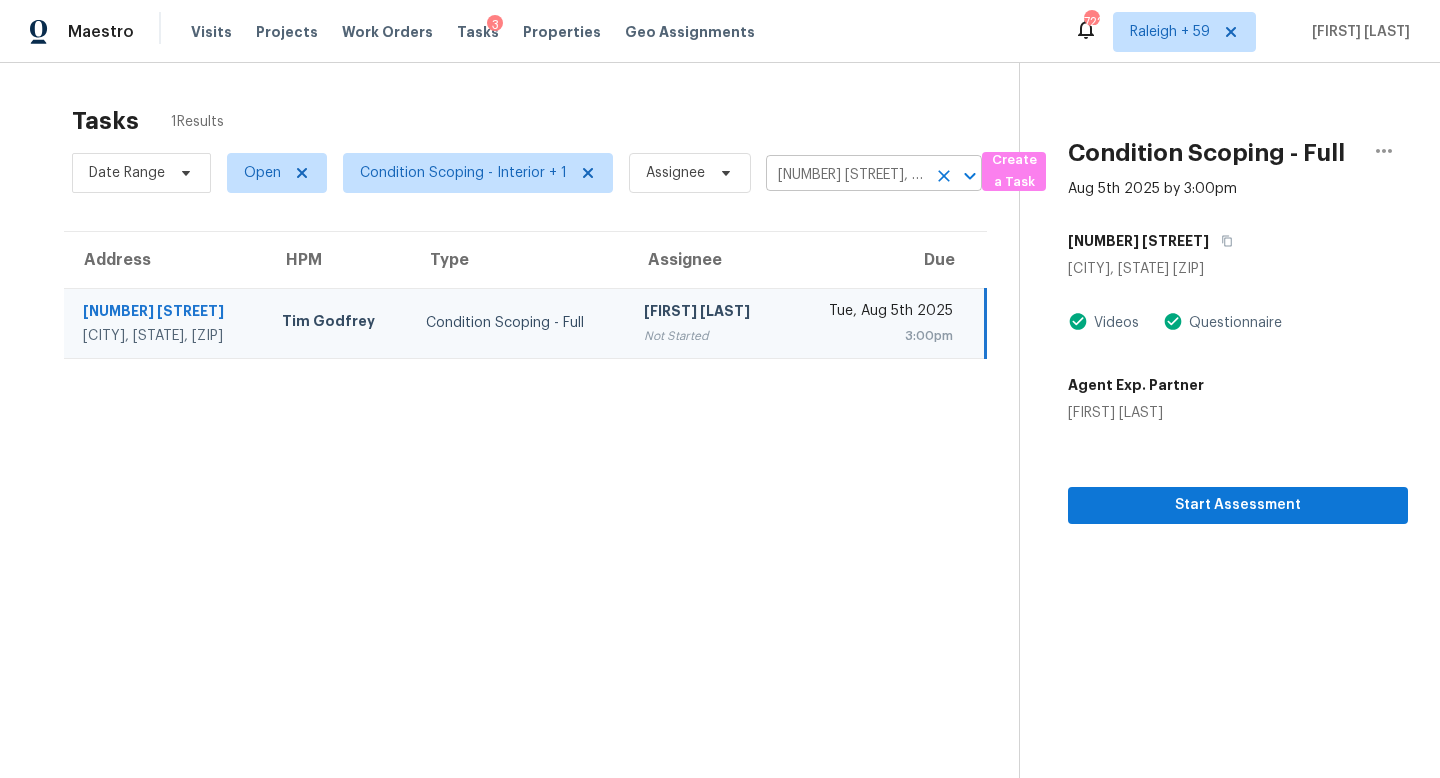 click on "8243 Creekridge Cir, Riverdale, GA 30296" at bounding box center (846, 175) 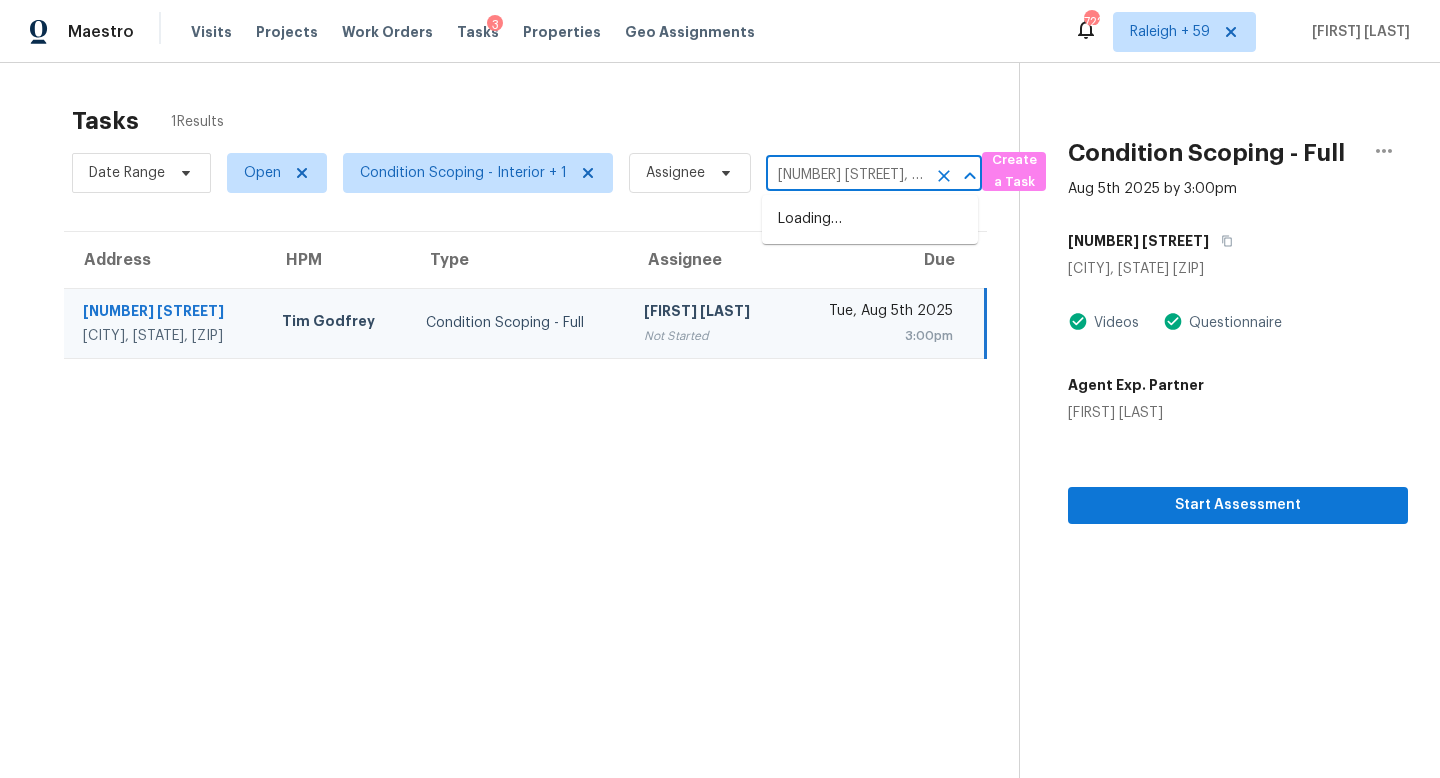 scroll, scrollTop: 0, scrollLeft: 103, axis: horizontal 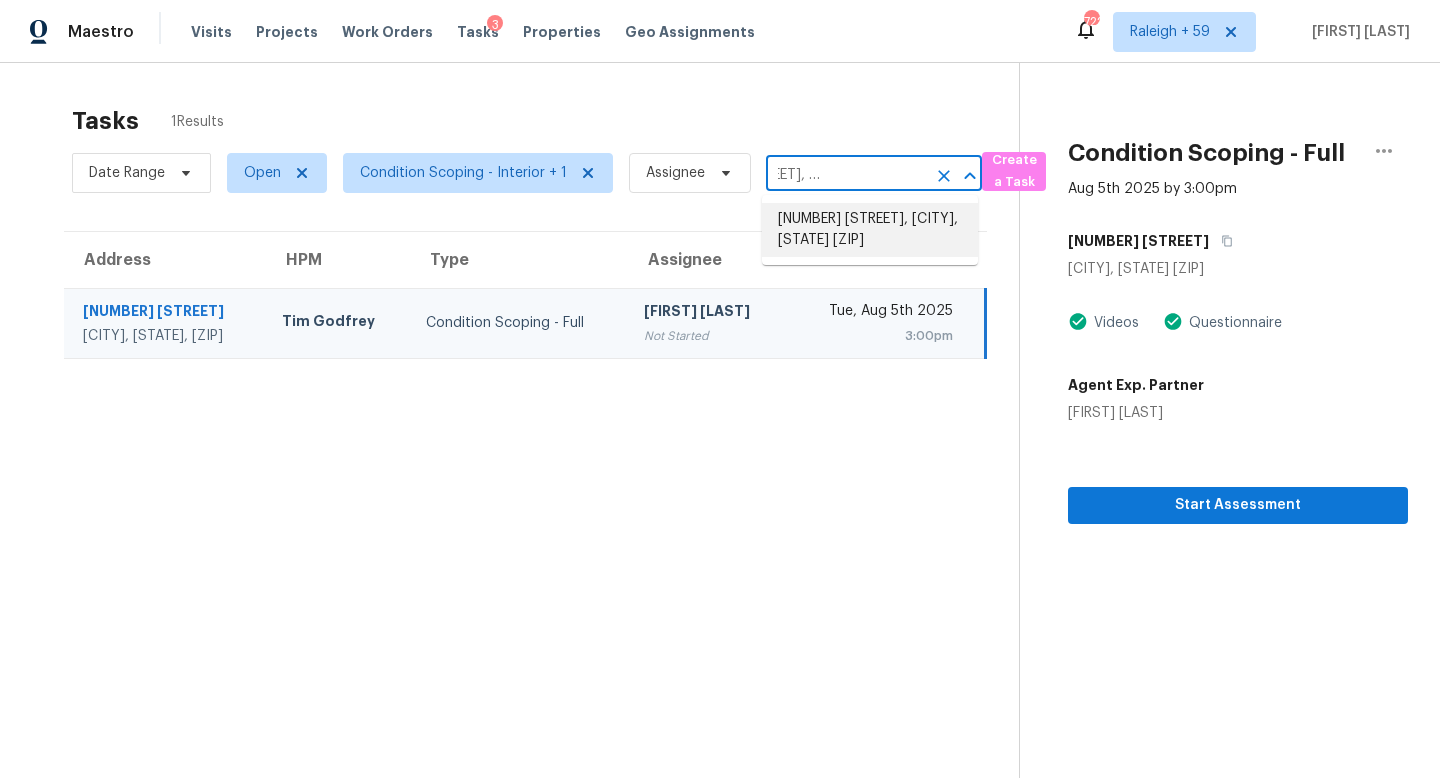 click on "11275 Linden Dr, Spring Hill, FL 34609" at bounding box center (870, 230) 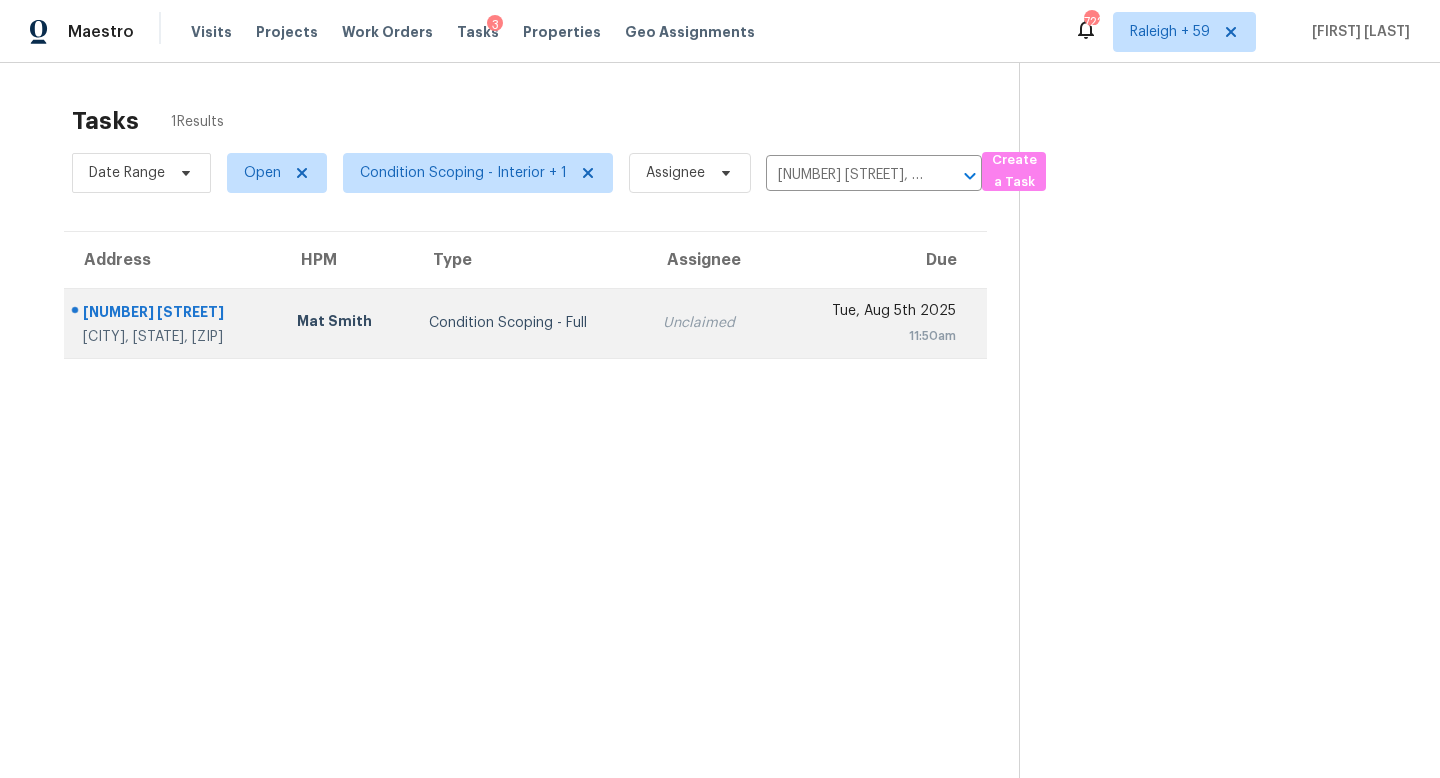 click on "Tue, Aug 5th 2025" at bounding box center [874, 313] 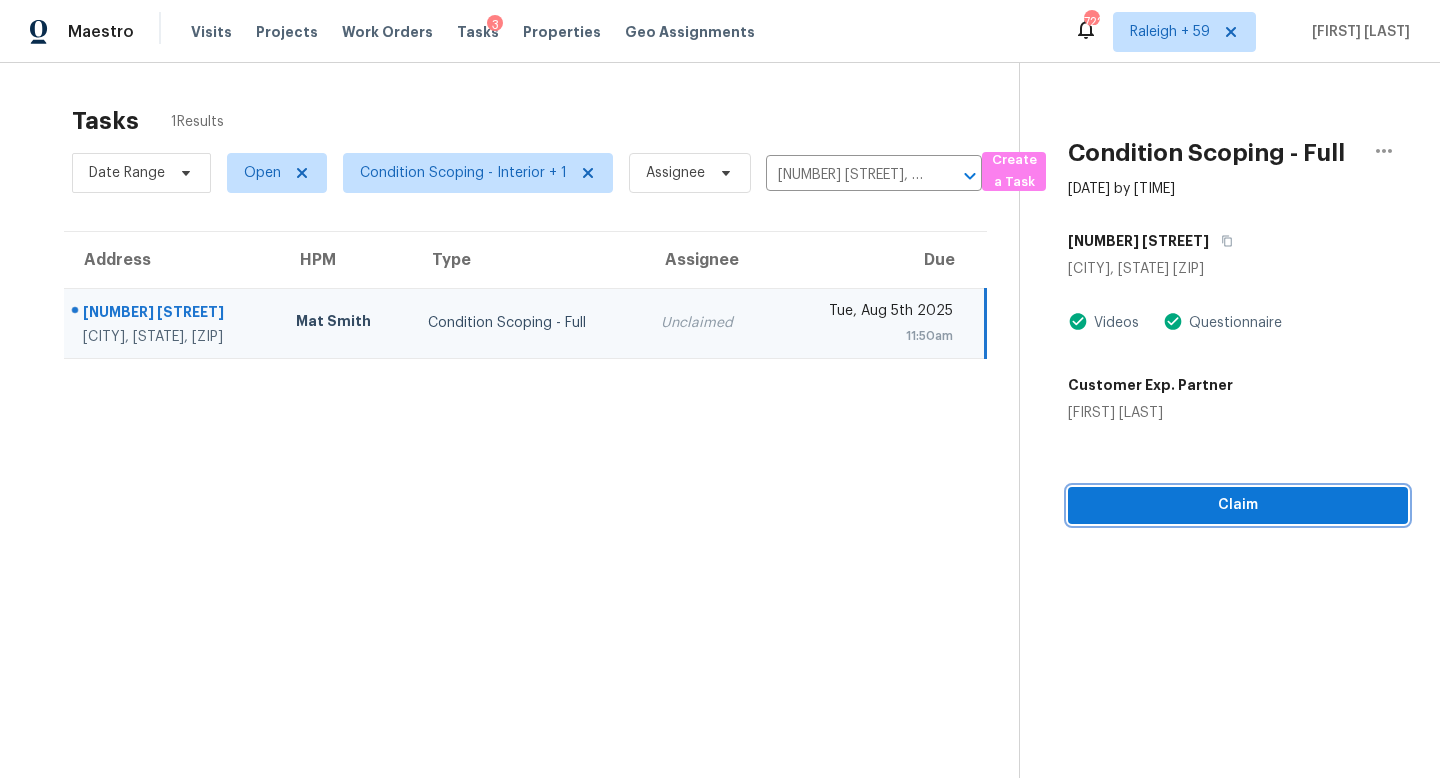 click on "Claim" at bounding box center [1238, 505] 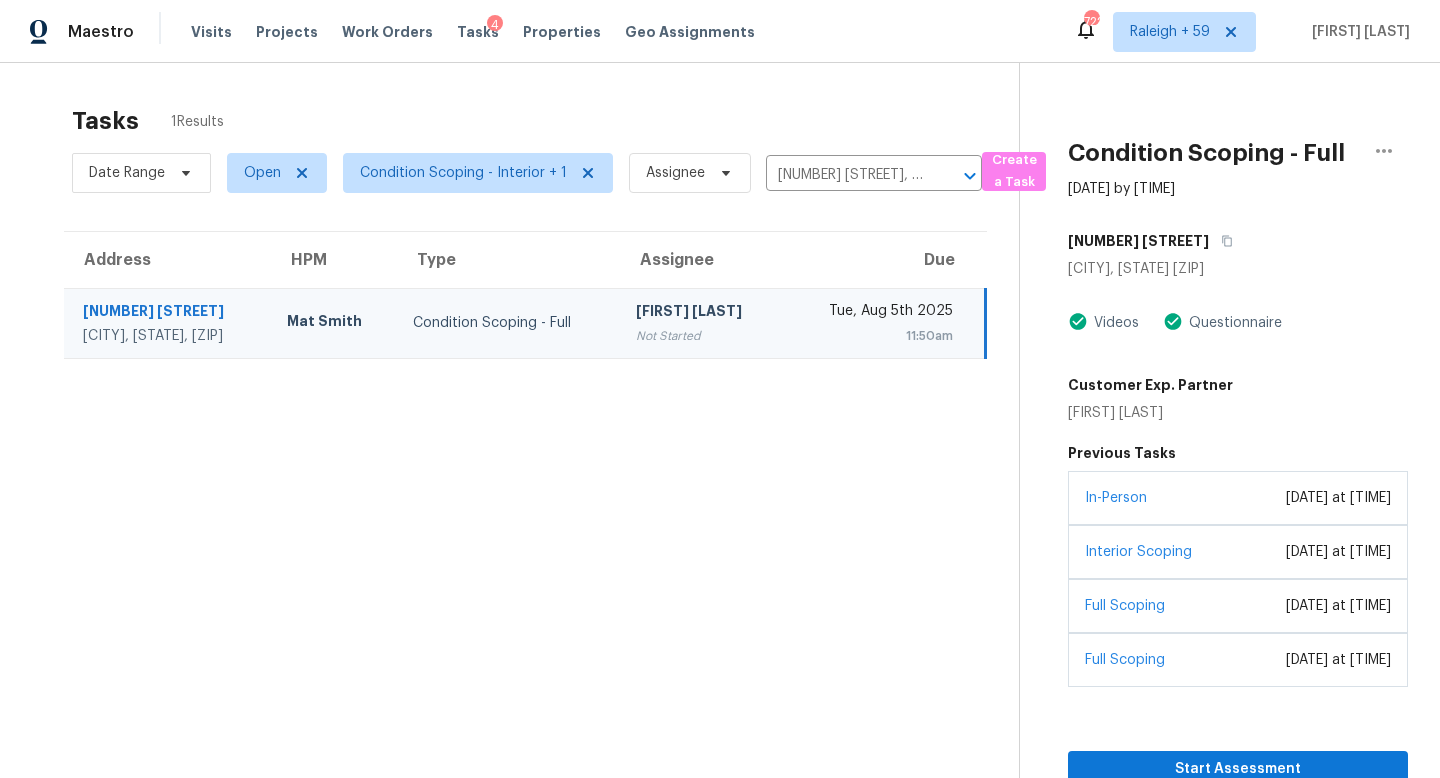 click on "Date Range Open Condition Scoping - Interior + 1 Assignee 11275 Linden Dr, Spring Hill, FL 34609 ​" at bounding box center [527, 173] 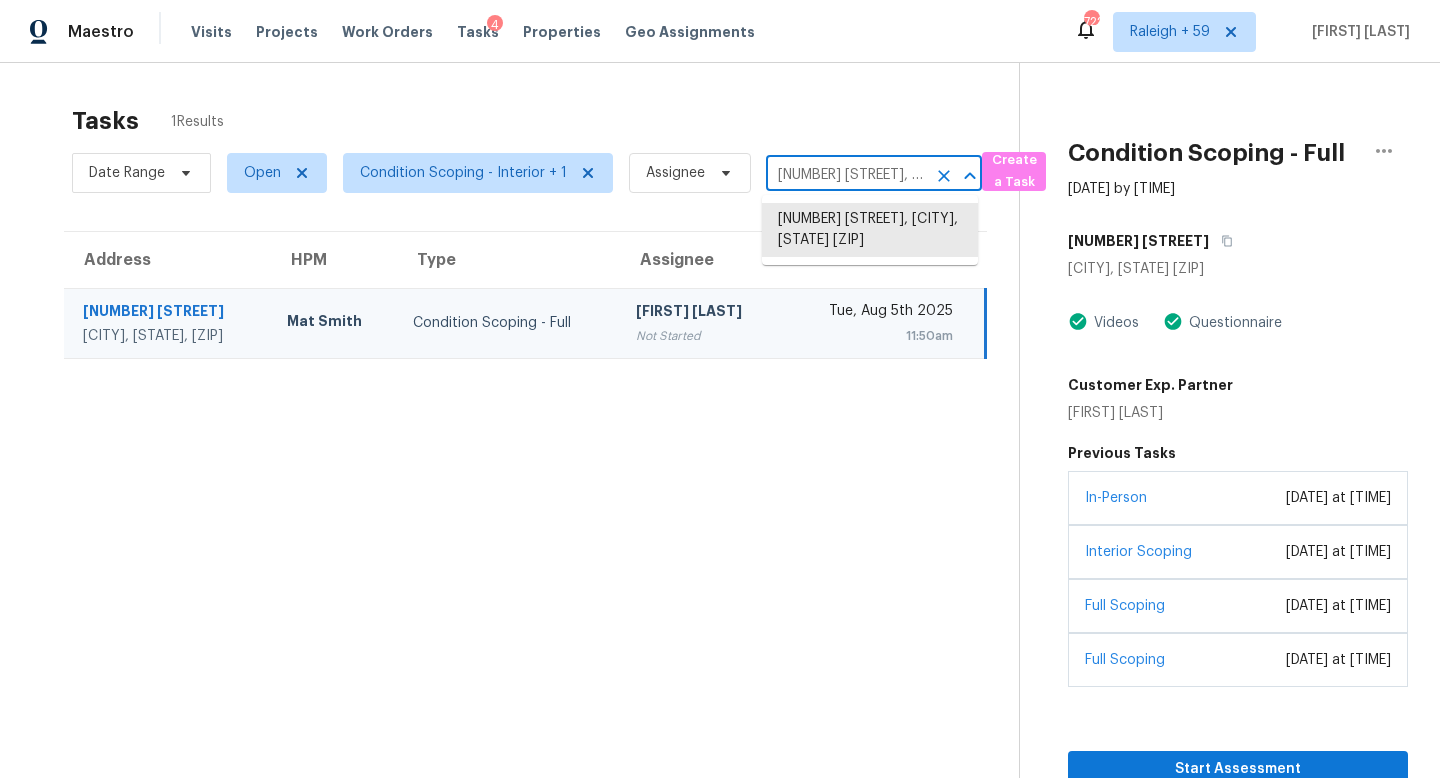 click on "11275 Linden Dr, Spring Hill, FL 34609" at bounding box center [846, 175] 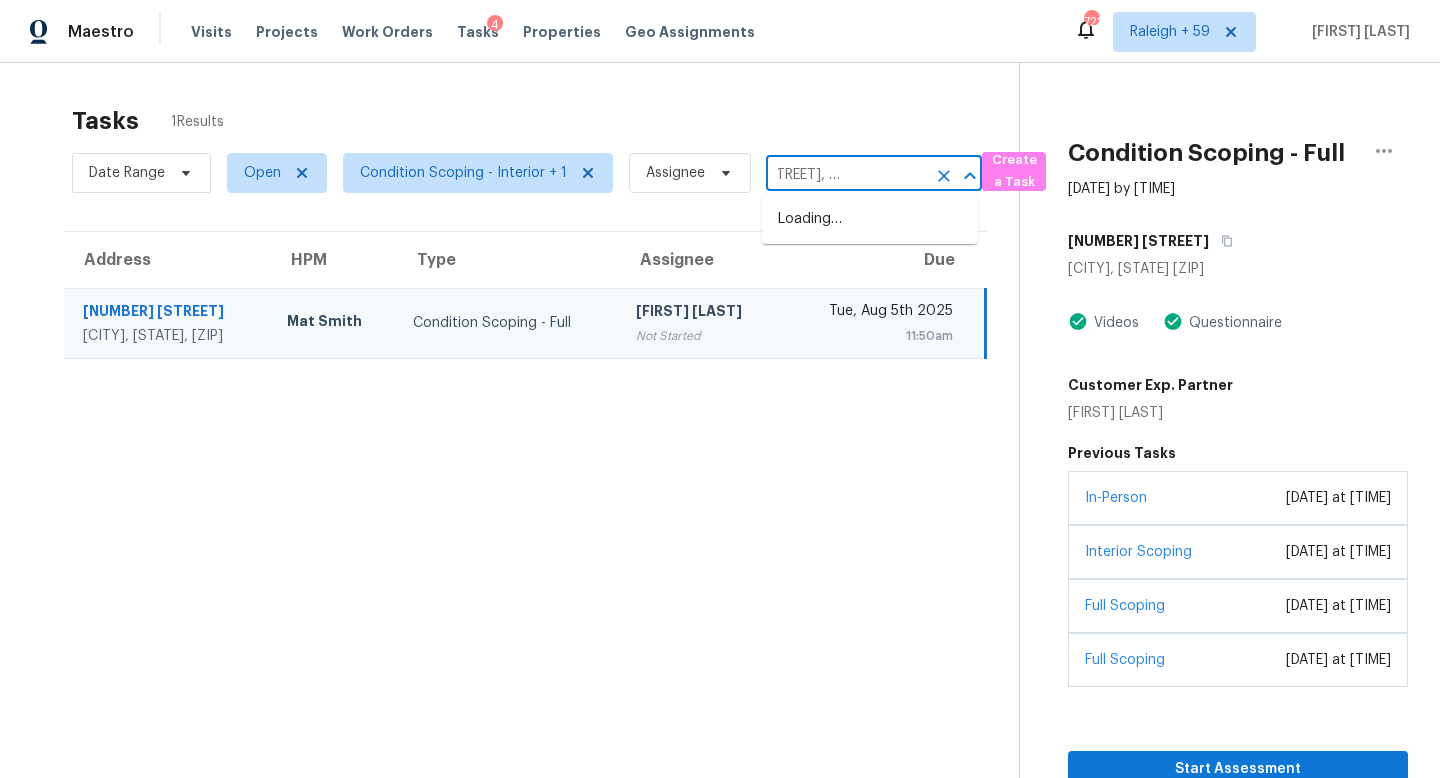 scroll, scrollTop: 0, scrollLeft: 0, axis: both 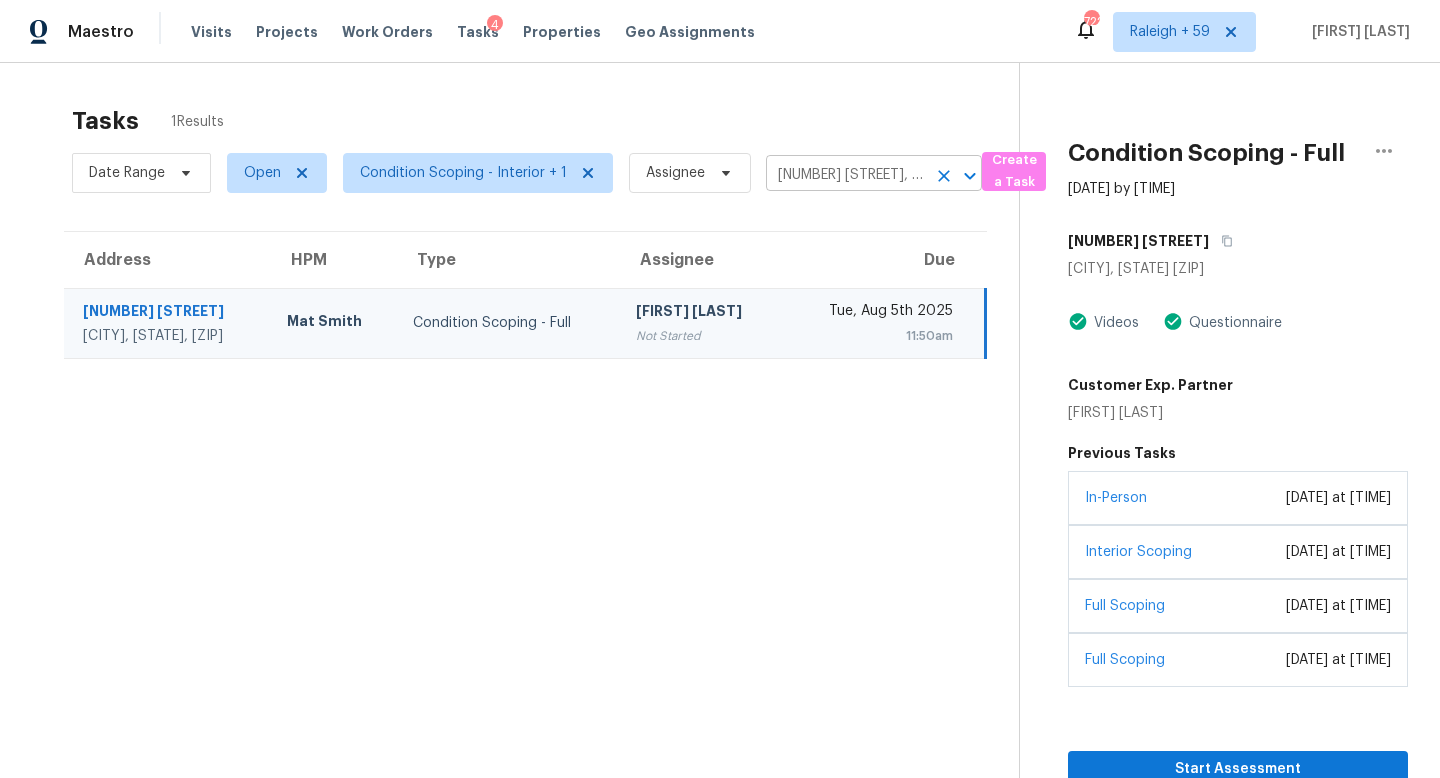 click on "11275 Linden Dr, Spring Hill, FL 34609" at bounding box center (846, 175) 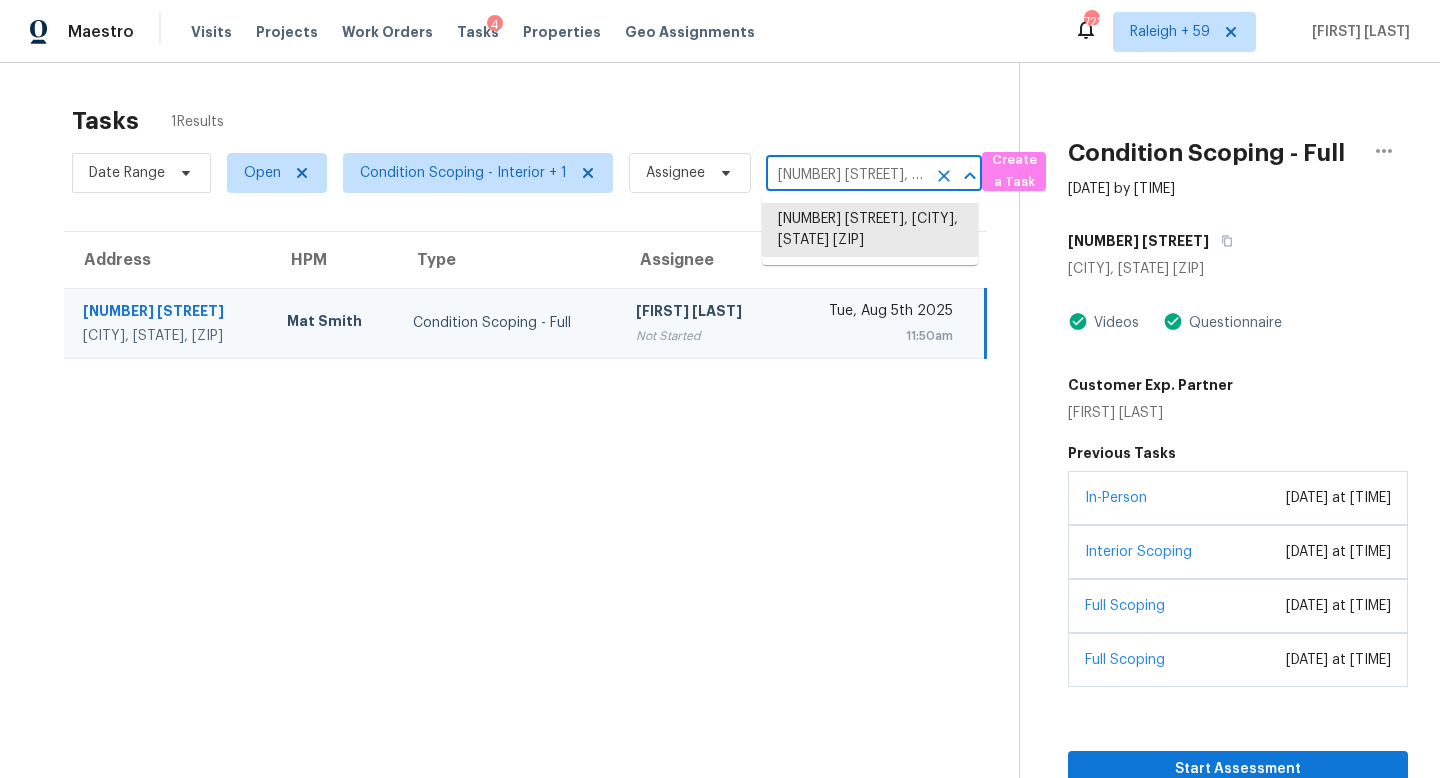paste on "360 Acerno Dr, Nokomis, FL, 34275" 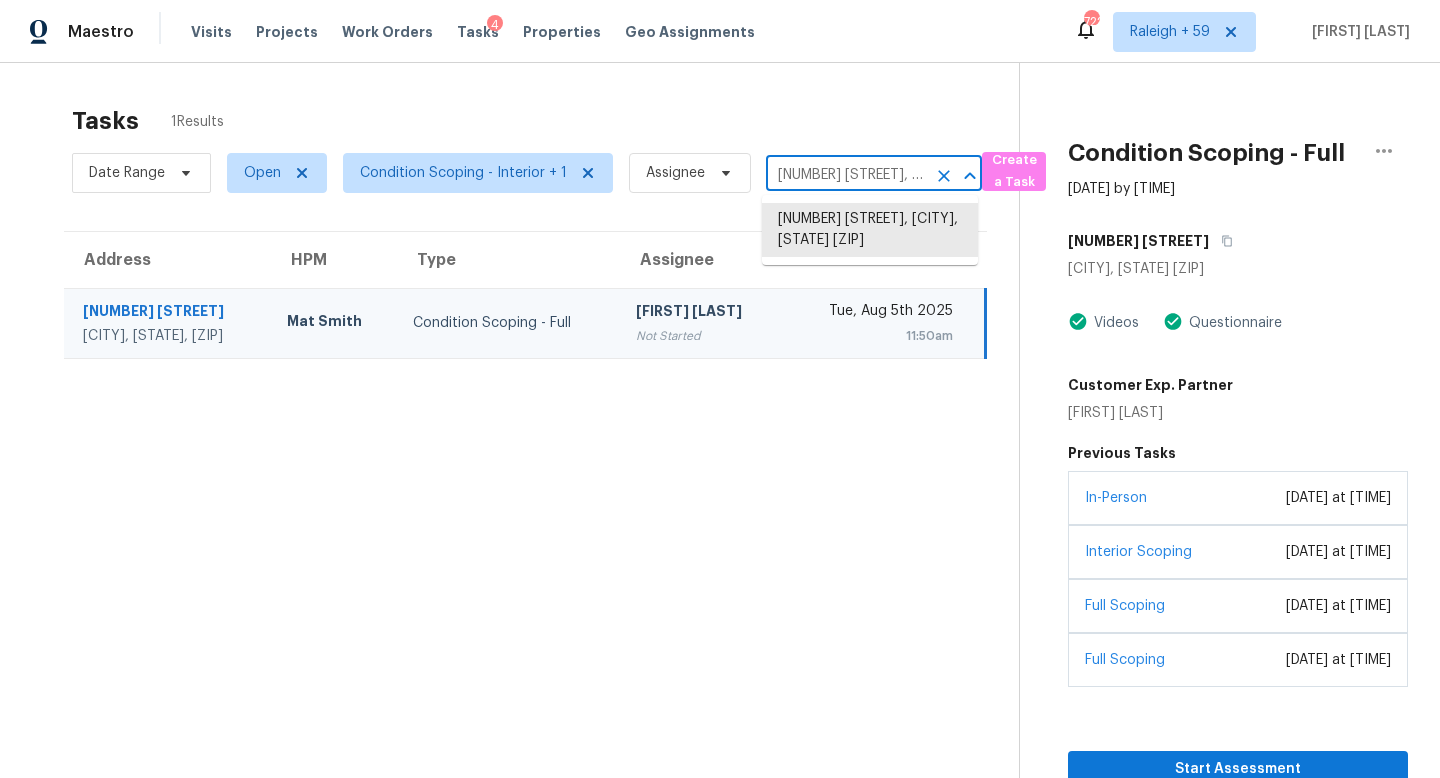 scroll, scrollTop: 0, scrollLeft: 83, axis: horizontal 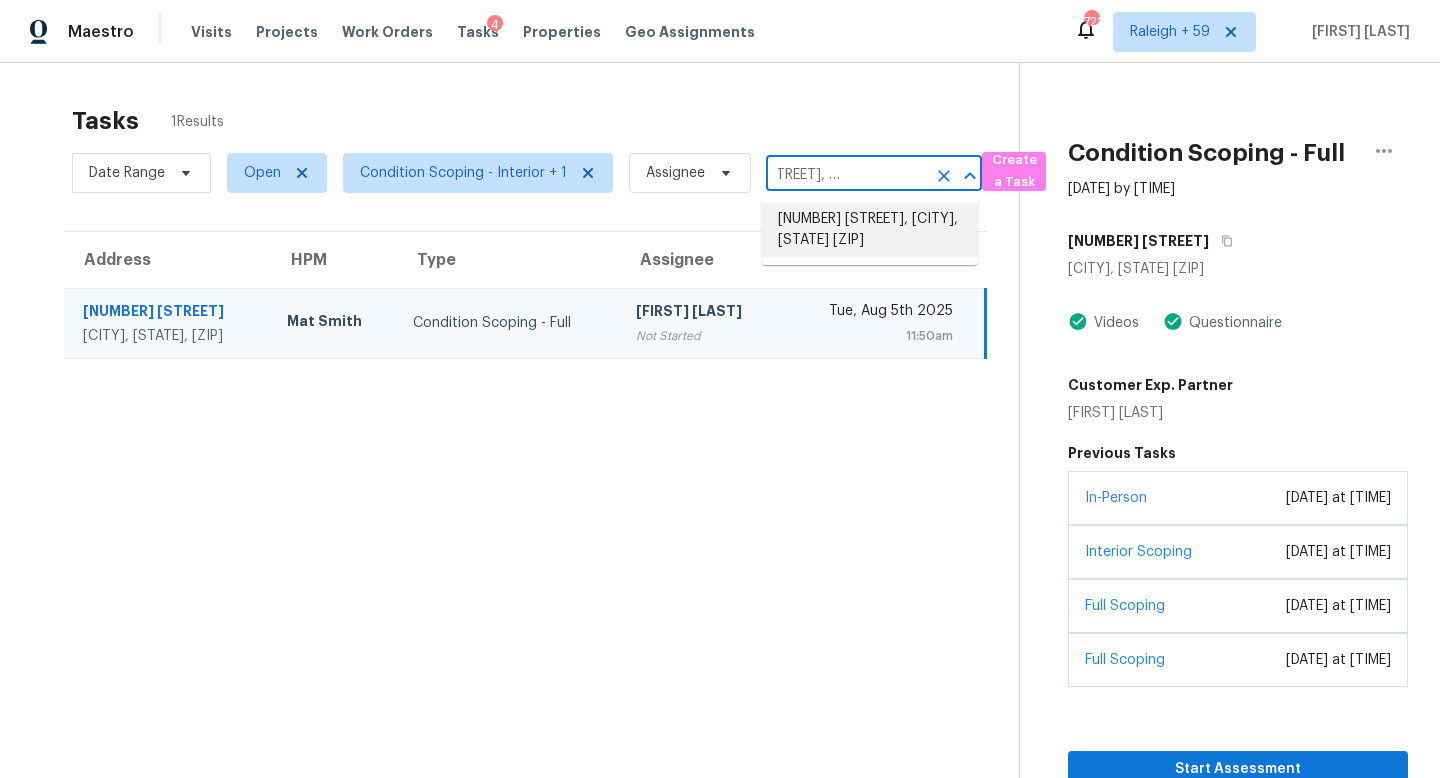 click on "360 Acerno Dr, Nokomis, FL 34275" at bounding box center [870, 230] 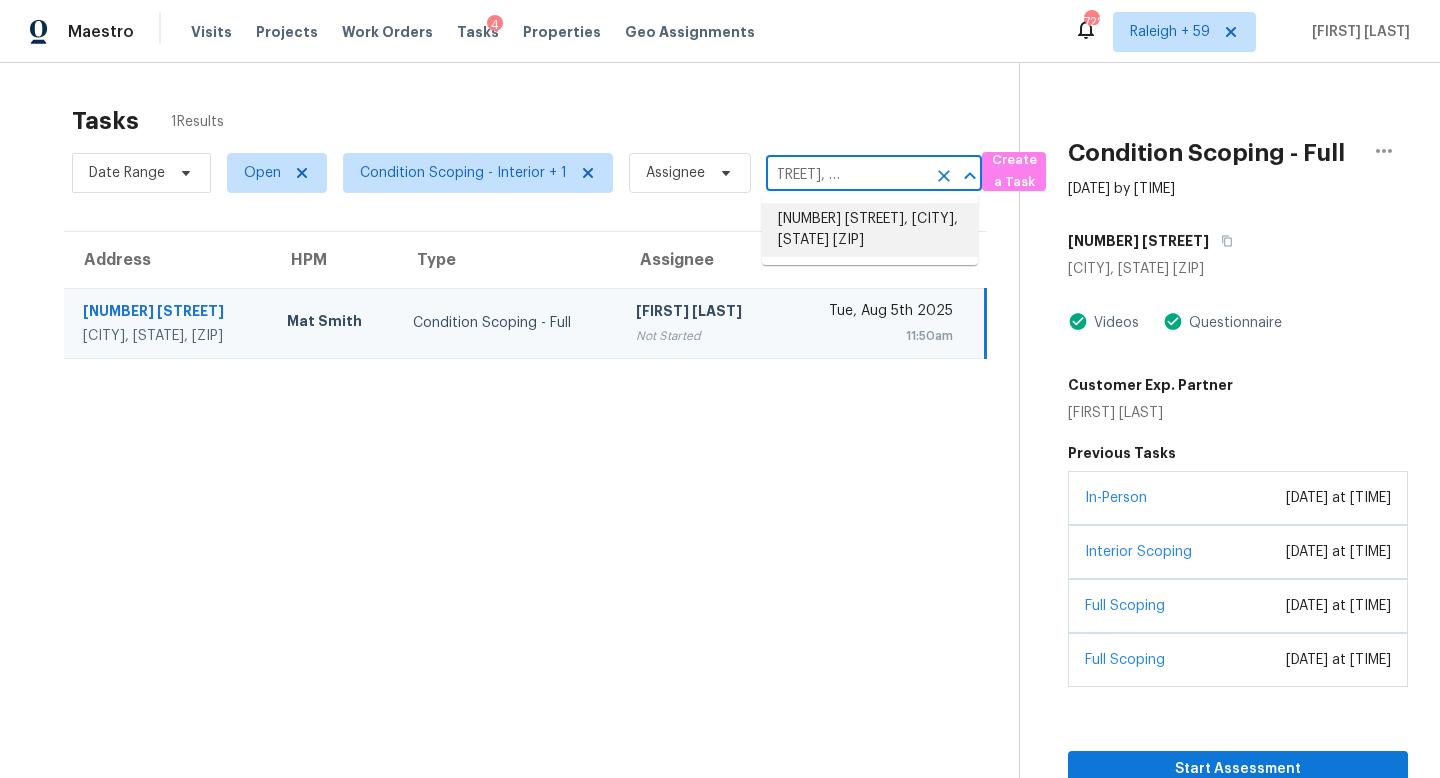 scroll, scrollTop: 0, scrollLeft: 0, axis: both 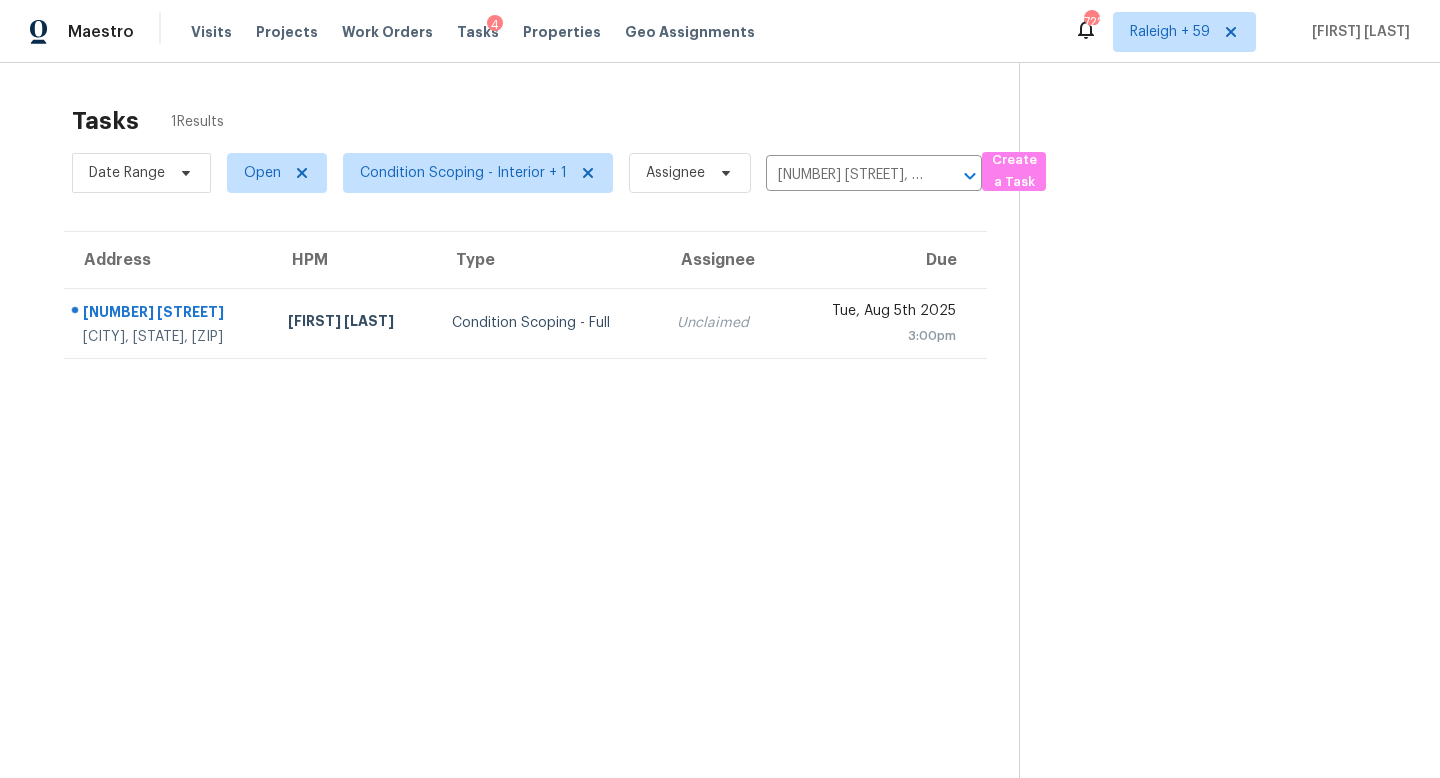 click on "Unclaimed" at bounding box center (722, 323) 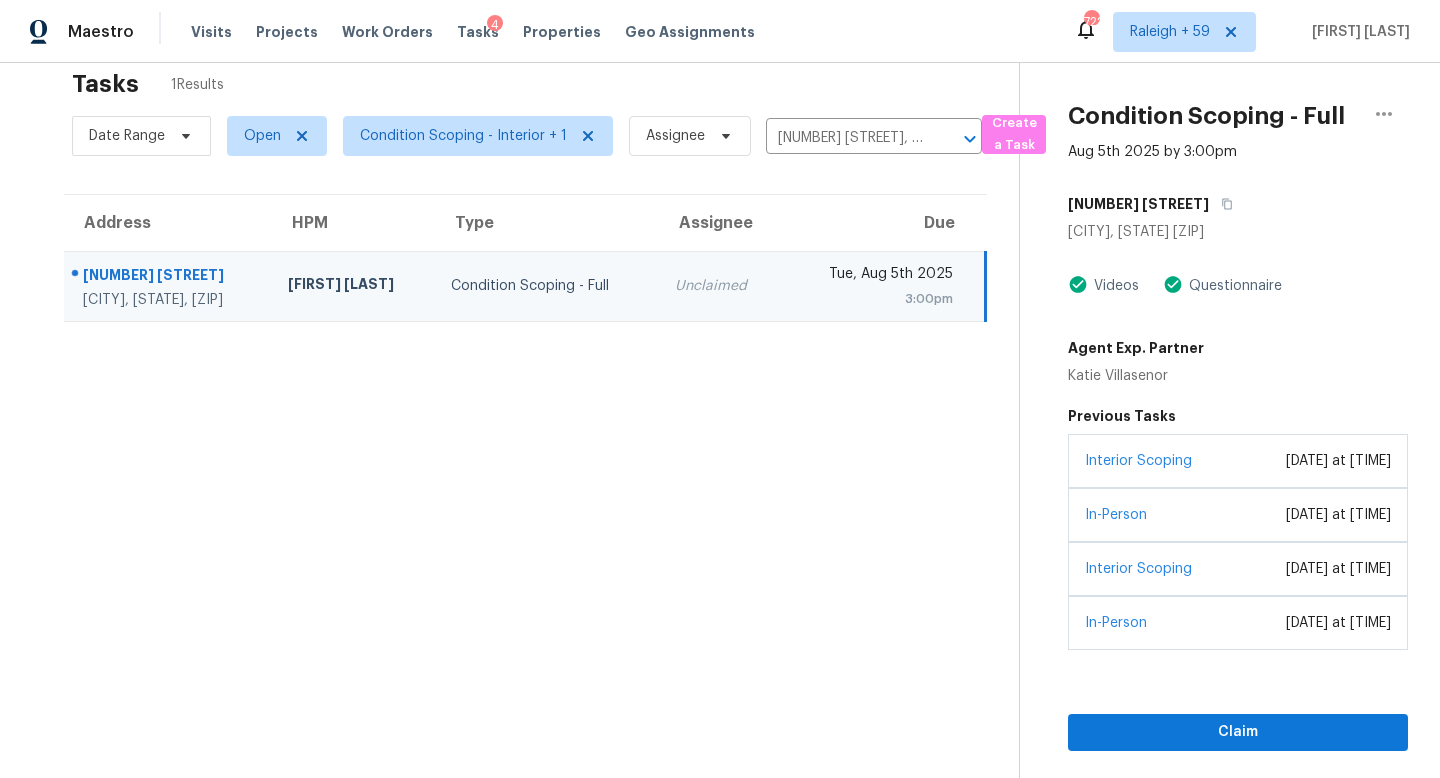 scroll, scrollTop: 78, scrollLeft: 0, axis: vertical 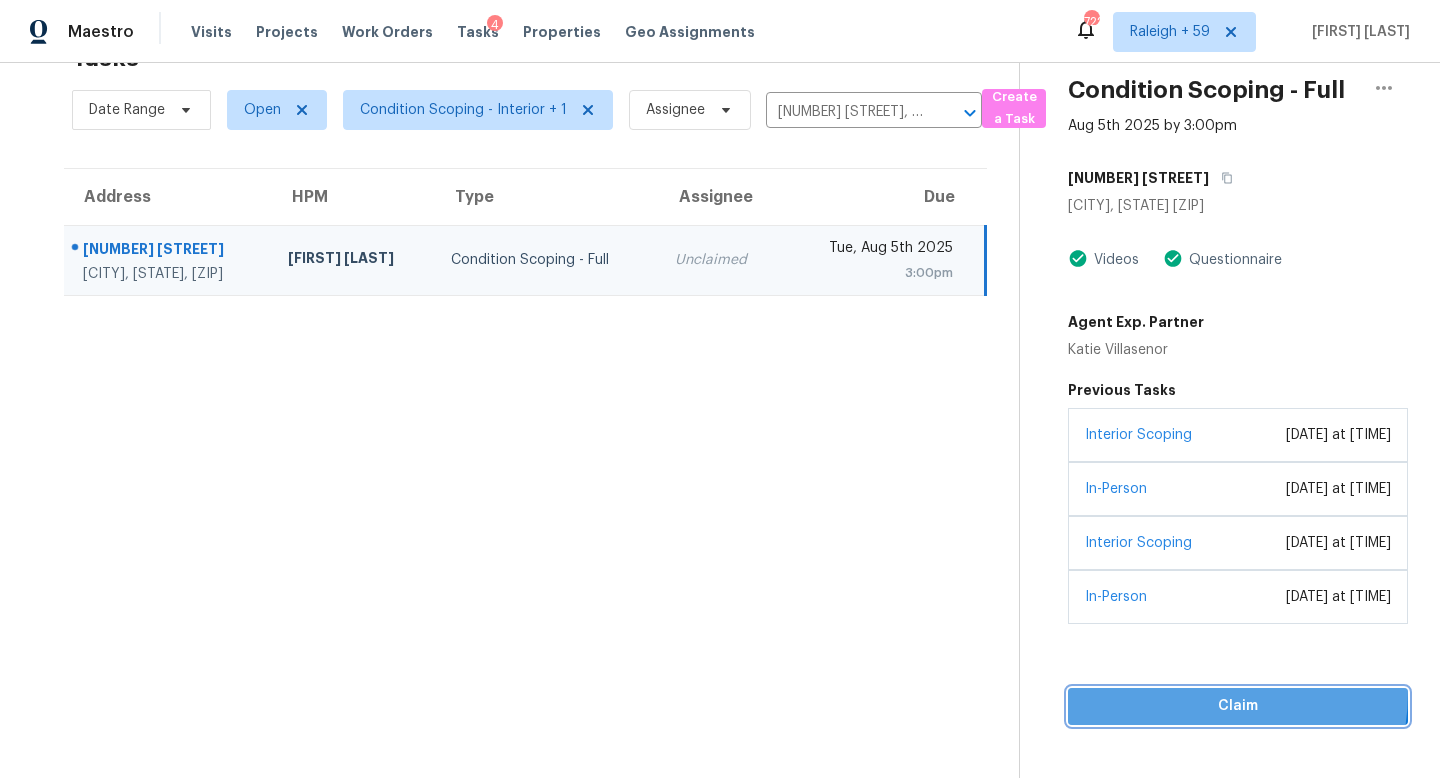 click on "Claim" at bounding box center (1238, 706) 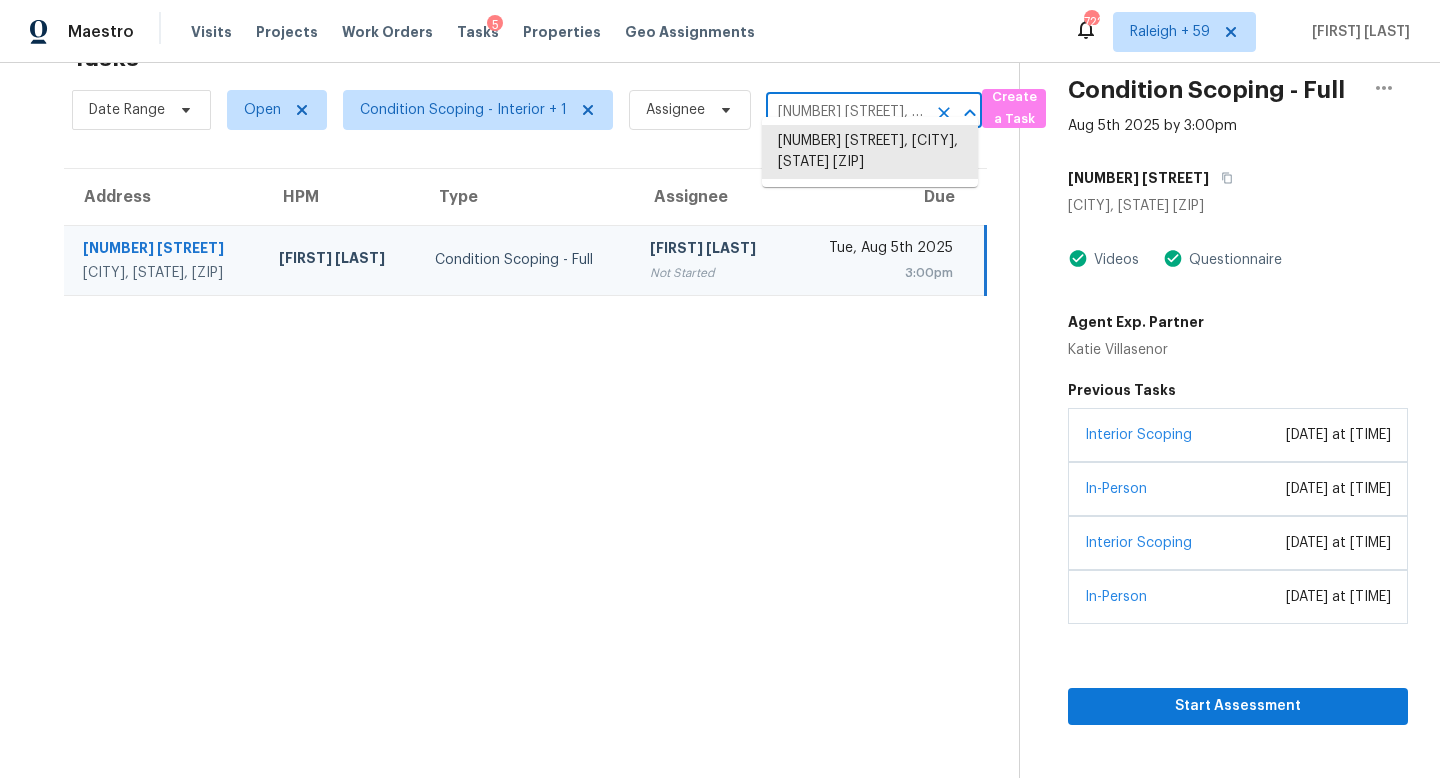 click on "360 Acerno Dr, Nokomis, FL 34275" at bounding box center [846, 112] 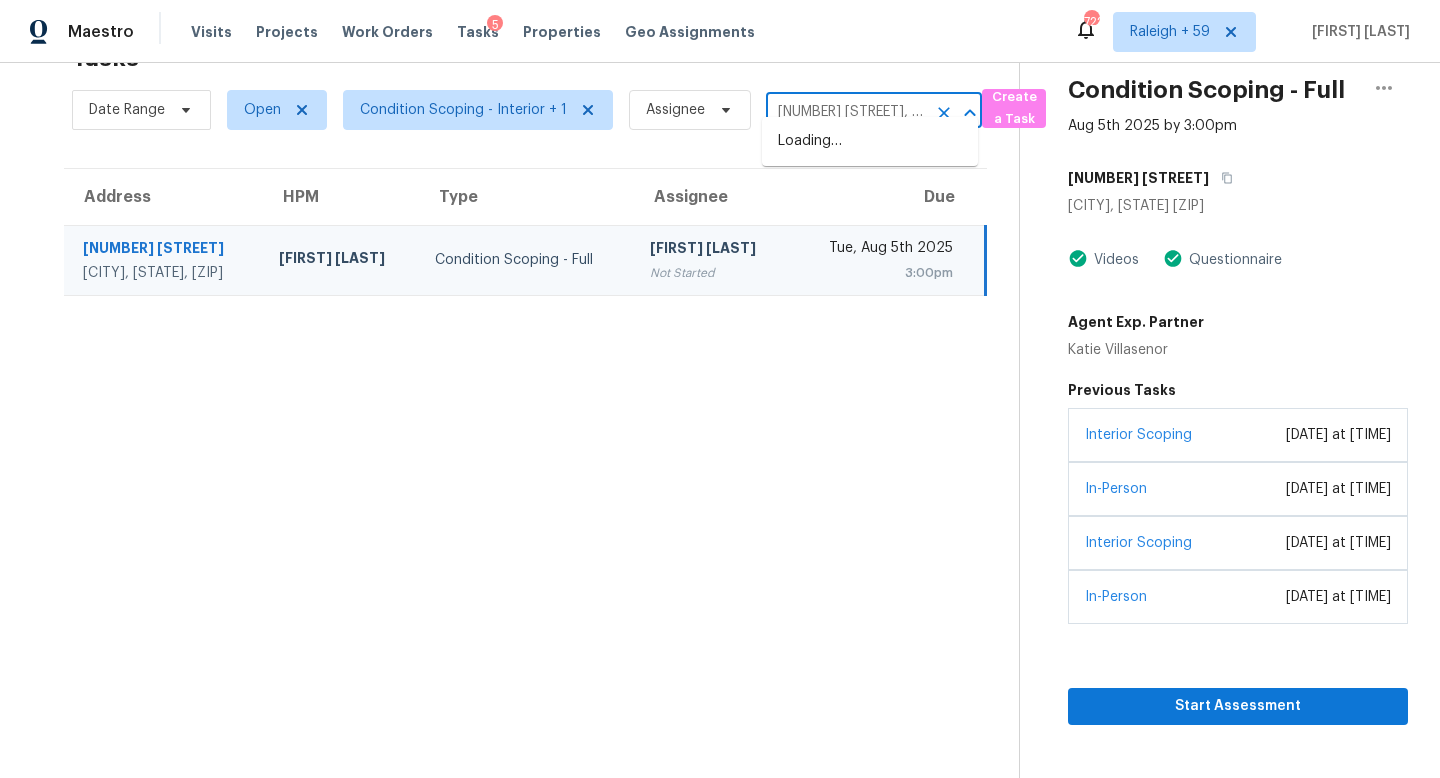 scroll, scrollTop: 0, scrollLeft: 153, axis: horizontal 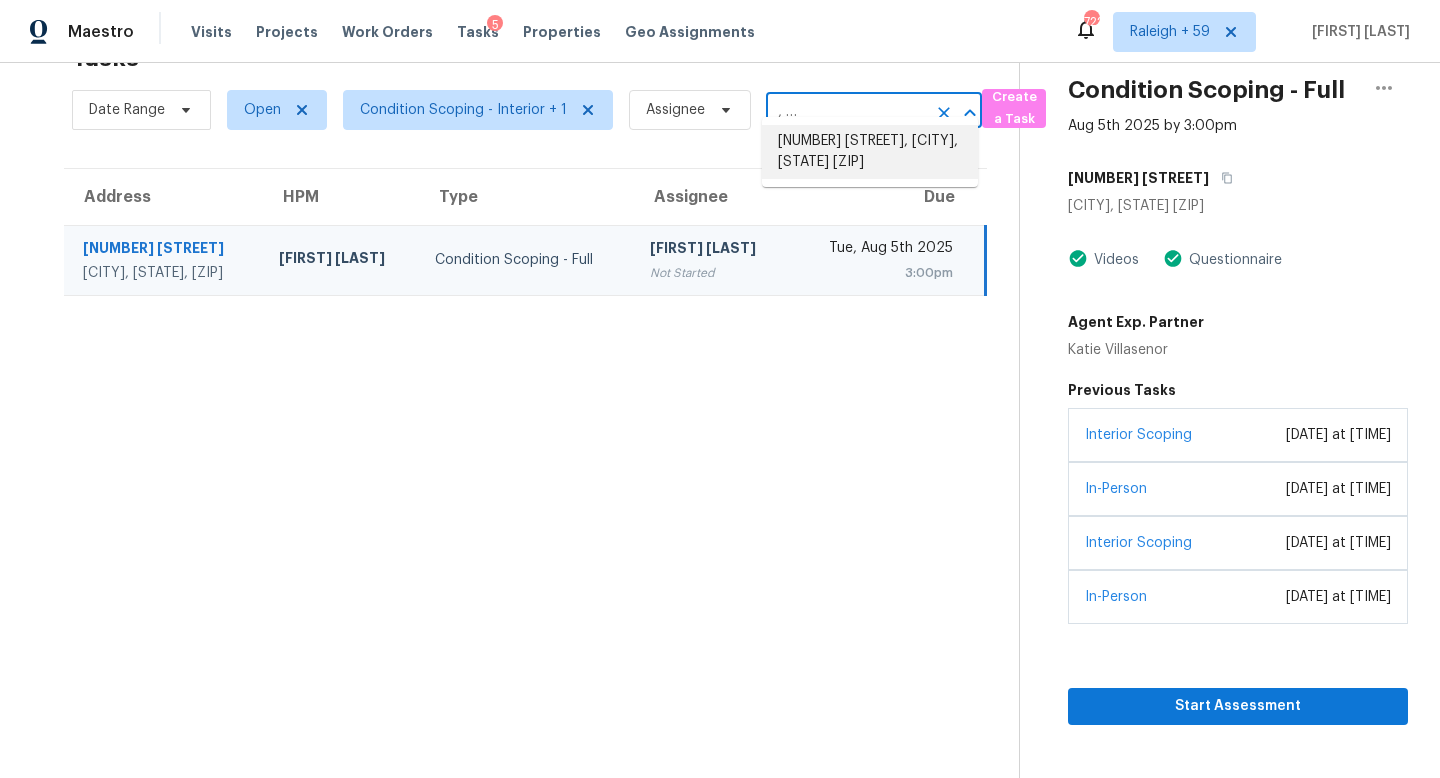 click on "4000 Landerwood Dr, Greensboro, NC 27405" at bounding box center [870, 152] 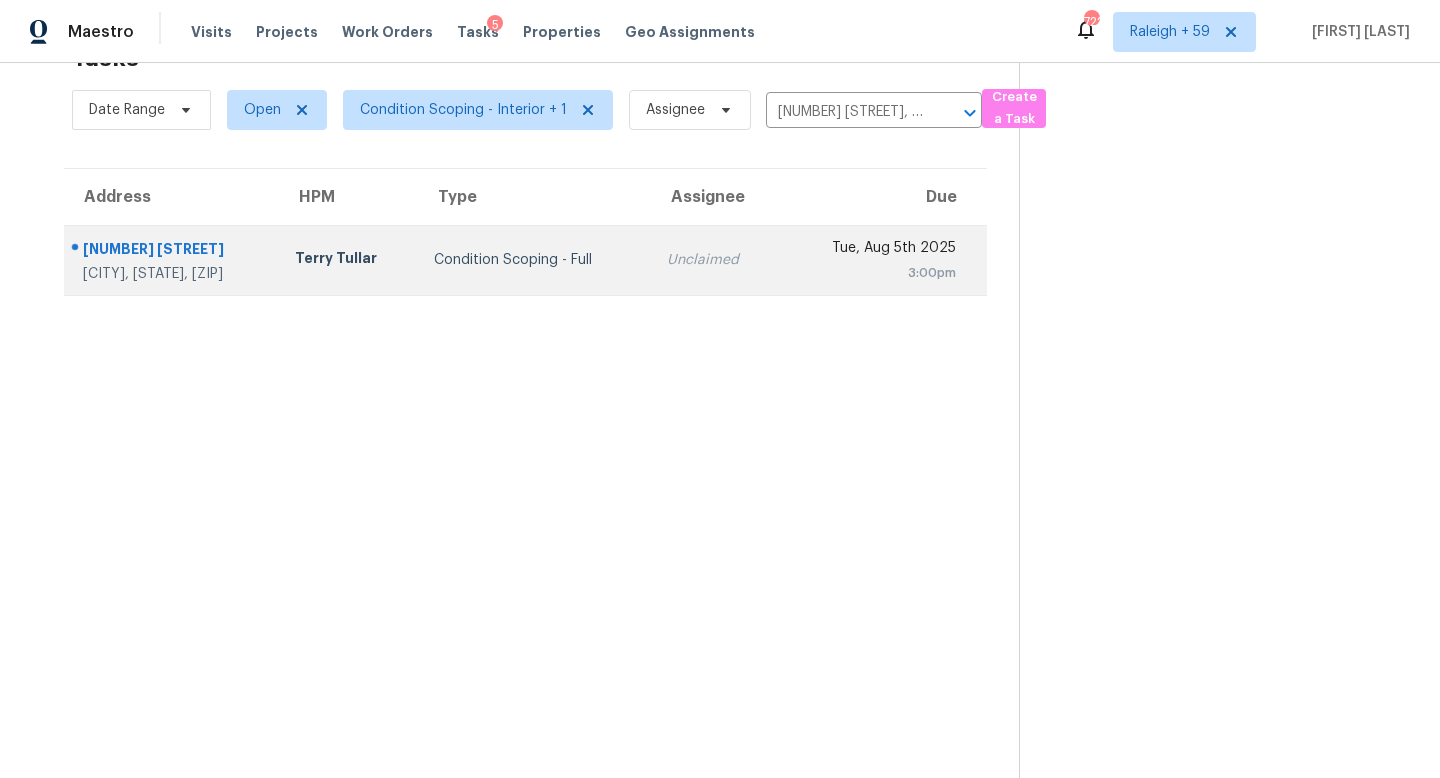 click on "Unclaimed" at bounding box center (714, 260) 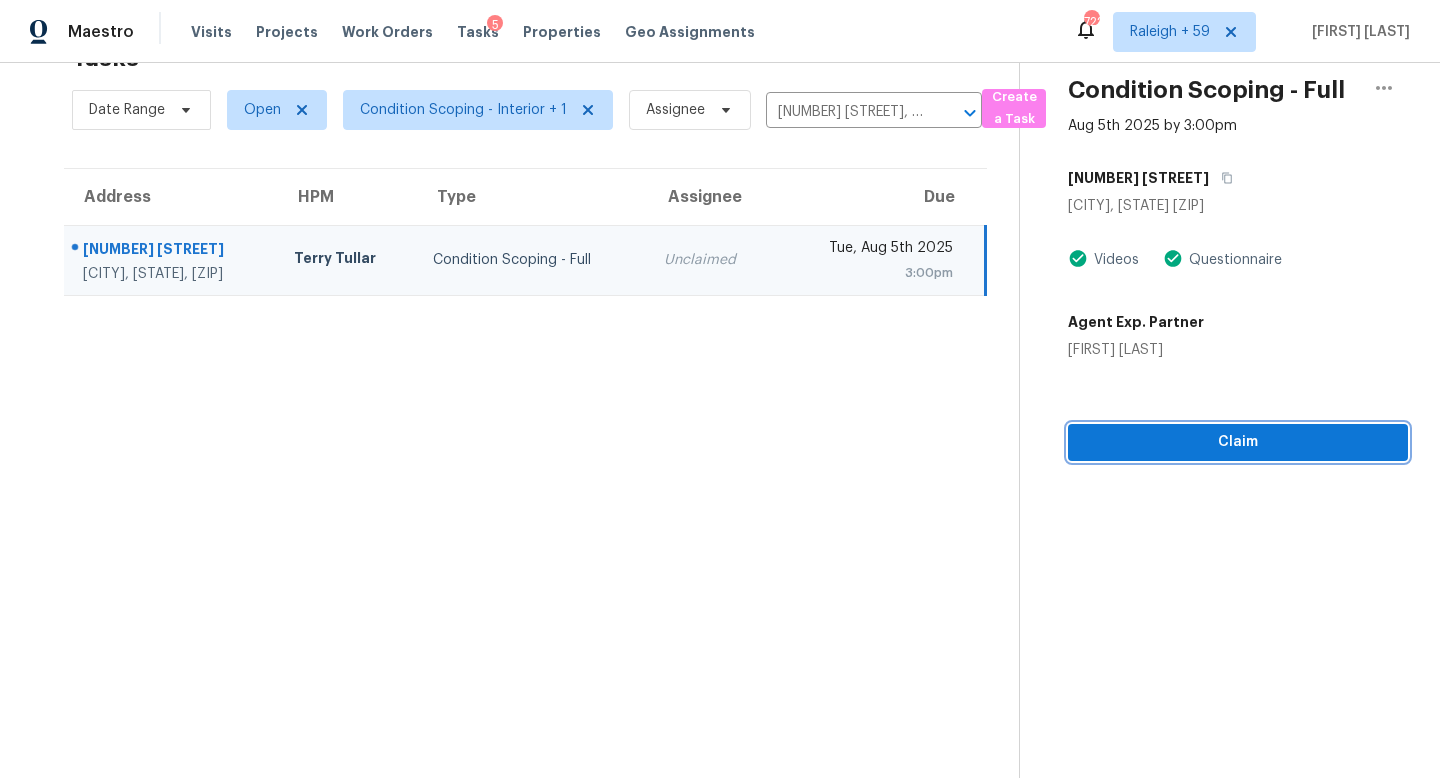 click on "Claim" at bounding box center (1238, 442) 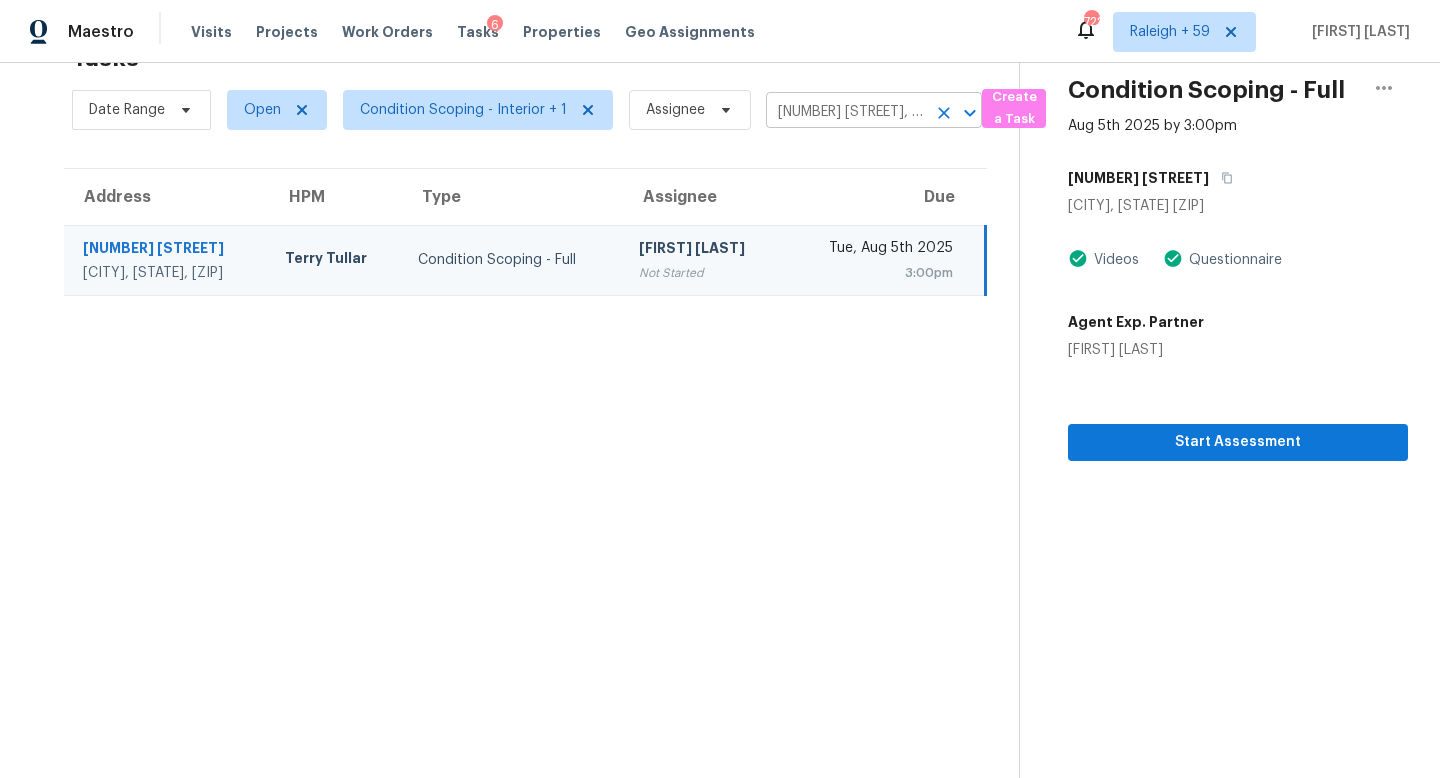 click on "4000 Landerwood Dr, Greensboro, NC 27405" at bounding box center [846, 112] 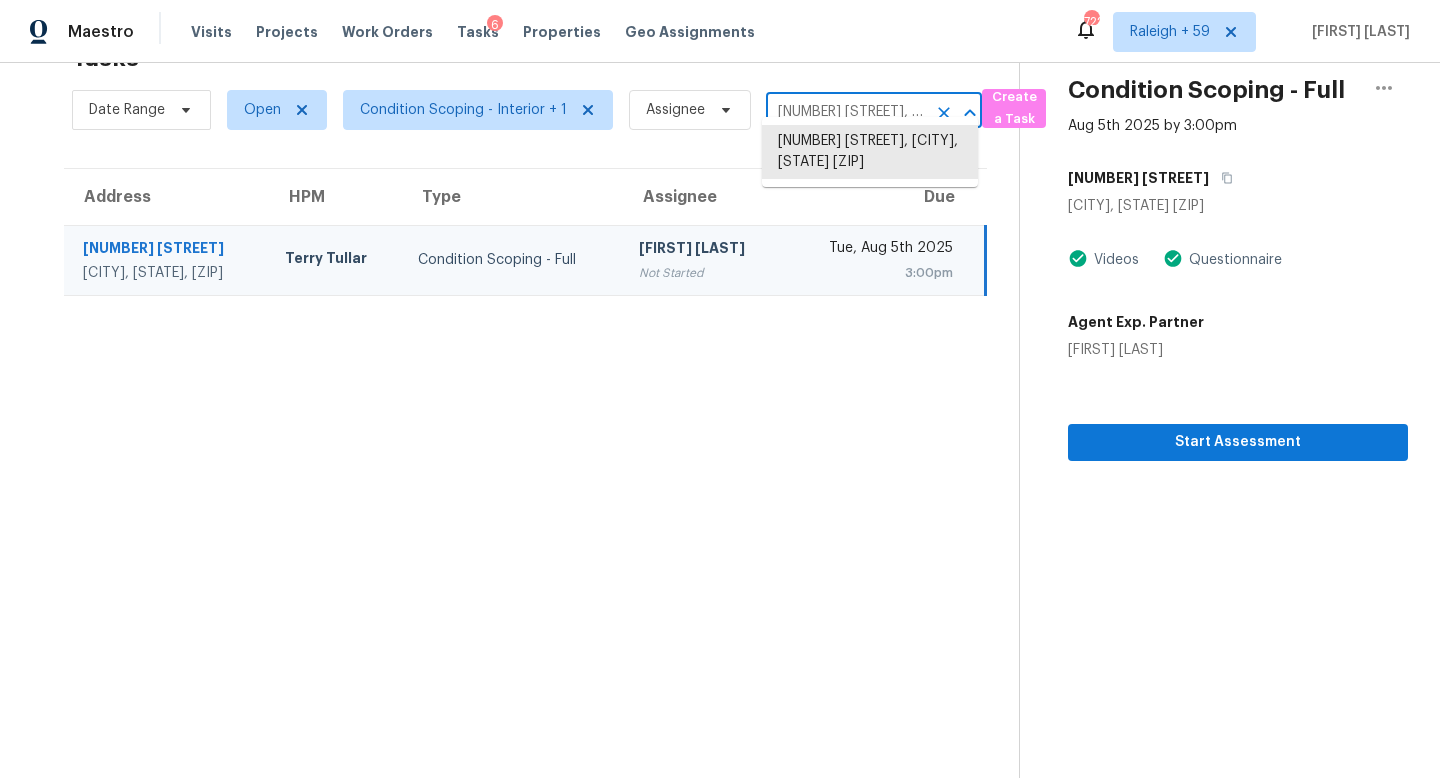 paste on "2372 Bella Ct, Carrollton, TX, 75010" 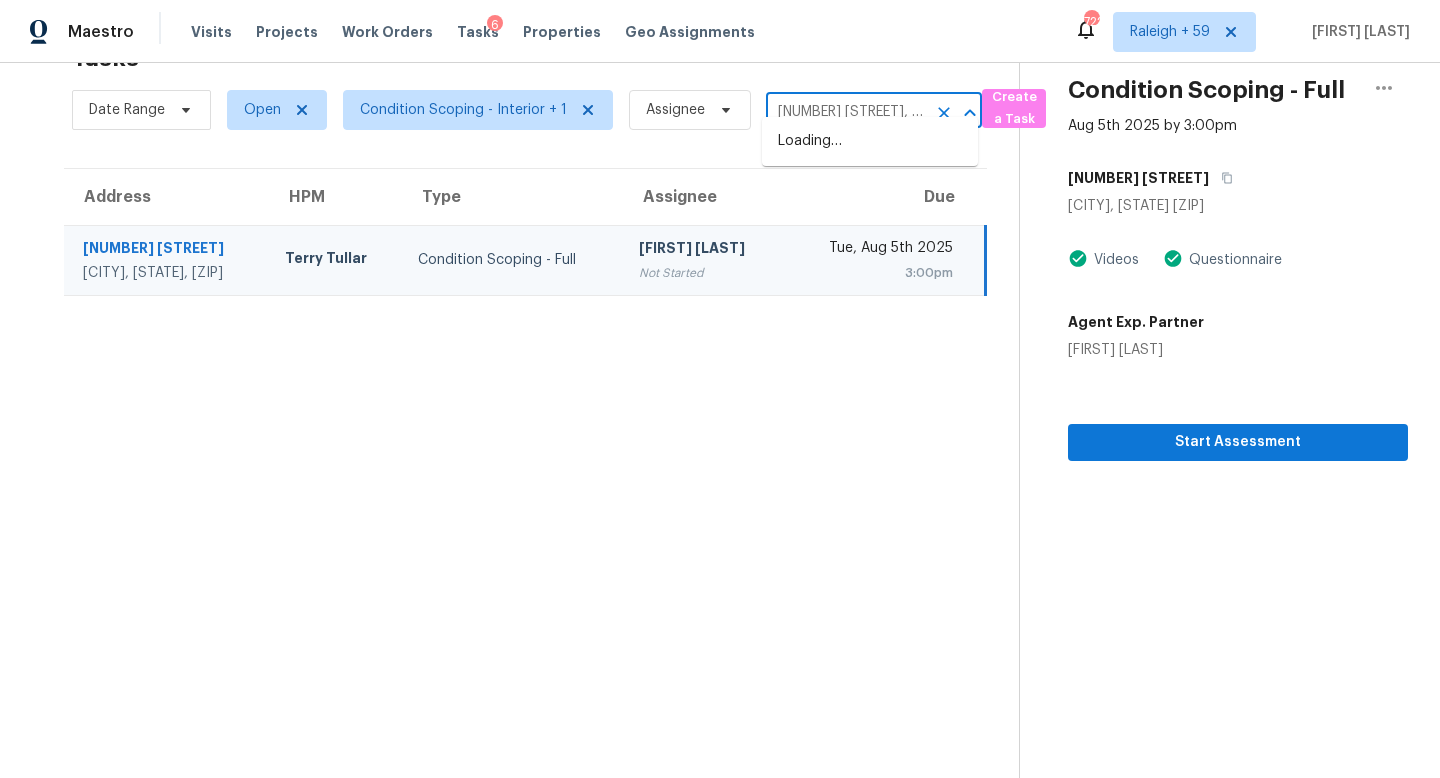 scroll, scrollTop: 0, scrollLeft: 83, axis: horizontal 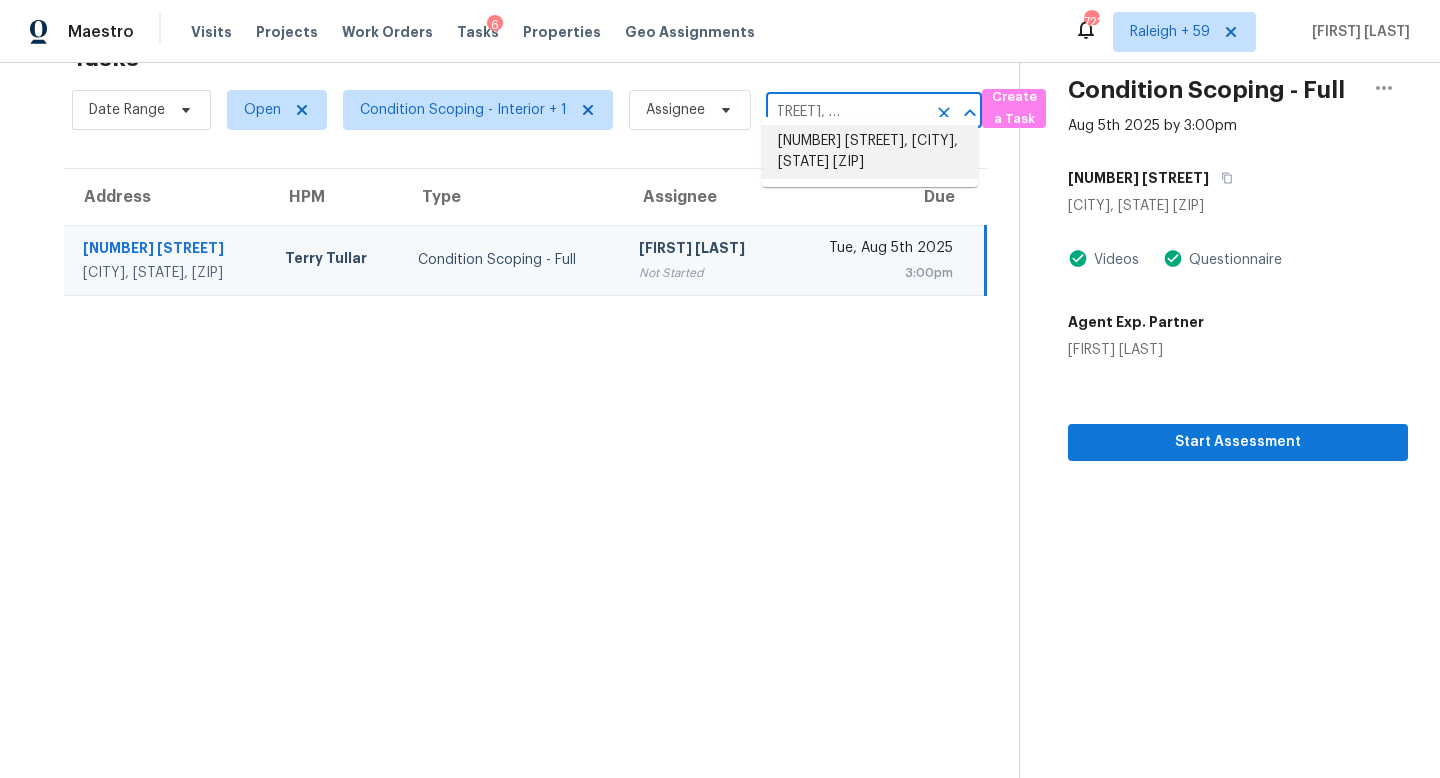 click on "2372 Bella Ct, Carrollton, TX 75010" at bounding box center [870, 152] 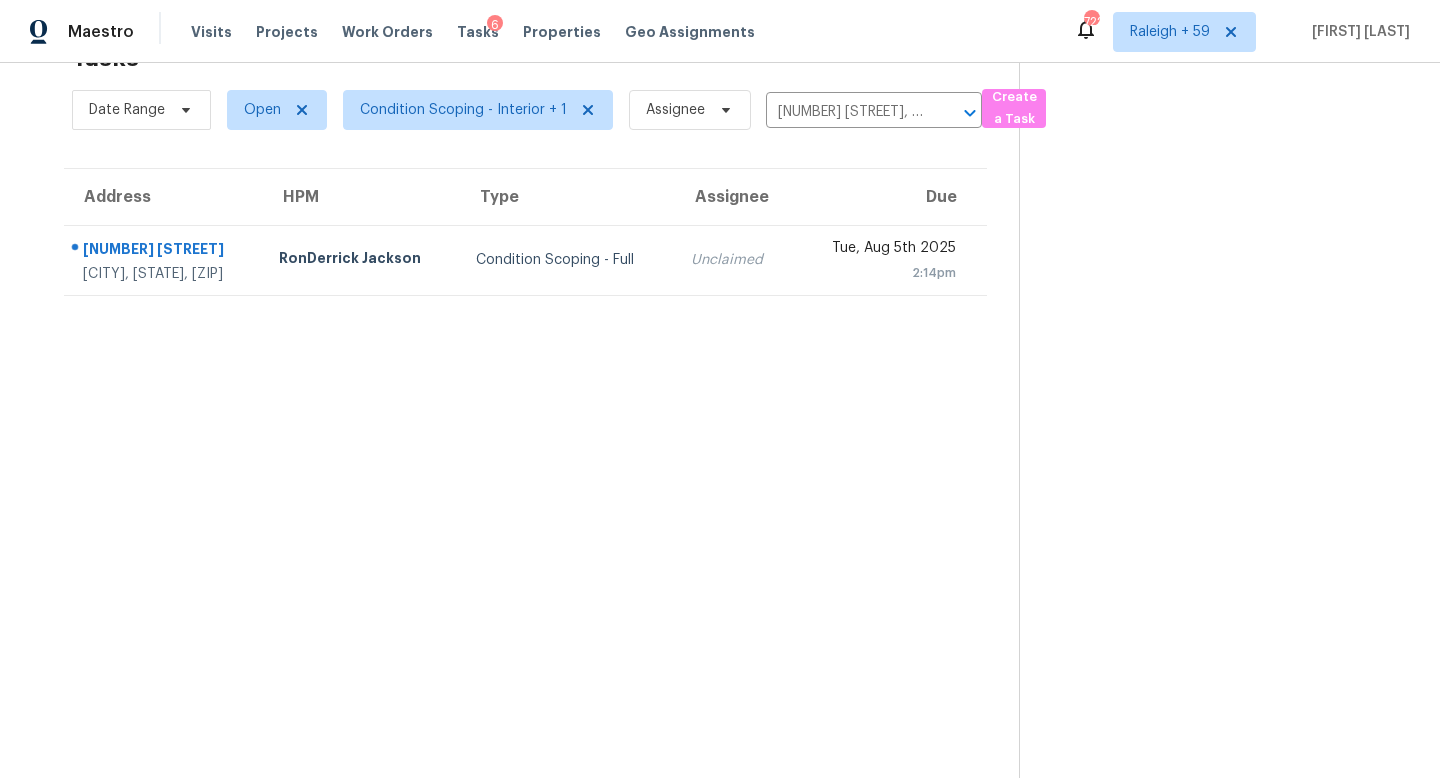 click on "Unclaimed" at bounding box center [734, 260] 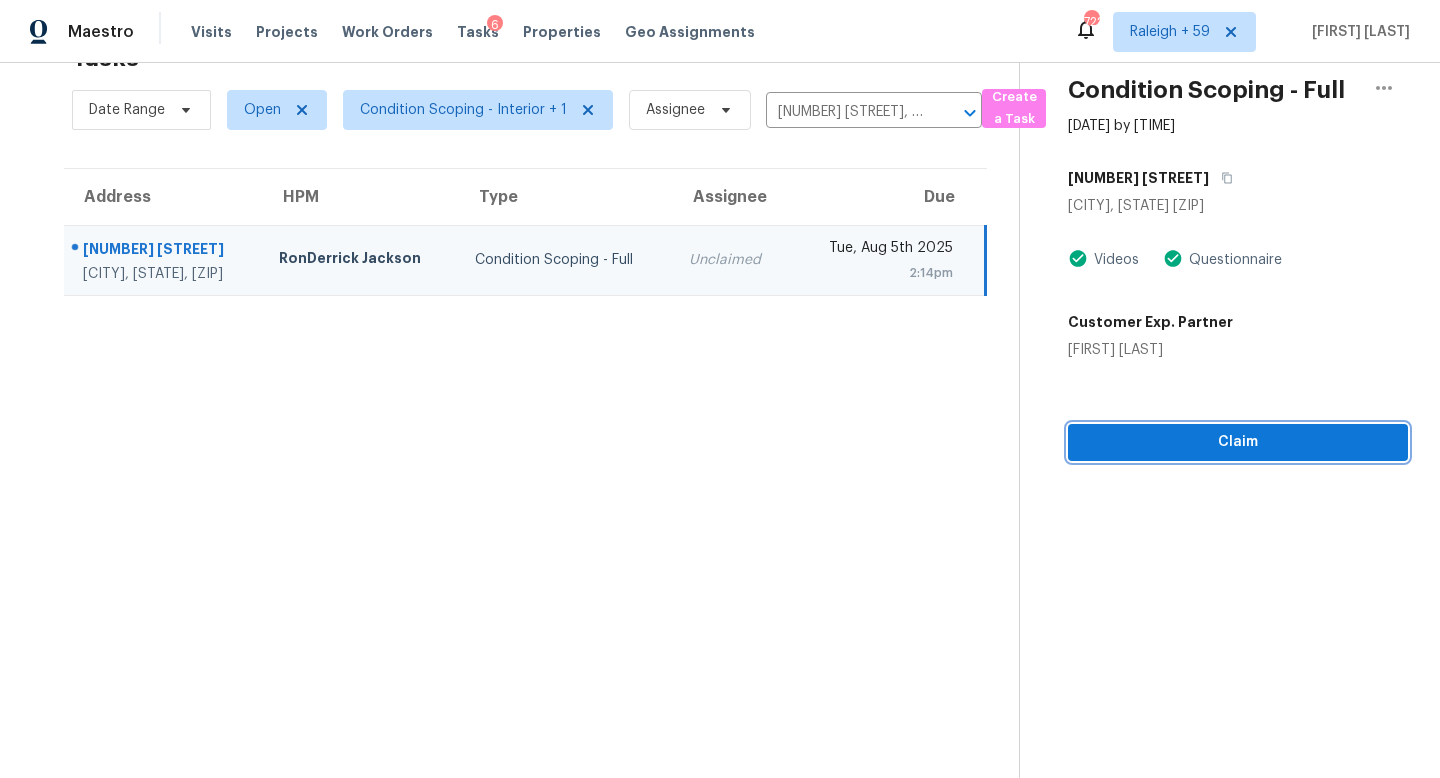 click on "Claim" at bounding box center [1238, 442] 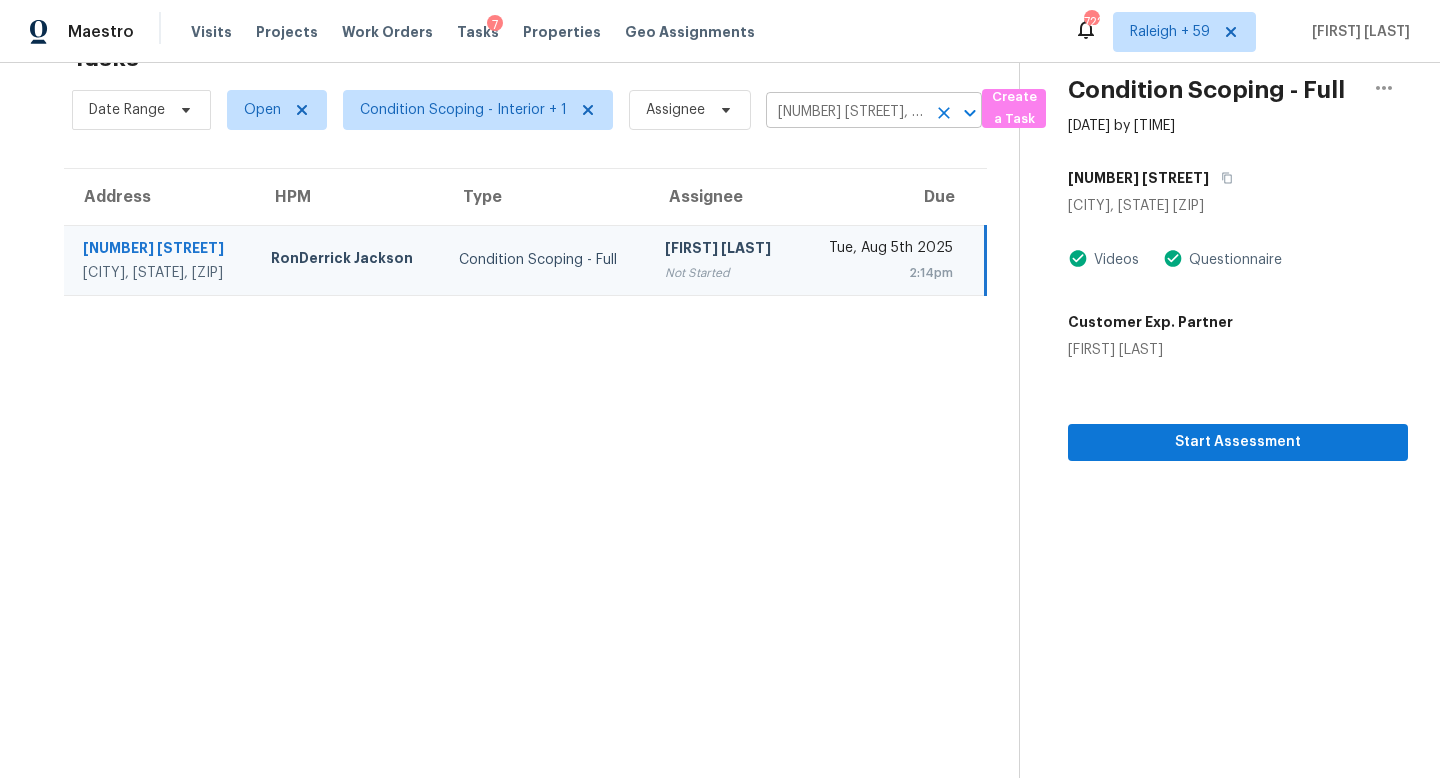 click on "2372 Bella Ct, Carrollton, TX 75010" at bounding box center [846, 112] 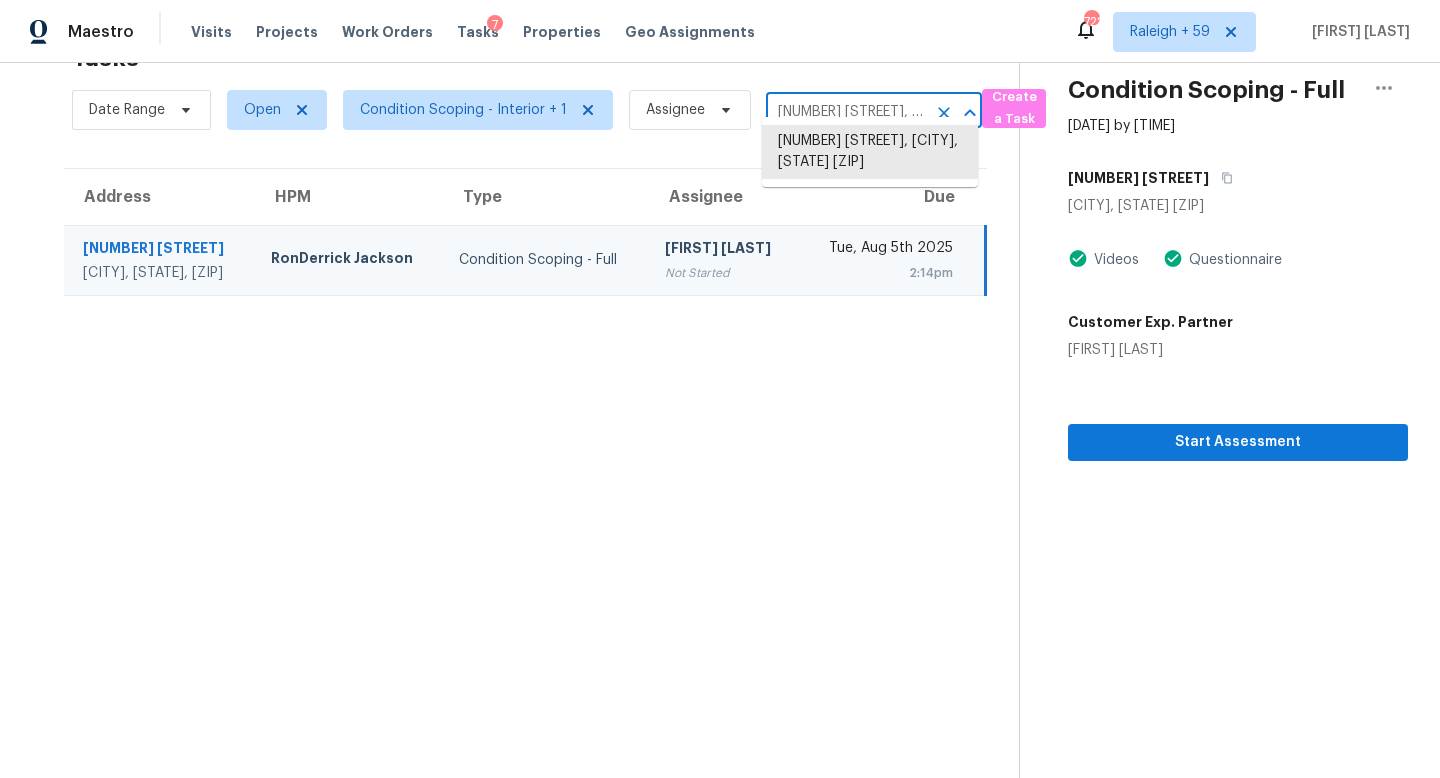 paste on "3605 NE 57th St, Kansas City, MO, 64119" 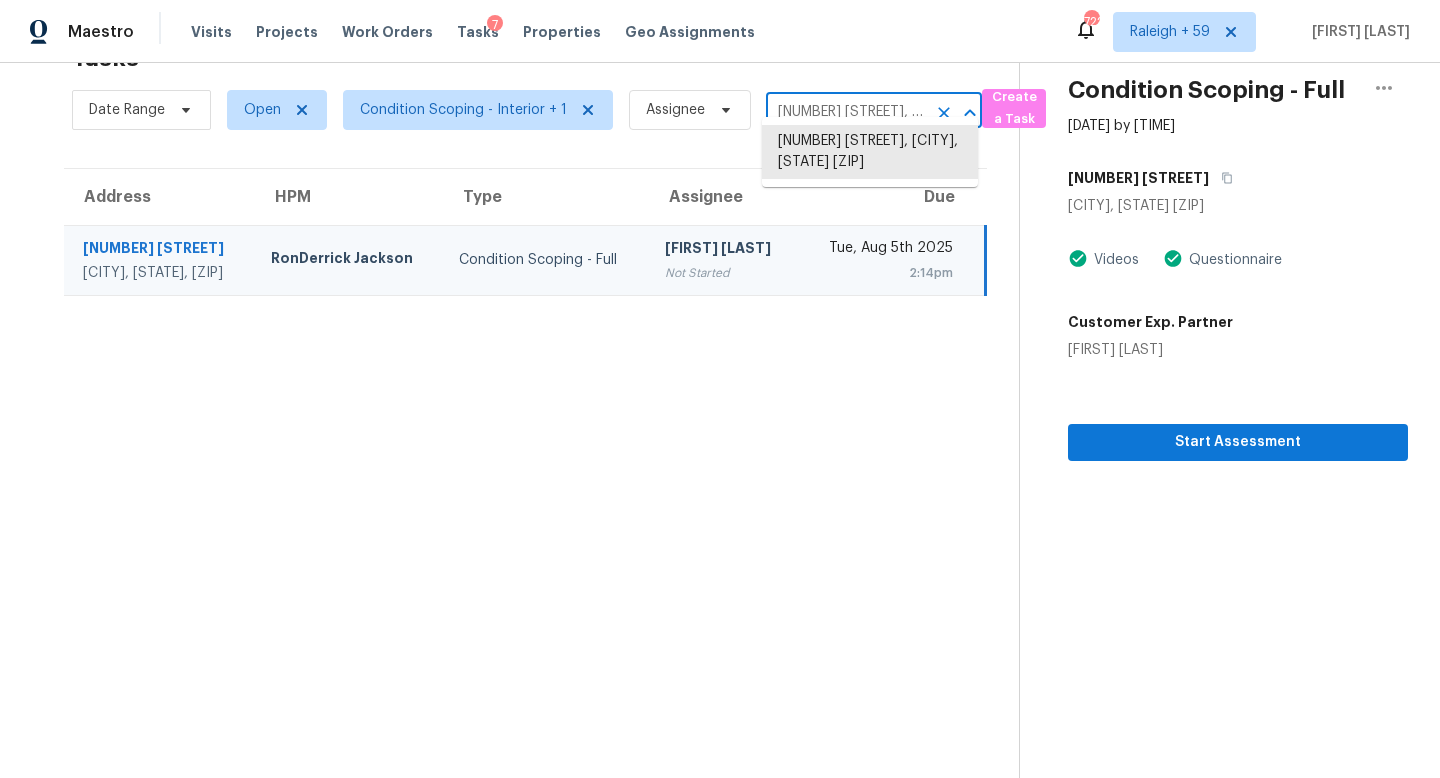 scroll, scrollTop: 0, scrollLeft: 115, axis: horizontal 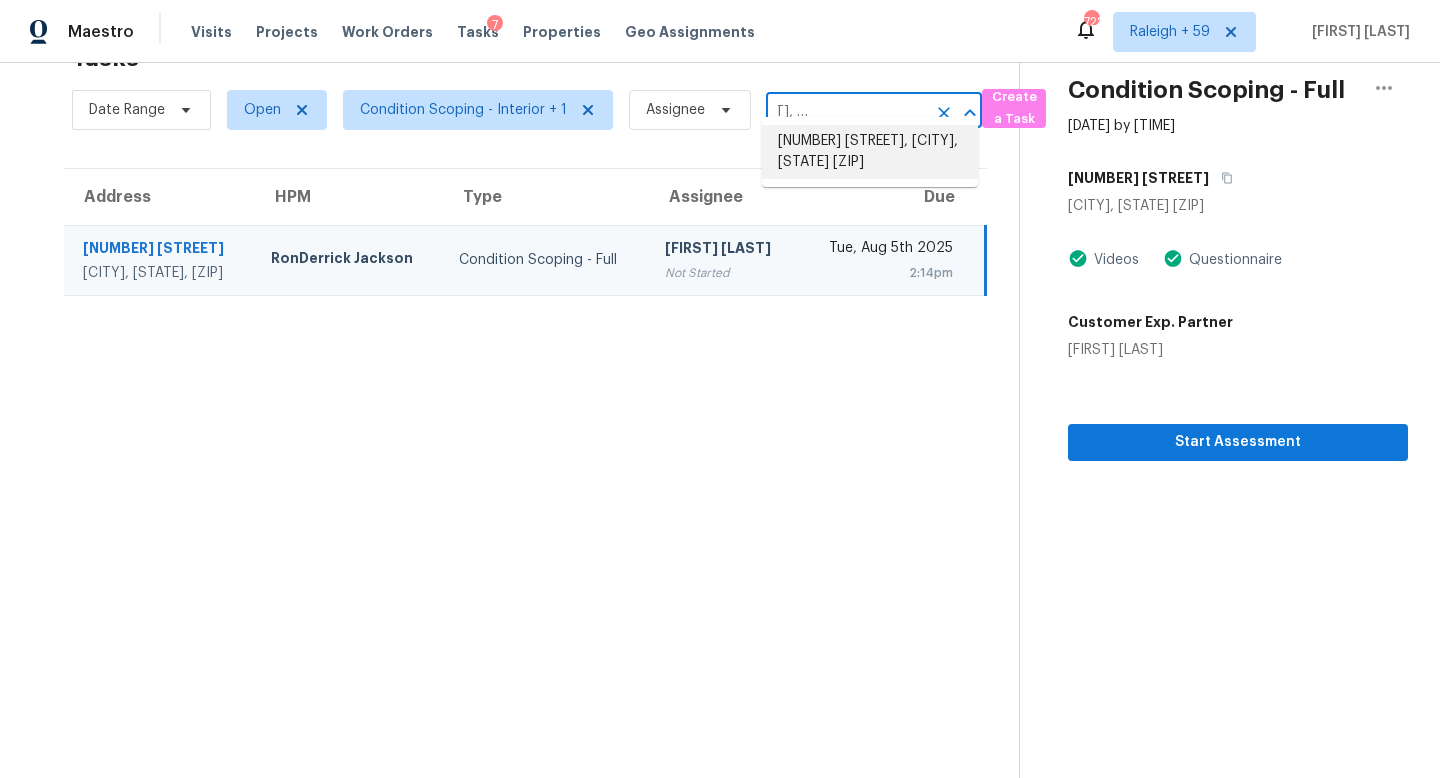 click on "3605 NE 57th St, Kansas City, MO 64119" at bounding box center [870, 152] 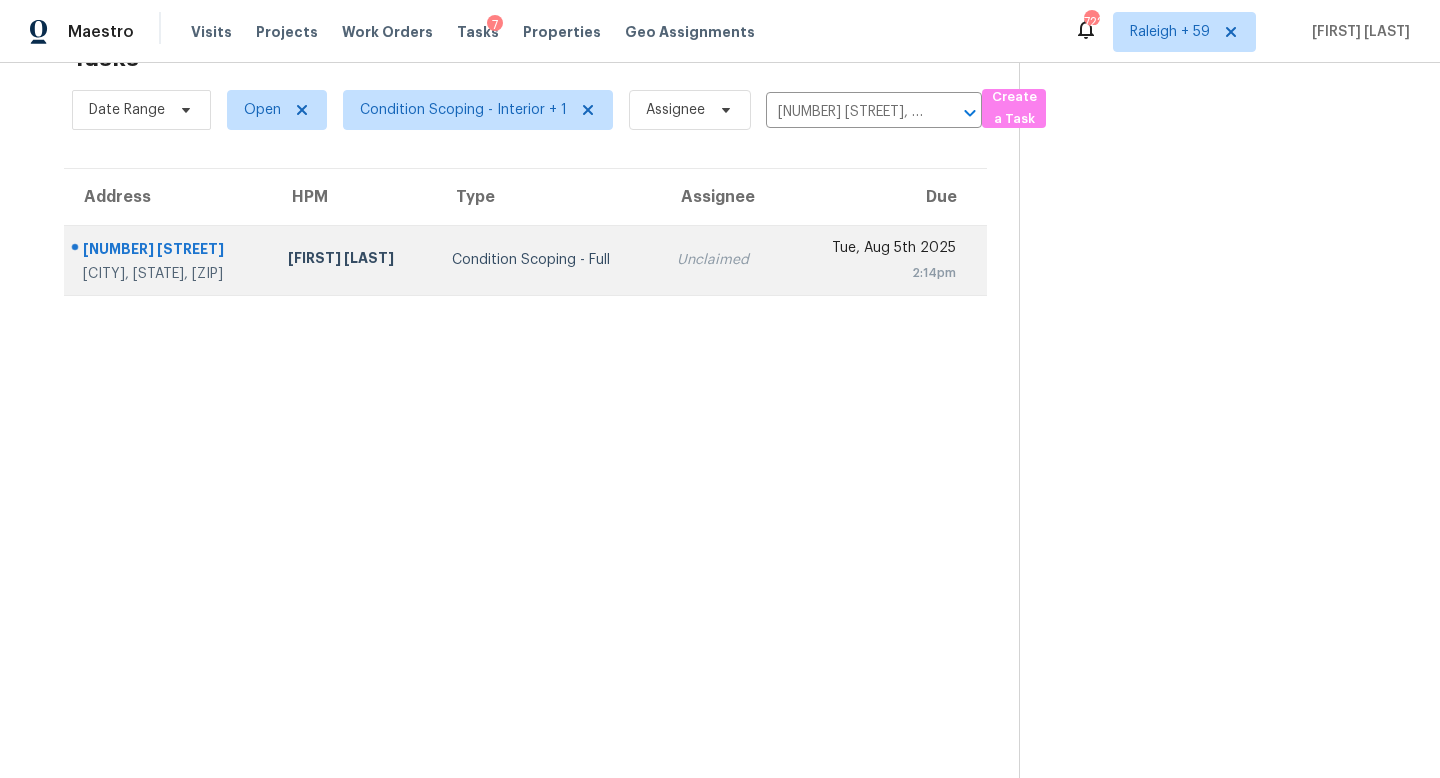 click on "Unclaimed" at bounding box center (722, 260) 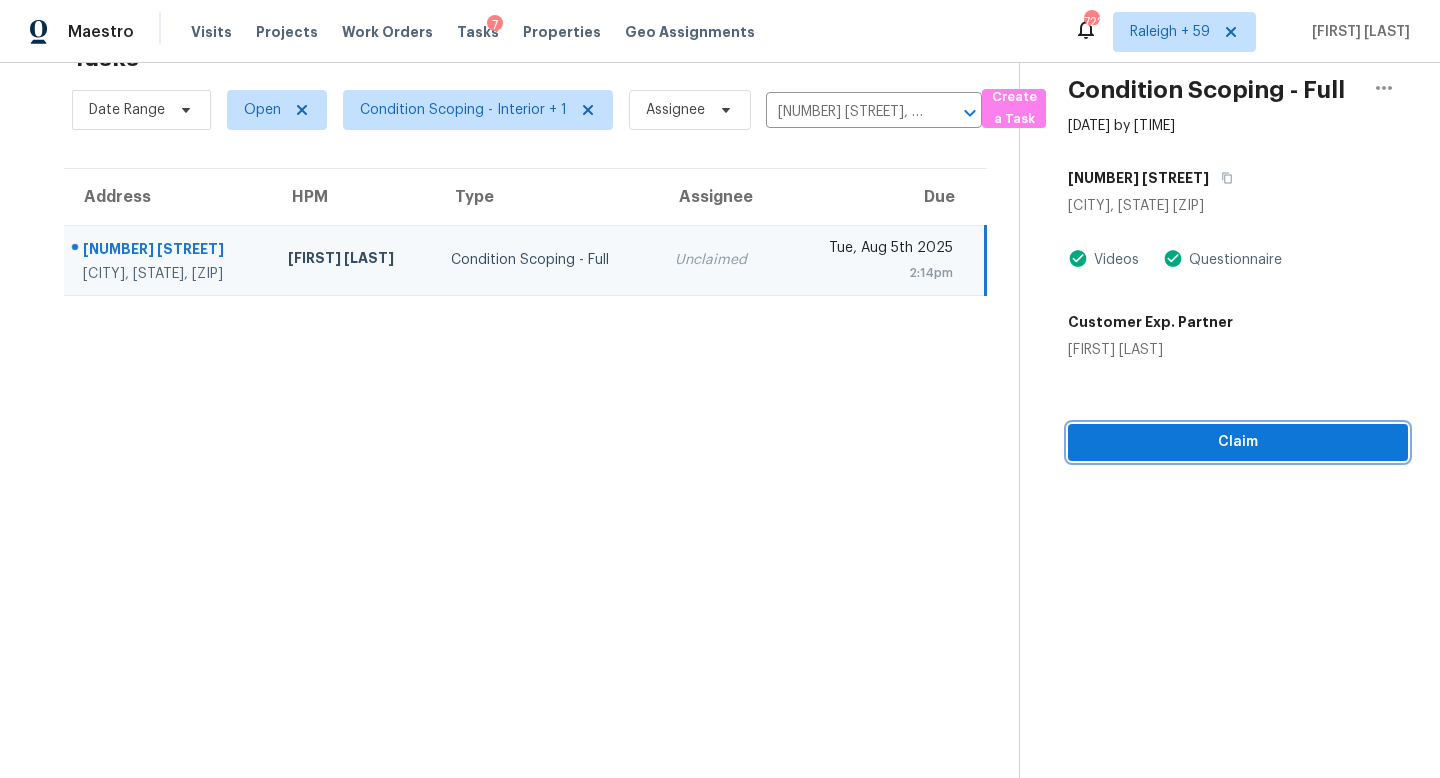 click on "Claim" at bounding box center (1238, 442) 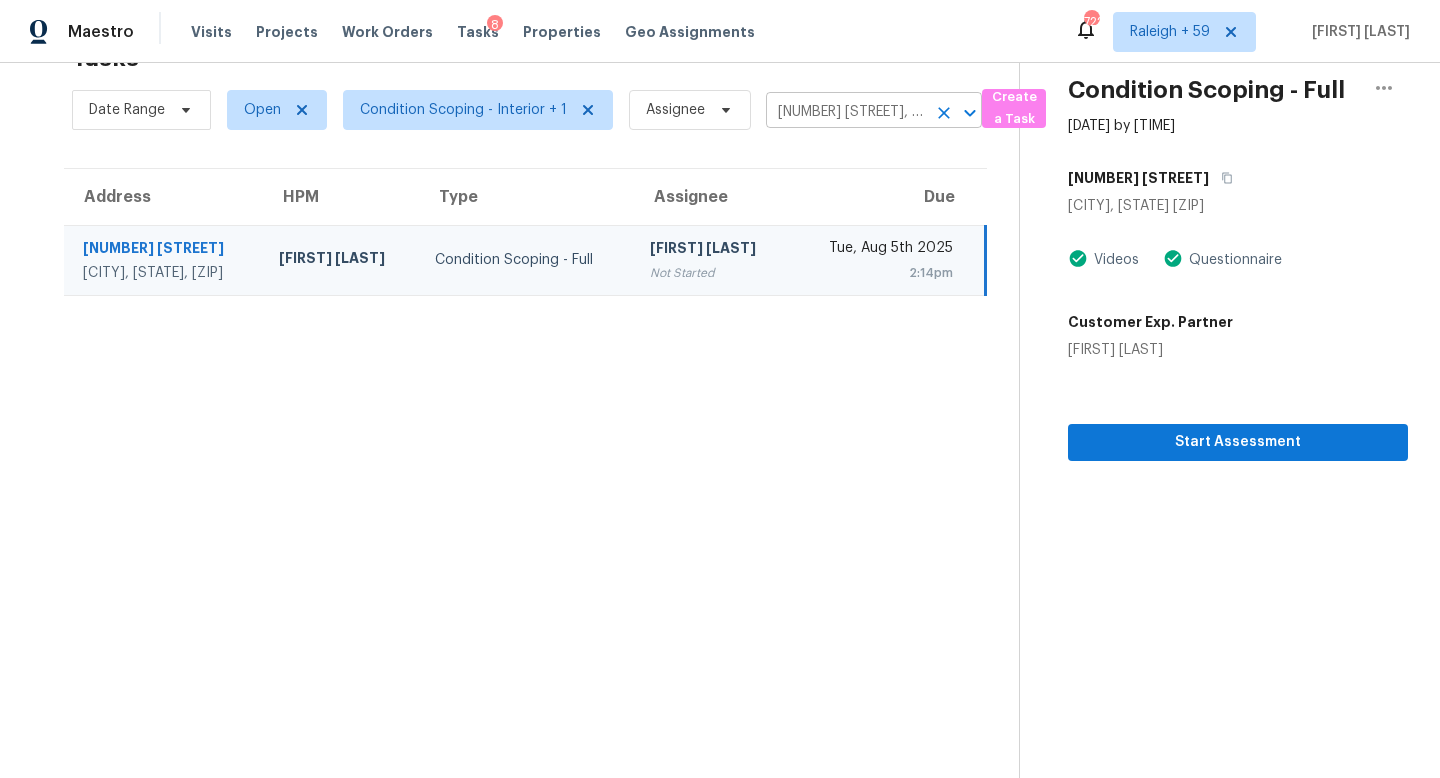 click on "3605 NE 57th St, Kansas City, MO 64119" at bounding box center (846, 112) 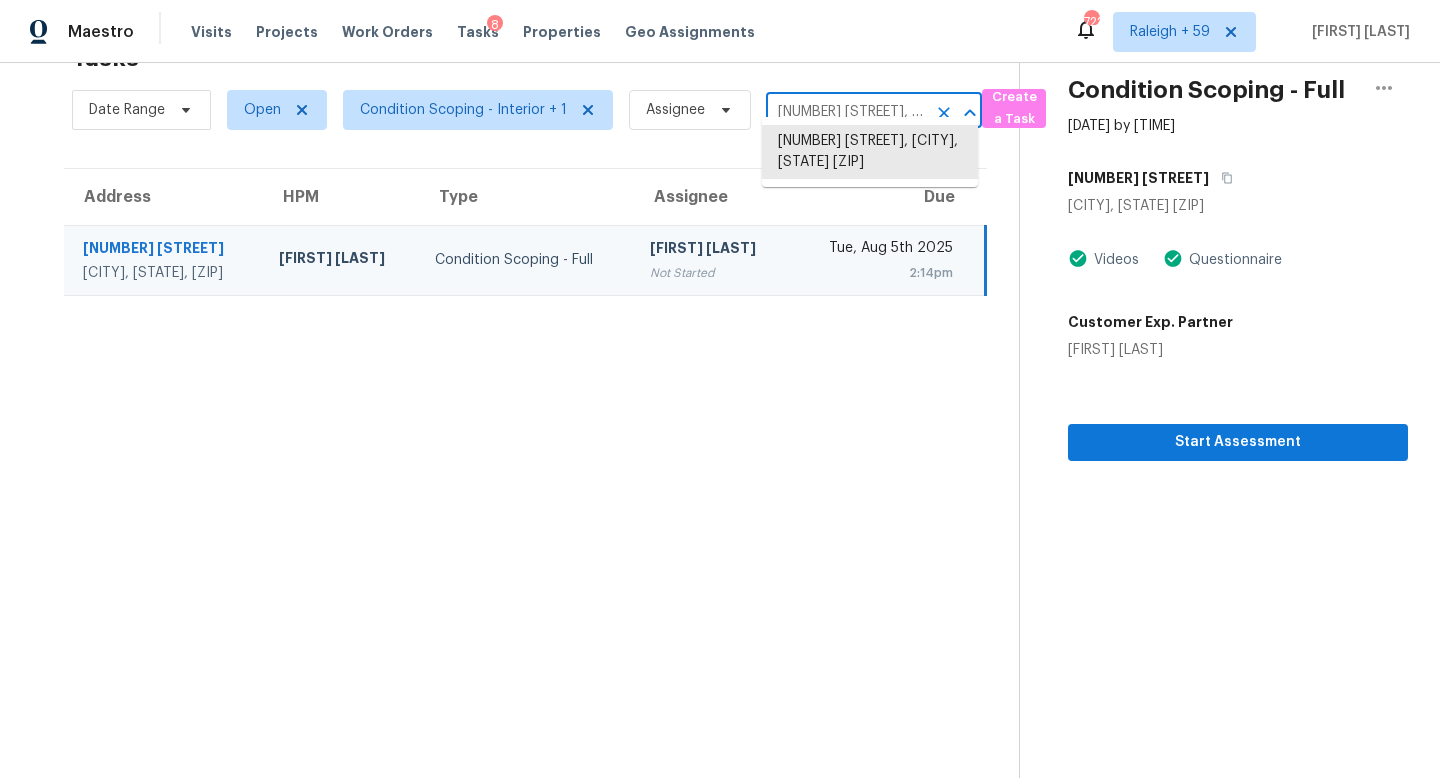 paste on "1352 Cutforth Ct, San Jose, CA, 95132" 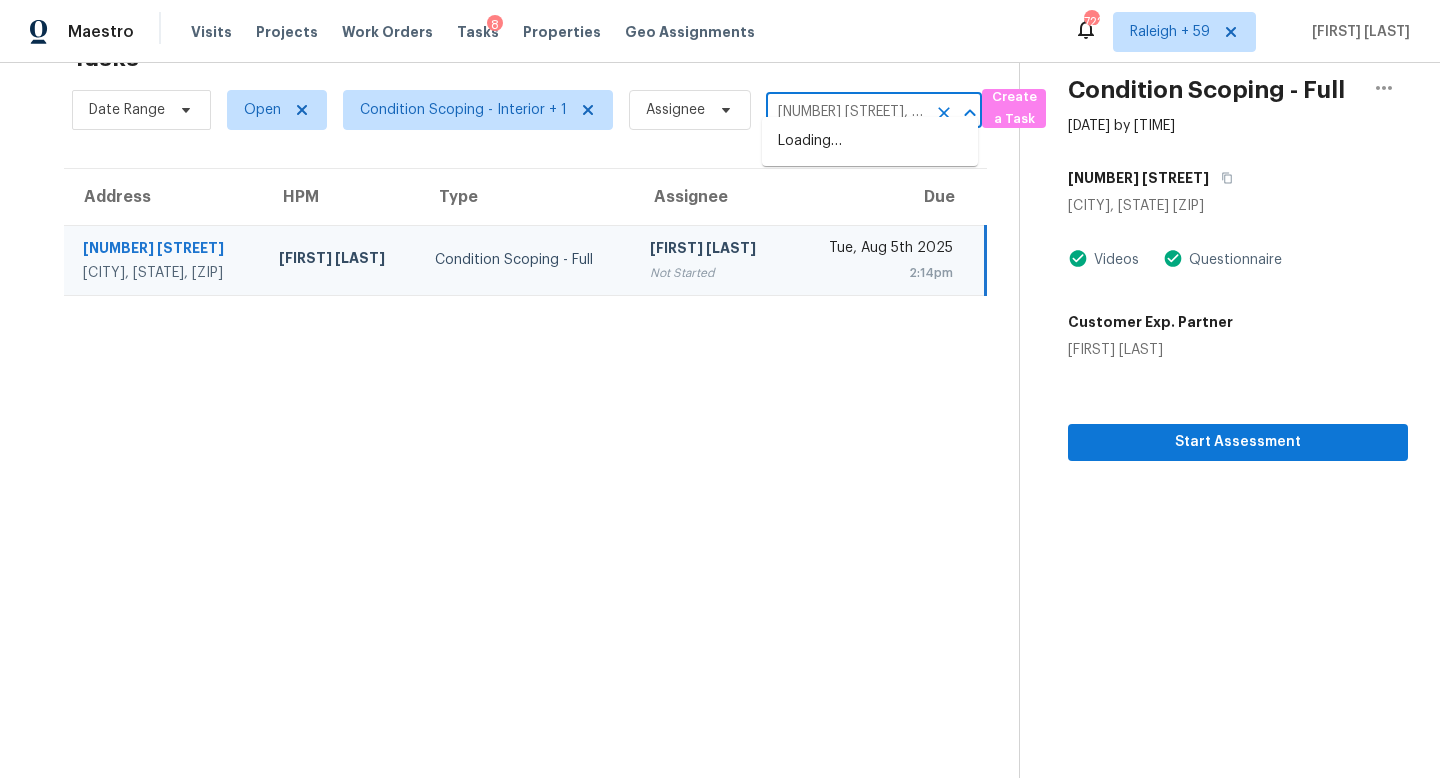 scroll, scrollTop: 0, scrollLeft: 98, axis: horizontal 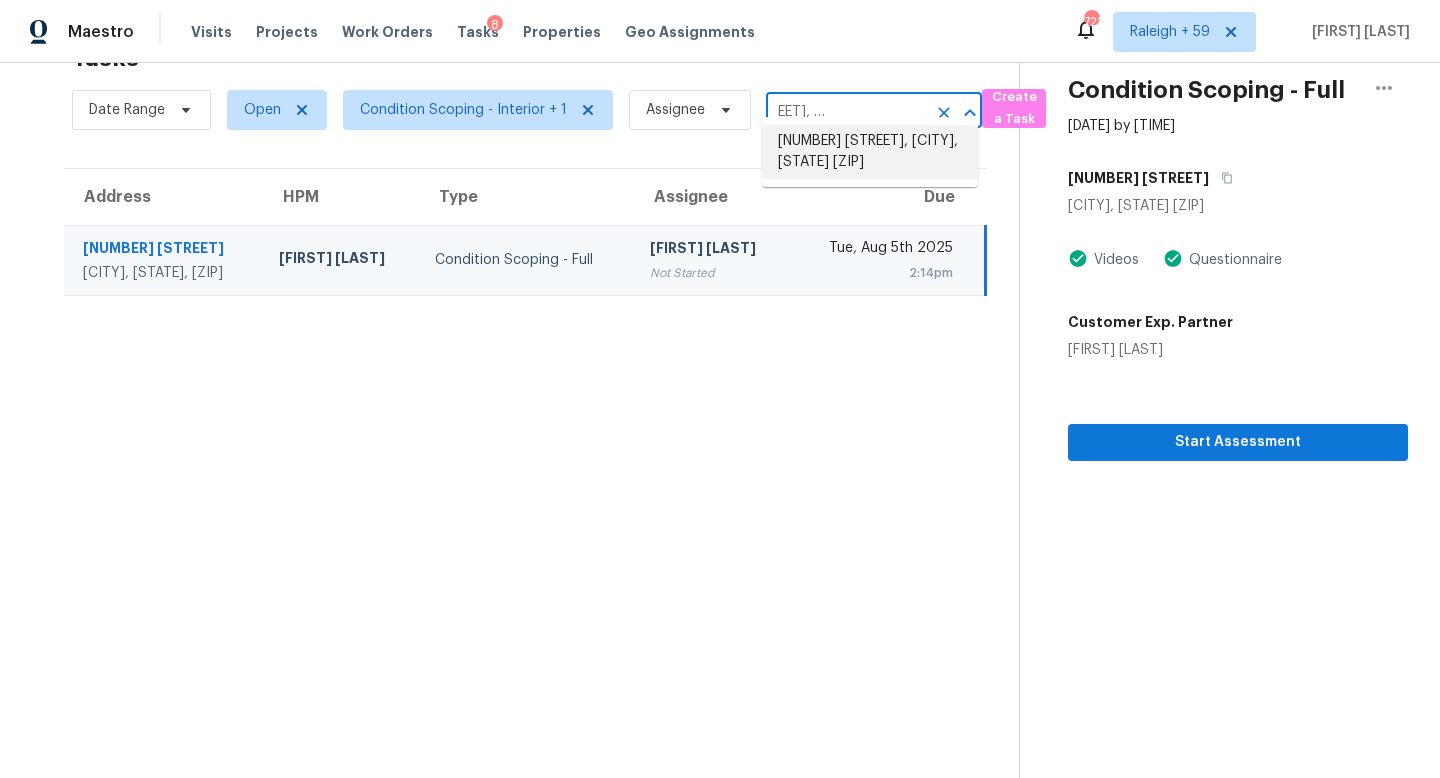 click on "1352 Cutforth Ct, San Jose, CA 95132" at bounding box center [870, 152] 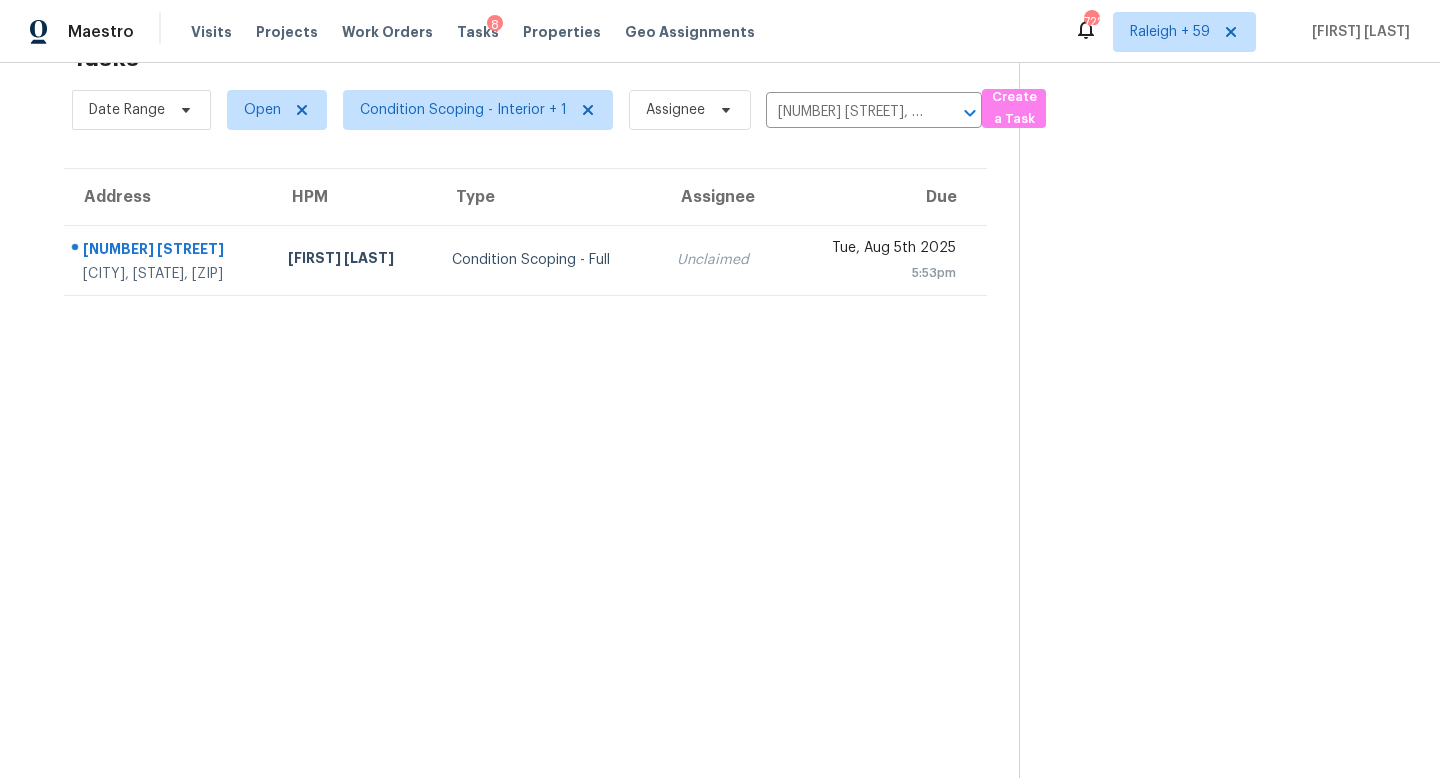 click on "Unclaimed" at bounding box center [722, 260] 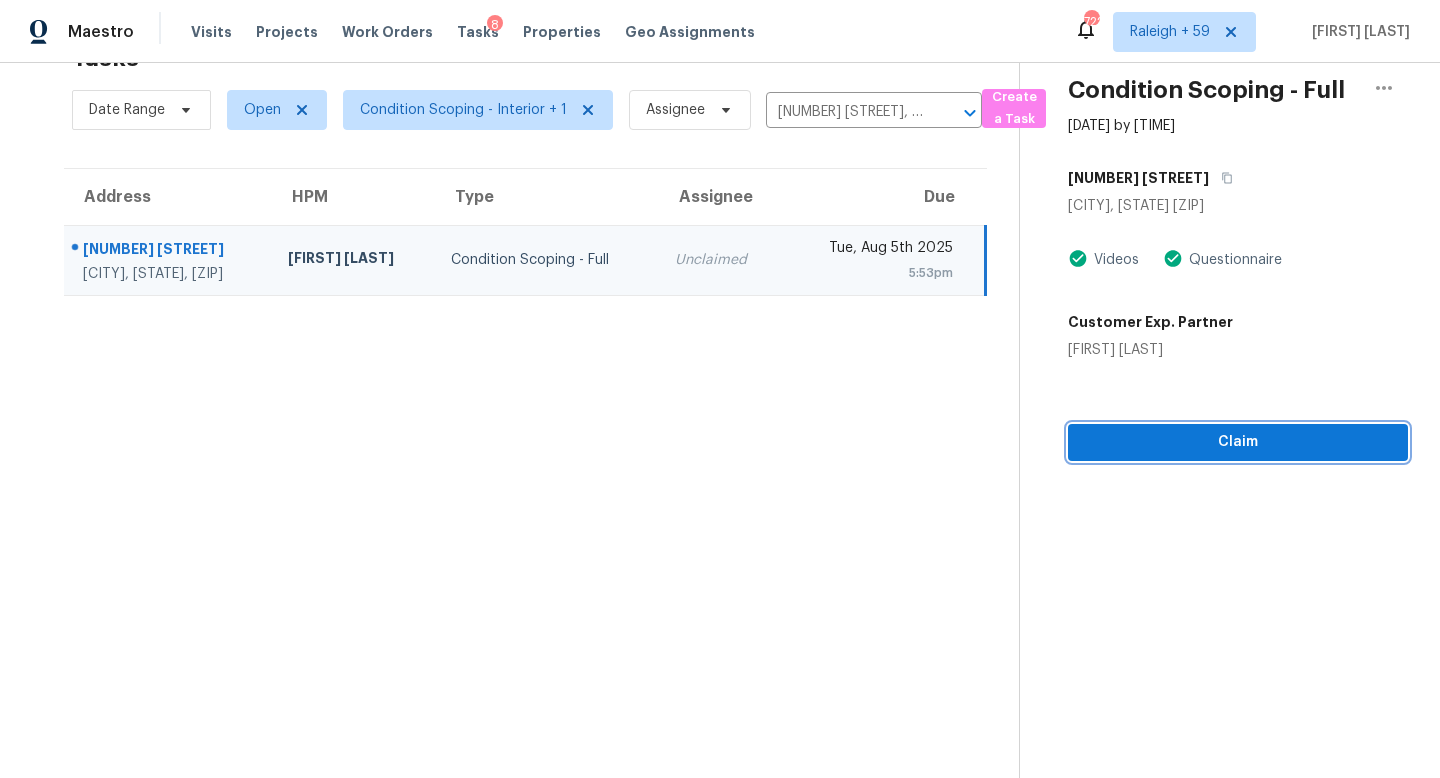 click on "Claim" at bounding box center (1238, 442) 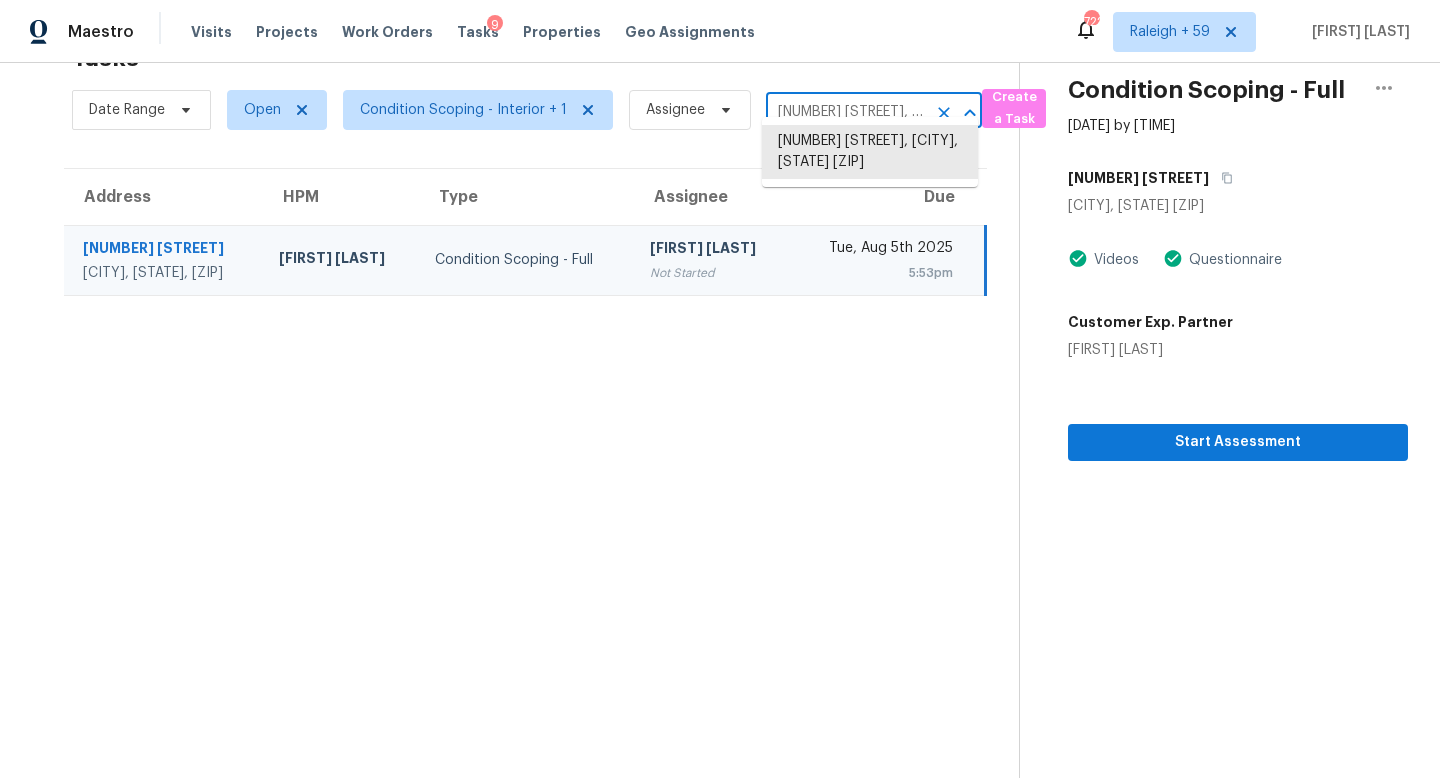 click on "1352 Cutforth Ct, San Jose, CA 95132" at bounding box center [846, 112] 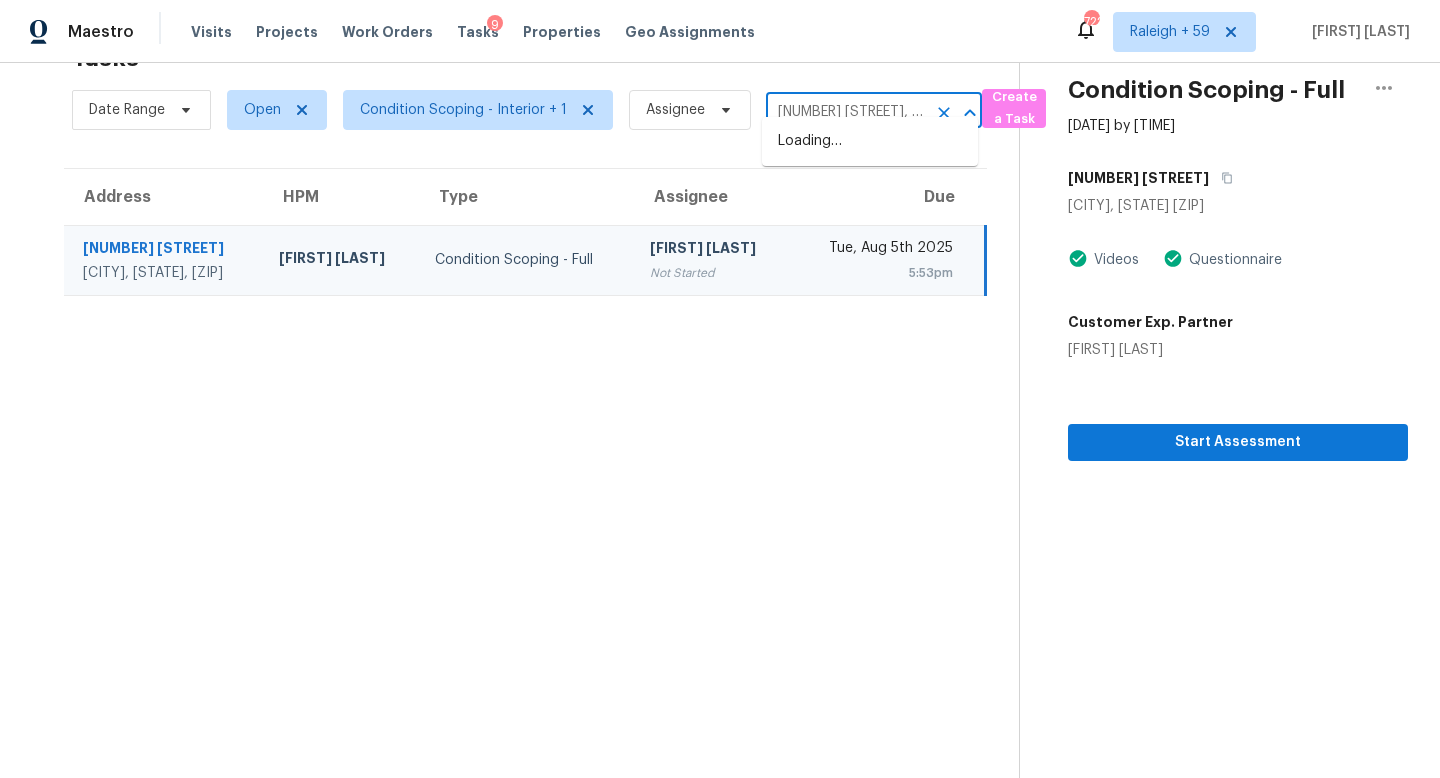 scroll, scrollTop: 0, scrollLeft: 124, axis: horizontal 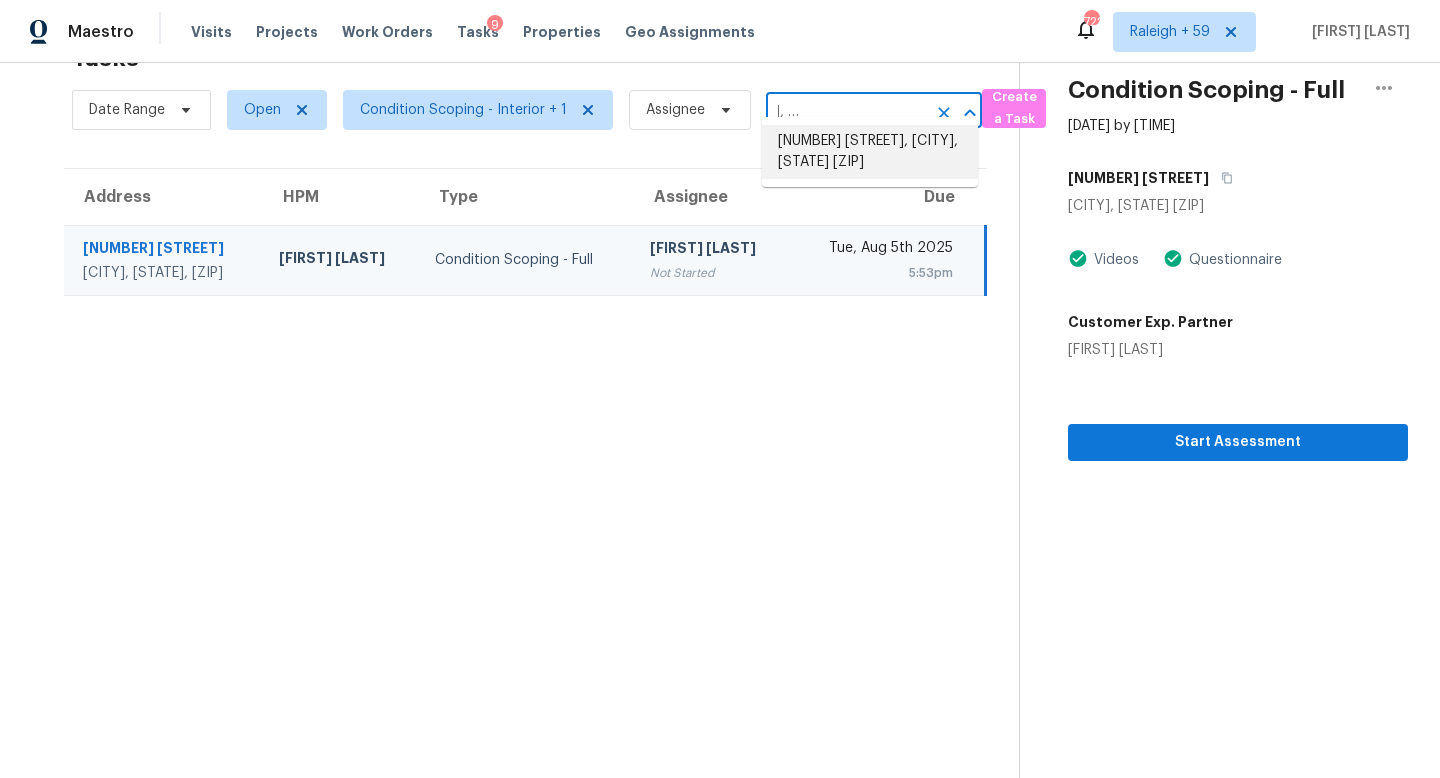 click on "3433 W Chambers St, Phoenix, AZ 85041" at bounding box center [870, 152] 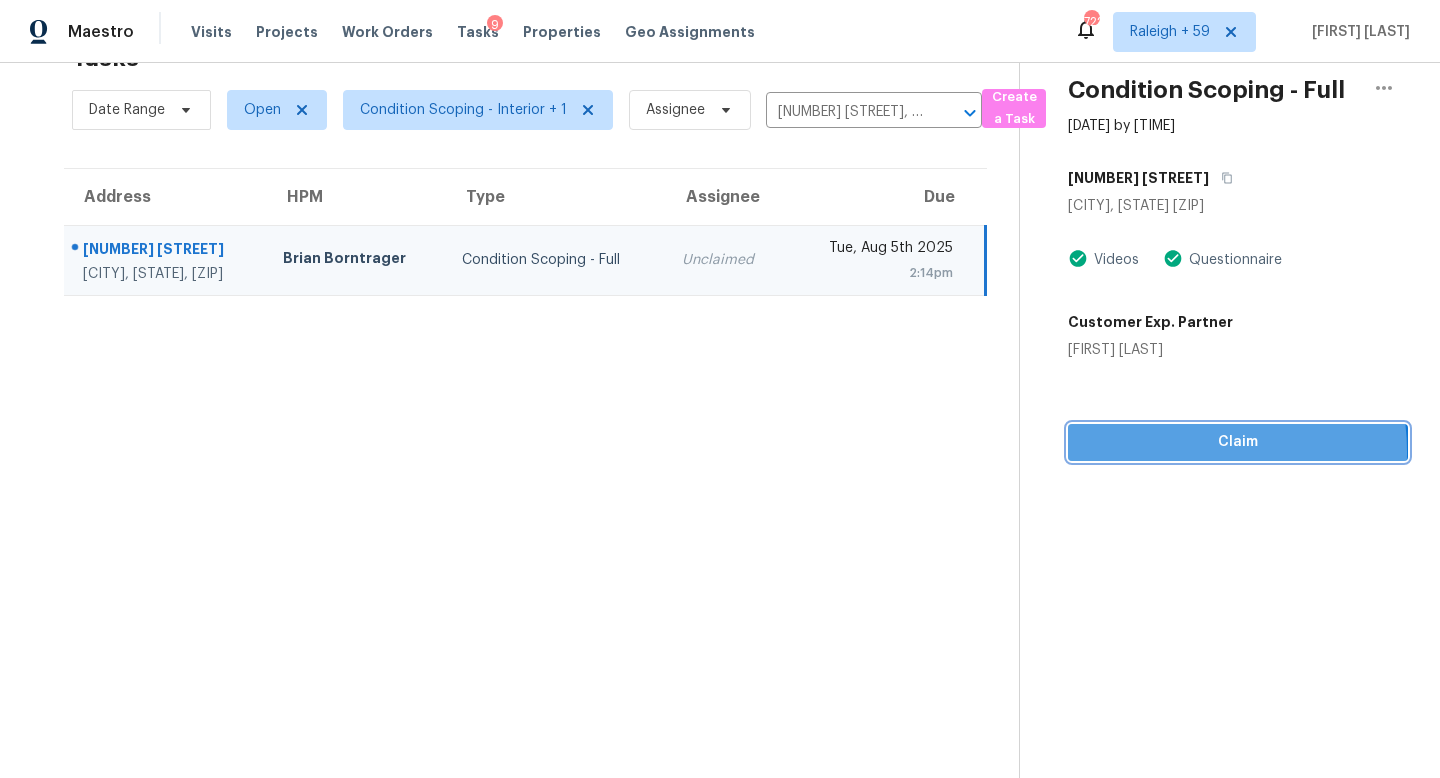 click on "Claim" at bounding box center (1238, 442) 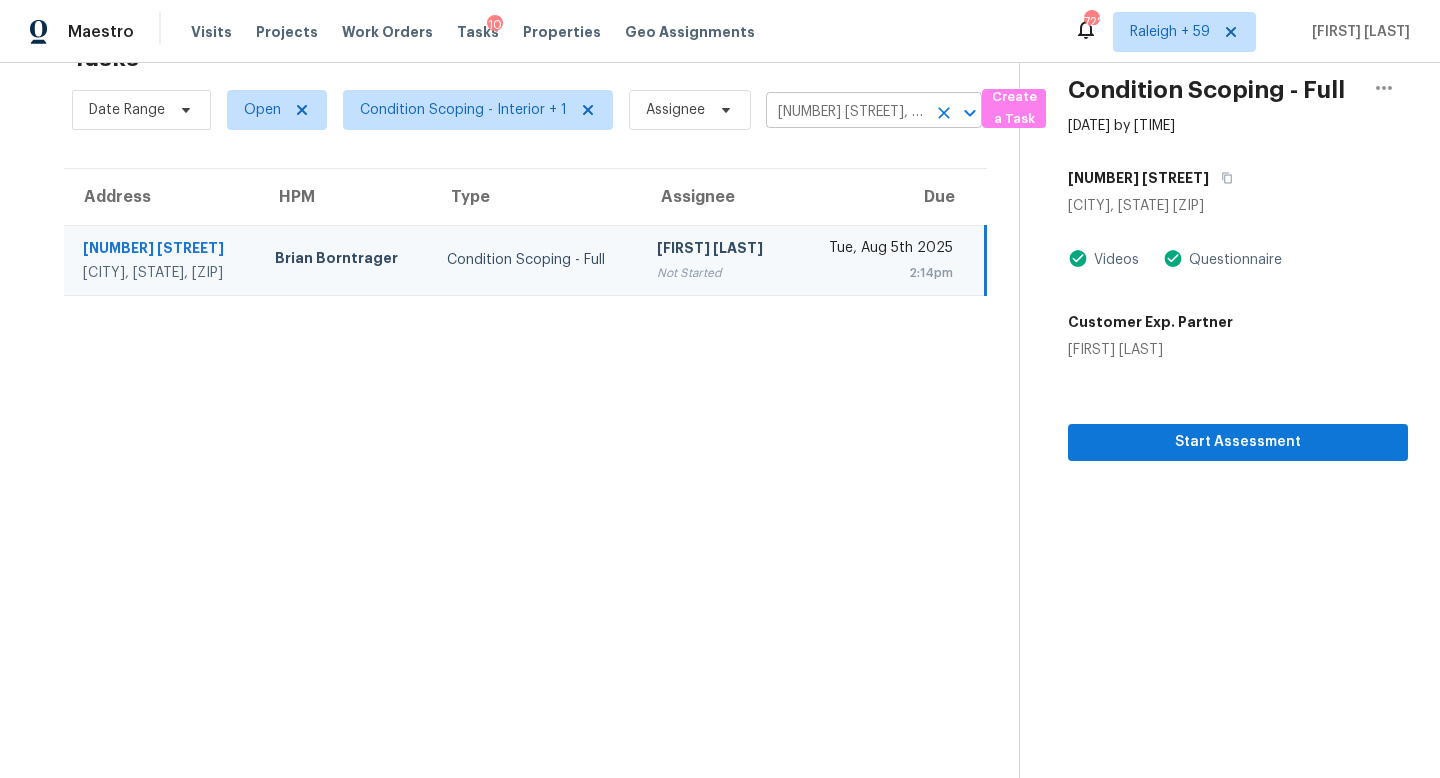 click on "3433 W Chambers St, Phoenix, AZ 85041" at bounding box center (846, 112) 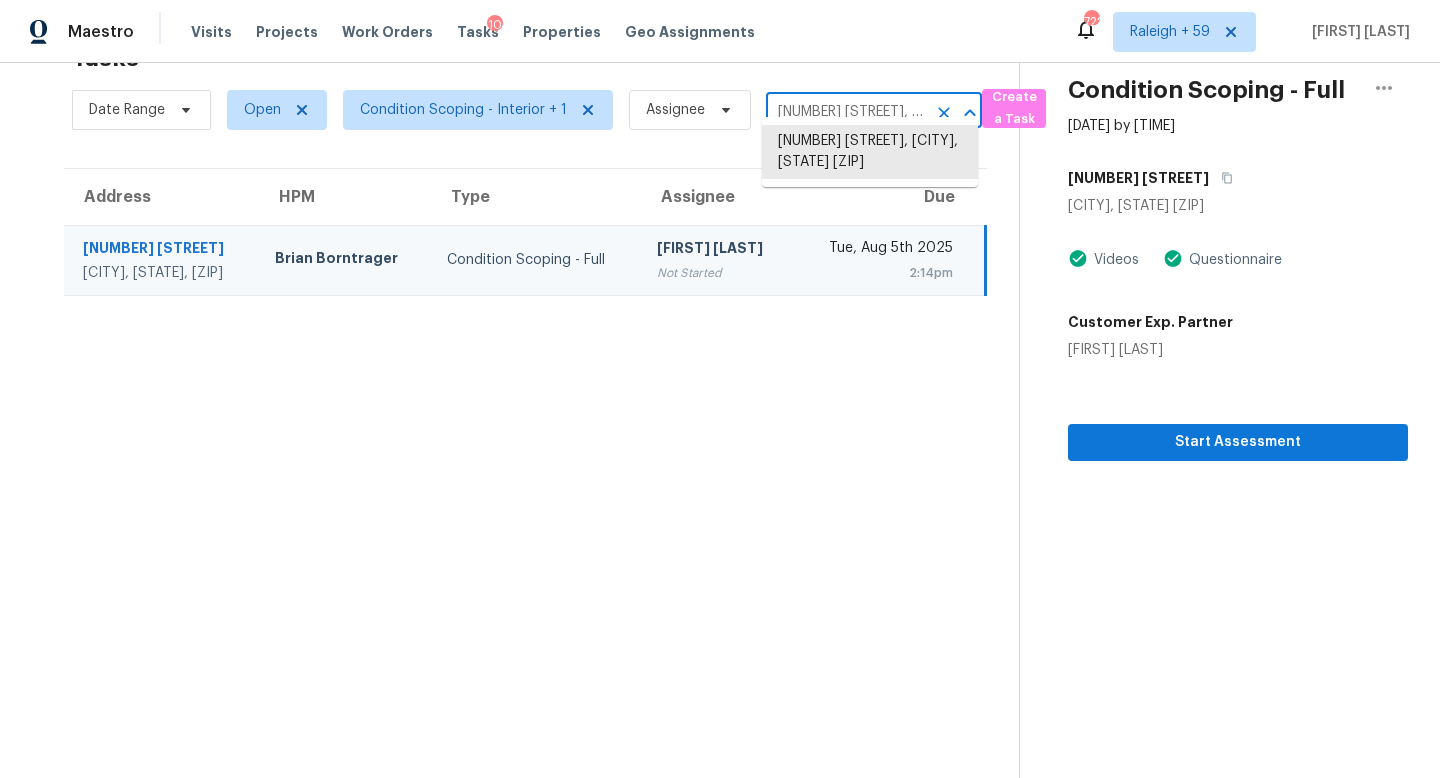 paste on "5649 Harveston Way, Sacramento, CA, 95835" 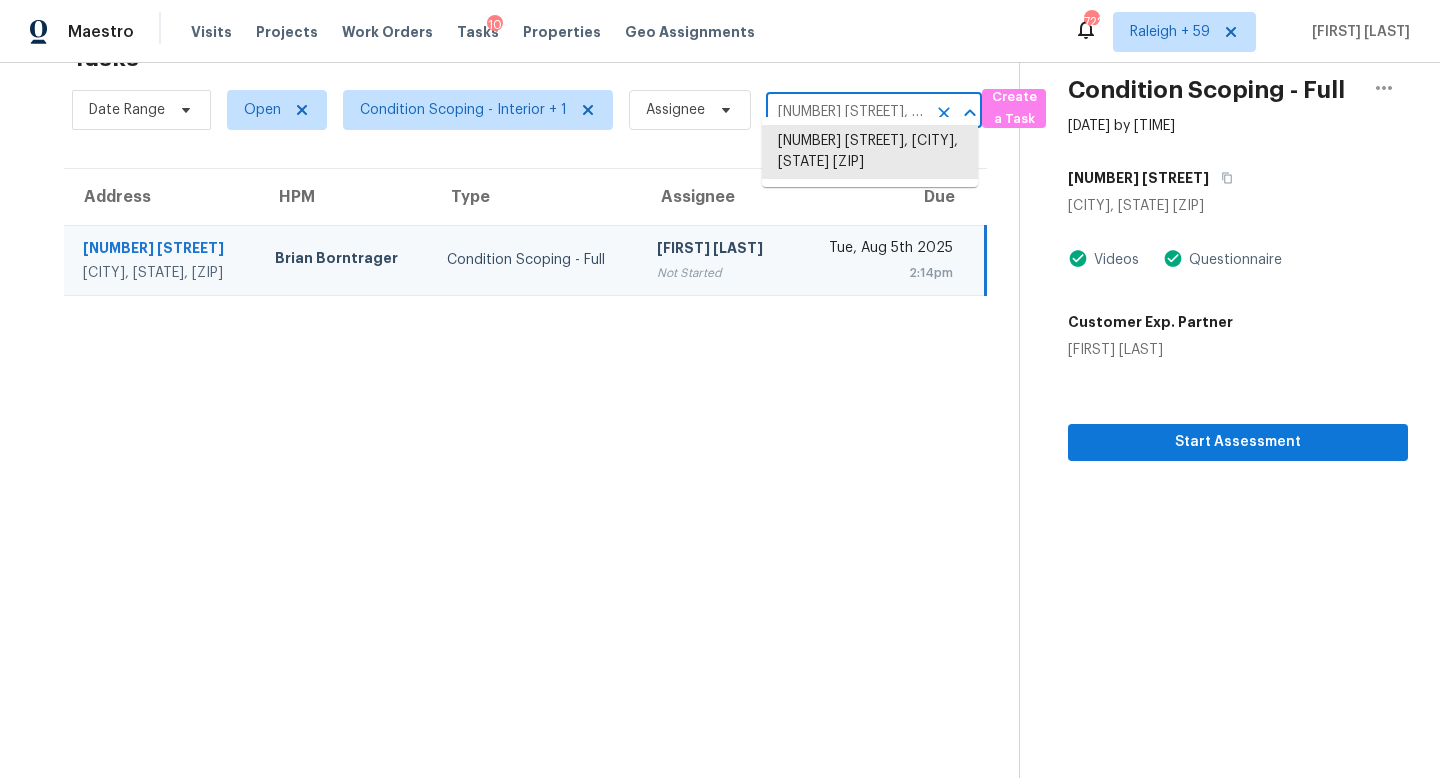 scroll, scrollTop: 0, scrollLeft: 150, axis: horizontal 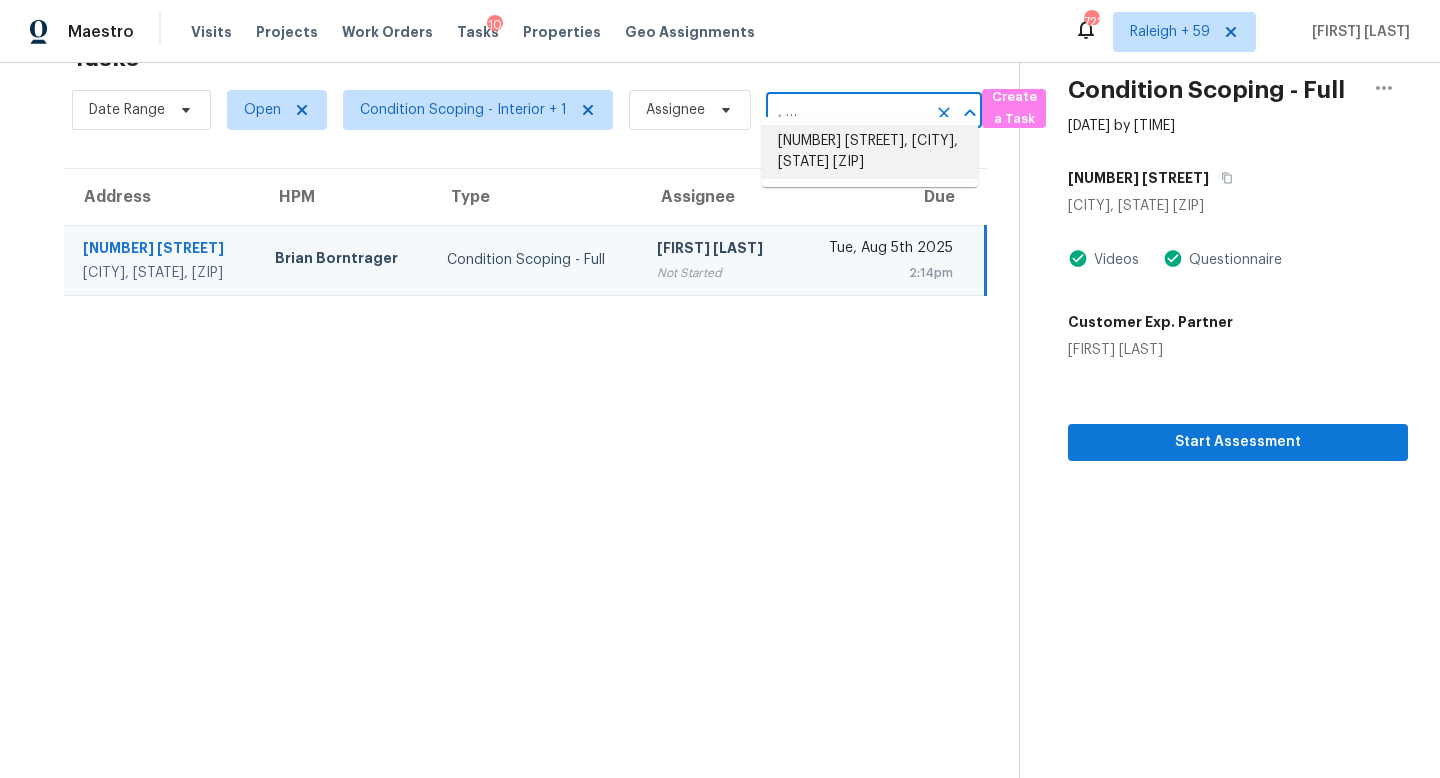 click on "5649 Harveston Way, Sacramento, CA 95835" at bounding box center [870, 152] 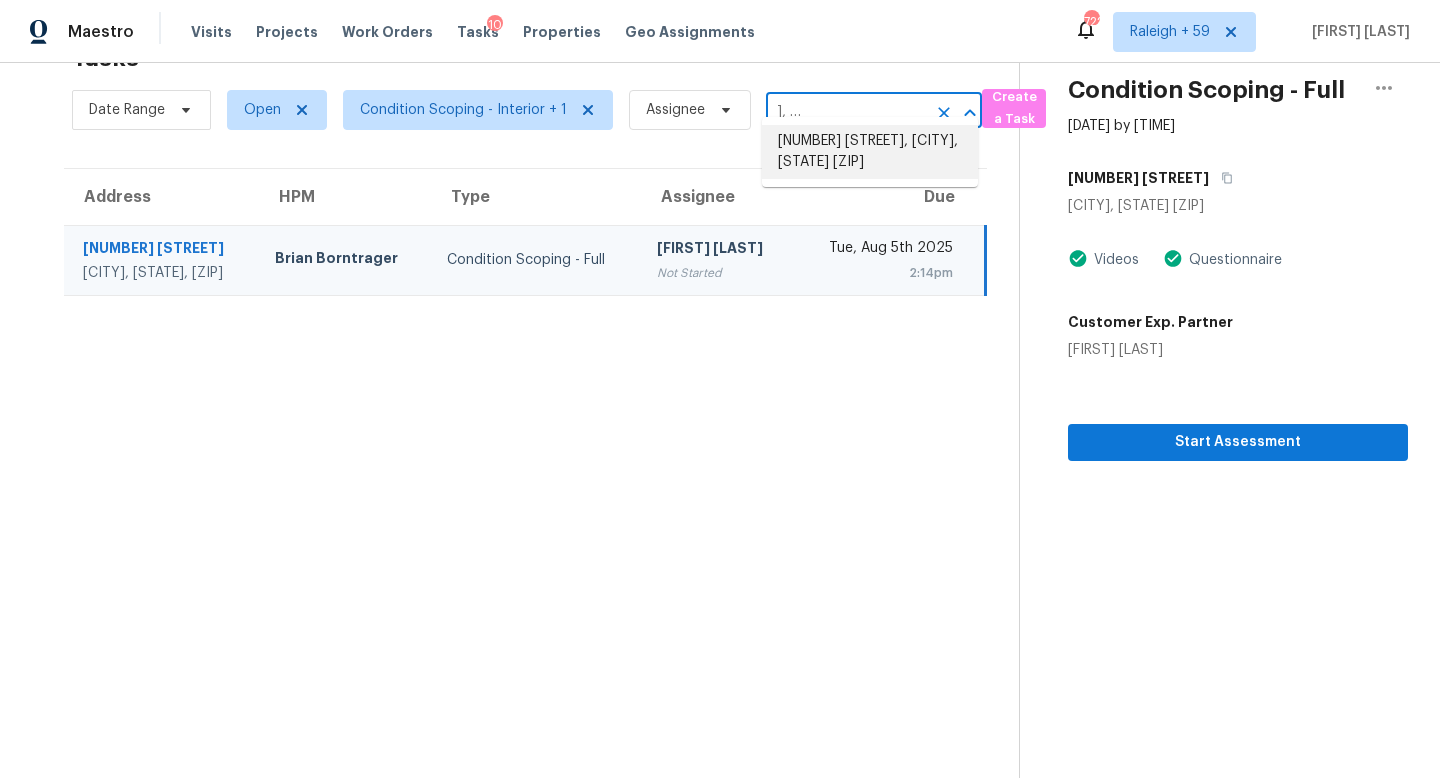scroll, scrollTop: 0, scrollLeft: 0, axis: both 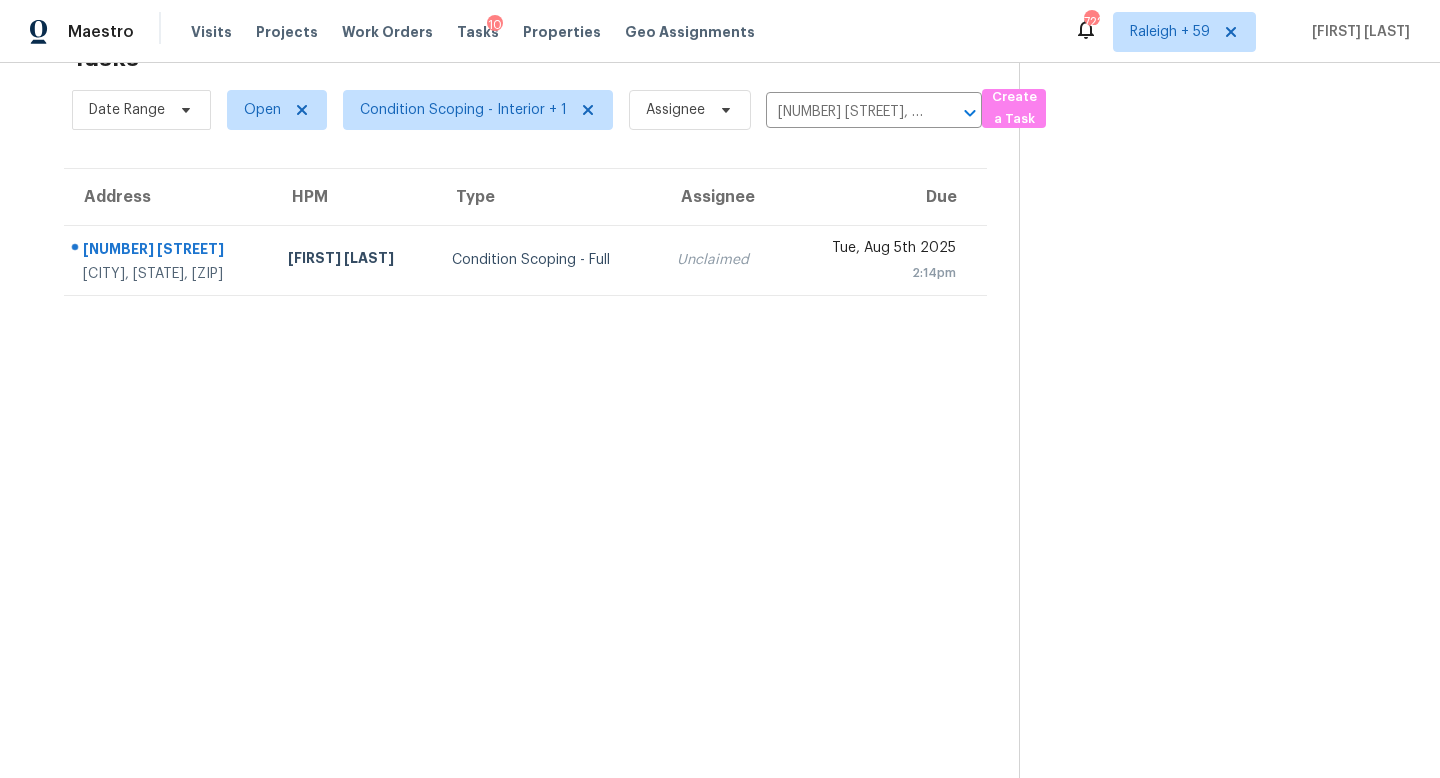 click on "Unclaimed" at bounding box center [722, 260] 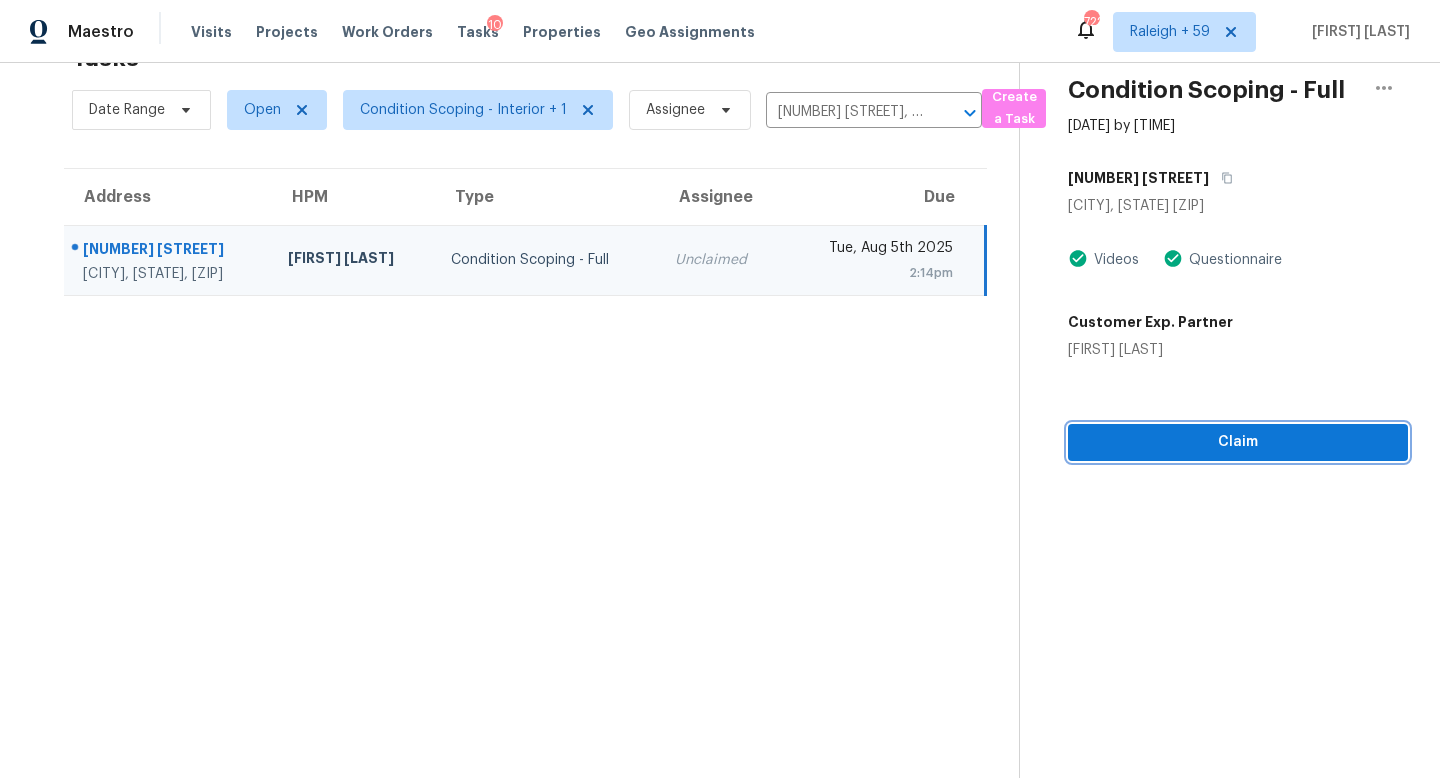 click on "Claim" at bounding box center [1238, 442] 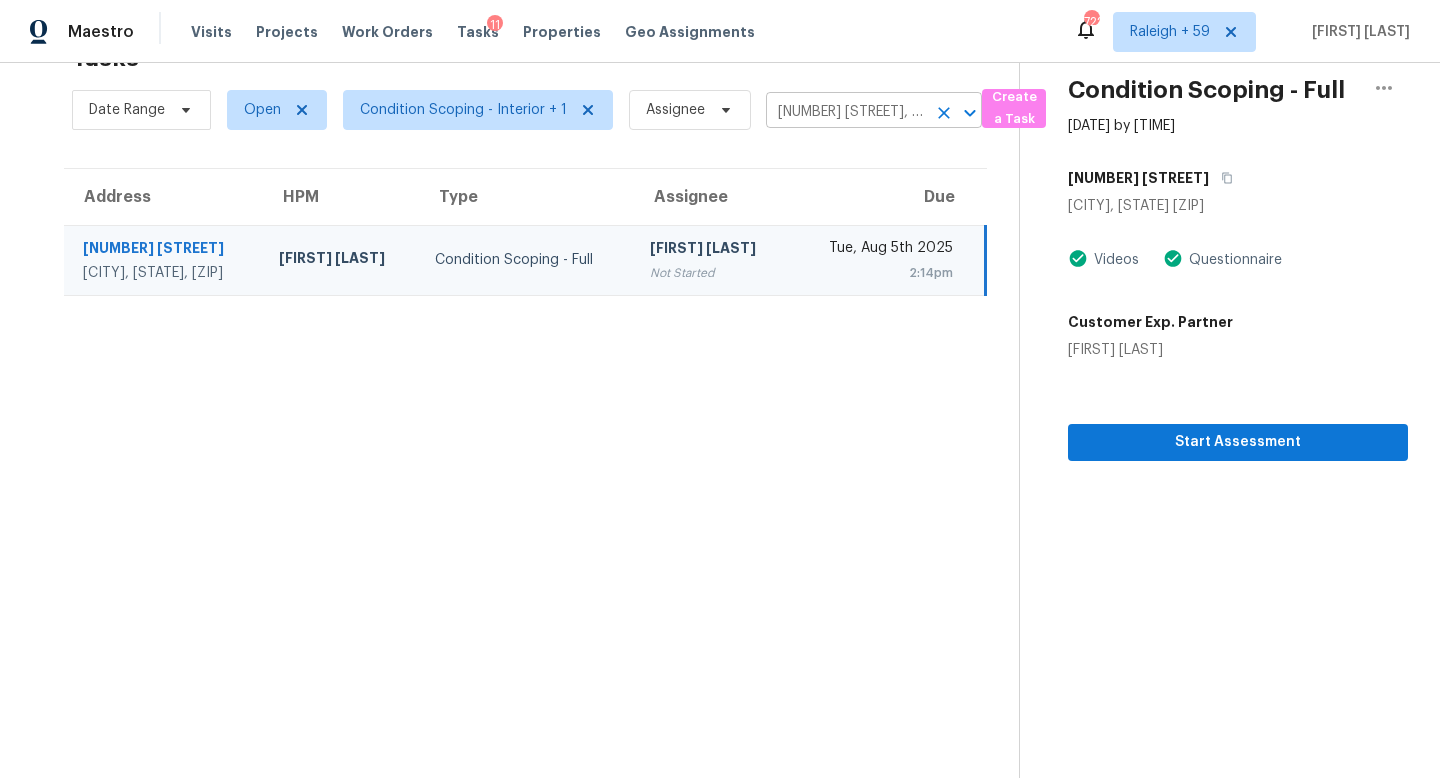 click on "5649 Harveston Way, Sacramento, CA 95835" at bounding box center [846, 112] 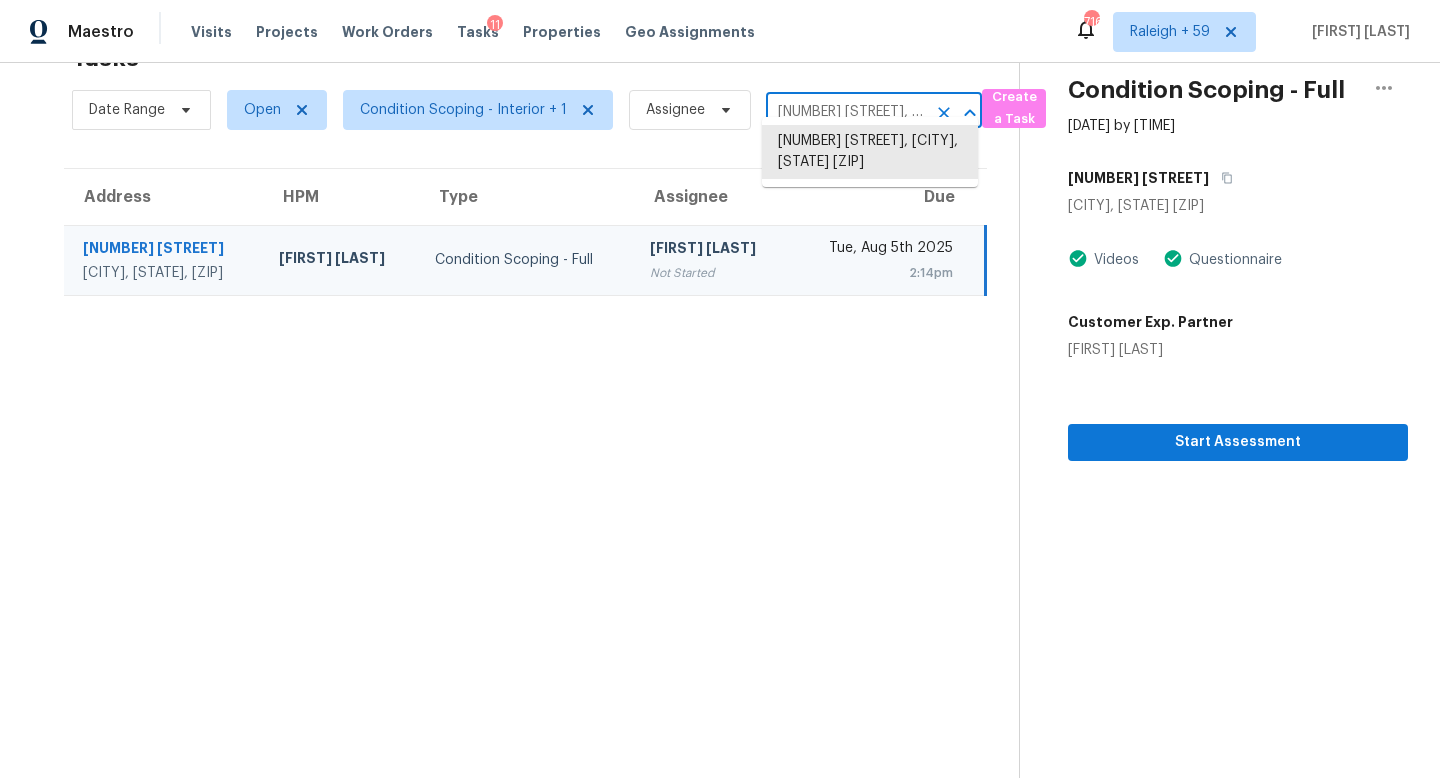 paste on "3912 Jacobs Lndg, Saint Charles, MO, 63304" 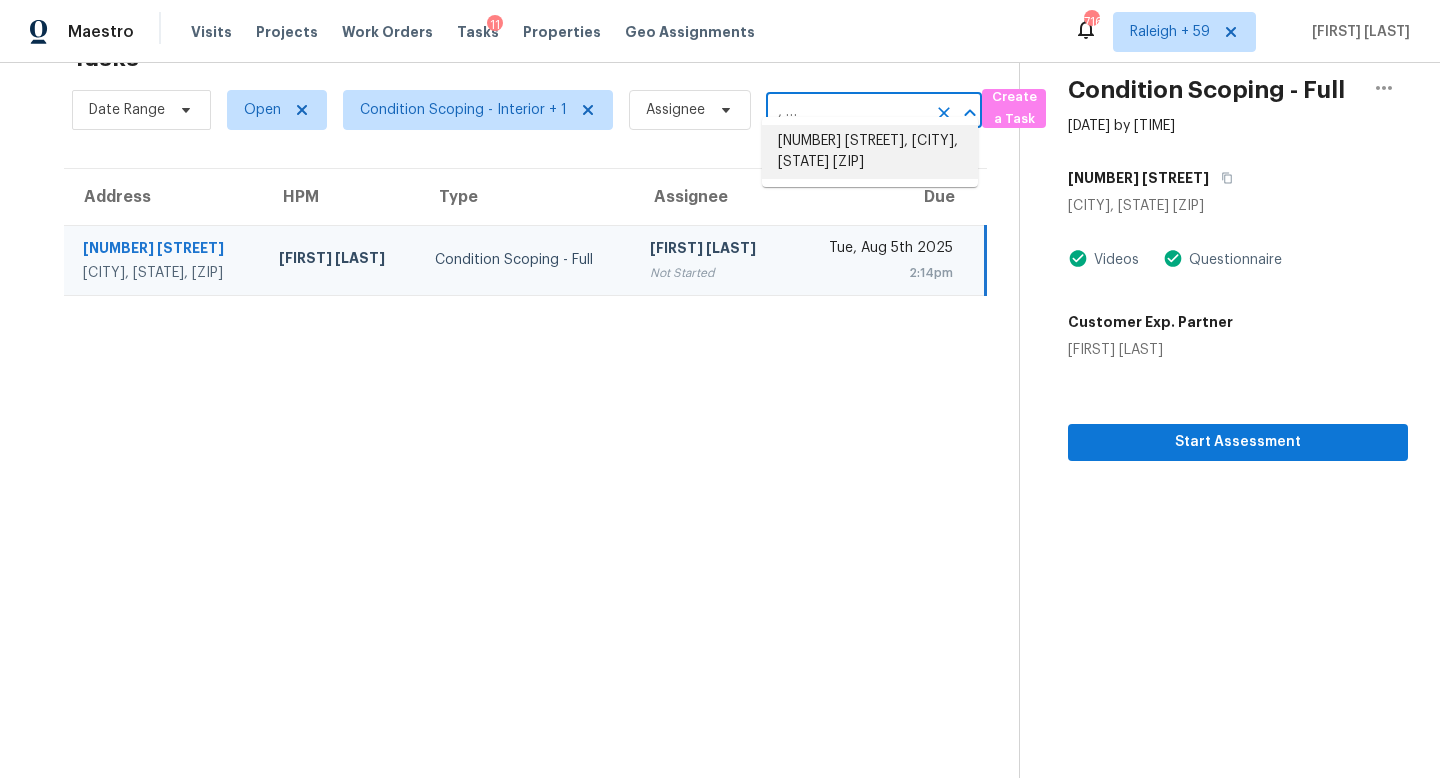 click on "3912 Jacobs Lndg, Saint Charles, MO 63304" at bounding box center (870, 152) 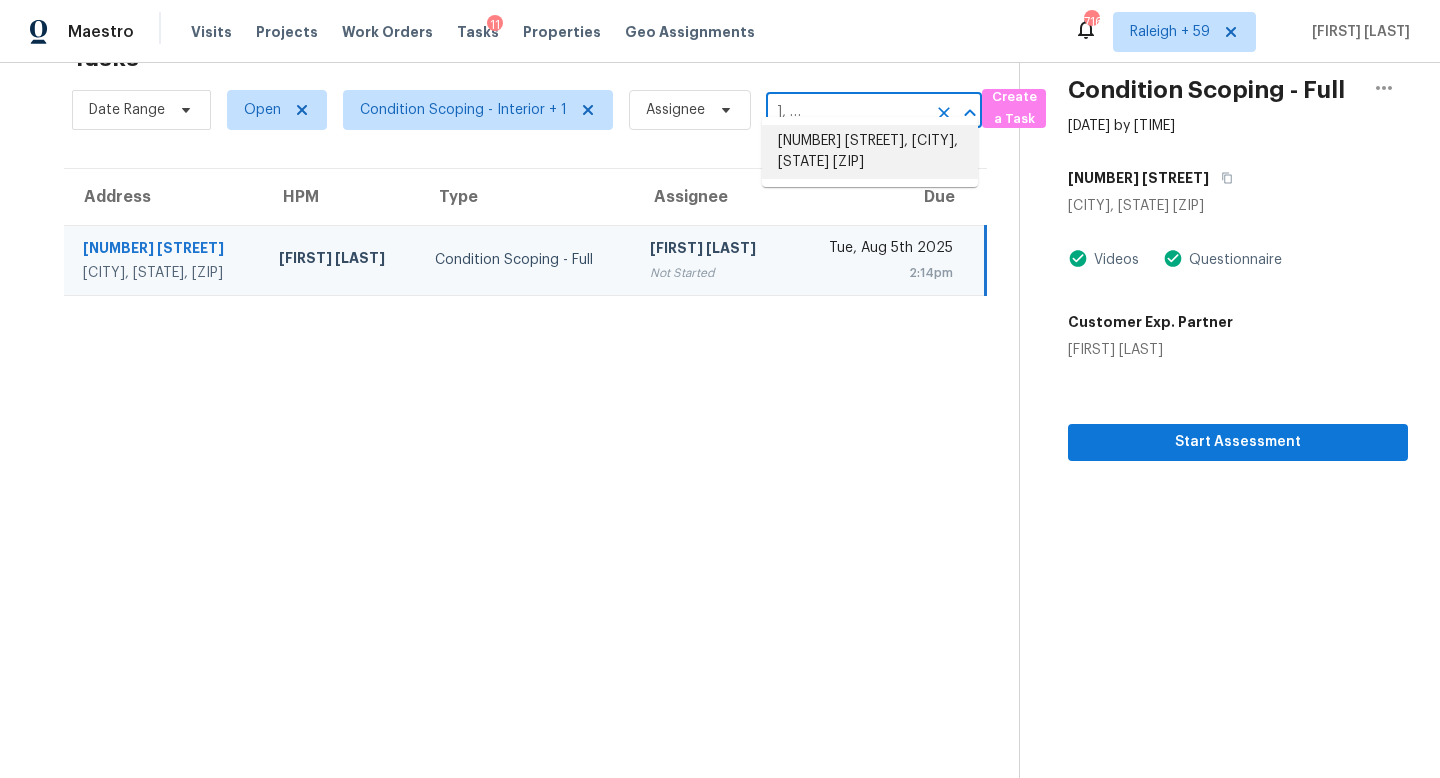 scroll, scrollTop: 0, scrollLeft: 0, axis: both 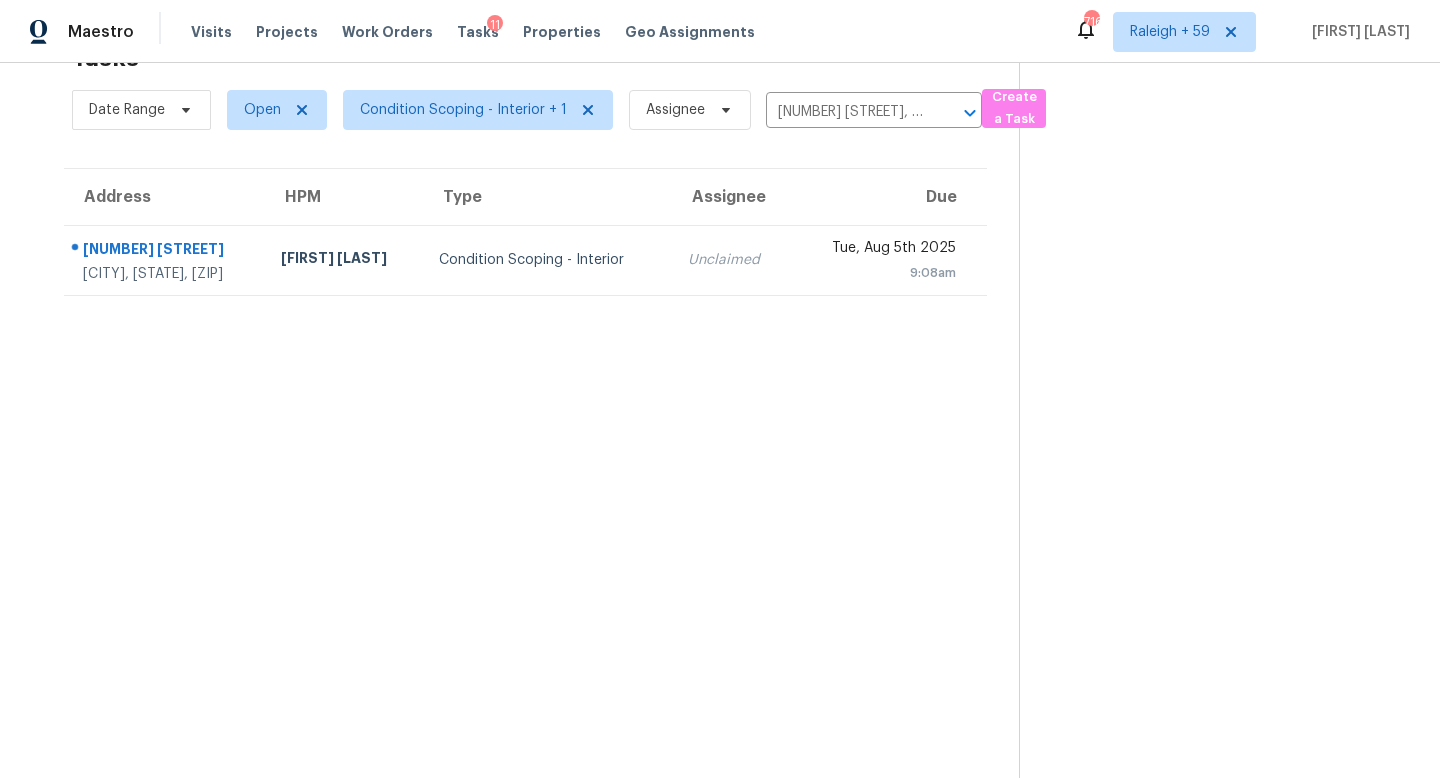click on "Unclaimed" at bounding box center [731, 260] 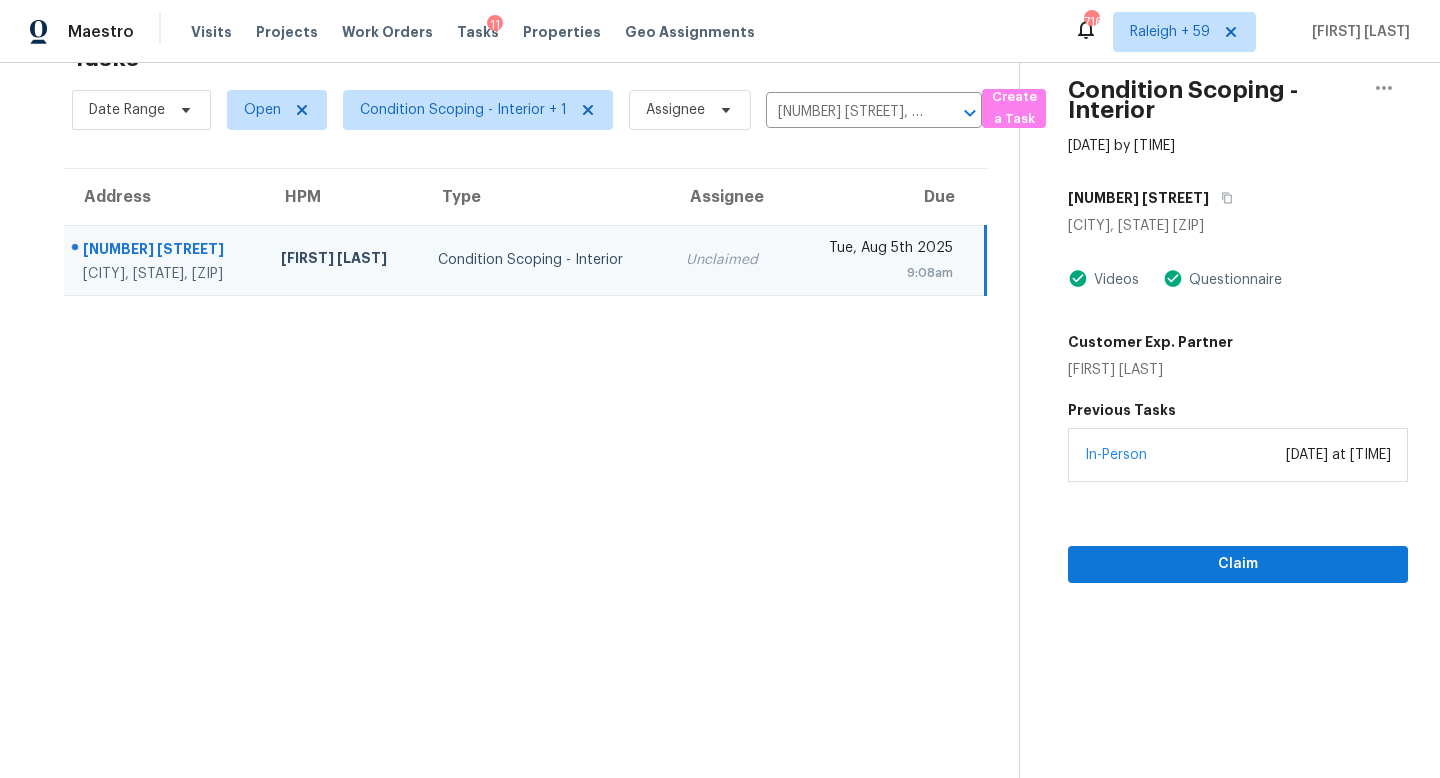 click on "In-Person  August 04, 2025 at 09:08 PM" at bounding box center [1238, 455] 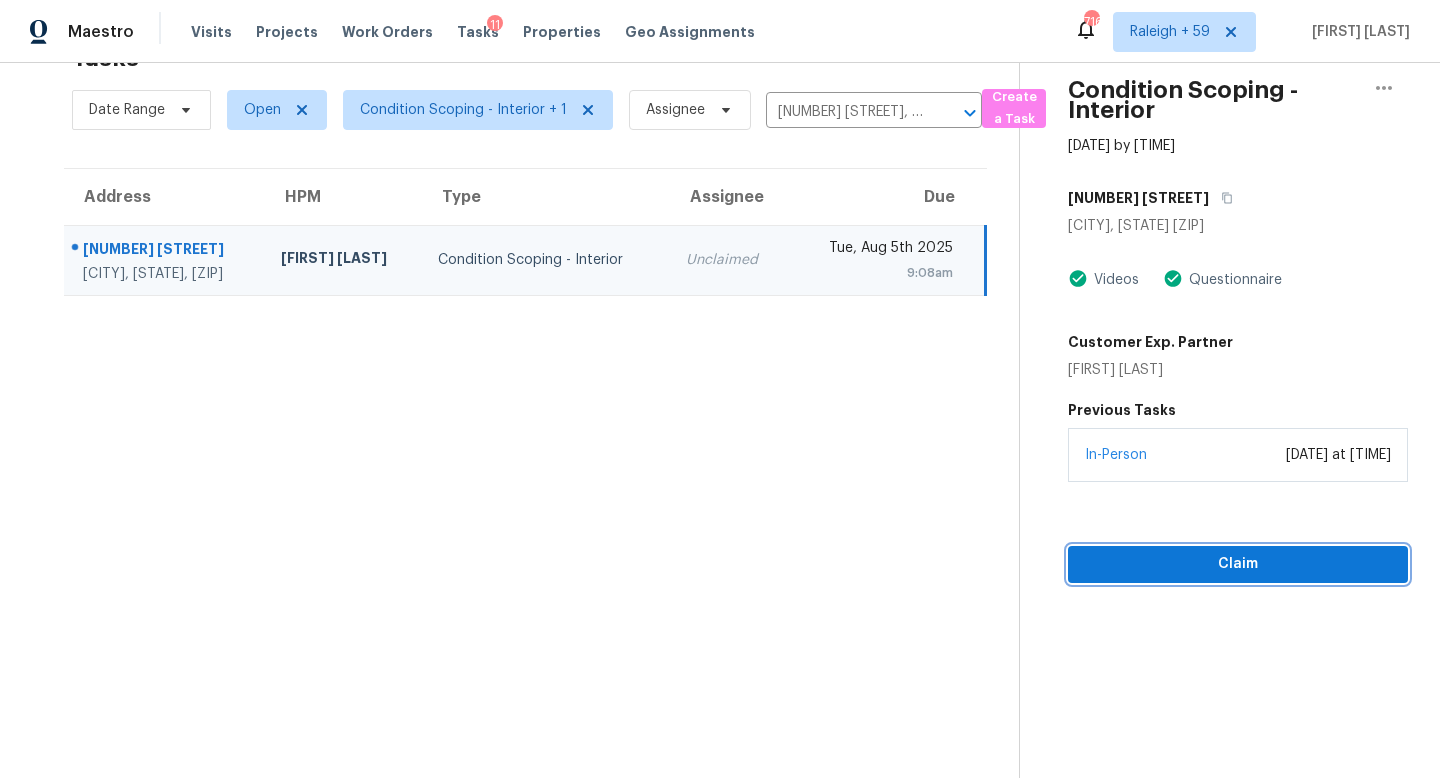 click on "Claim" at bounding box center [1238, 564] 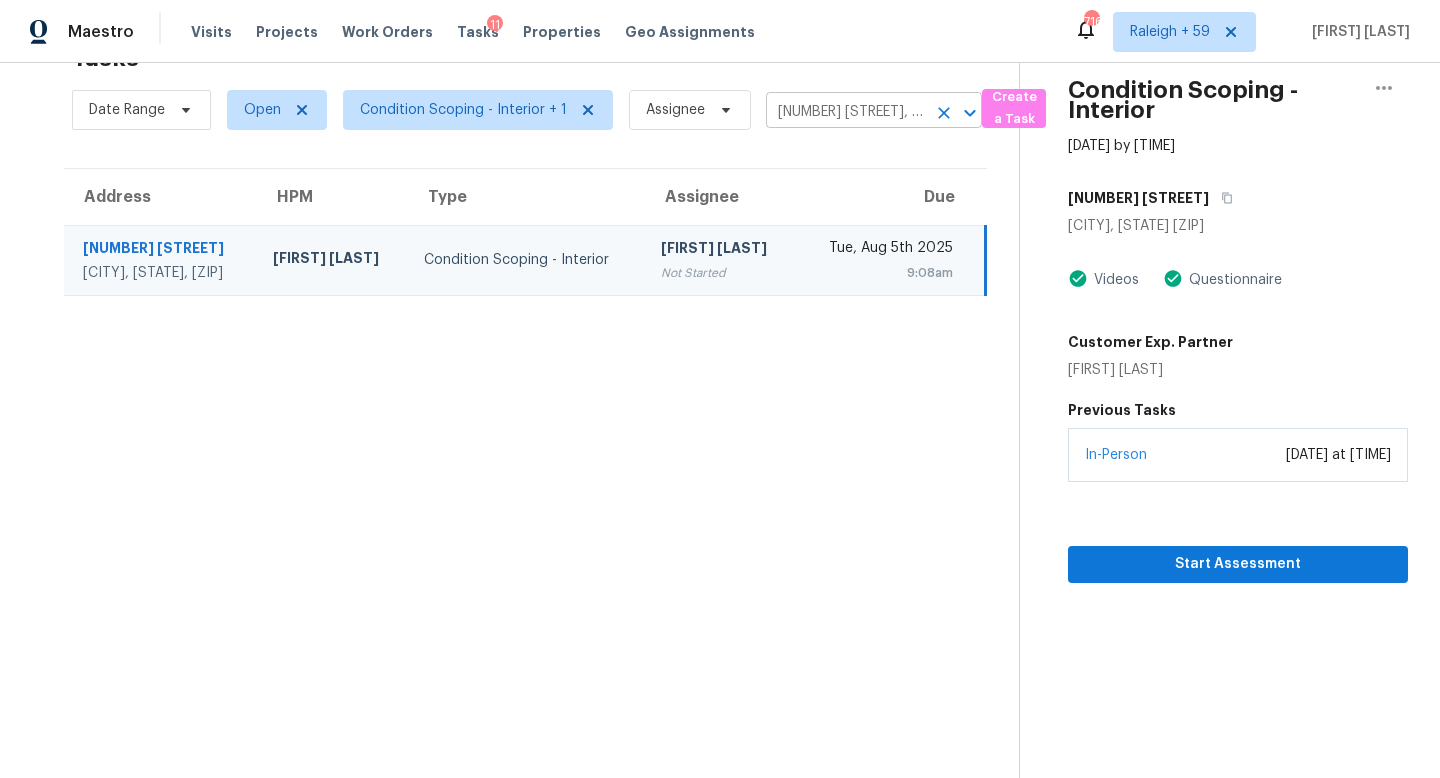 click on "3912 Jacobs Lndg, Saint Charles, MO 63304" at bounding box center [846, 112] 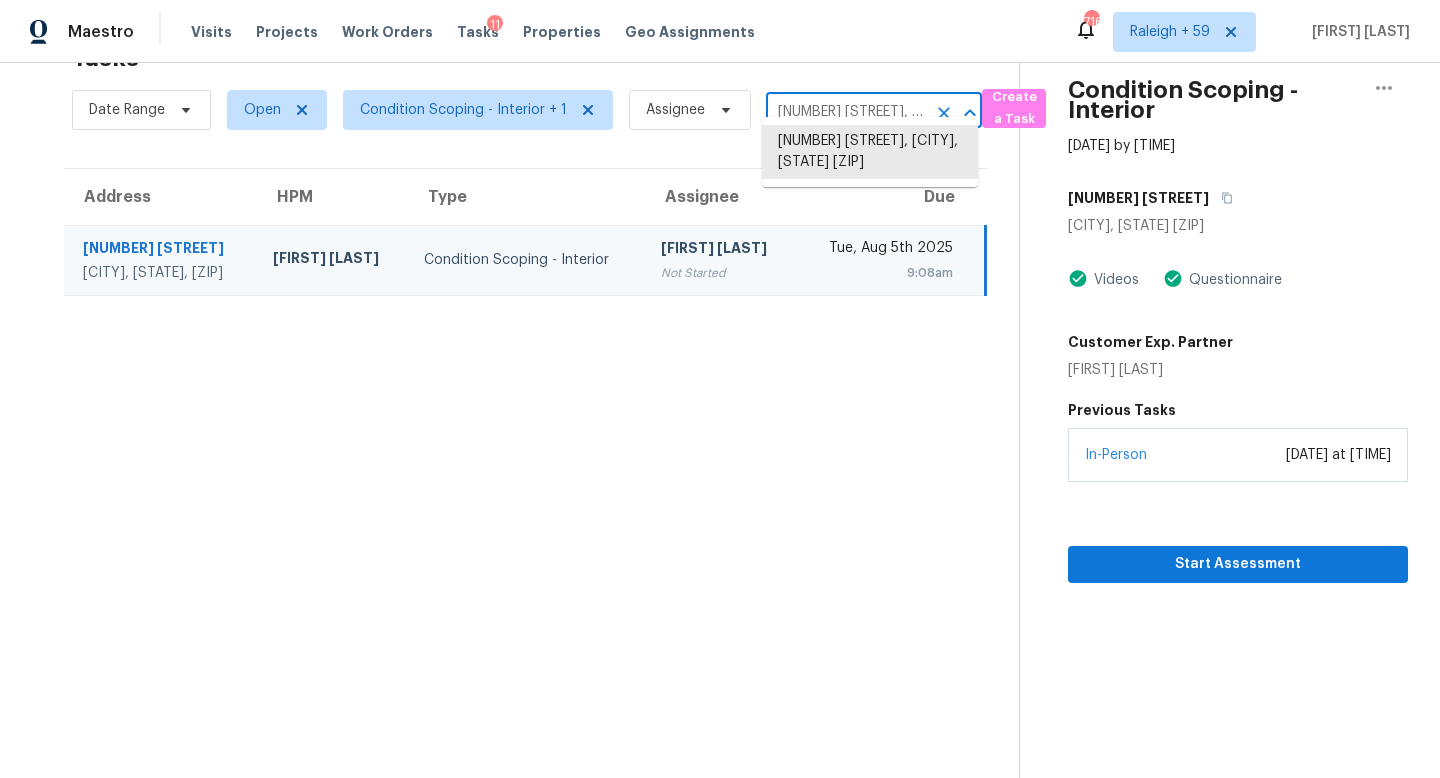 paste on "13308 Sheffield Manor Dr, Silver Spring, MD, 209" 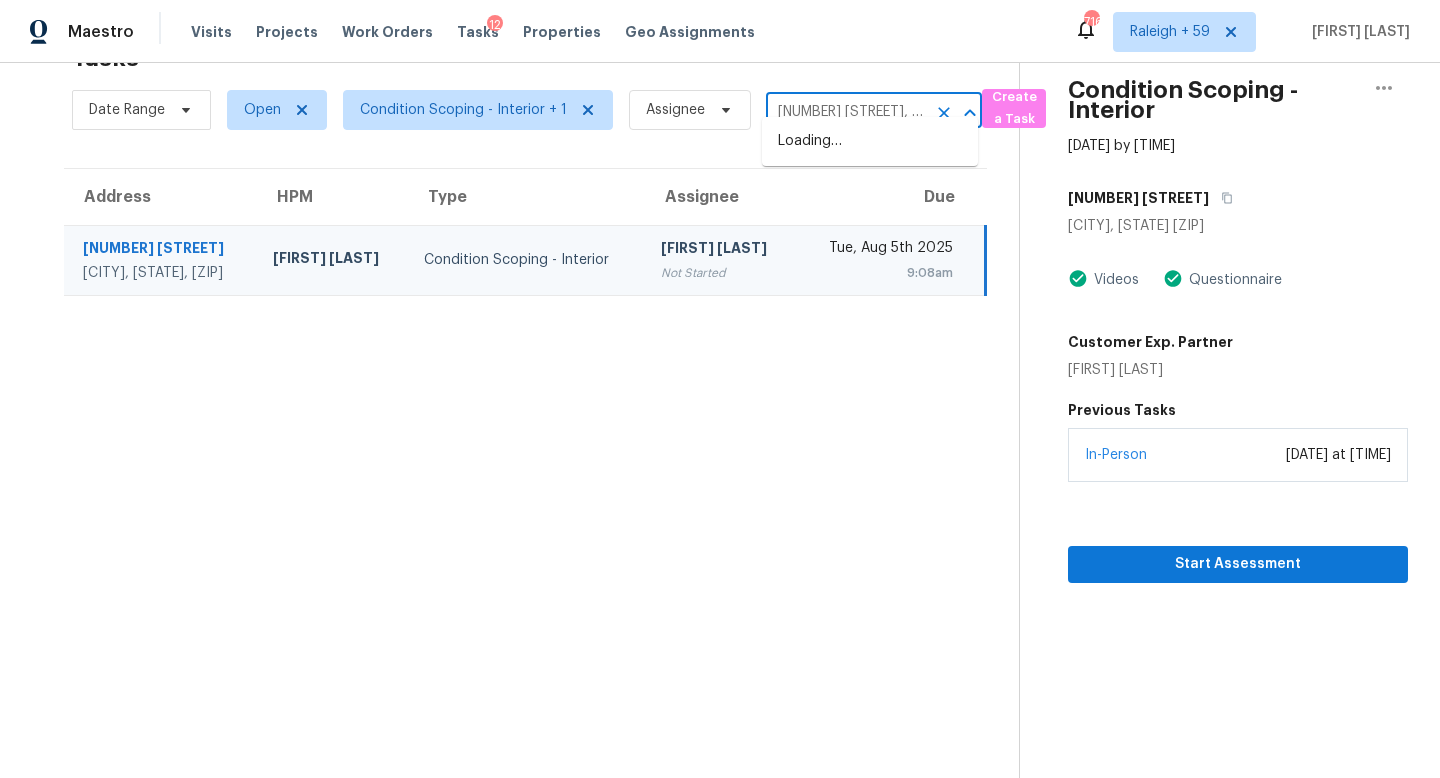 scroll, scrollTop: 0, scrollLeft: 188, axis: horizontal 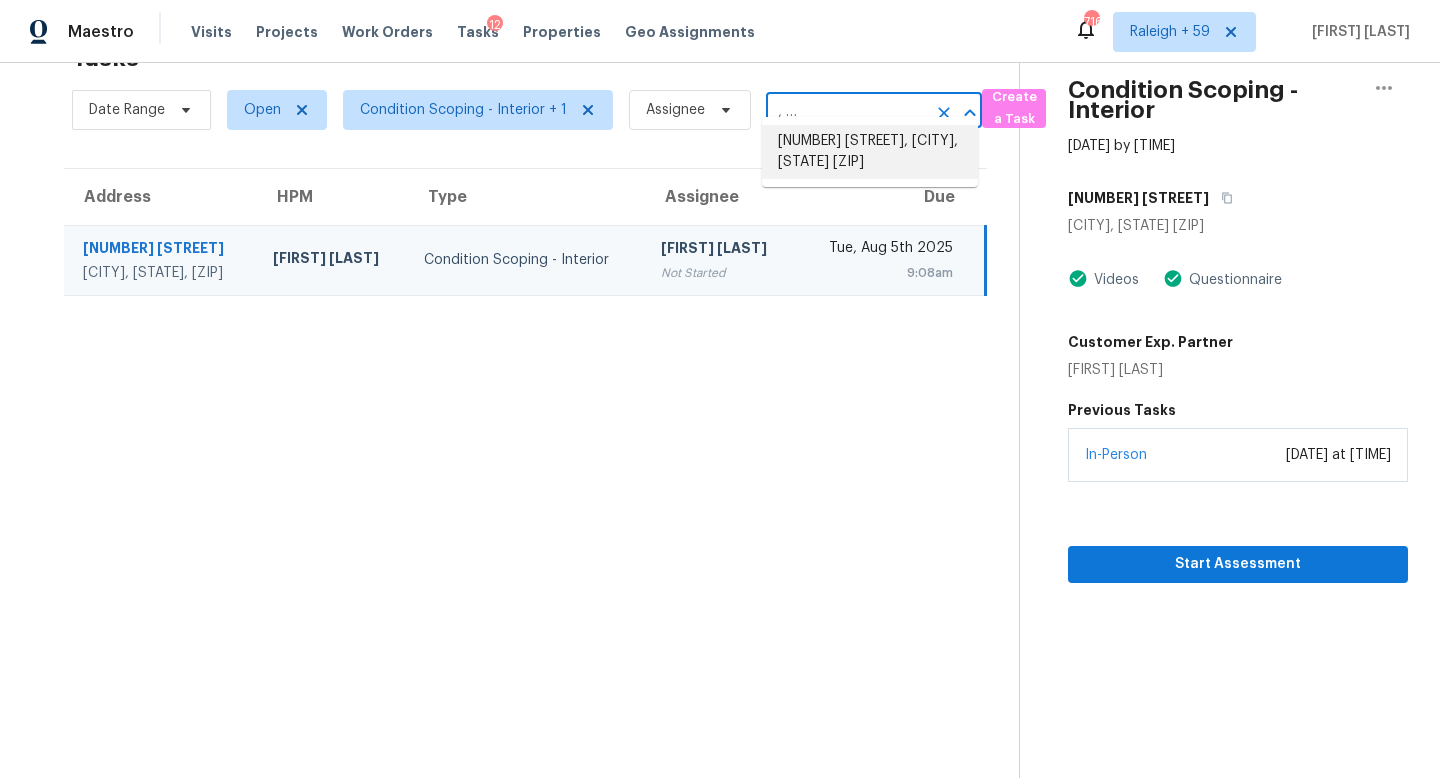 click on "13308 Sheffield Manor Dr, Silver Spring, MD 20904" at bounding box center (870, 152) 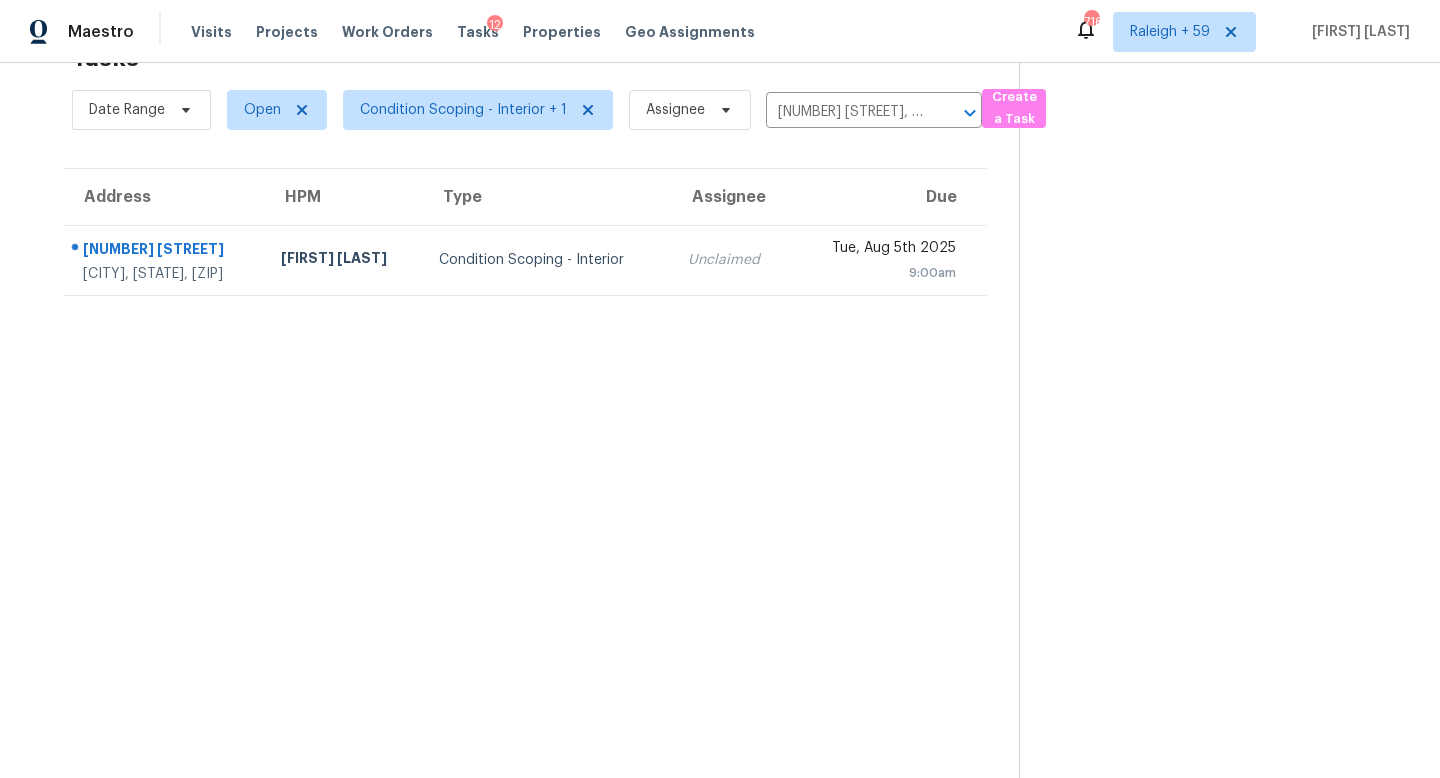 click on "Unclaimed" at bounding box center (731, 260) 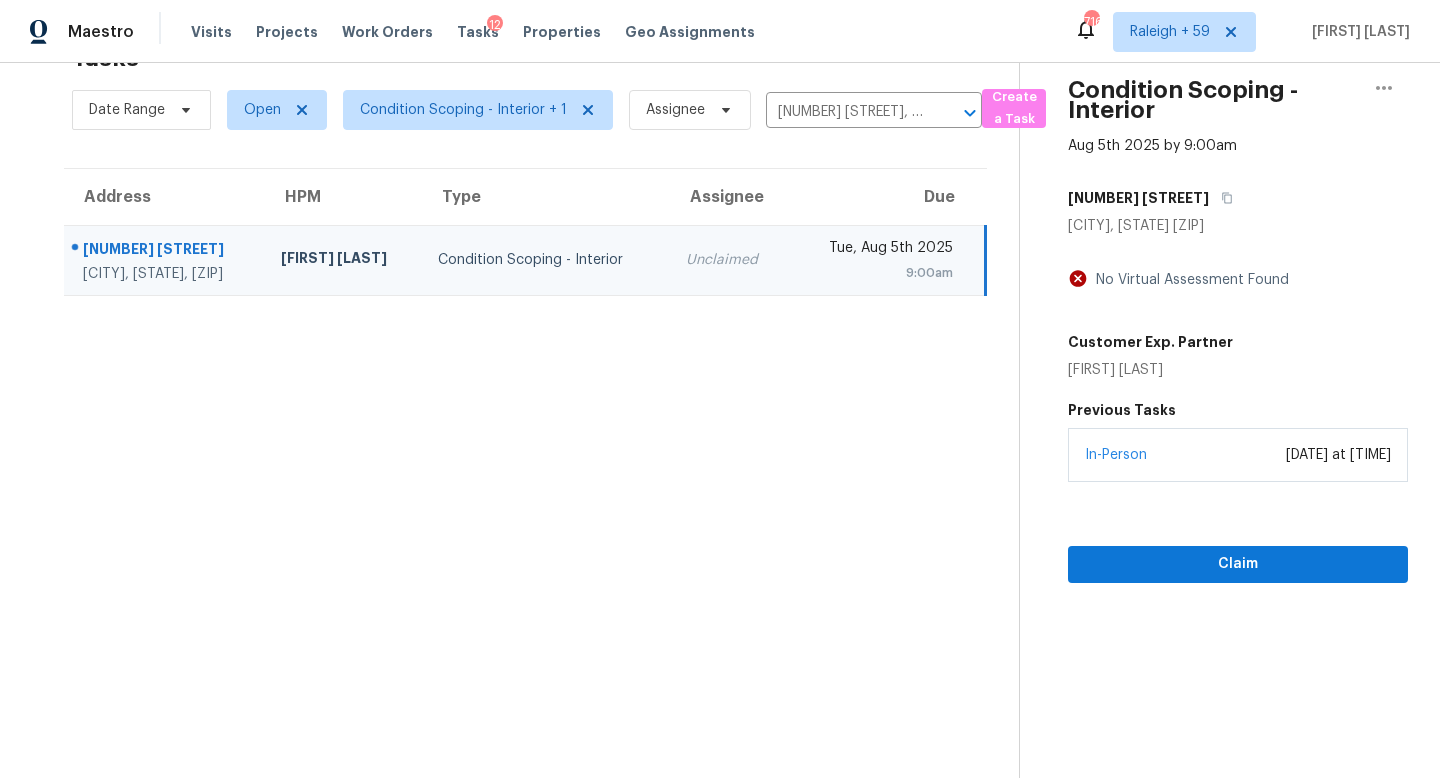 click on "In-Person  August 04, 2025 at 09:24 AM" at bounding box center (1238, 455) 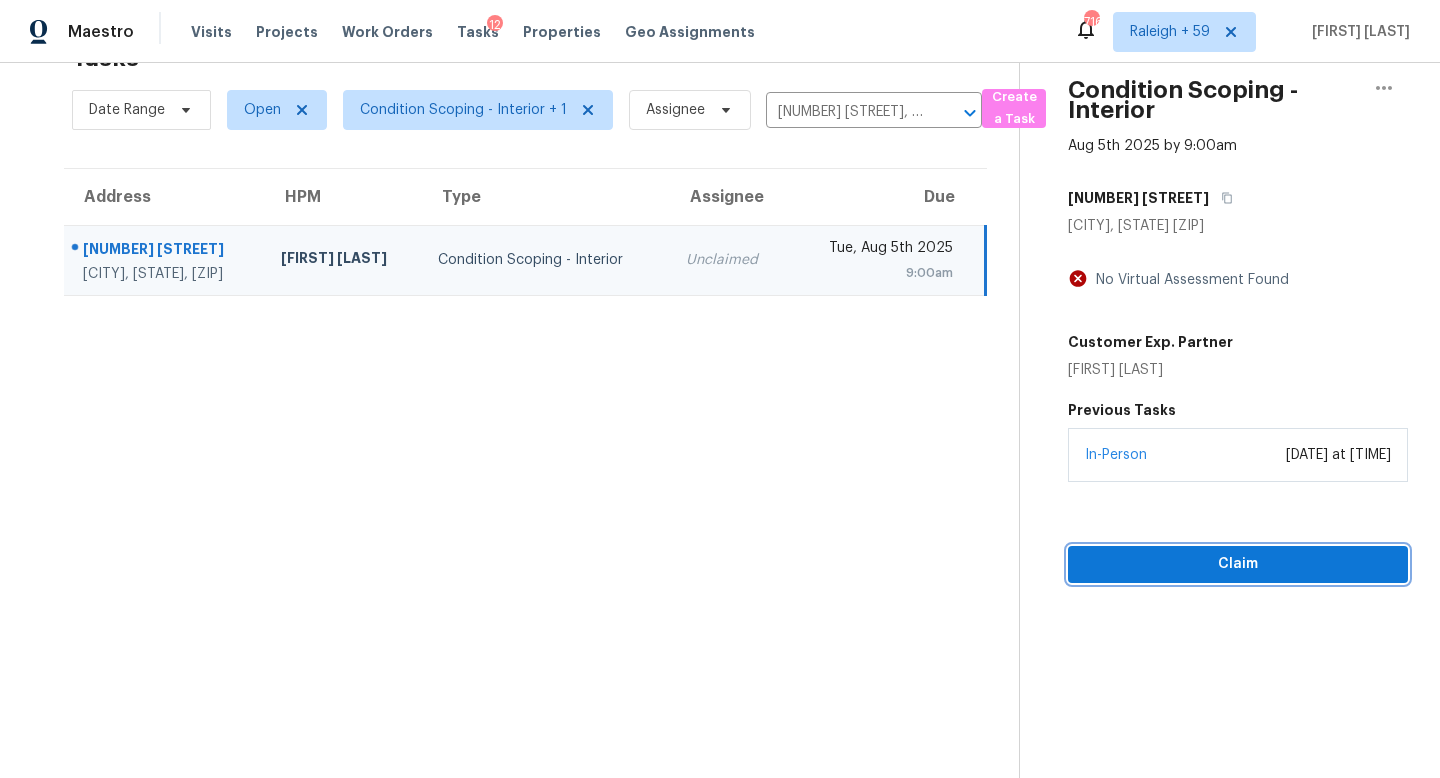 click on "Claim" at bounding box center [1238, 564] 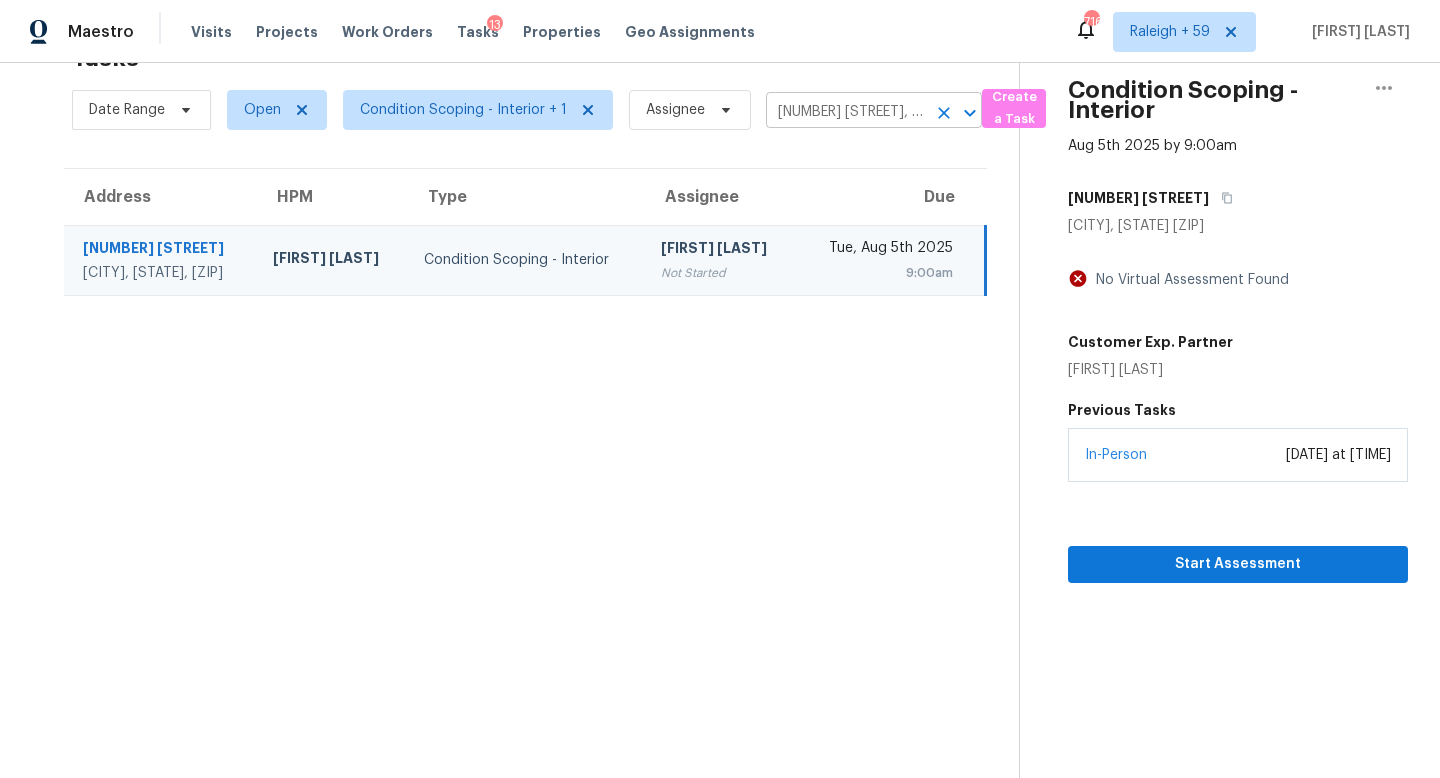 click on "13308 Sheffield Manor Dr, Silver Spring, MD 20904" at bounding box center (846, 112) 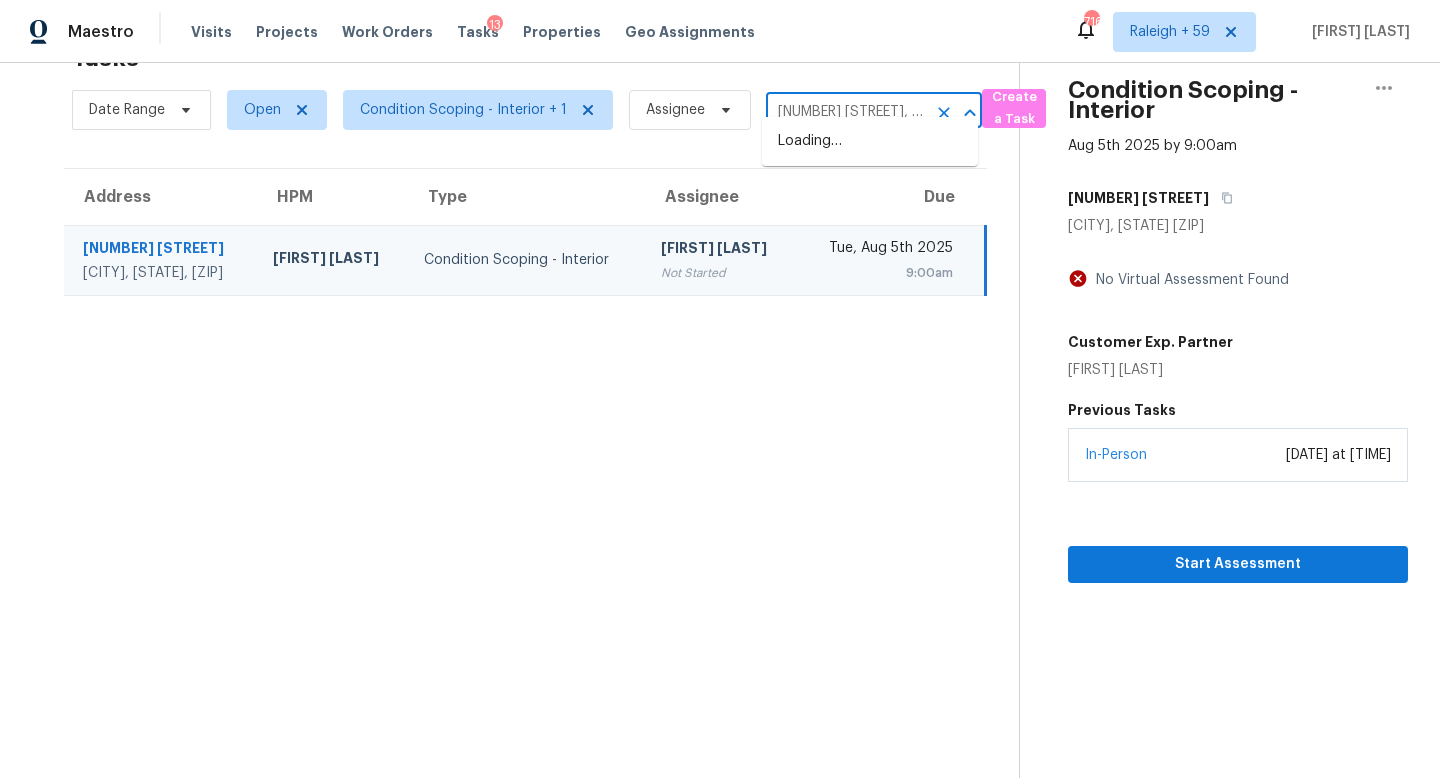 scroll, scrollTop: 0, scrollLeft: 119, axis: horizontal 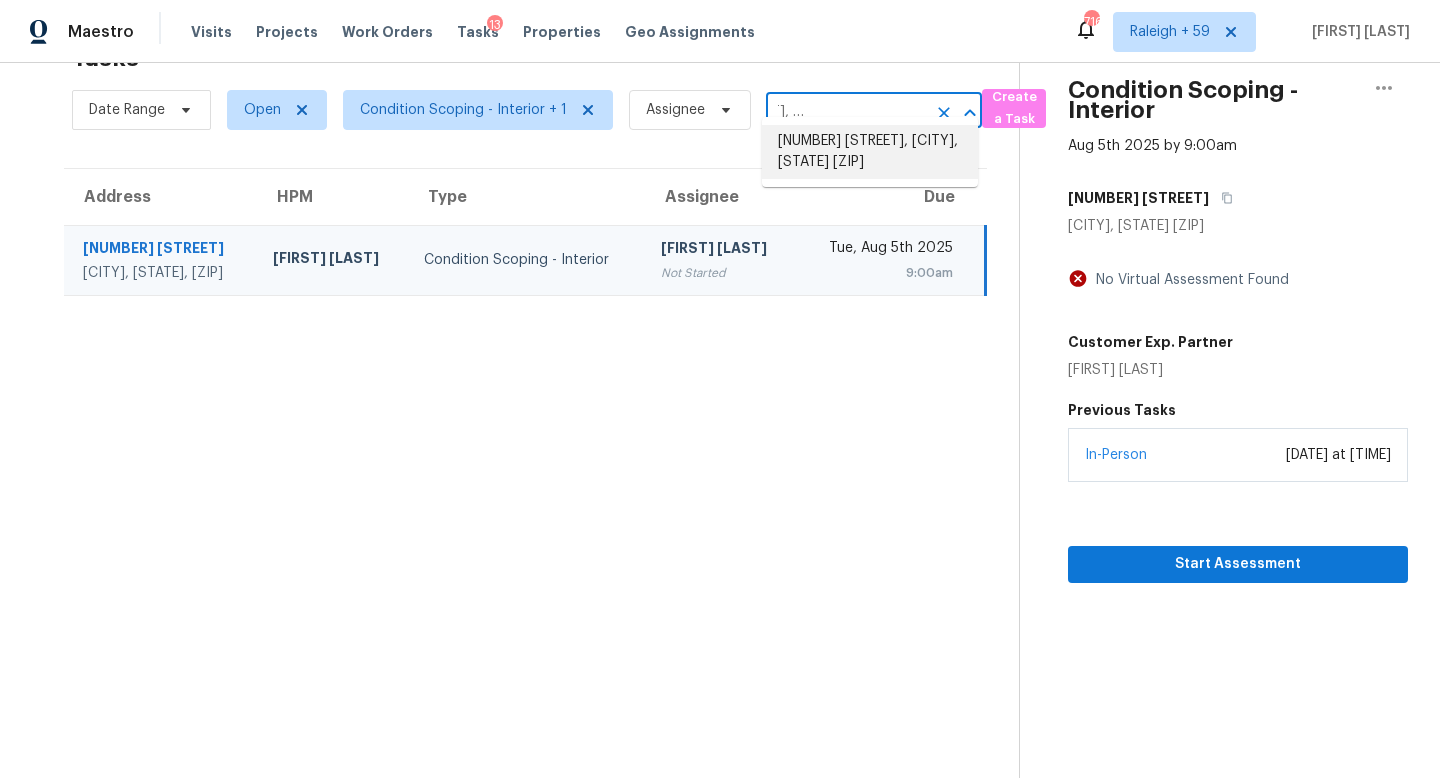 click on "399 Southway Ct, Bargersville, IN 46106" at bounding box center (870, 152) 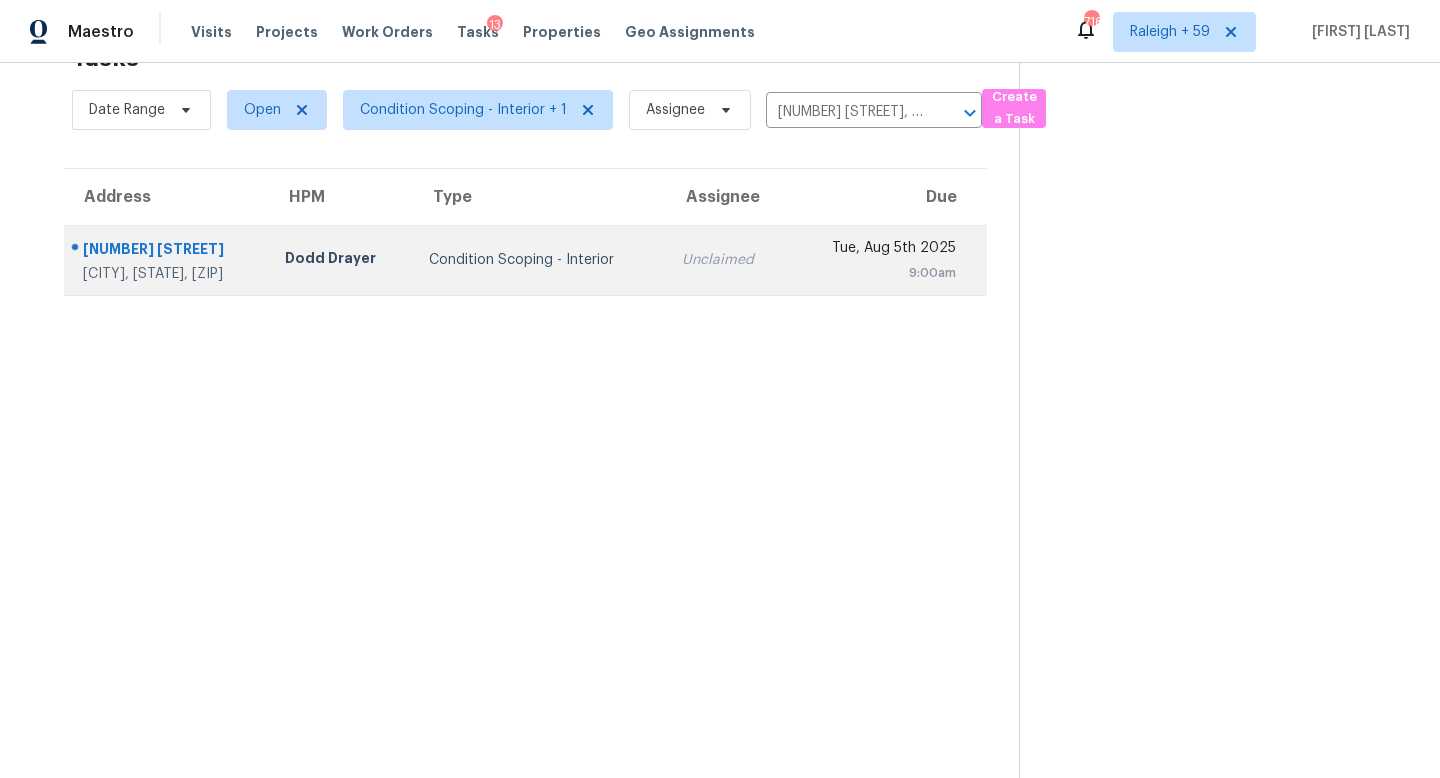 click on "Unclaimed" at bounding box center (726, 260) 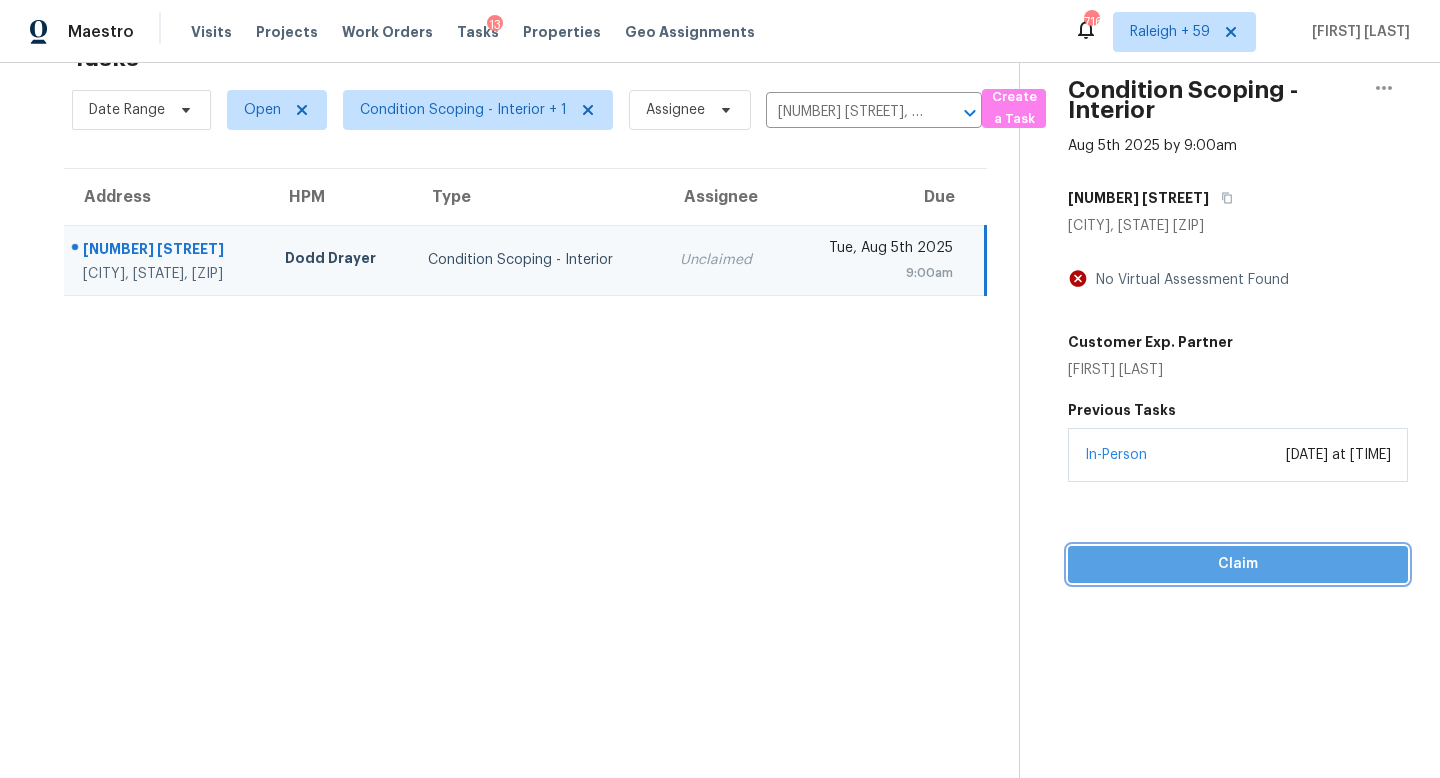 click on "Claim" at bounding box center [1238, 564] 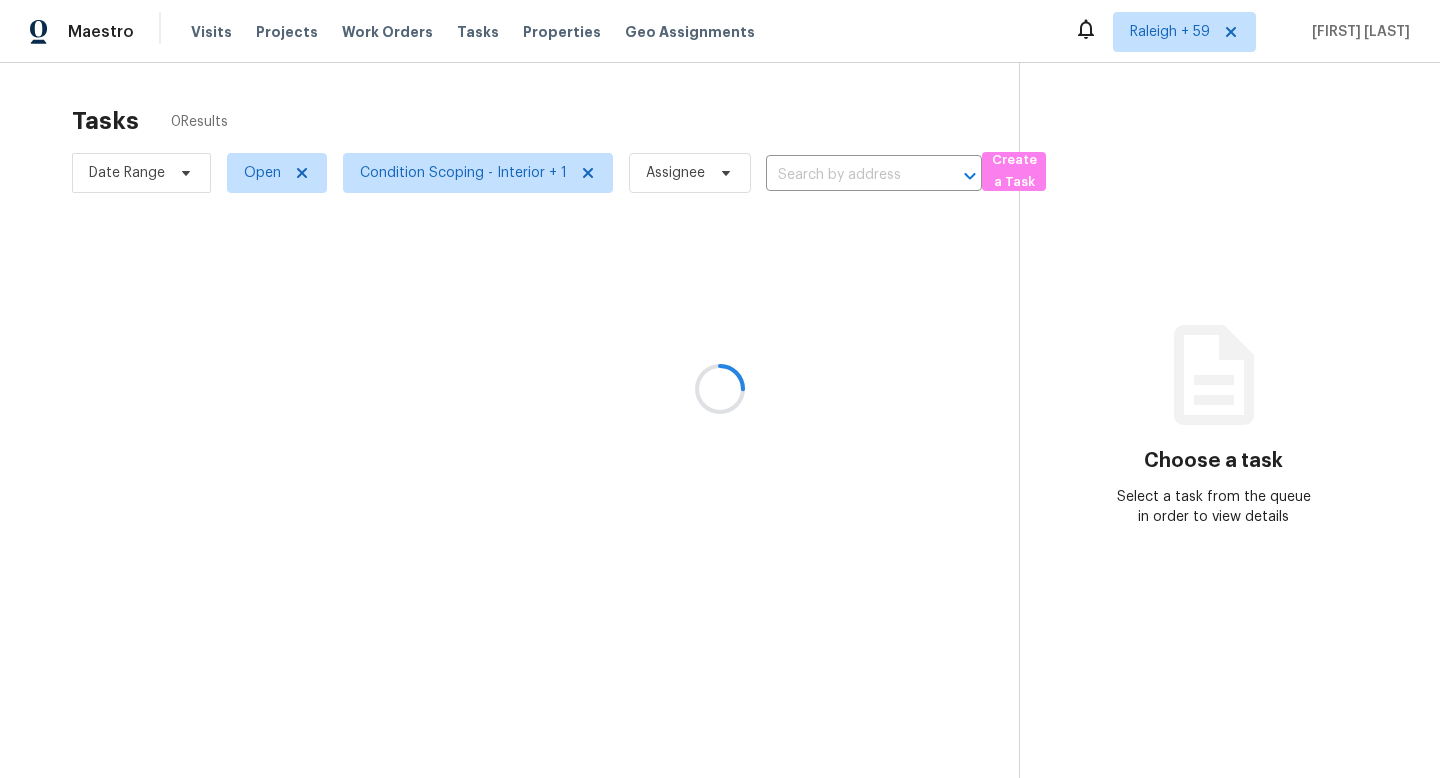 scroll, scrollTop: 0, scrollLeft: 0, axis: both 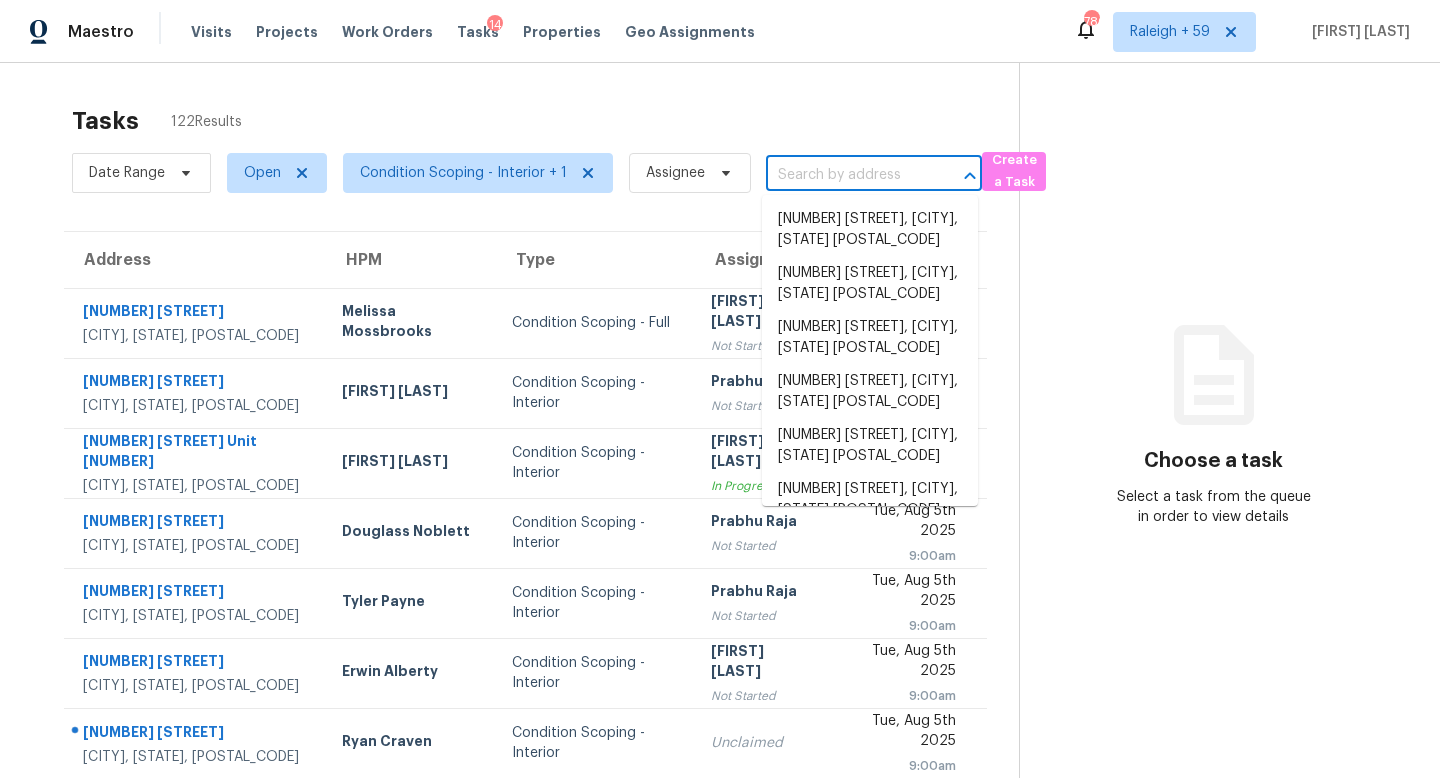 click at bounding box center (846, 175) 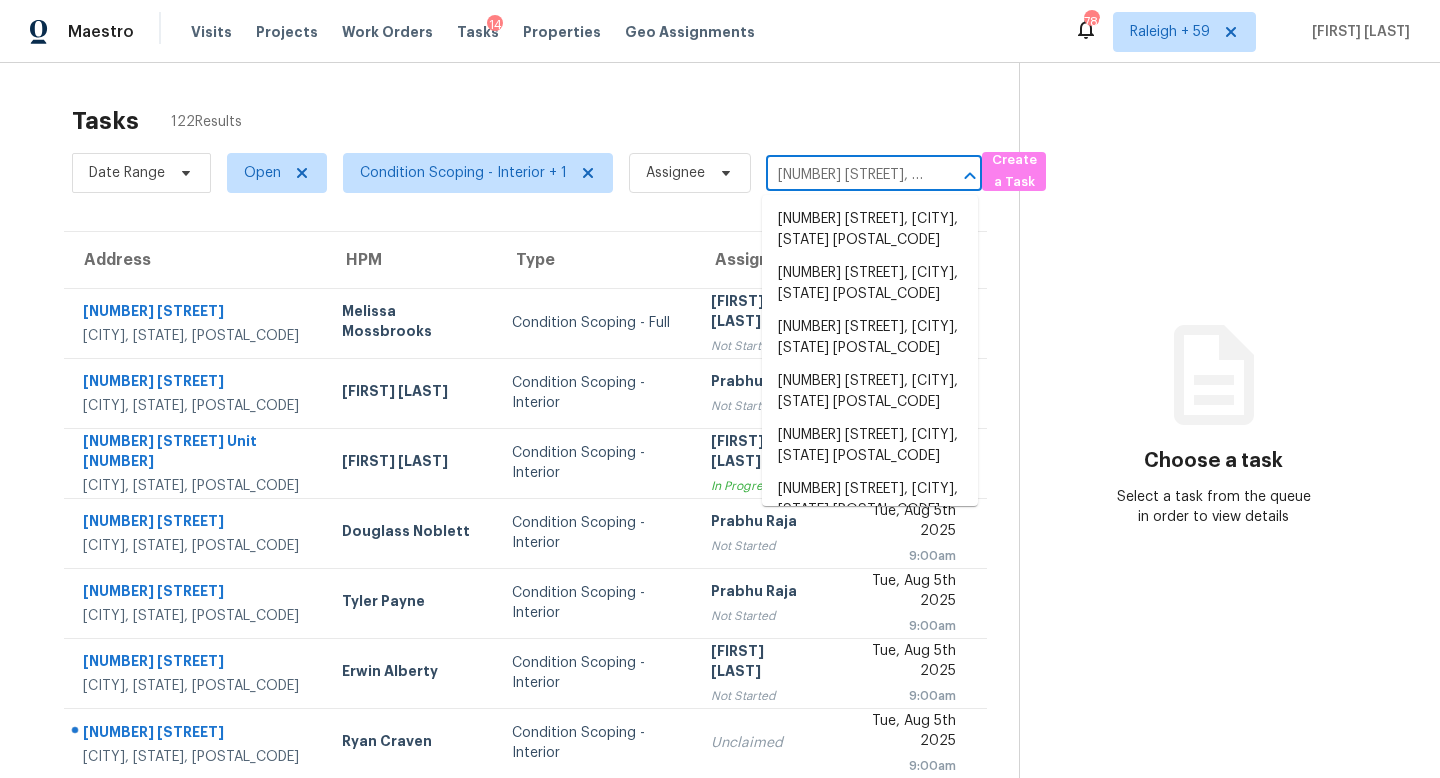 scroll, scrollTop: 0, scrollLeft: 77, axis: horizontal 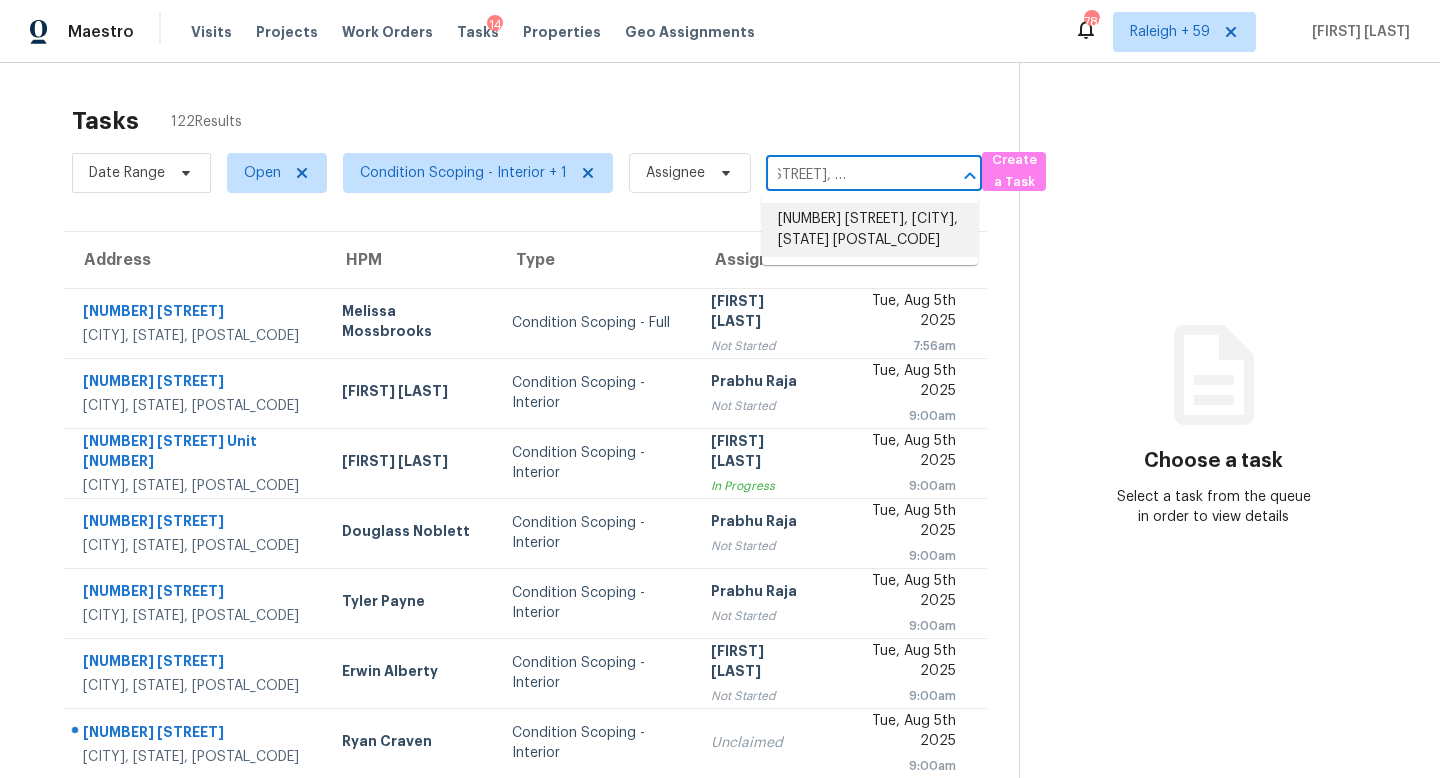 click on "[NUMBER] [STREET], [CITY], [STATE] [POSTAL_CODE]" at bounding box center [870, 230] 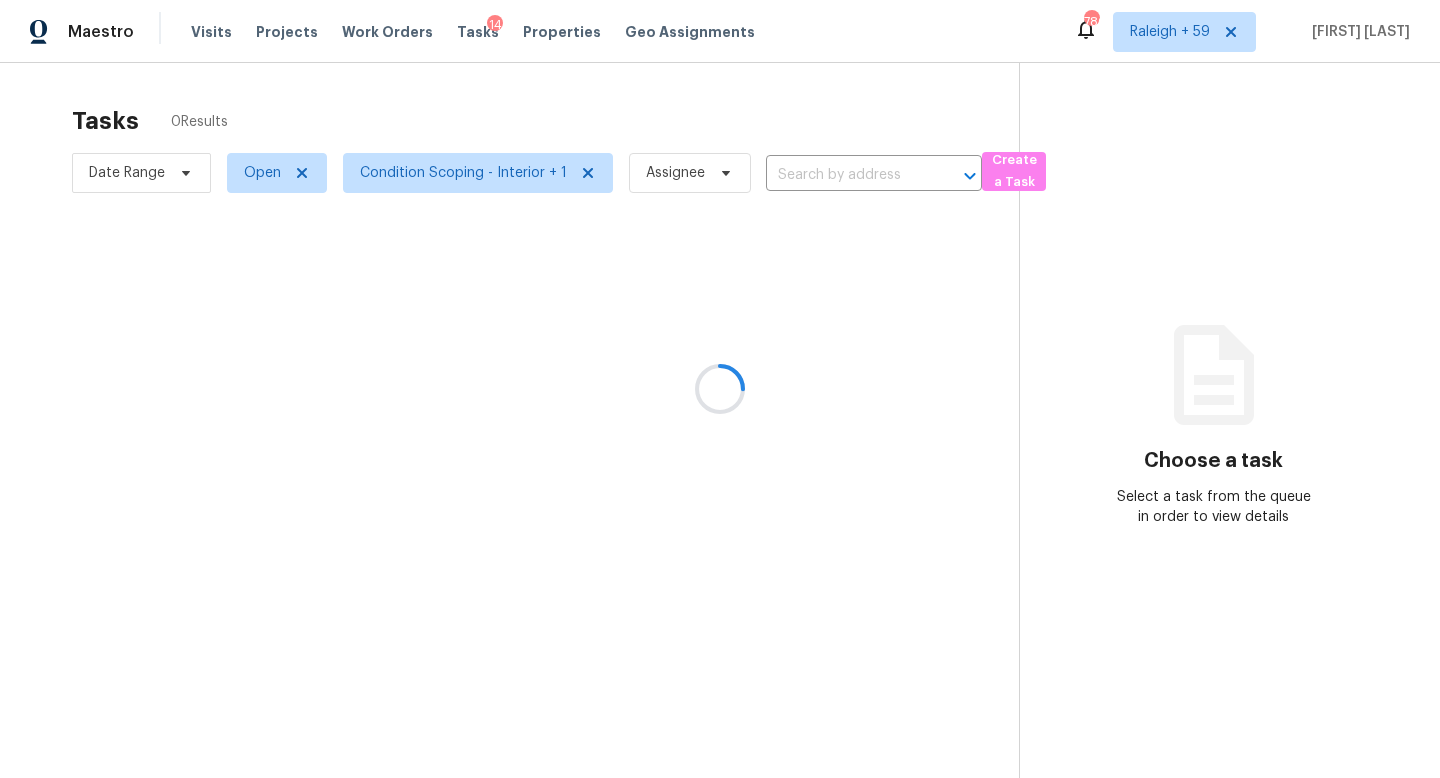 type on "[NUMBER] [STREET], [CITY], [STATE] [POSTAL_CODE]" 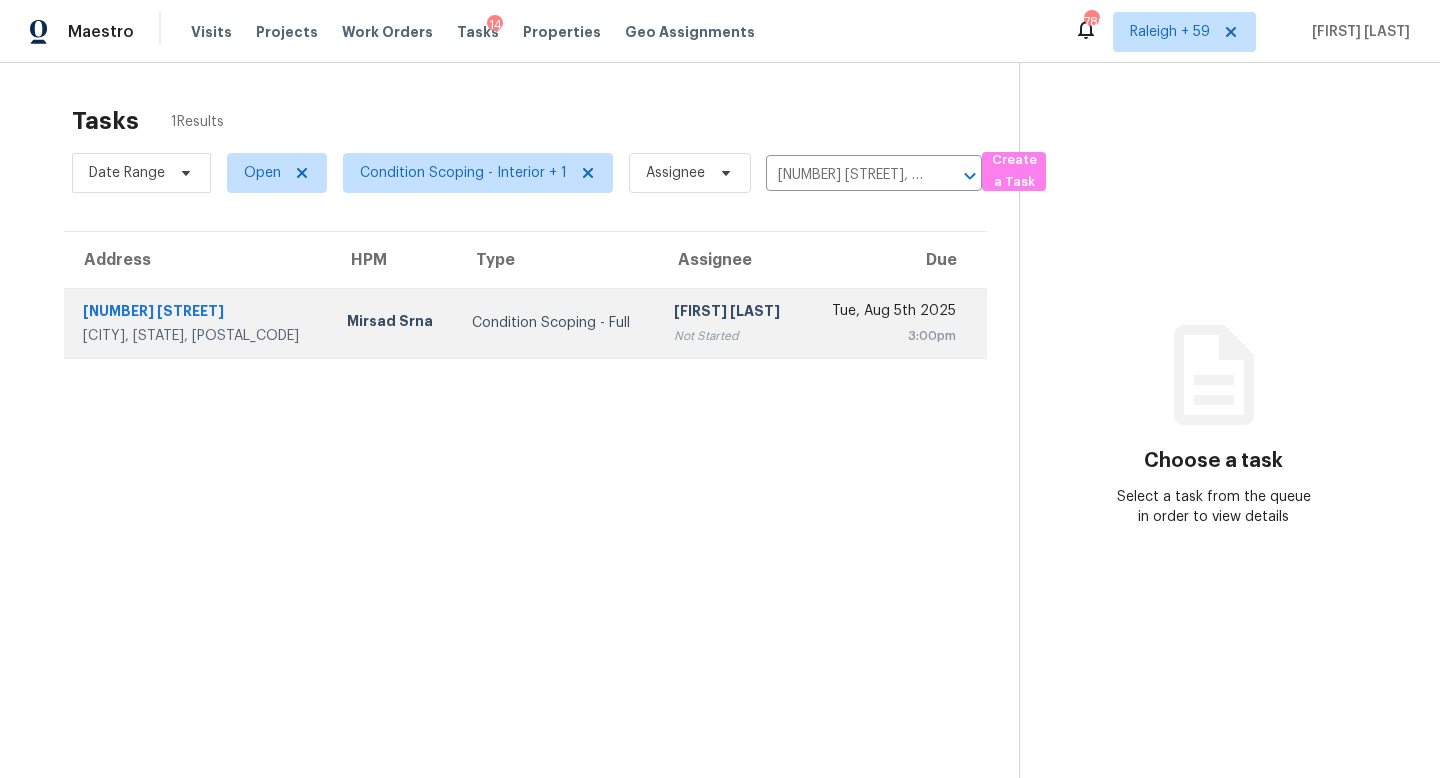 click on "[FIRST] [LAST]" at bounding box center (731, 313) 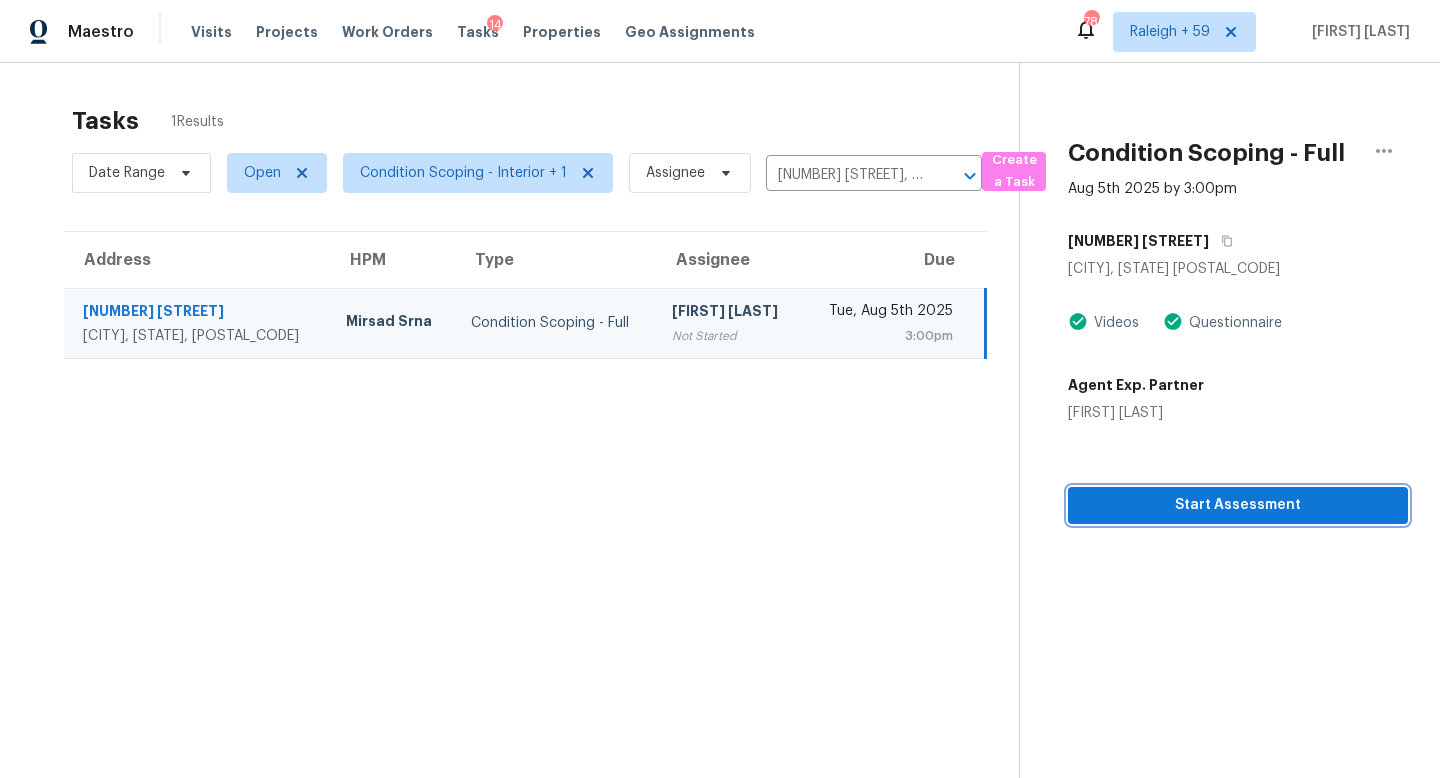 click on "[DATE] [TIME] [NUMBER] [STREET] [CITY], [STATE] [POSTAL_CODE] [FILETYPE] [AGENT] [NAME] [STATUS]" at bounding box center [1214, 293] 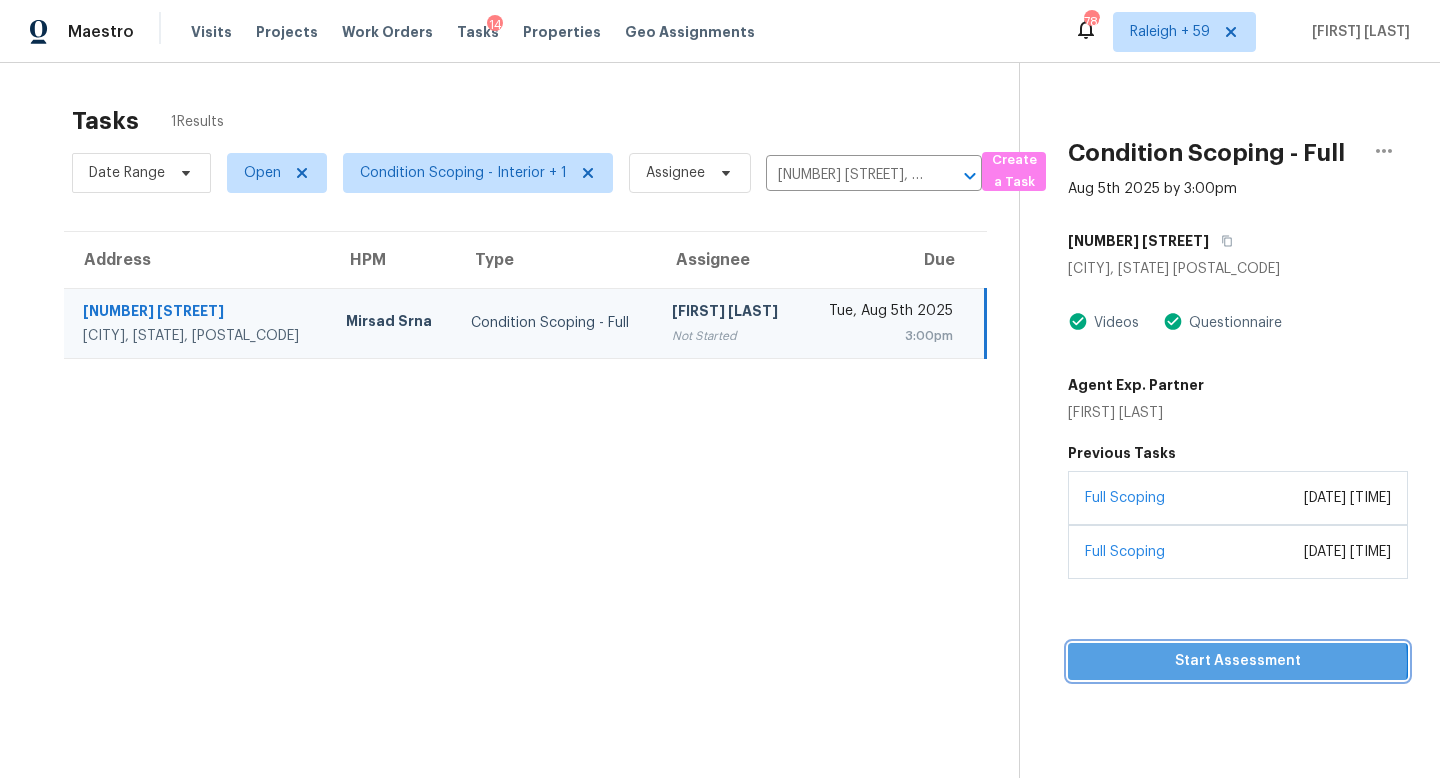 click on "Start Assessment" at bounding box center [1238, 661] 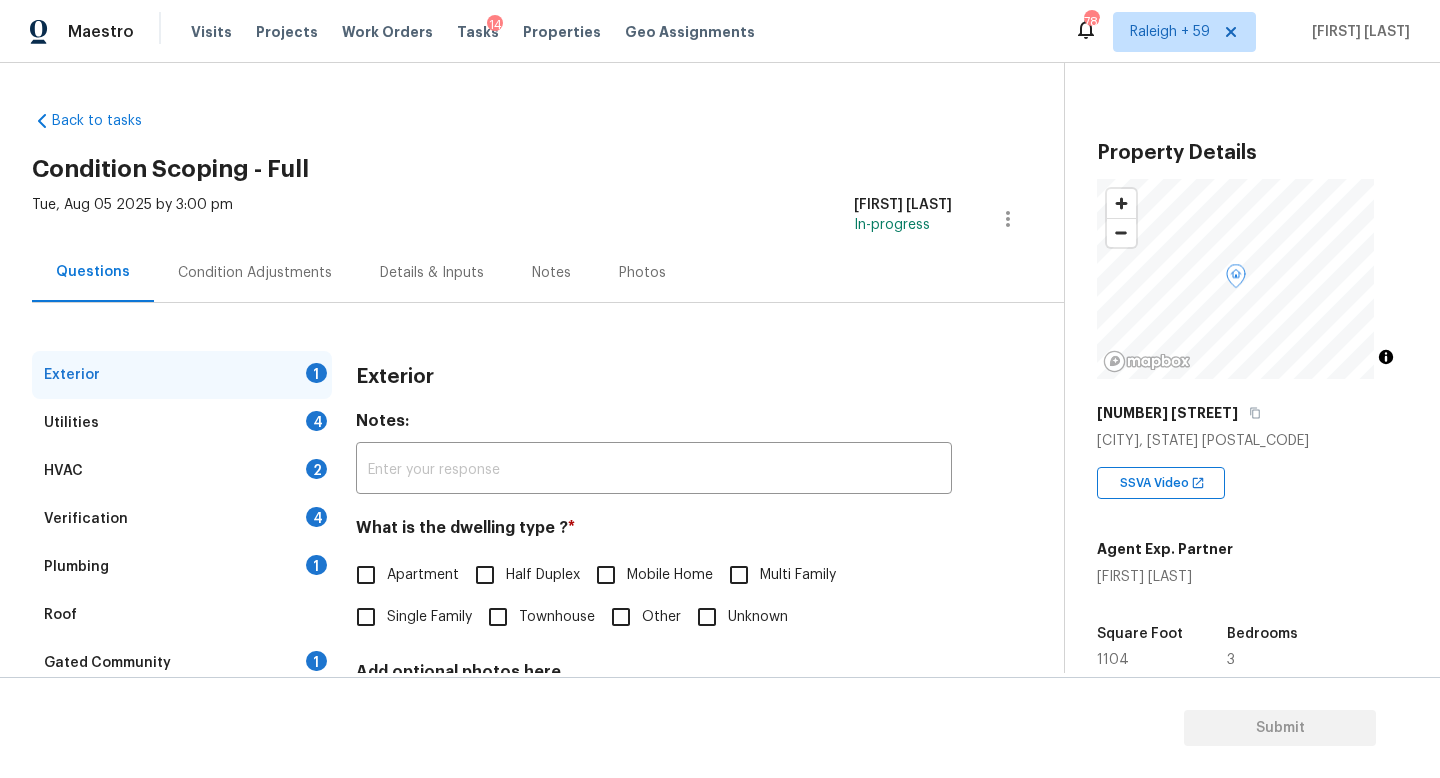 click on "Single Family" at bounding box center [429, 617] 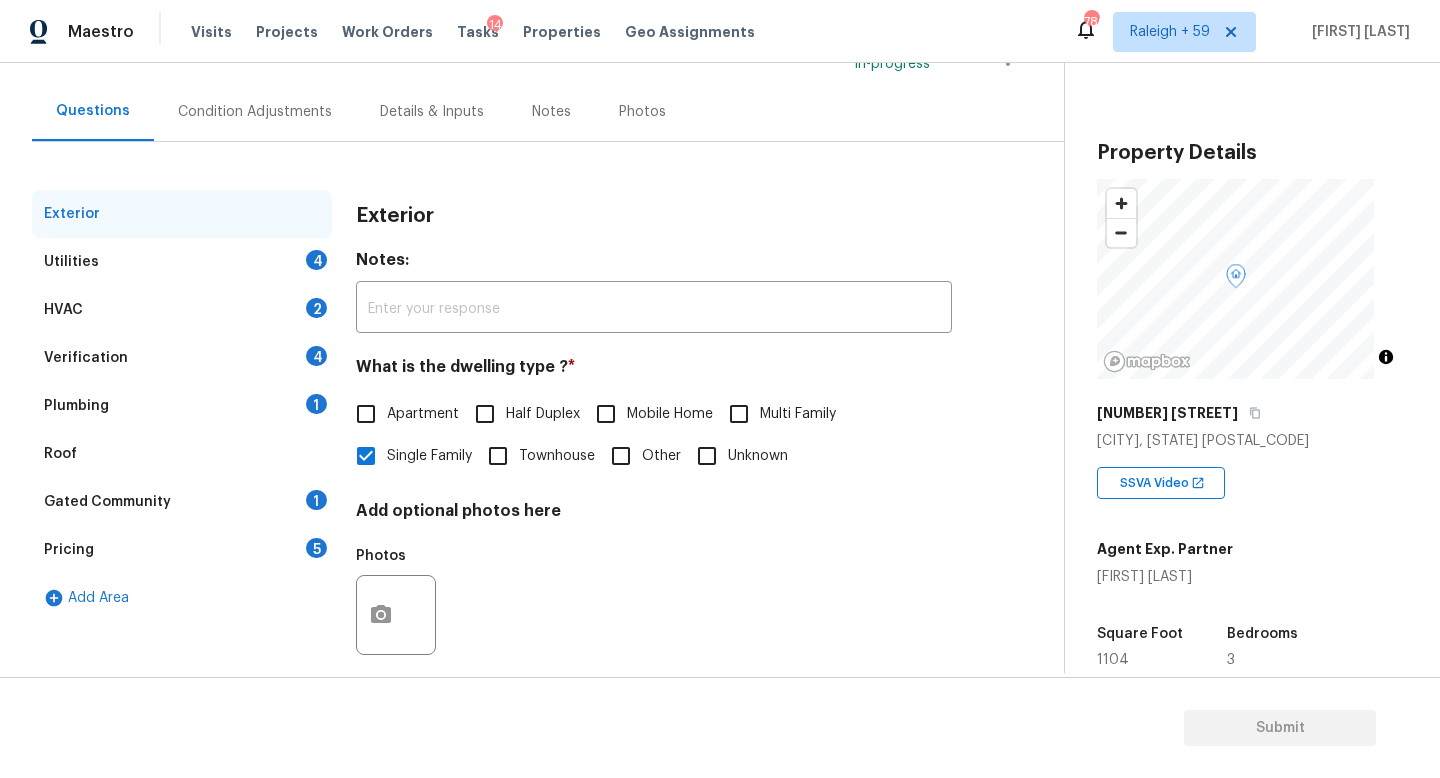 scroll, scrollTop: 200, scrollLeft: 0, axis: vertical 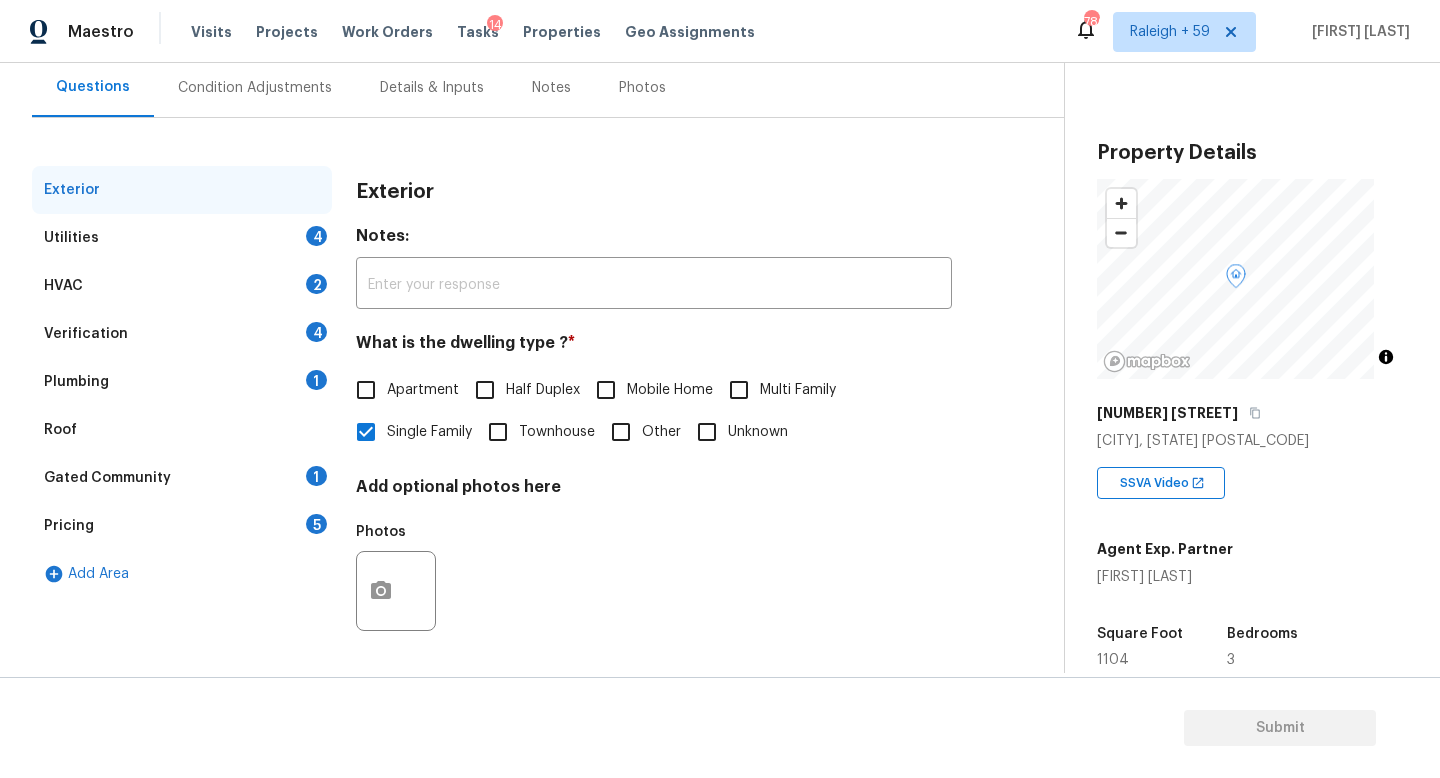 click on "Verification 4" at bounding box center (182, 334) 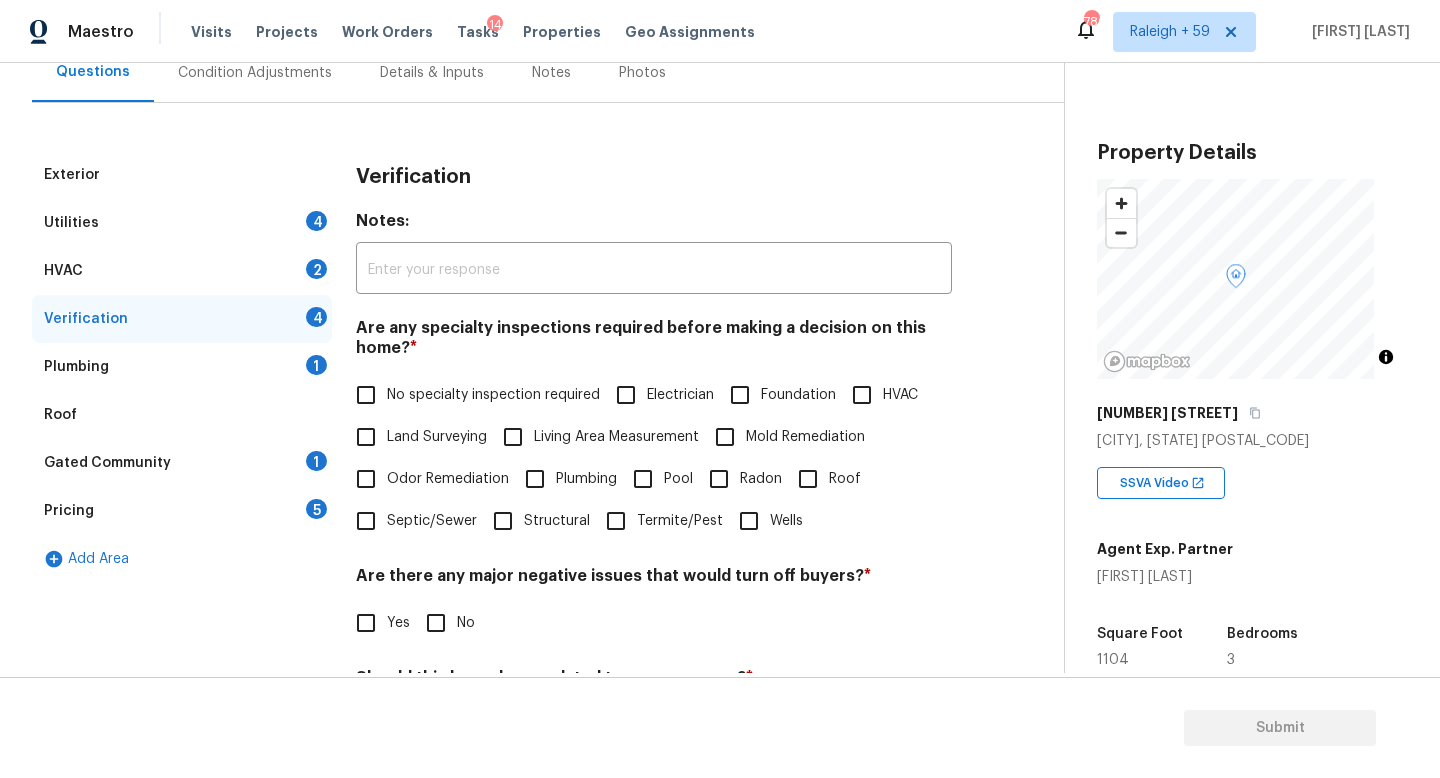 click on "No specialty inspection required" at bounding box center (493, 395) 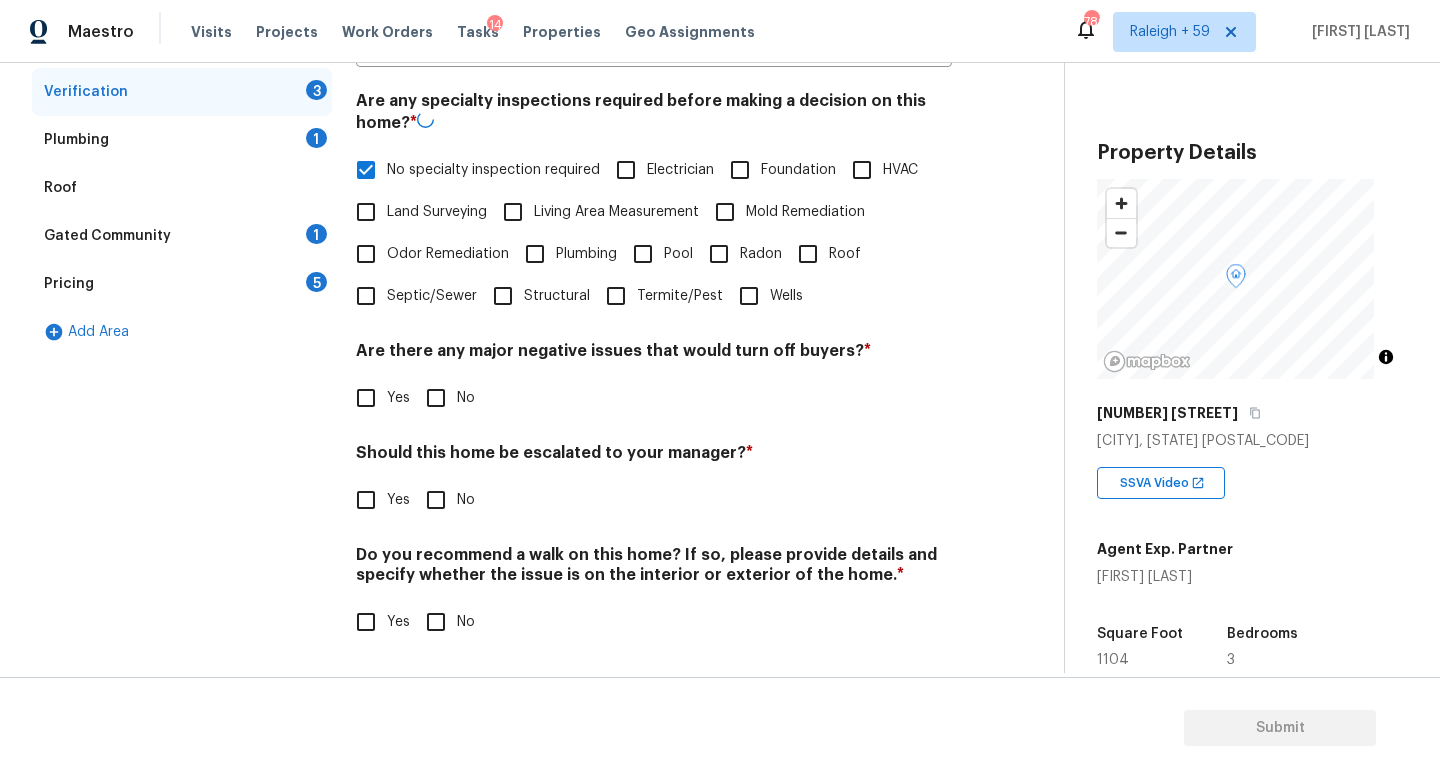 scroll, scrollTop: 469, scrollLeft: 0, axis: vertical 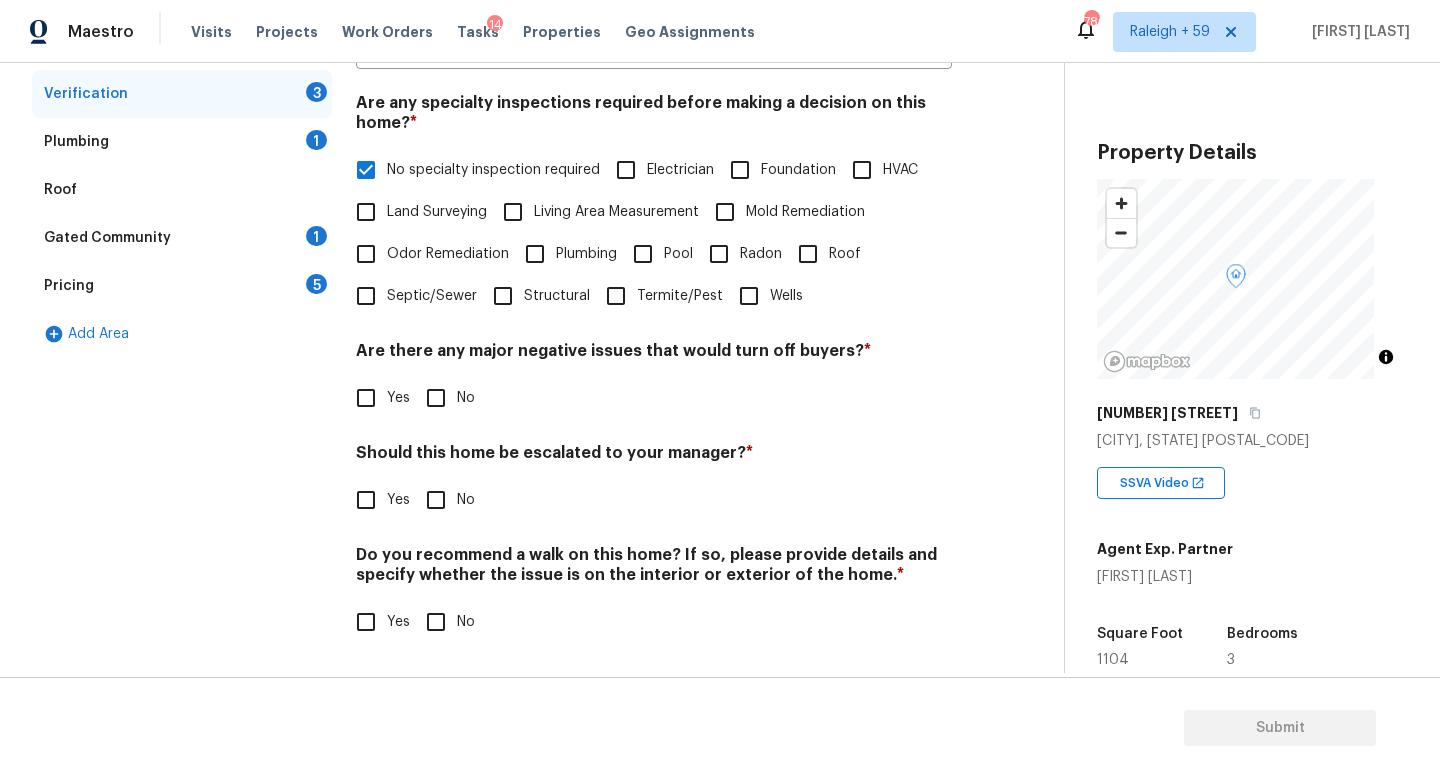 click on "No" at bounding box center (436, 398) 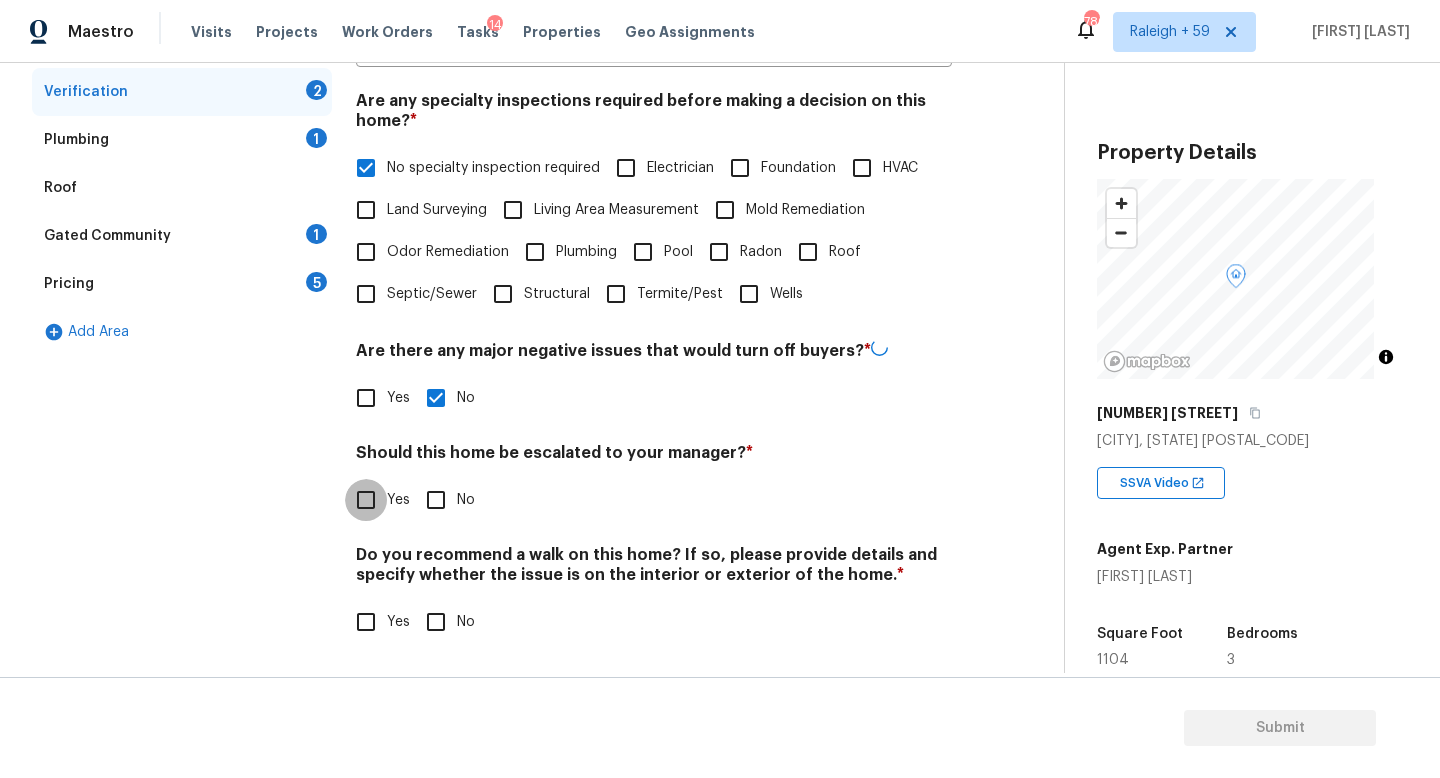 click on "Yes" at bounding box center [366, 500] 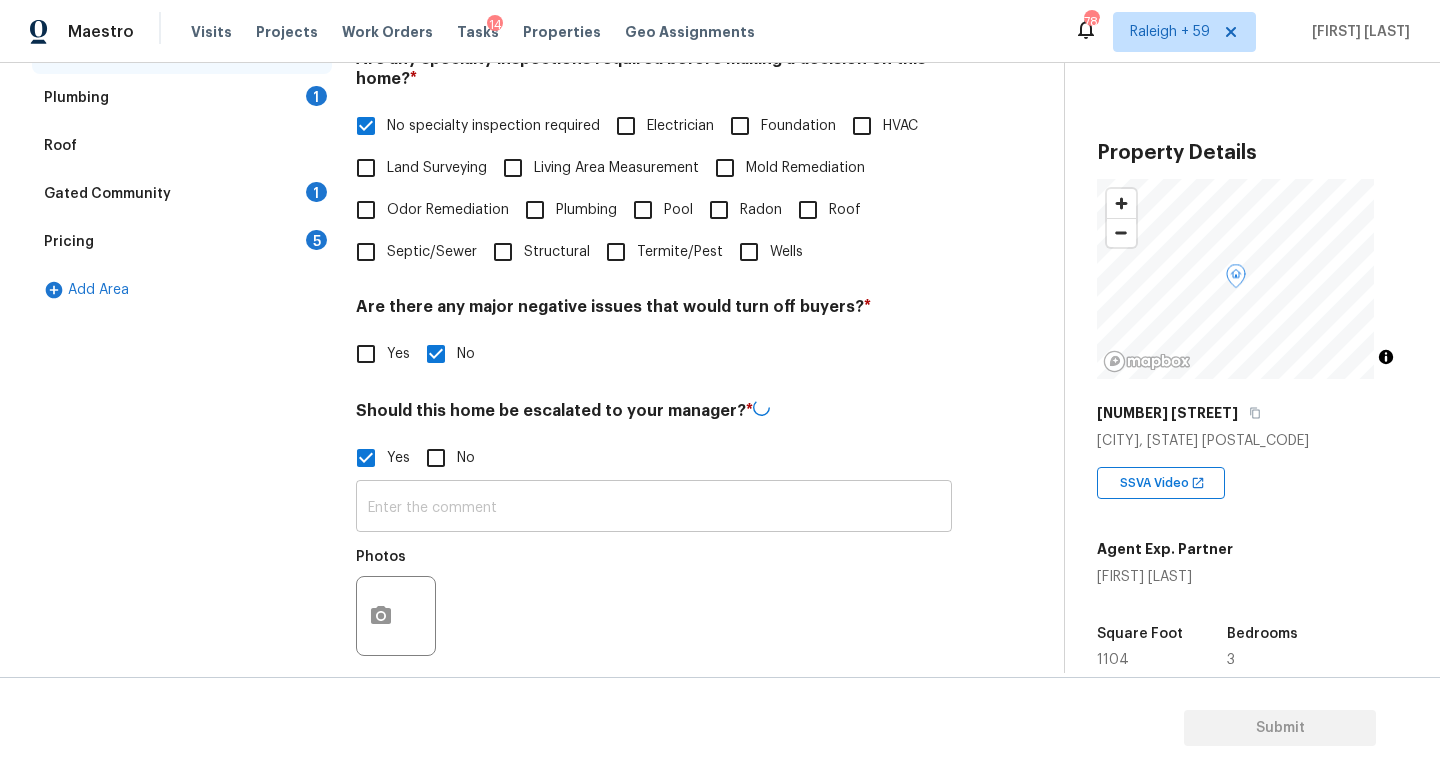 click at bounding box center (654, 508) 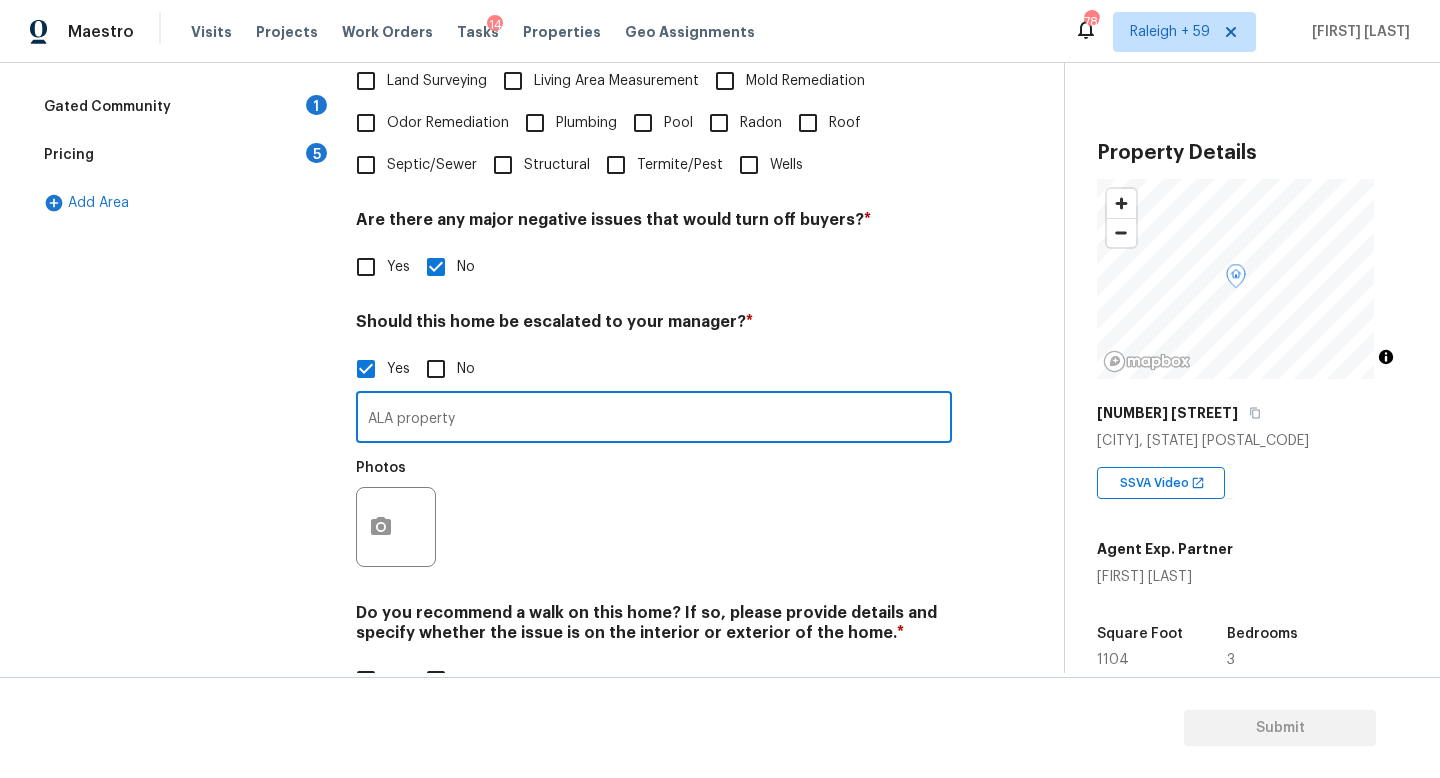 scroll, scrollTop: 672, scrollLeft: 0, axis: vertical 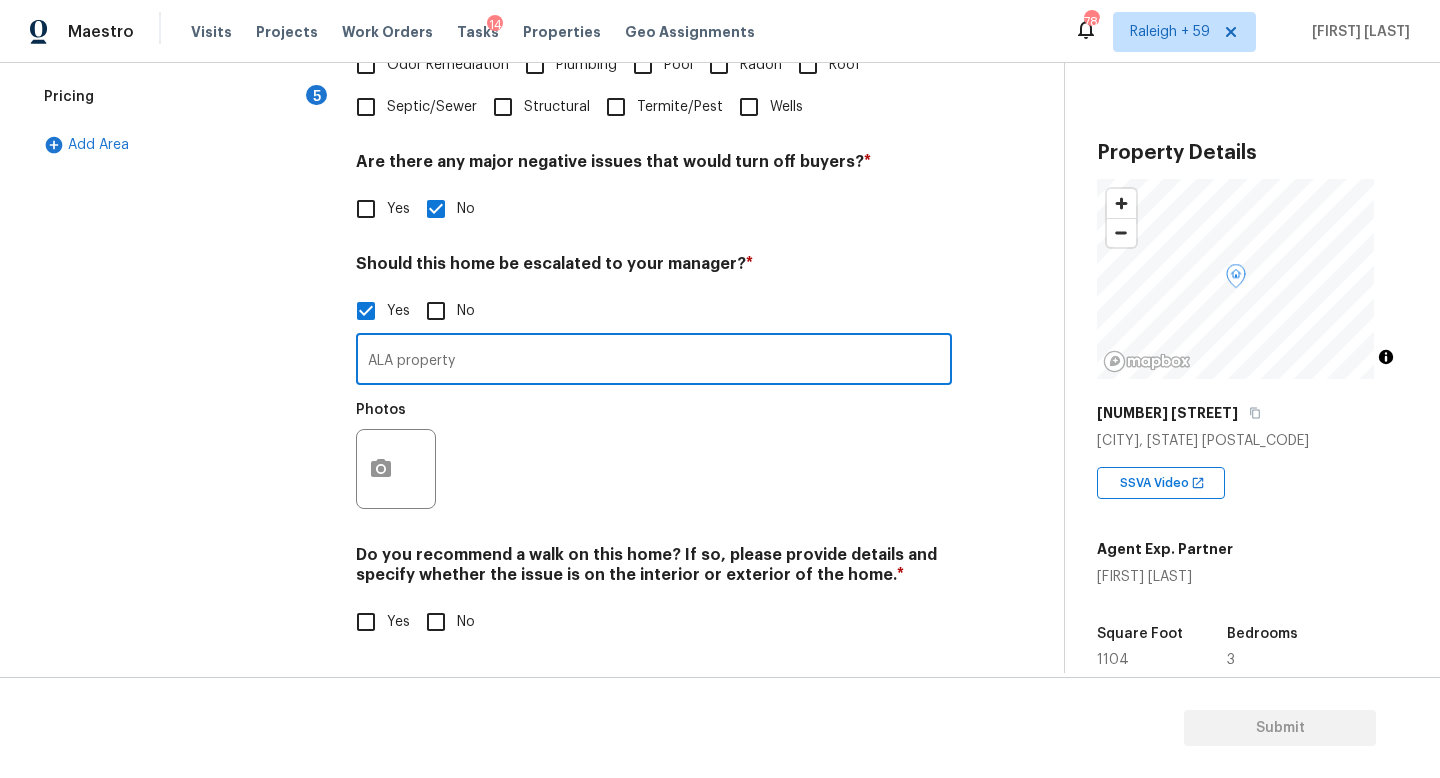 type on "ALA property" 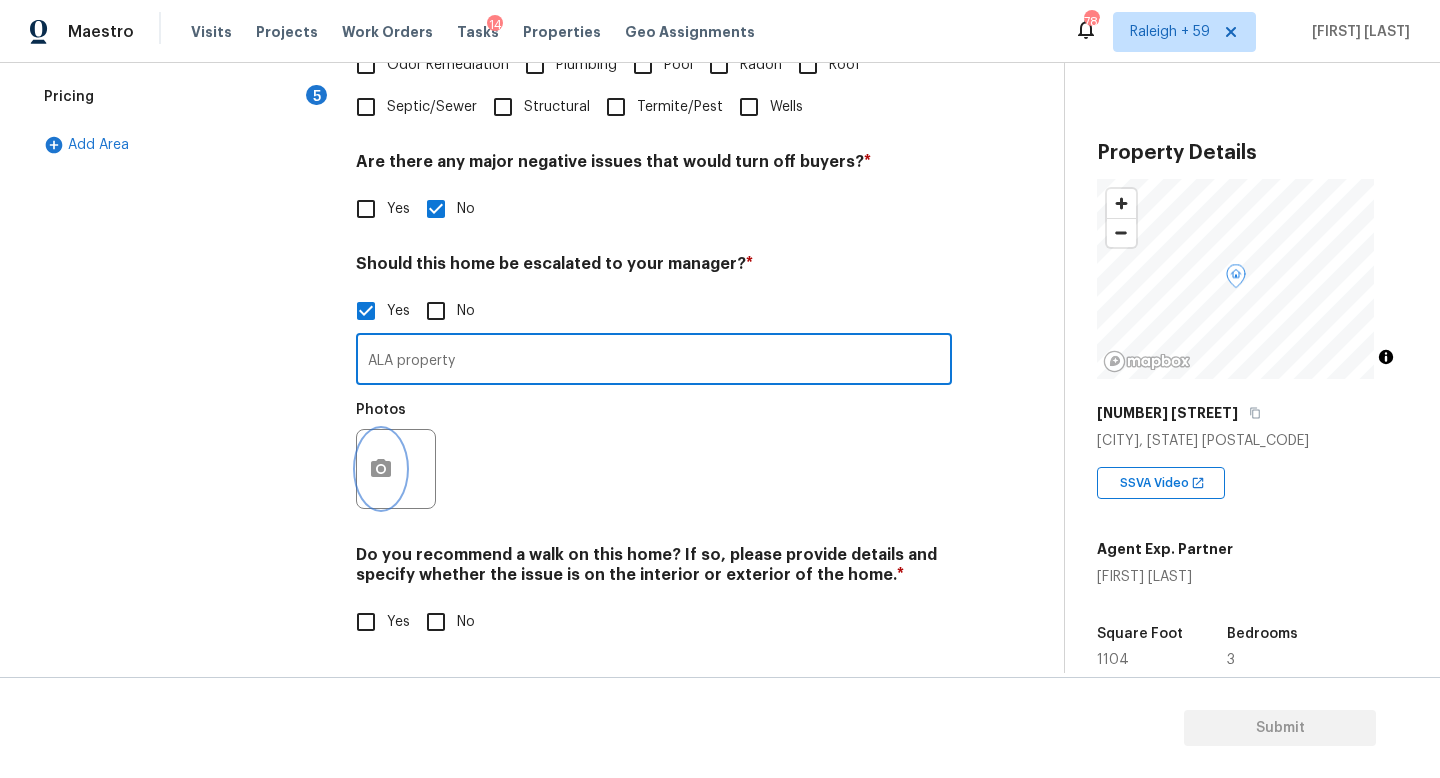 click 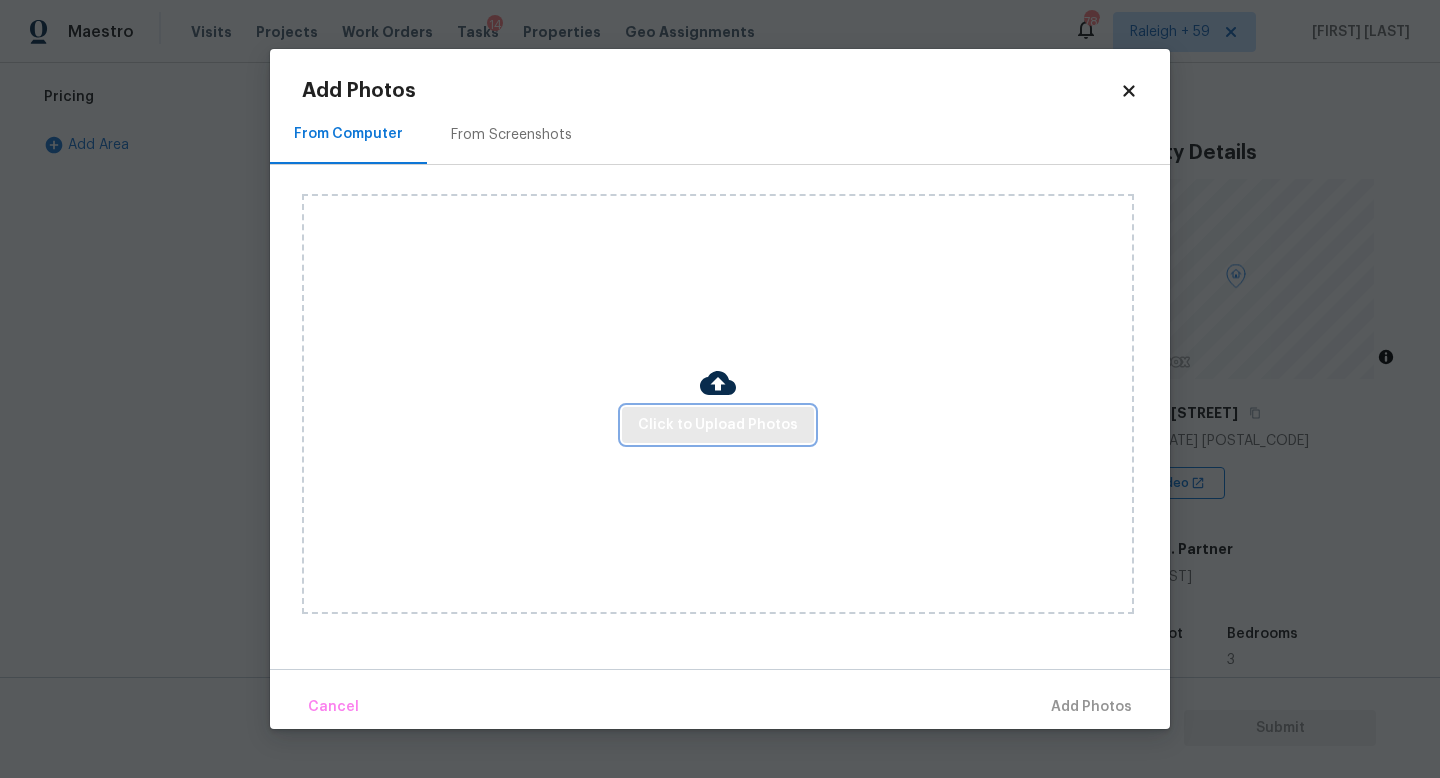 click on "Click to Upload Photos" at bounding box center (718, 425) 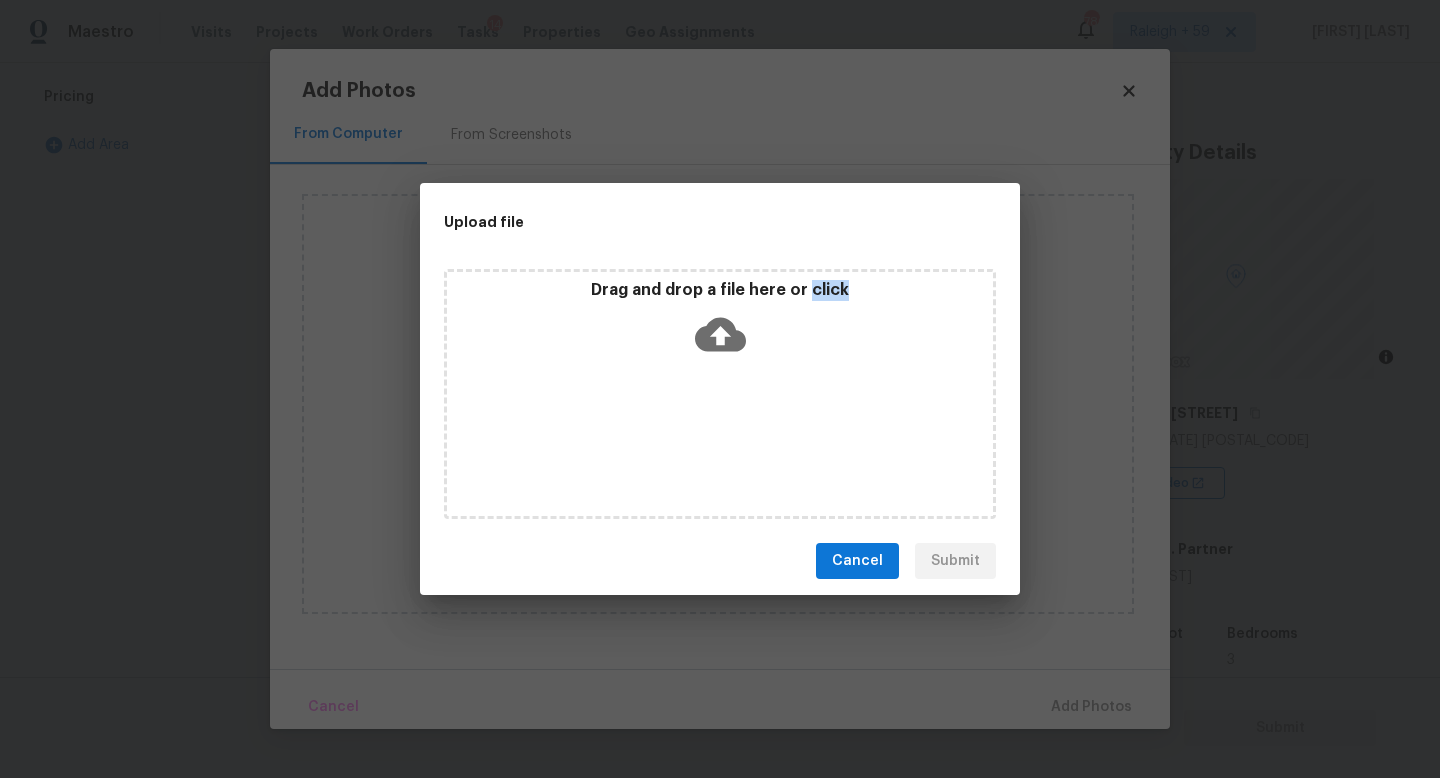 click on "Drag and drop a file here or click" at bounding box center [720, 394] 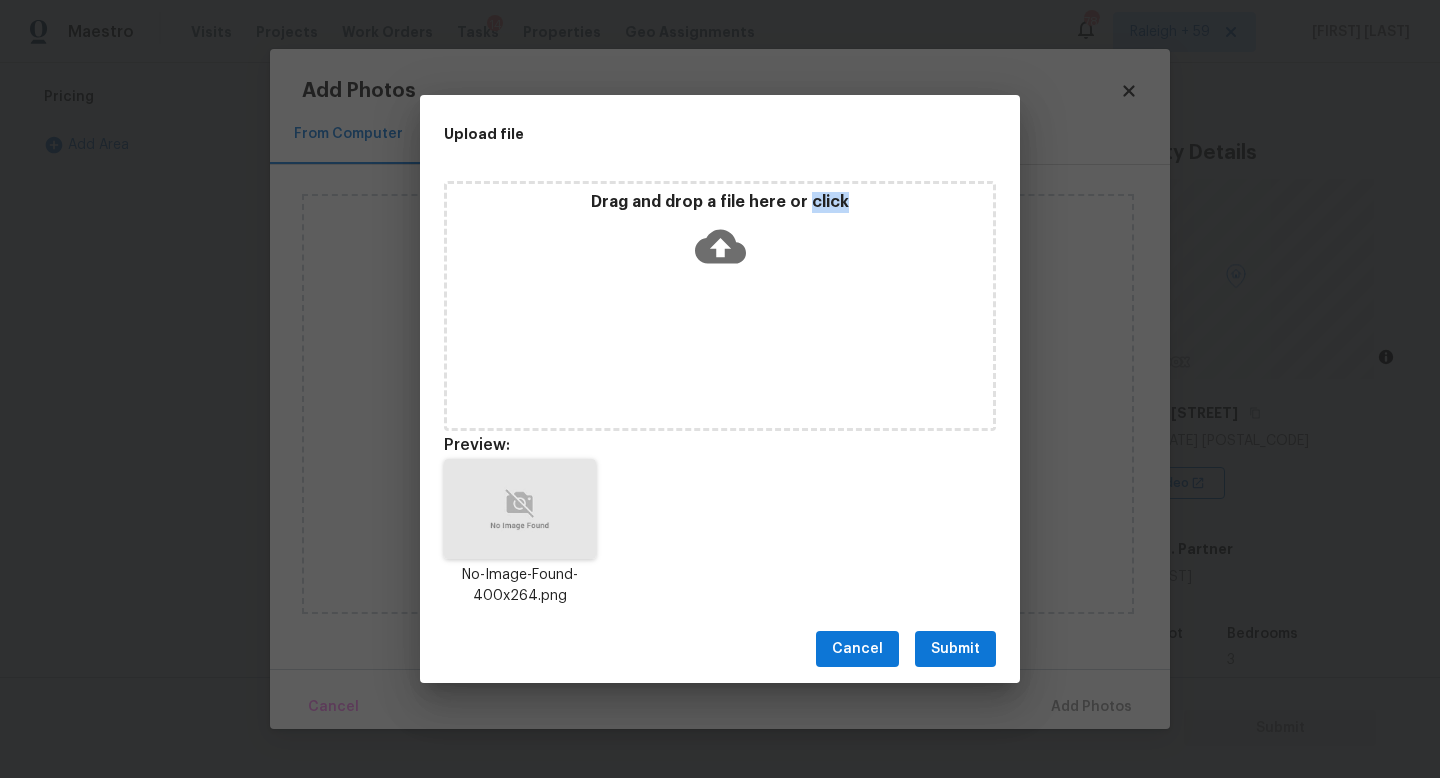 click on "Submit" at bounding box center (955, 649) 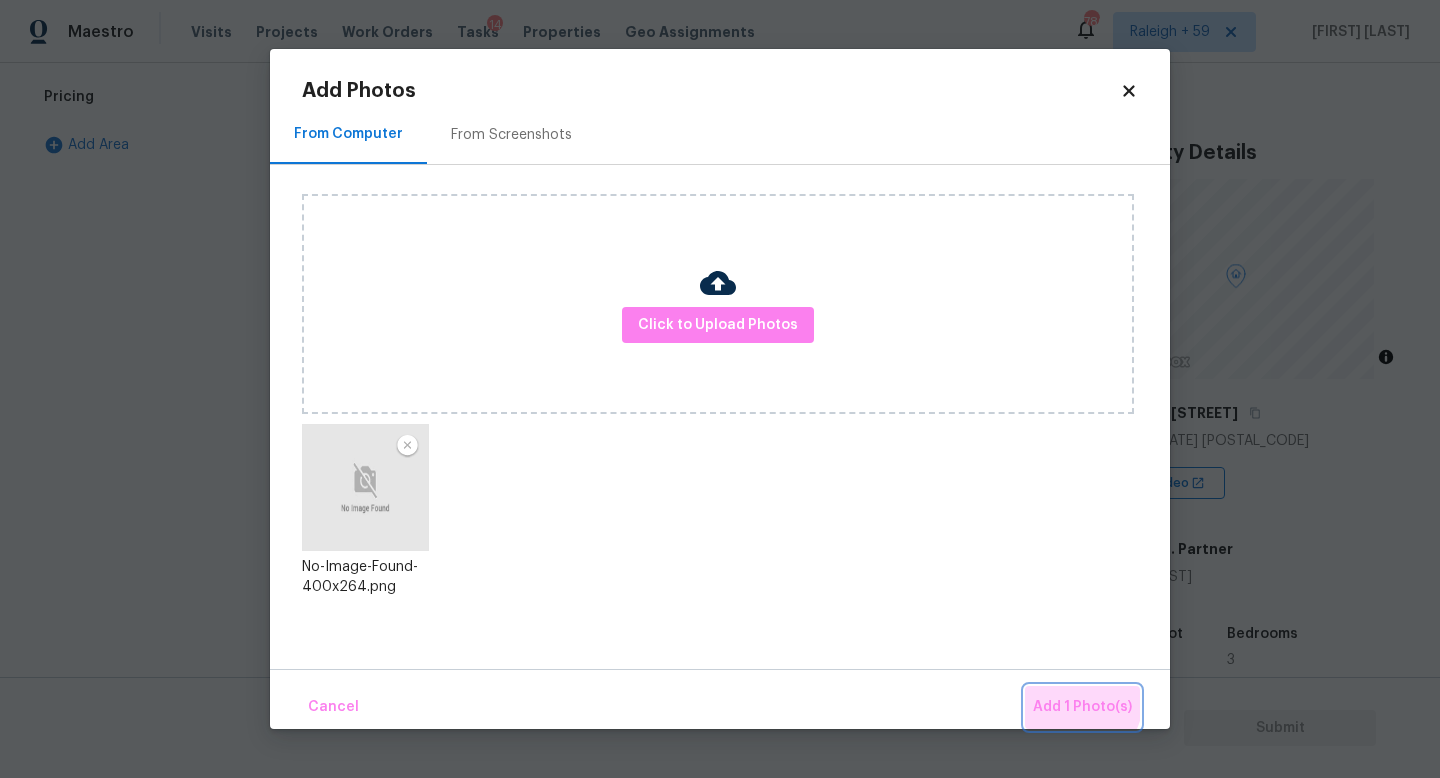 click on "Add 1 Photo(s)" at bounding box center [1082, 707] 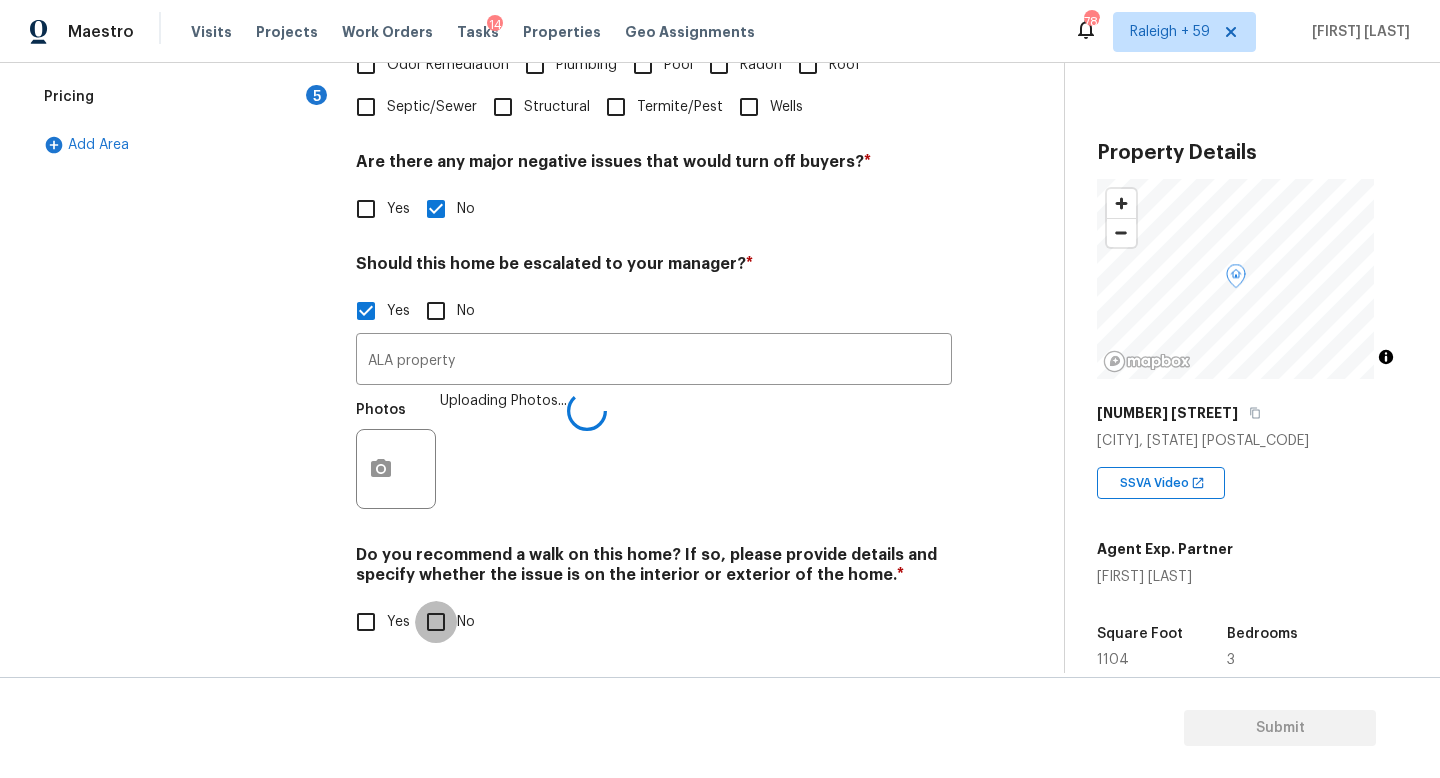 click on "No" at bounding box center (436, 622) 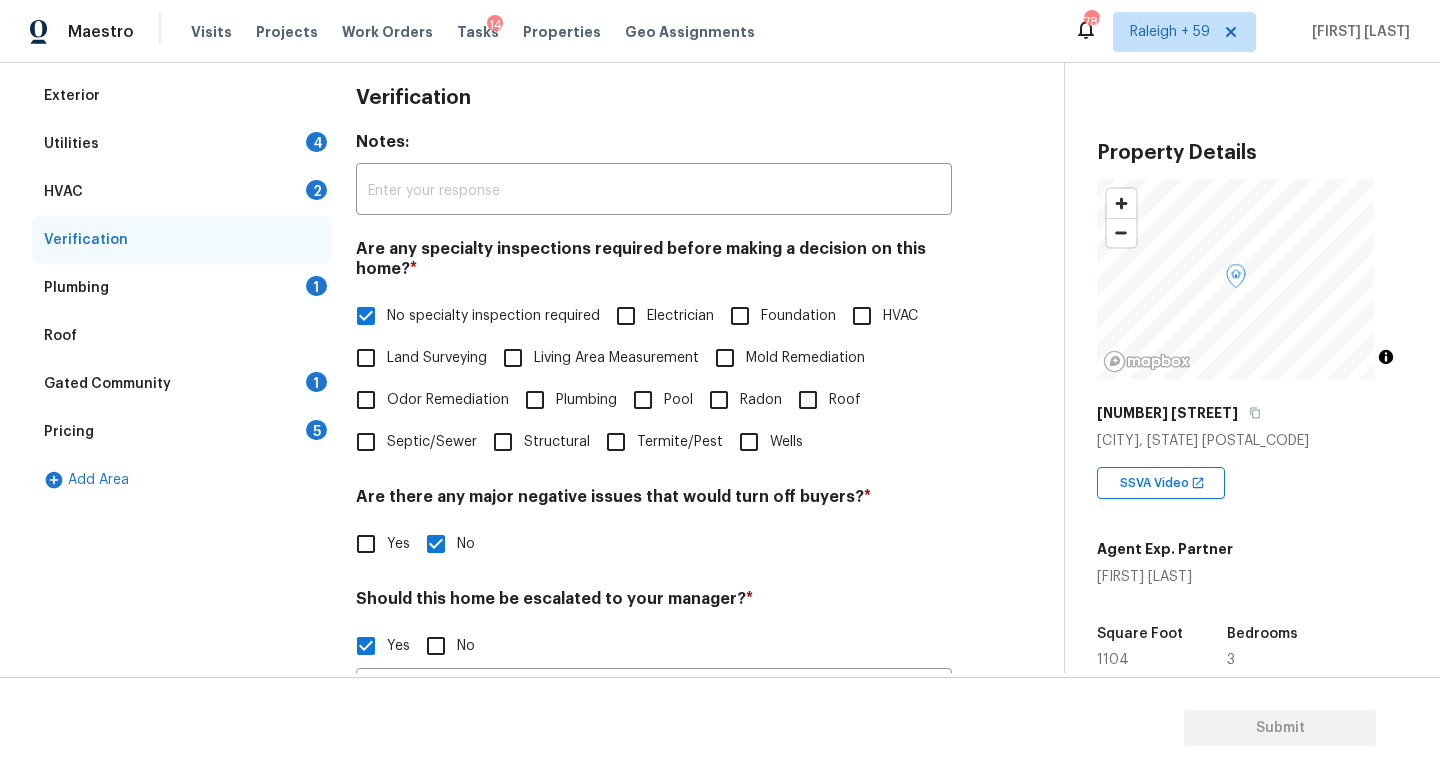 click on "Plumbing 1" at bounding box center [182, 288] 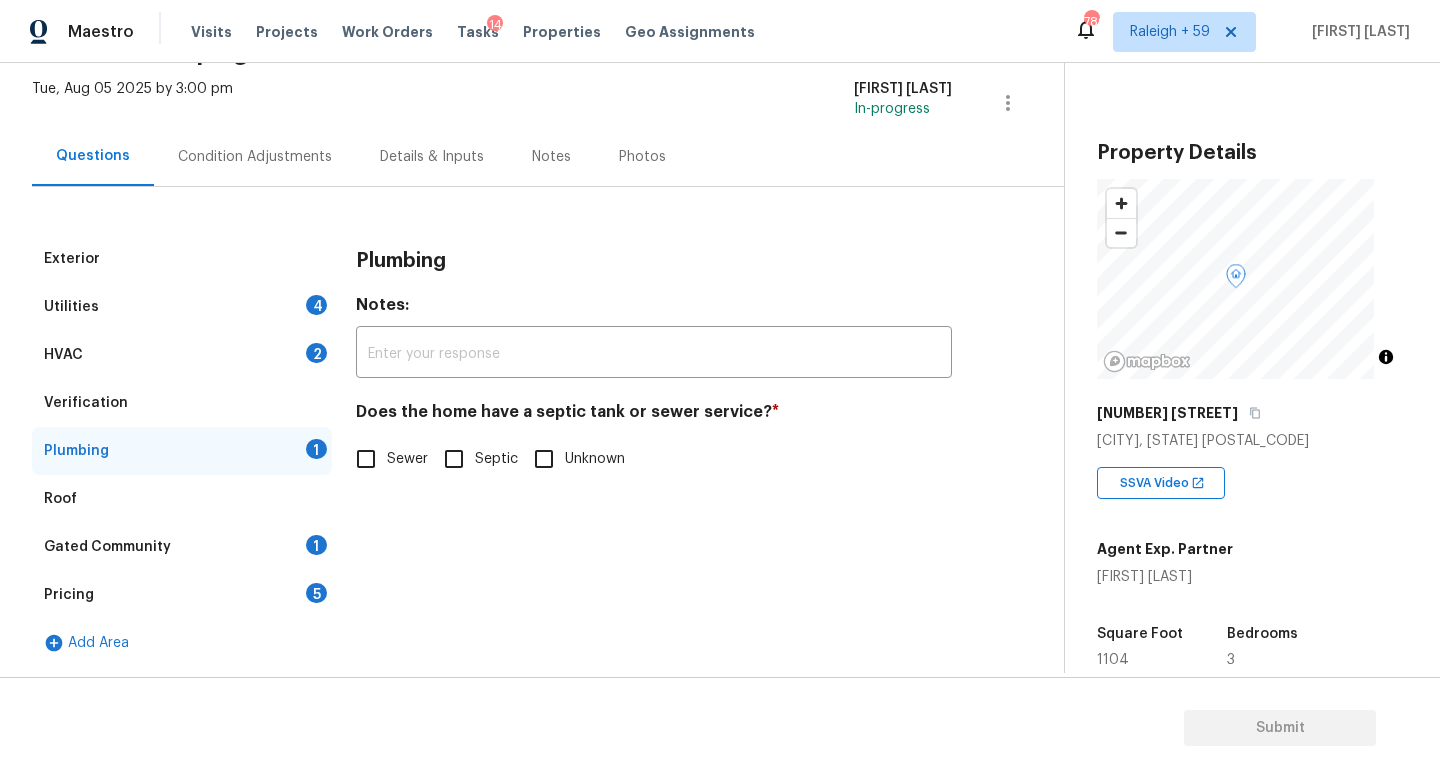 click on "Details & Inputs" at bounding box center (432, 156) 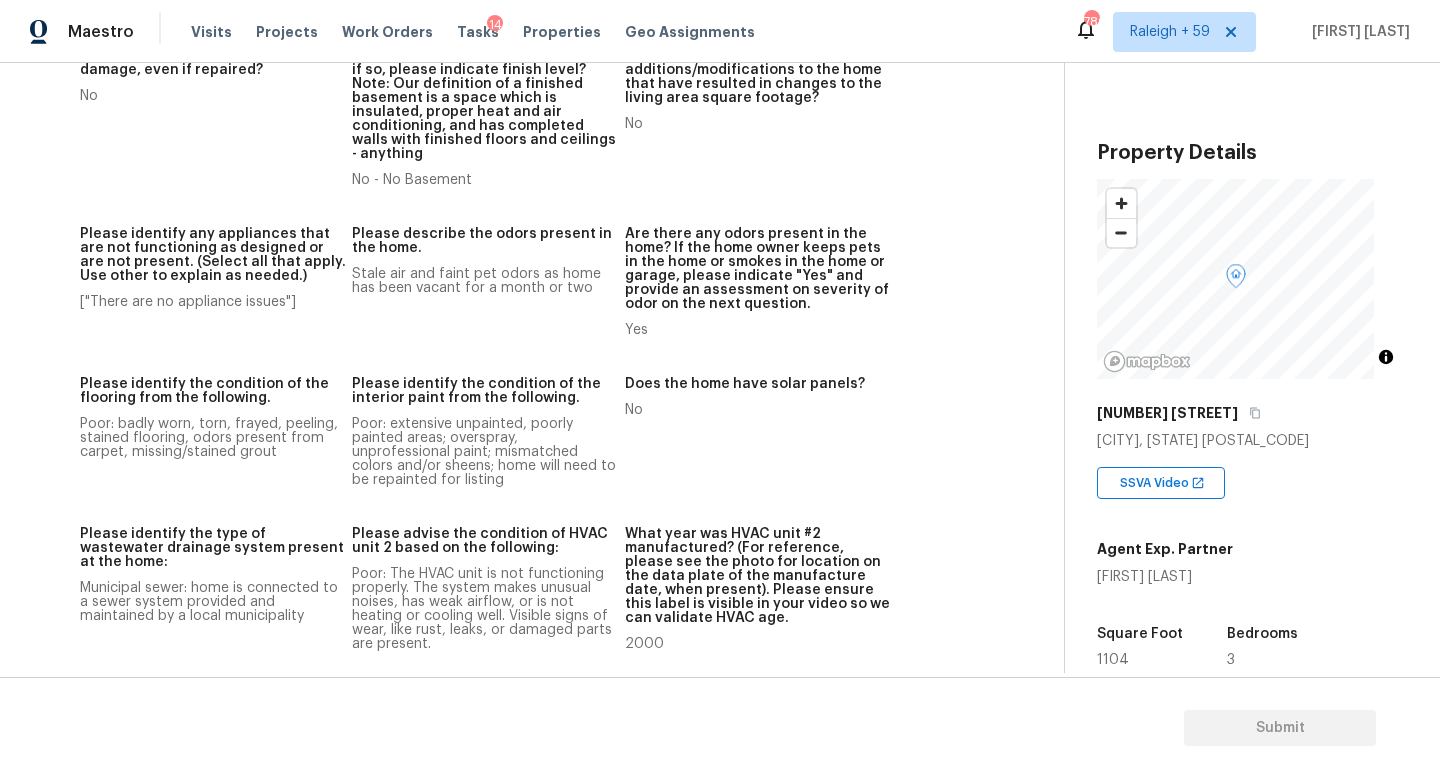 scroll, scrollTop: 0, scrollLeft: 0, axis: both 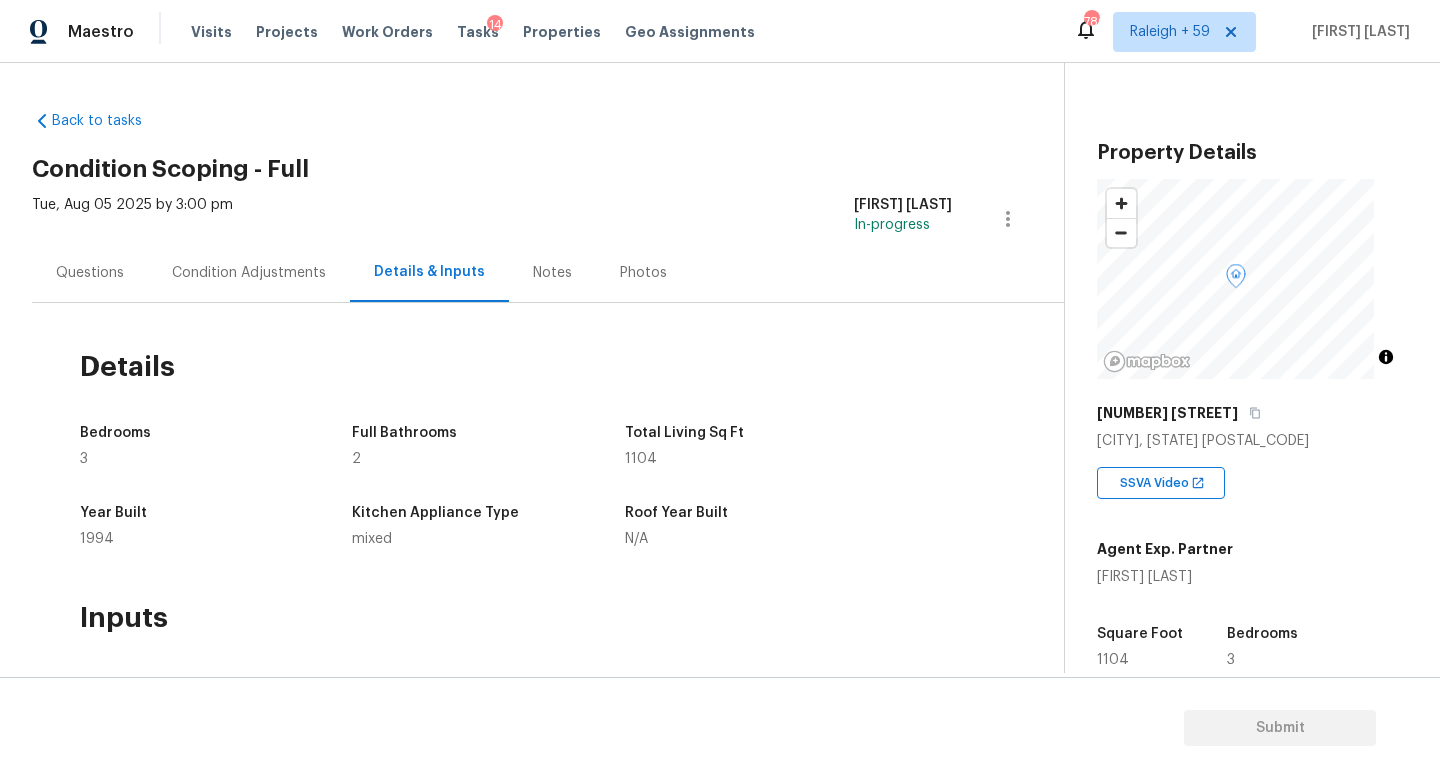 click on "Questions" at bounding box center [90, 273] 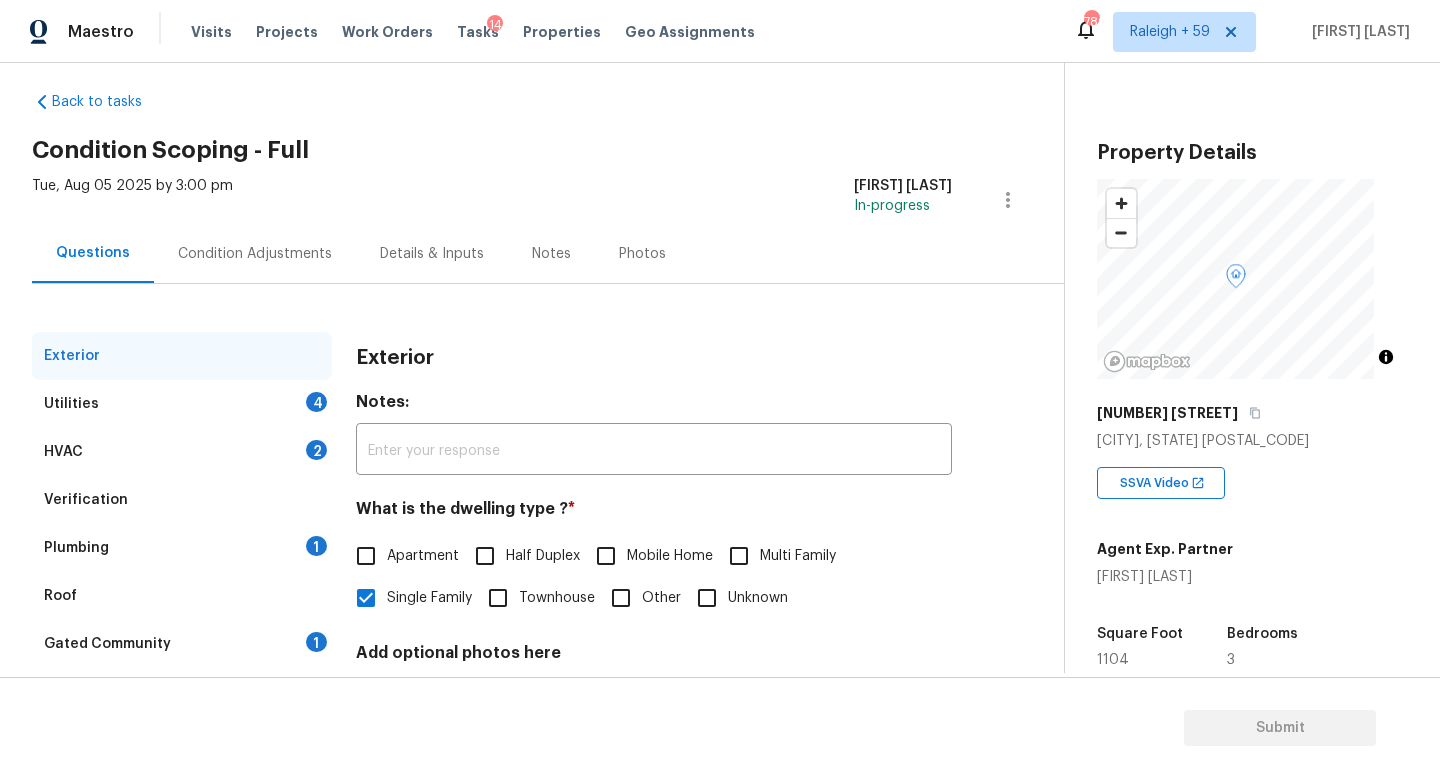 scroll, scrollTop: 37, scrollLeft: 0, axis: vertical 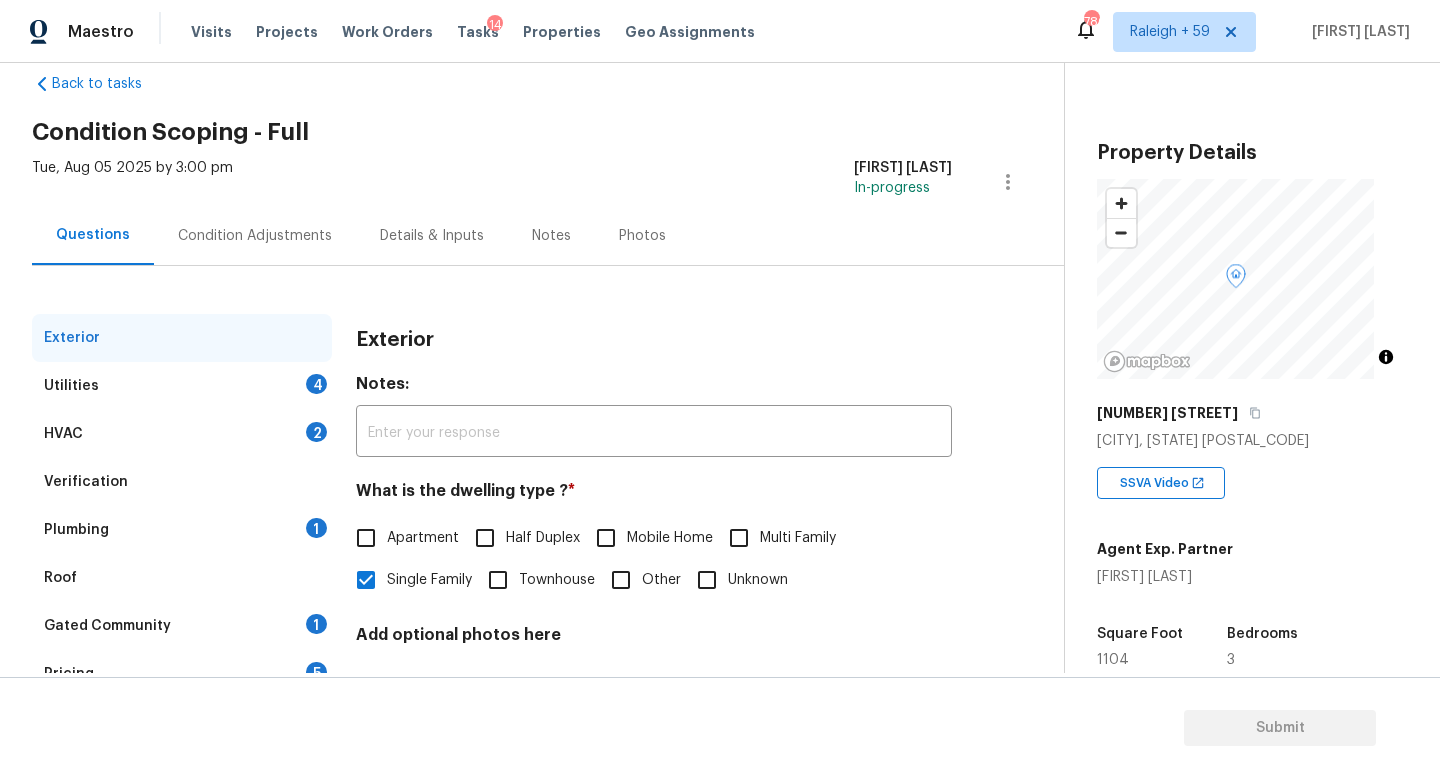 click on "Plumbing 1" at bounding box center (182, 530) 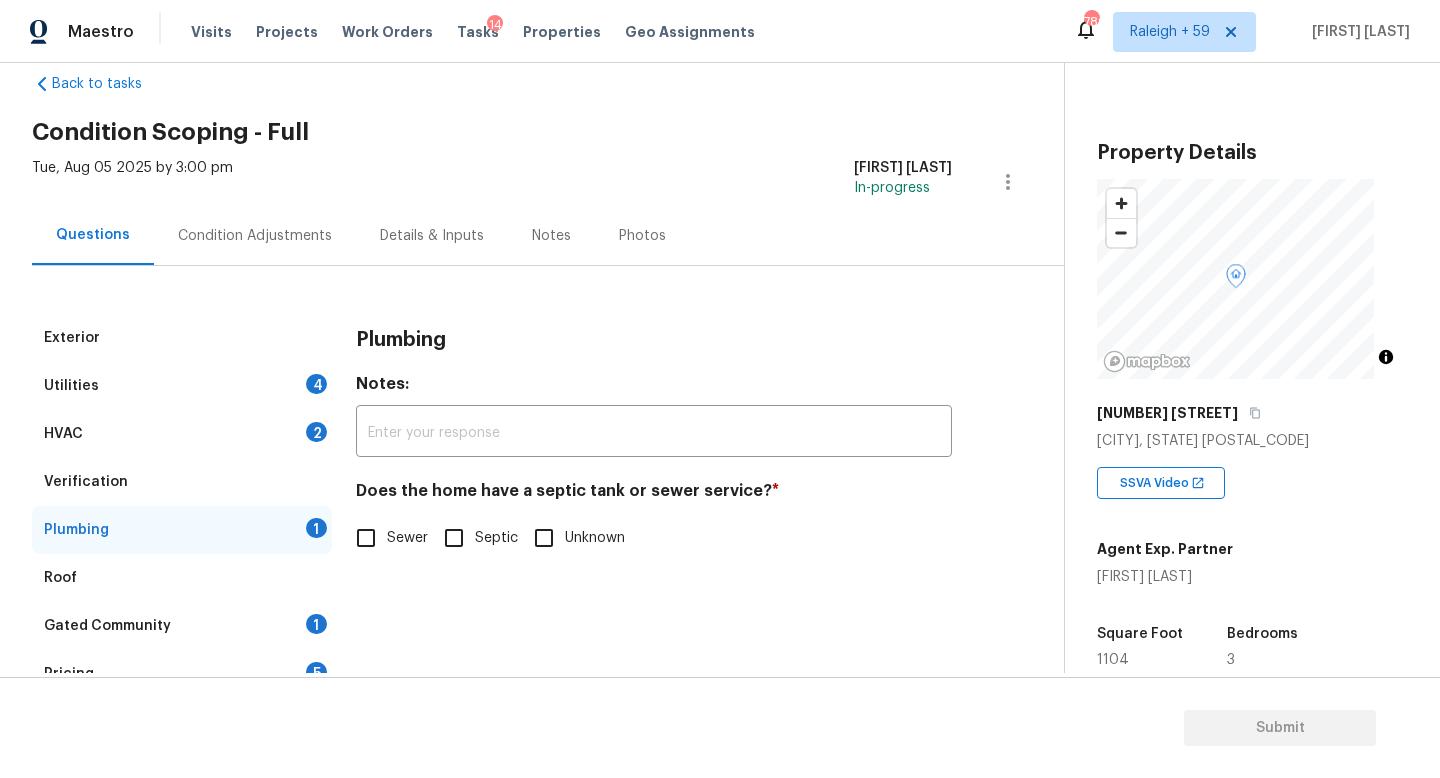 click on "Sewer" at bounding box center [407, 538] 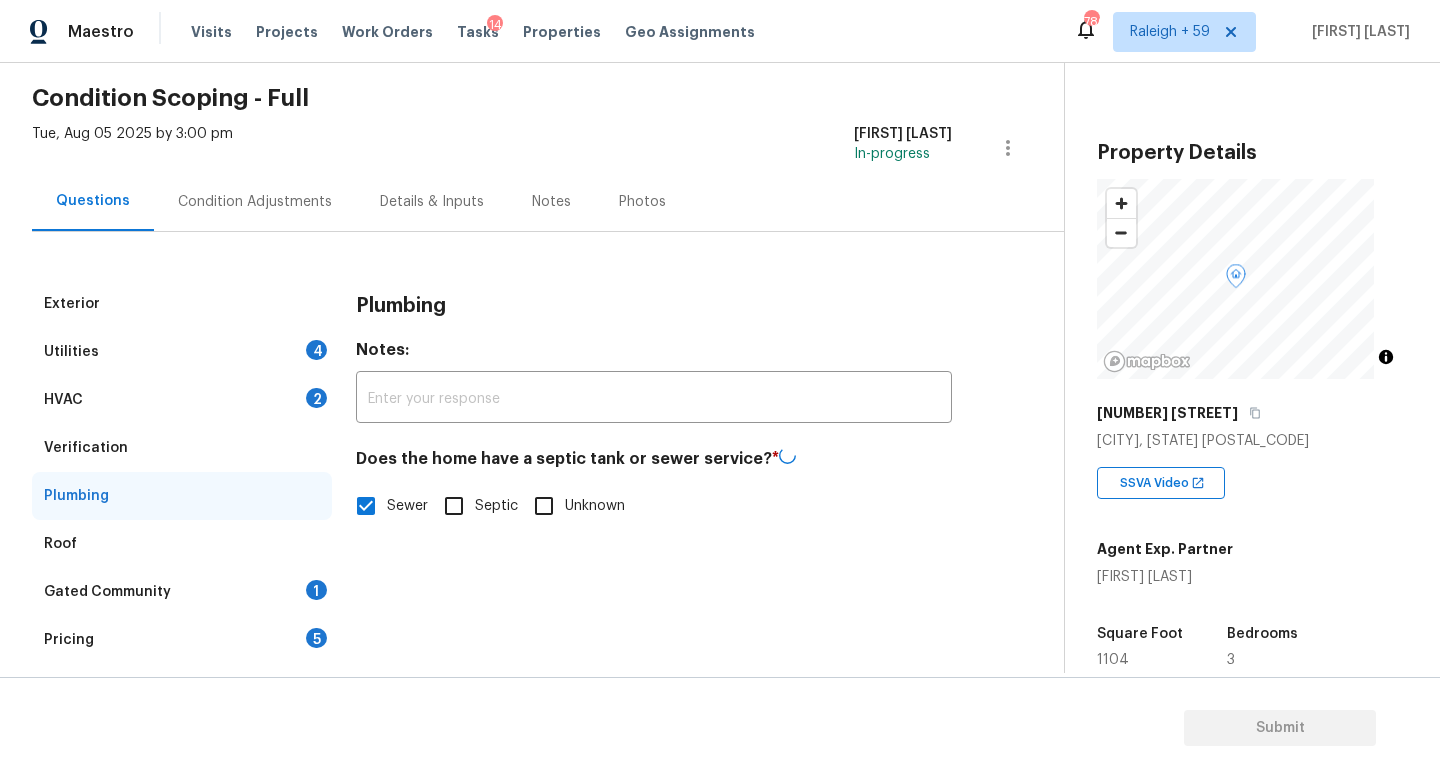 scroll, scrollTop: 131, scrollLeft: 0, axis: vertical 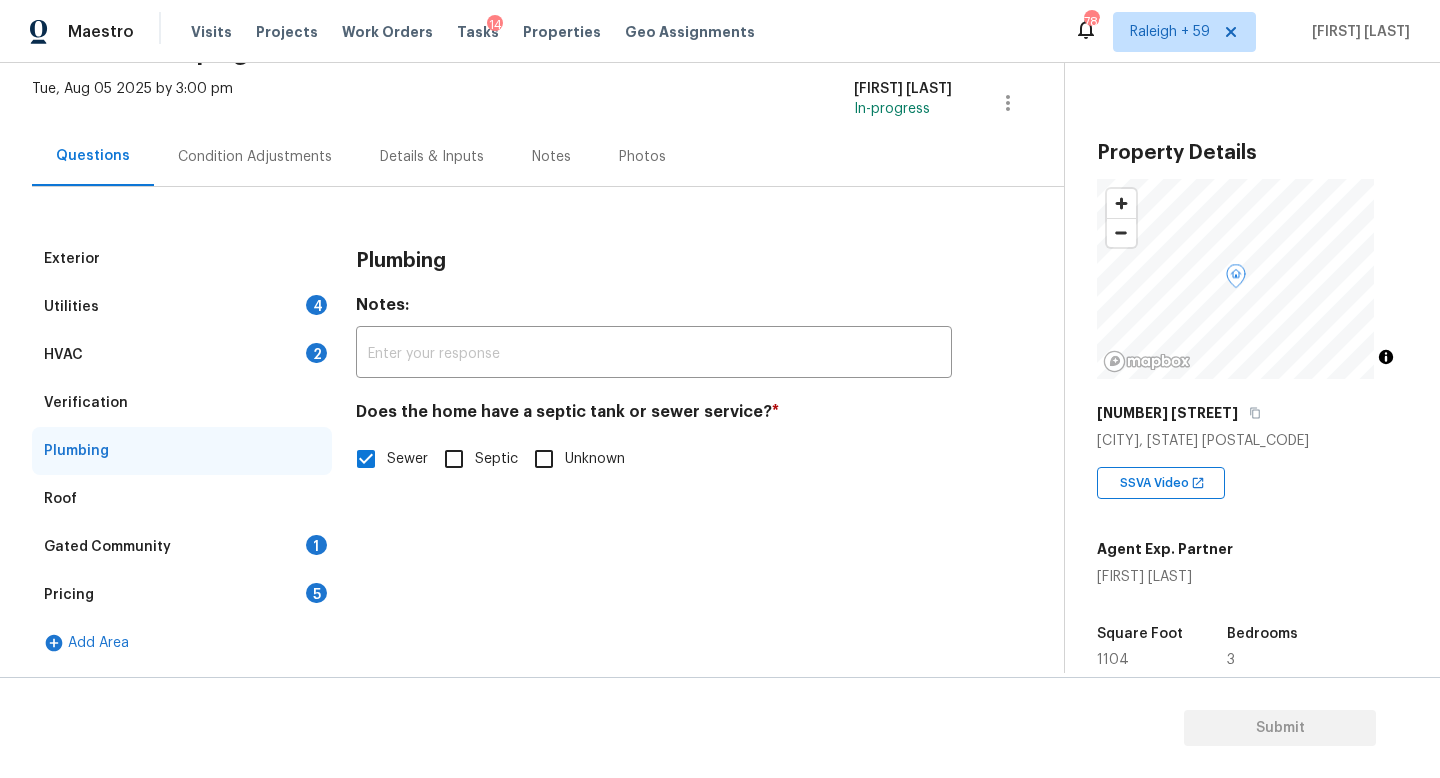 click on "Gated Community 1" at bounding box center (182, 547) 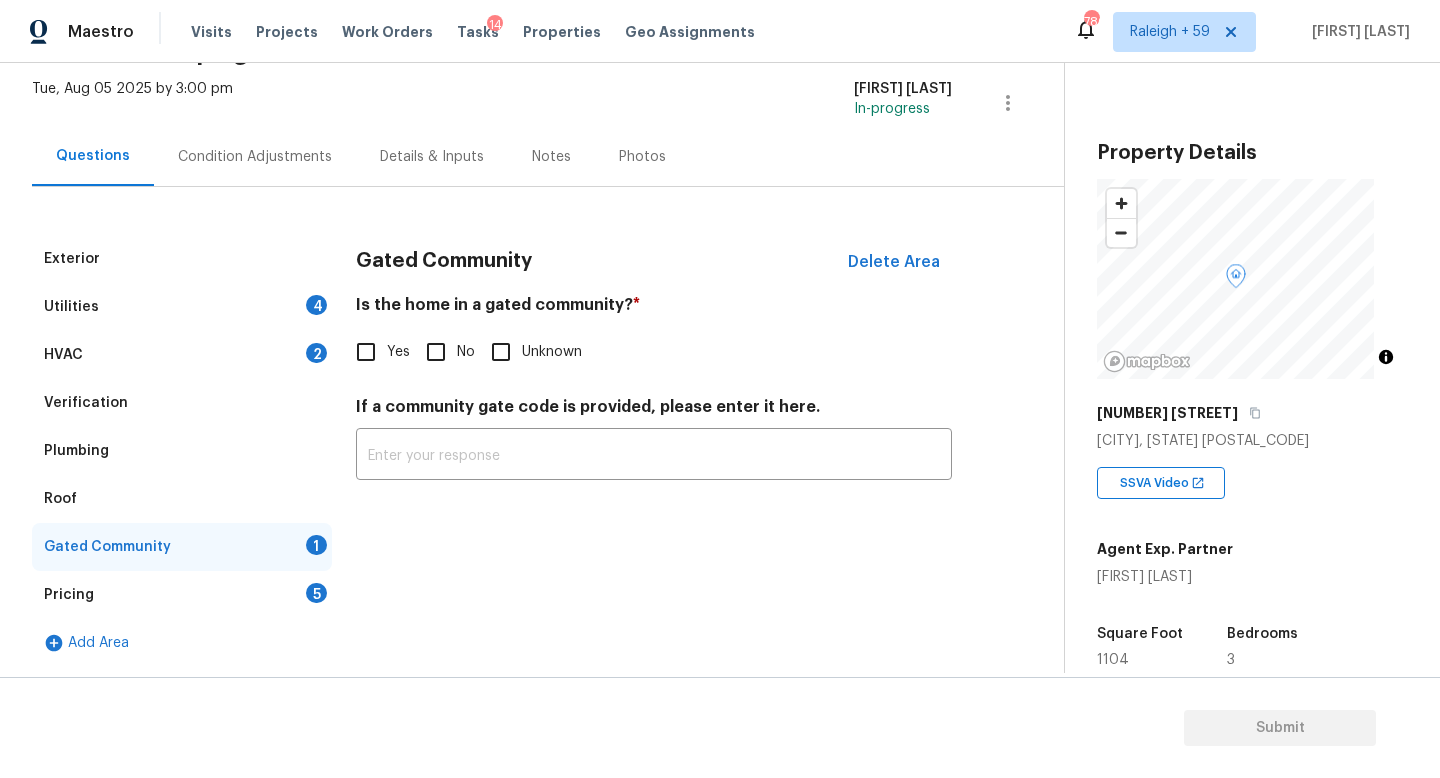 click on "No" at bounding box center (436, 352) 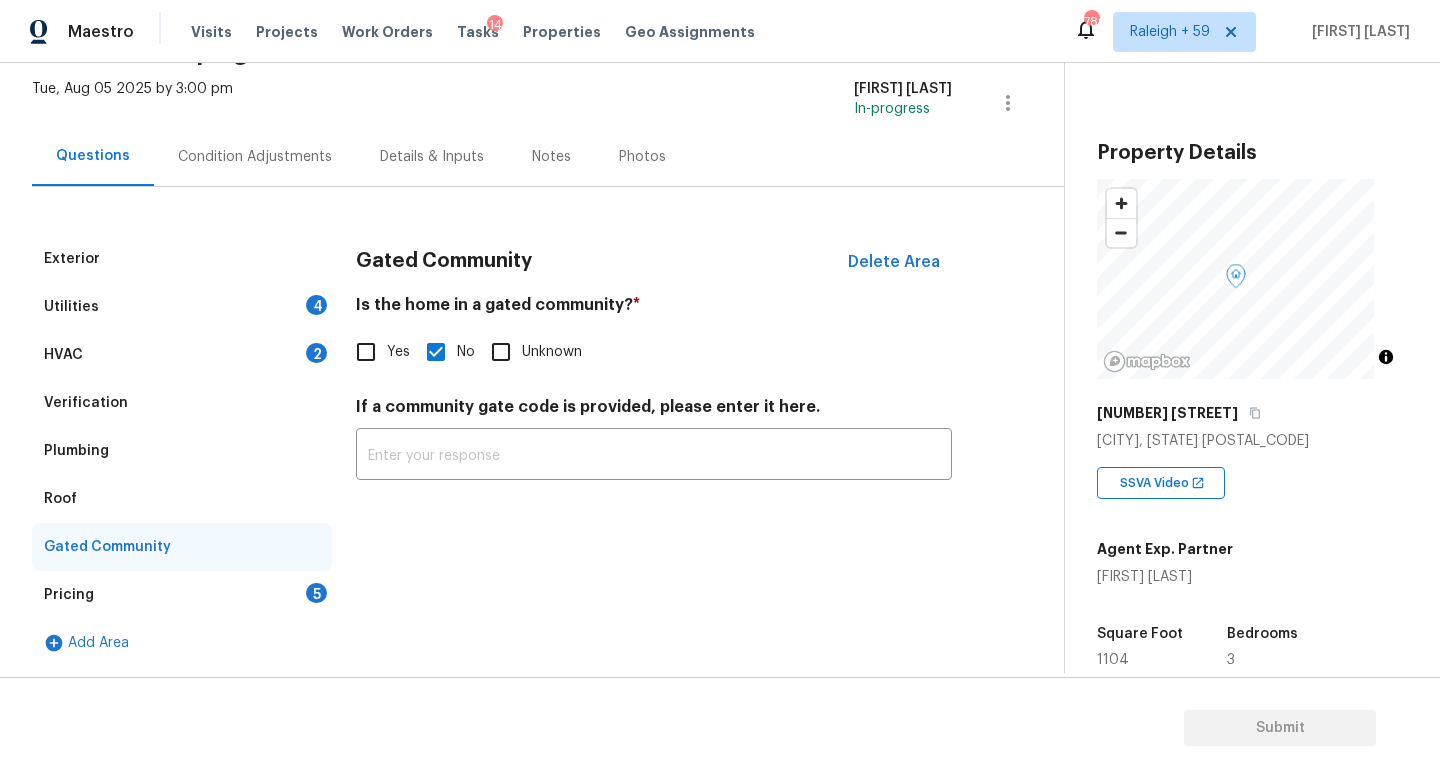 click on "Utilities 4" at bounding box center (182, 307) 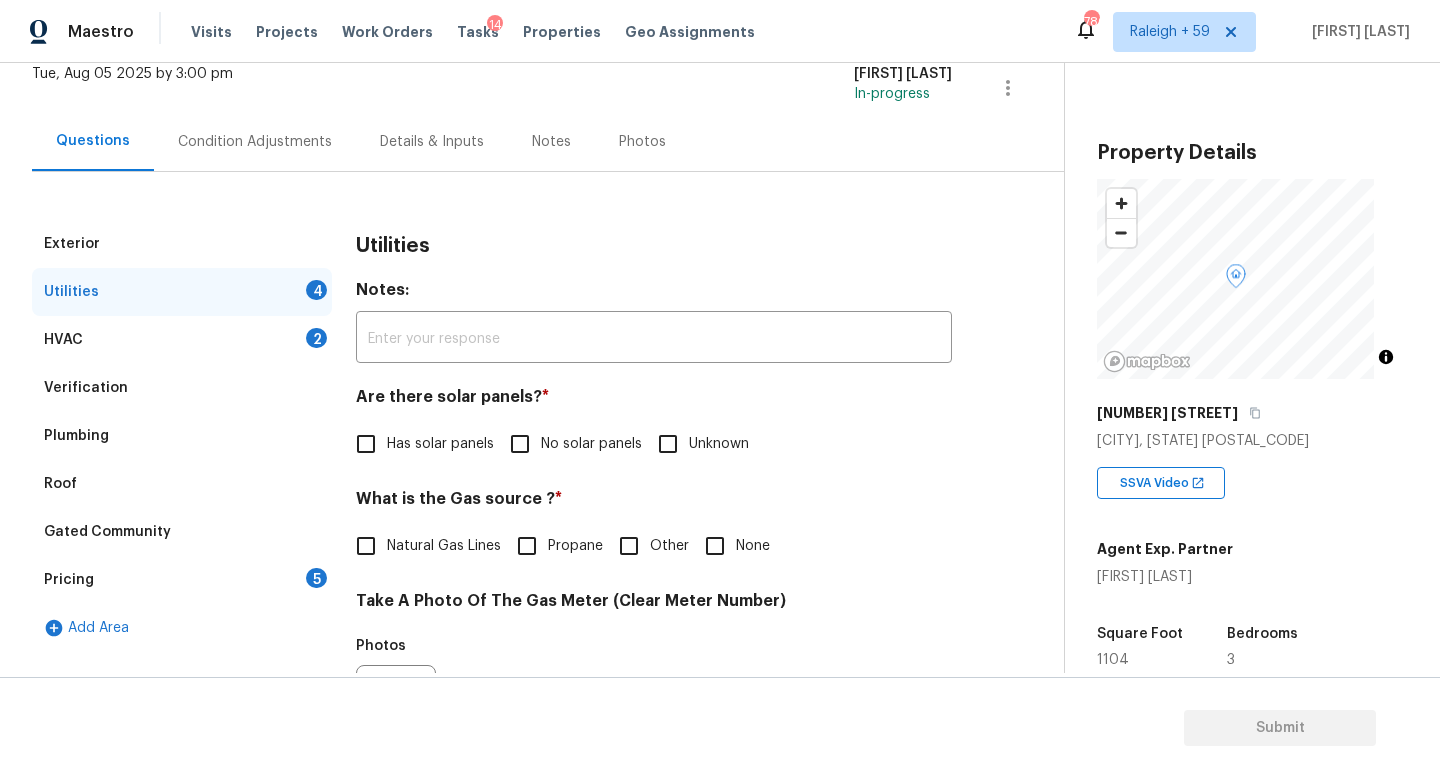 click on "No solar panels" at bounding box center (591, 444) 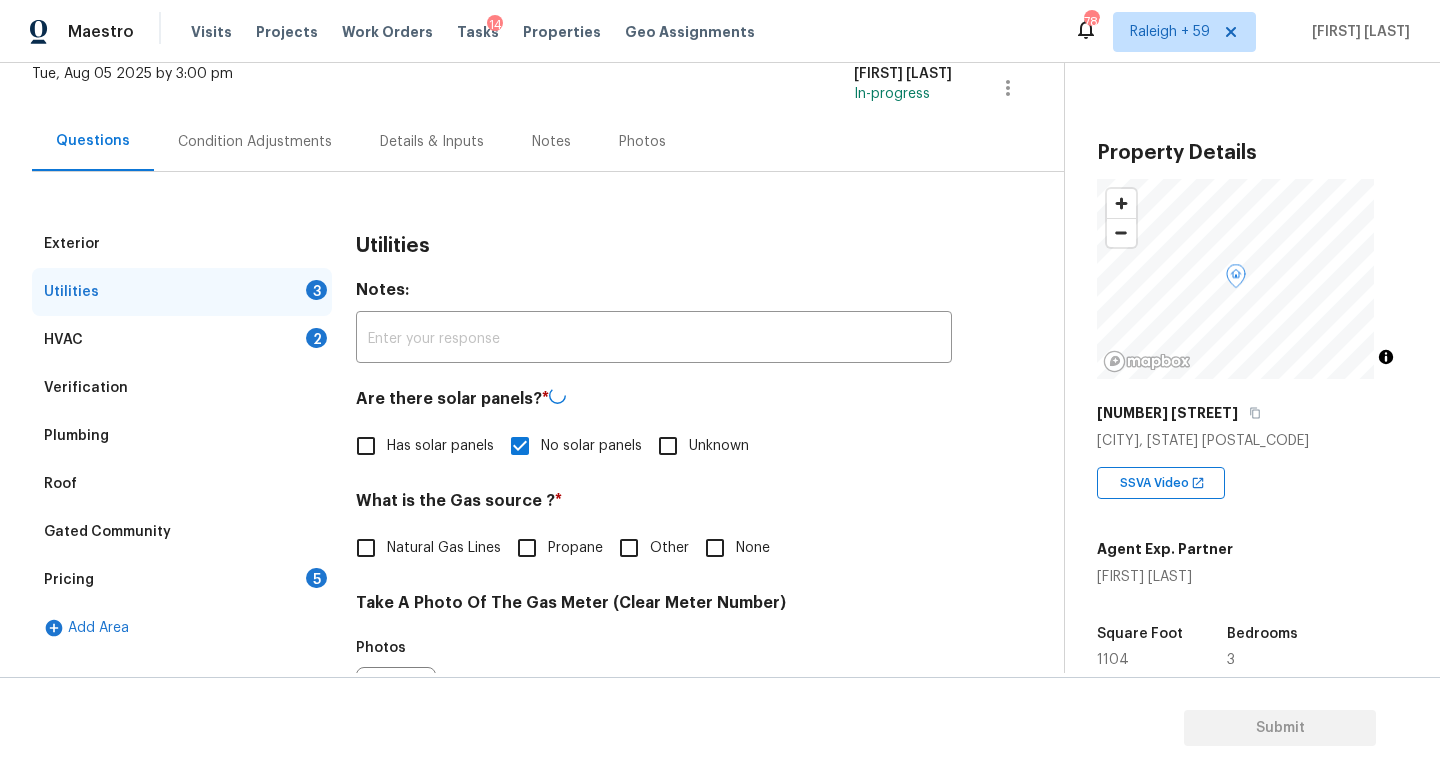 click on "[DATE] [TIME] [NAME] [STATUS]" at bounding box center (548, 88) 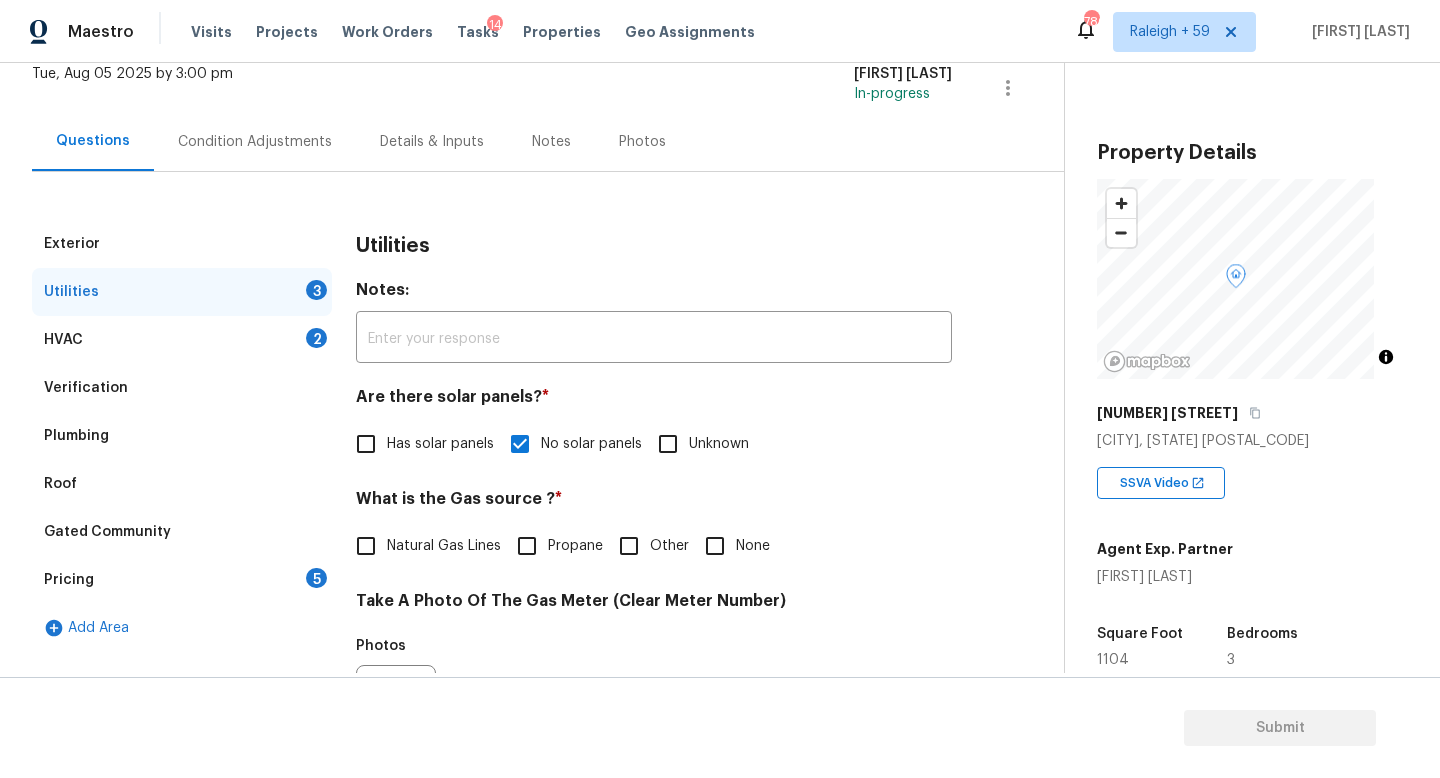 click on "Details & Inputs" at bounding box center [432, 142] 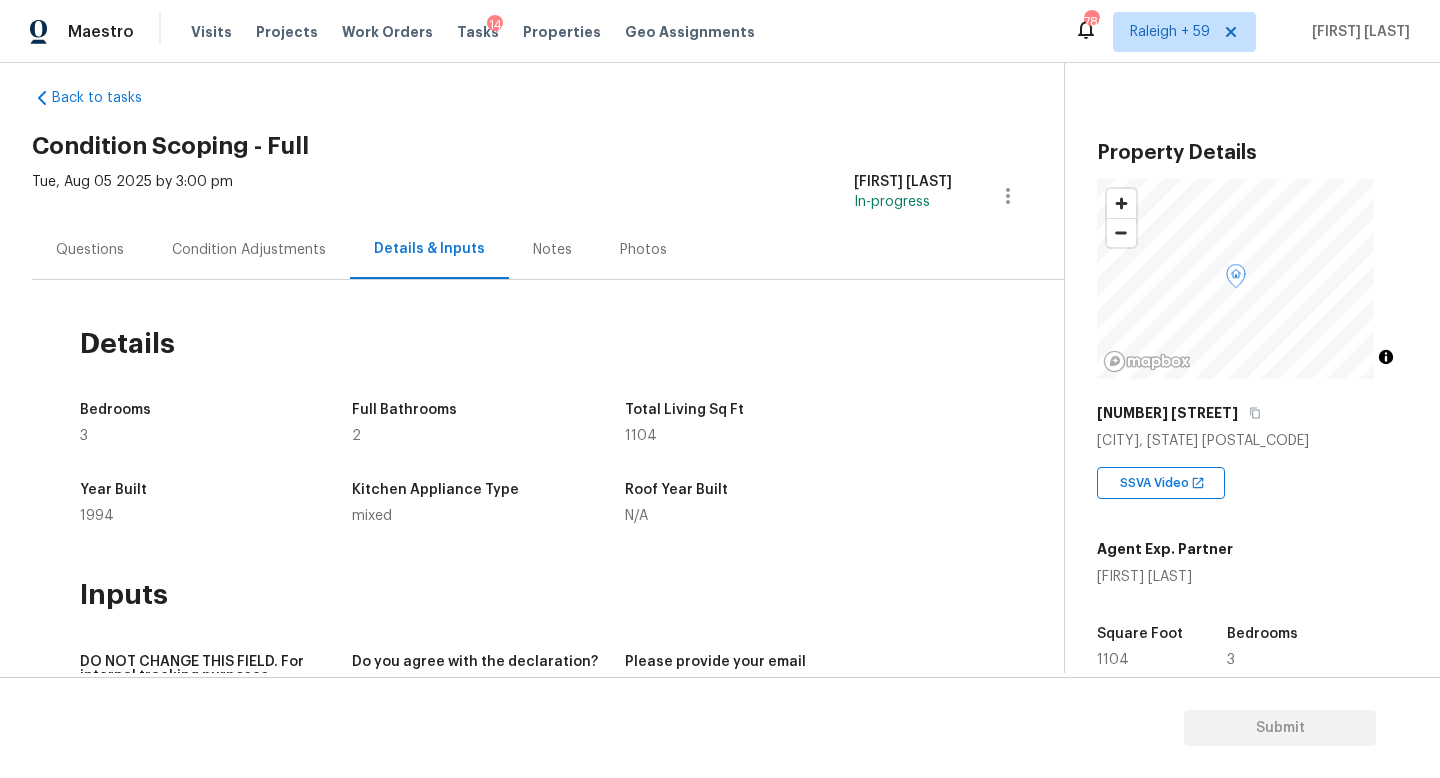 scroll, scrollTop: 0, scrollLeft: 0, axis: both 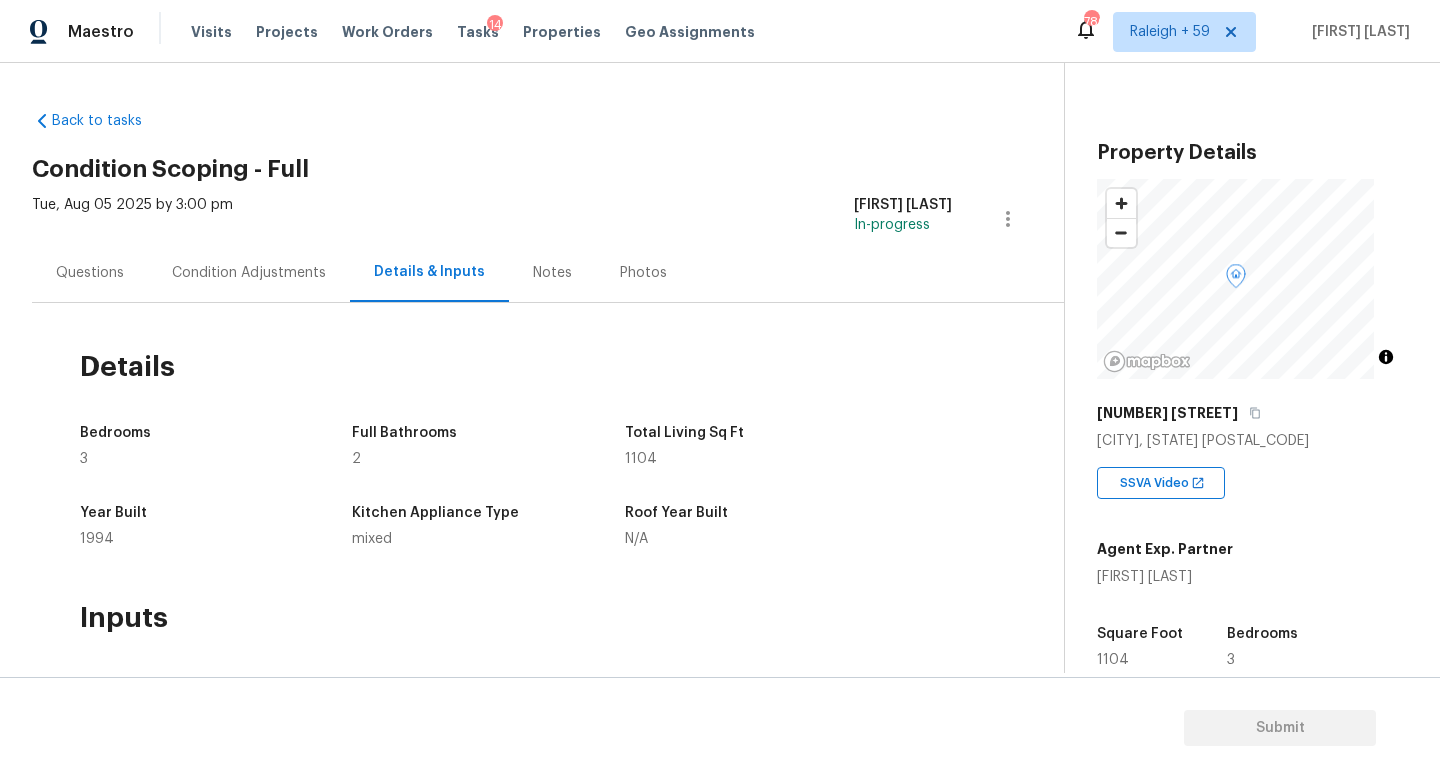 click on "Questions" at bounding box center [90, 272] 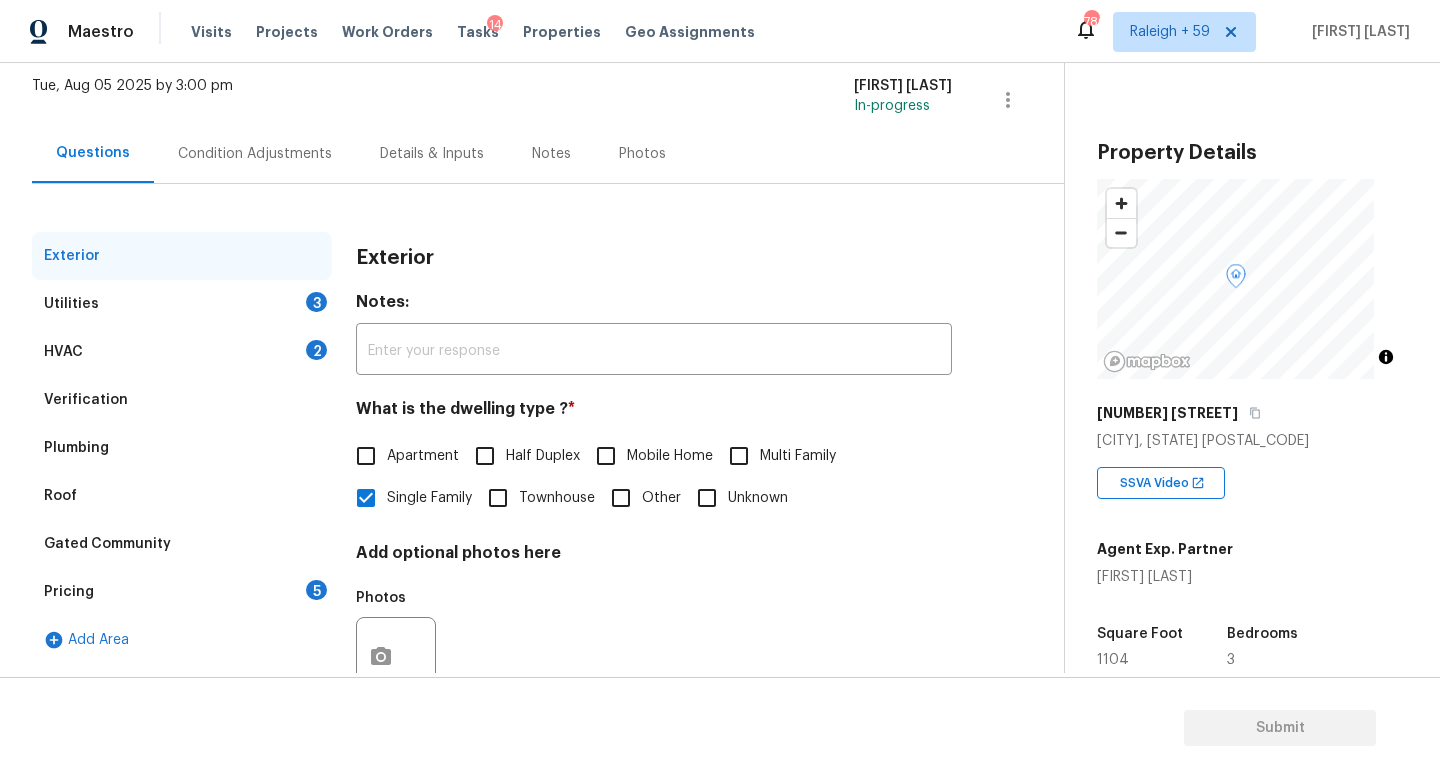 scroll, scrollTop: 200, scrollLeft: 0, axis: vertical 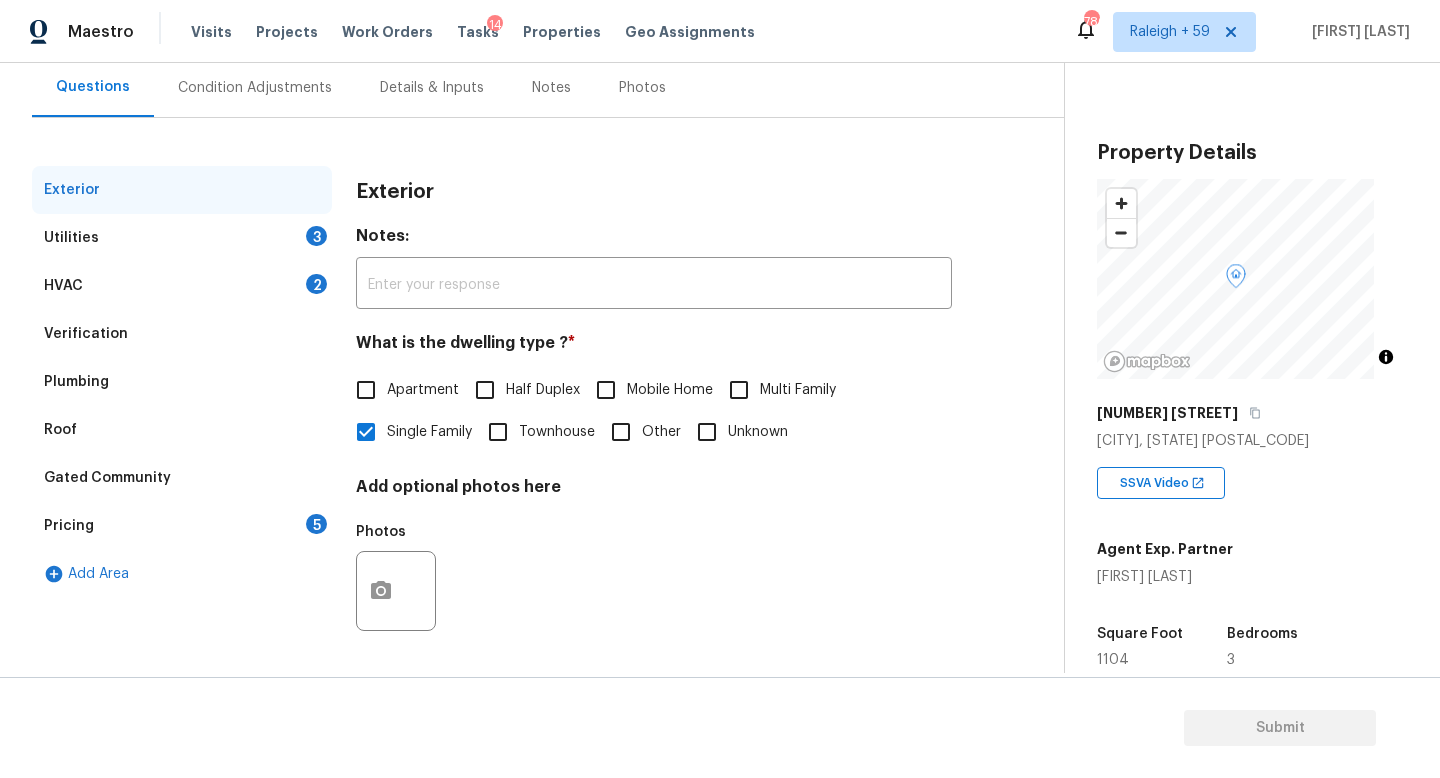 click on "Utilities 3" at bounding box center [182, 238] 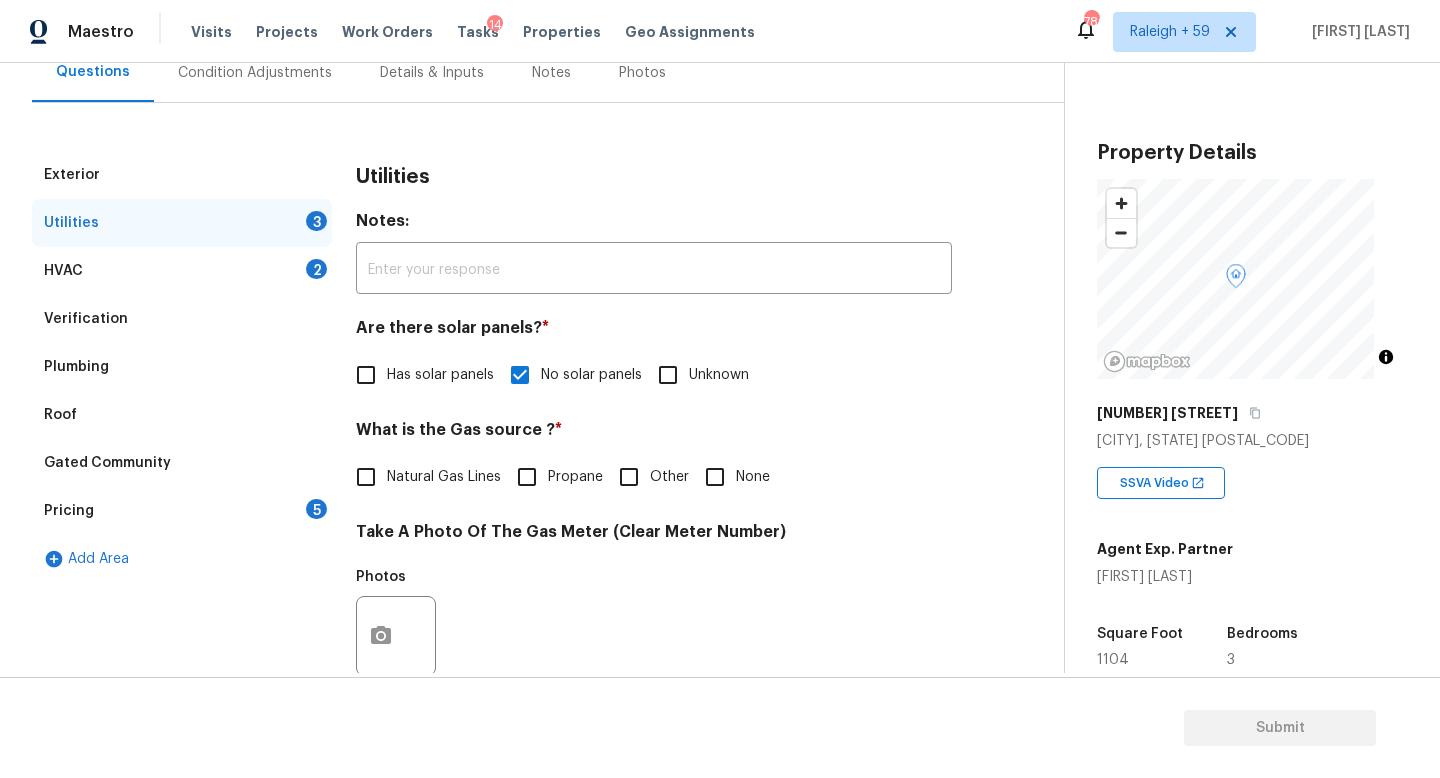 click on "Natural Gas Lines" at bounding box center (444, 477) 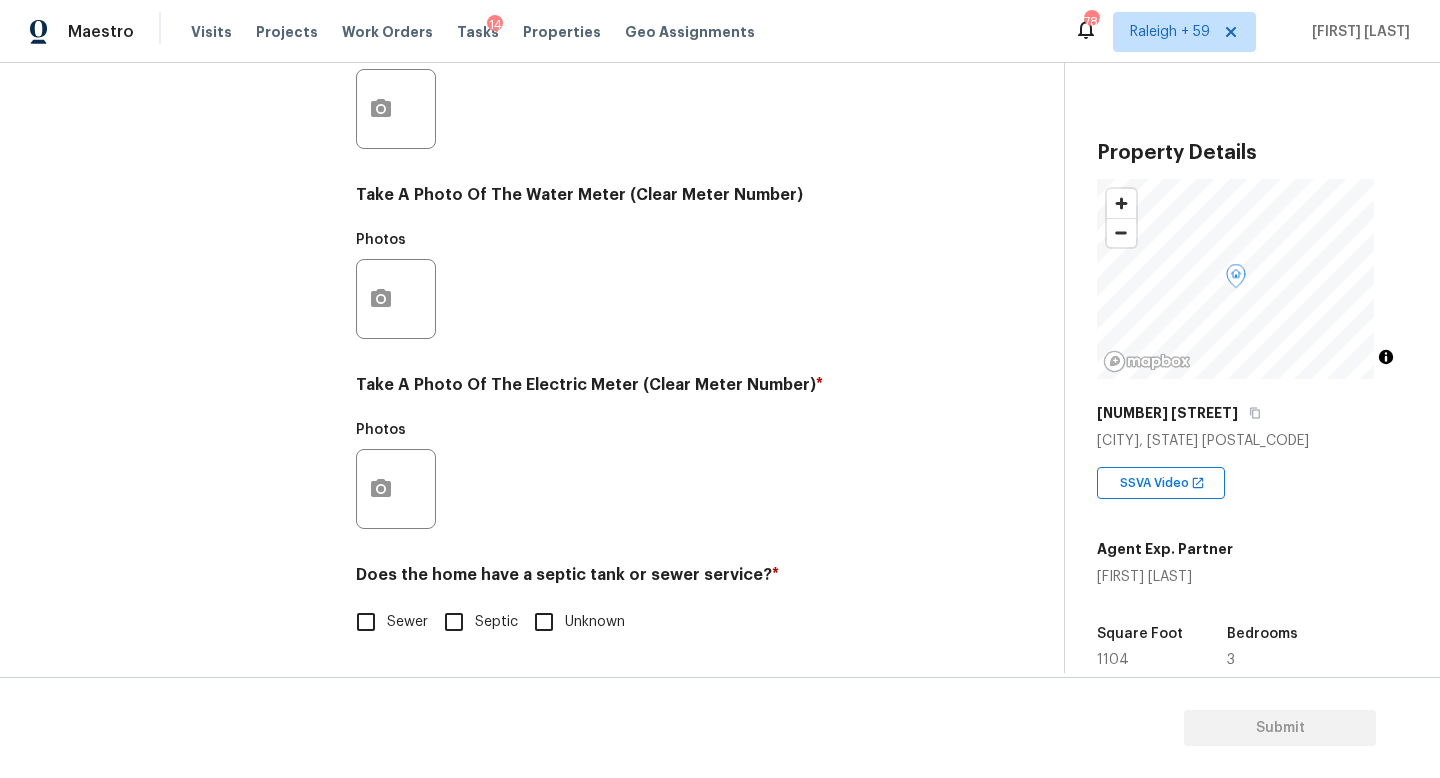 scroll, scrollTop: 742, scrollLeft: 0, axis: vertical 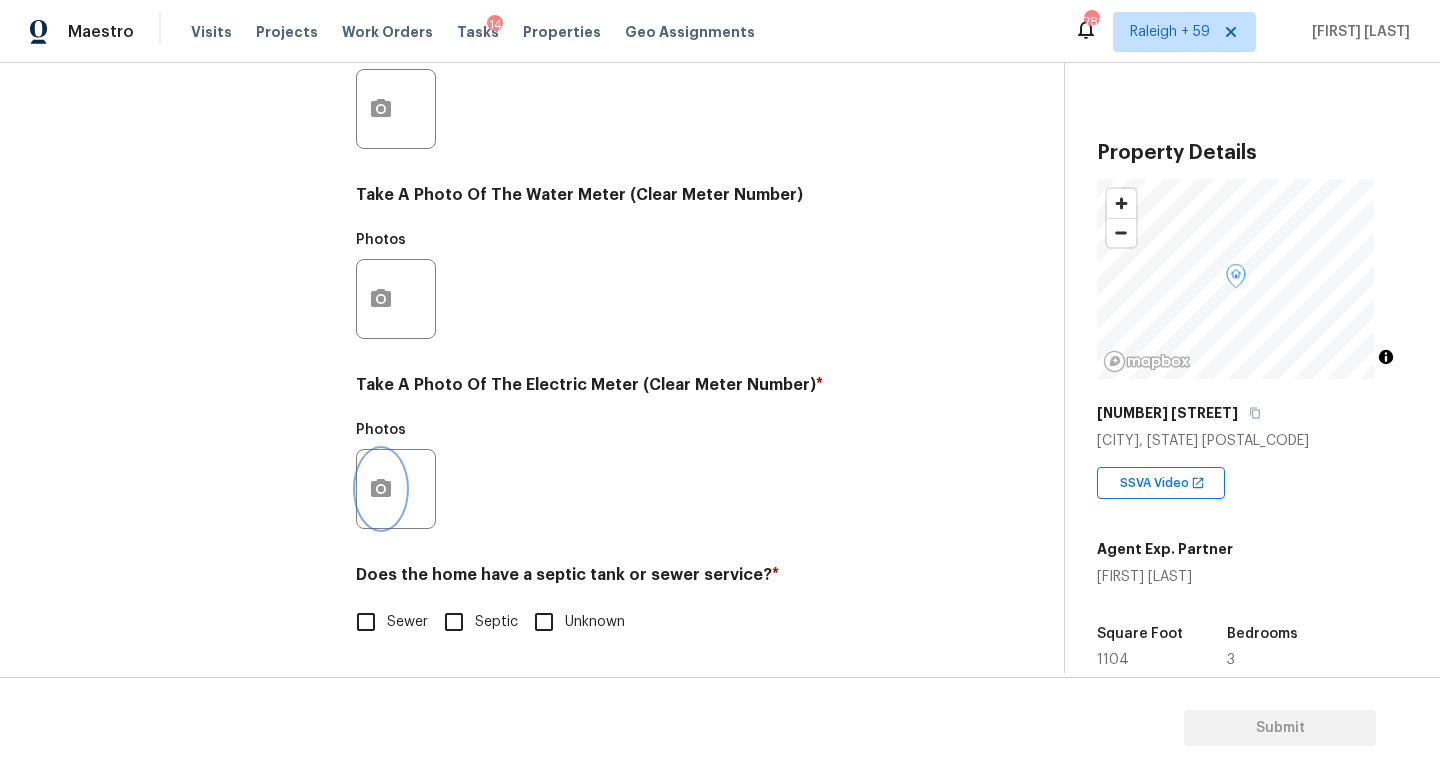 click 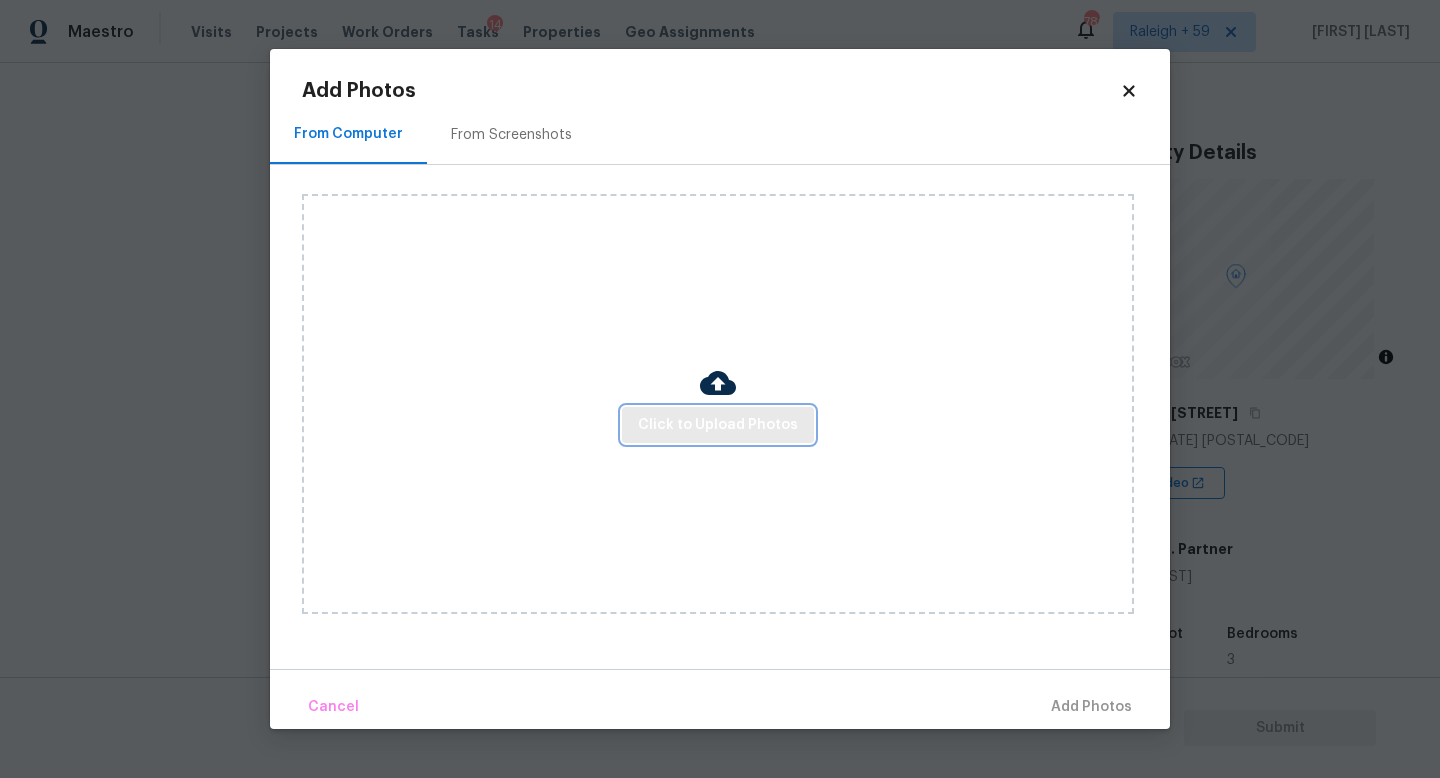 click on "Click to Upload Photos" at bounding box center [718, 425] 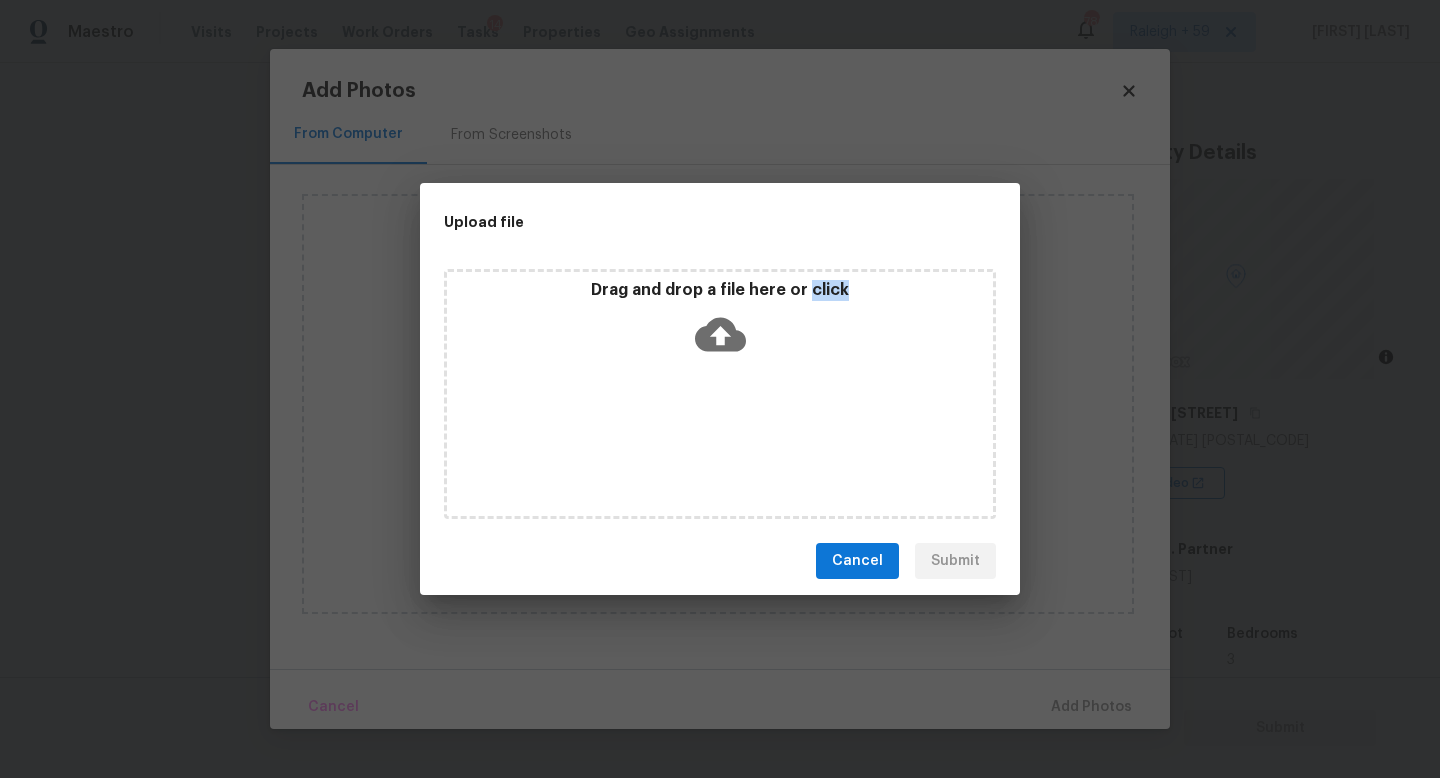 click on "Drag and drop a file here or click" at bounding box center (720, 394) 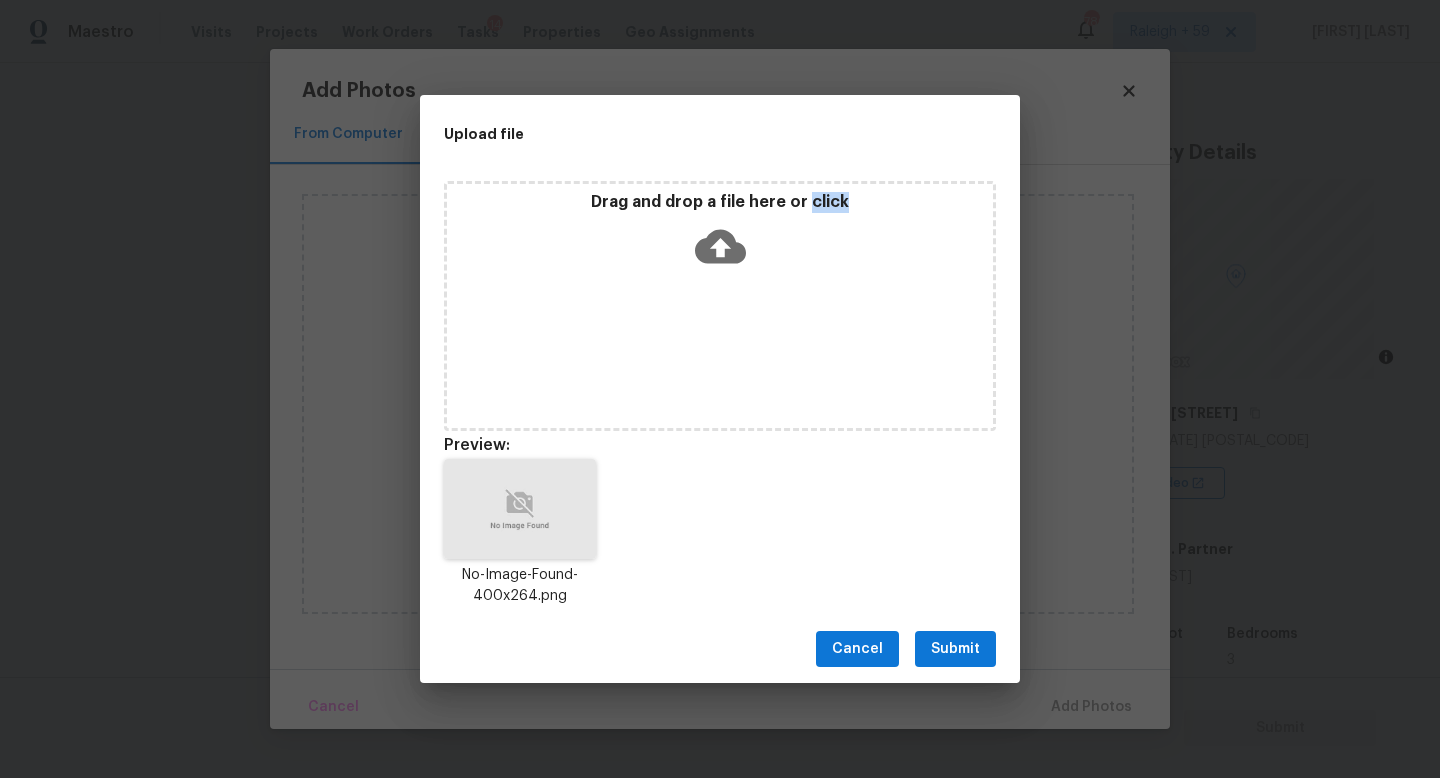 click on "Cancel Submit" at bounding box center (720, 649) 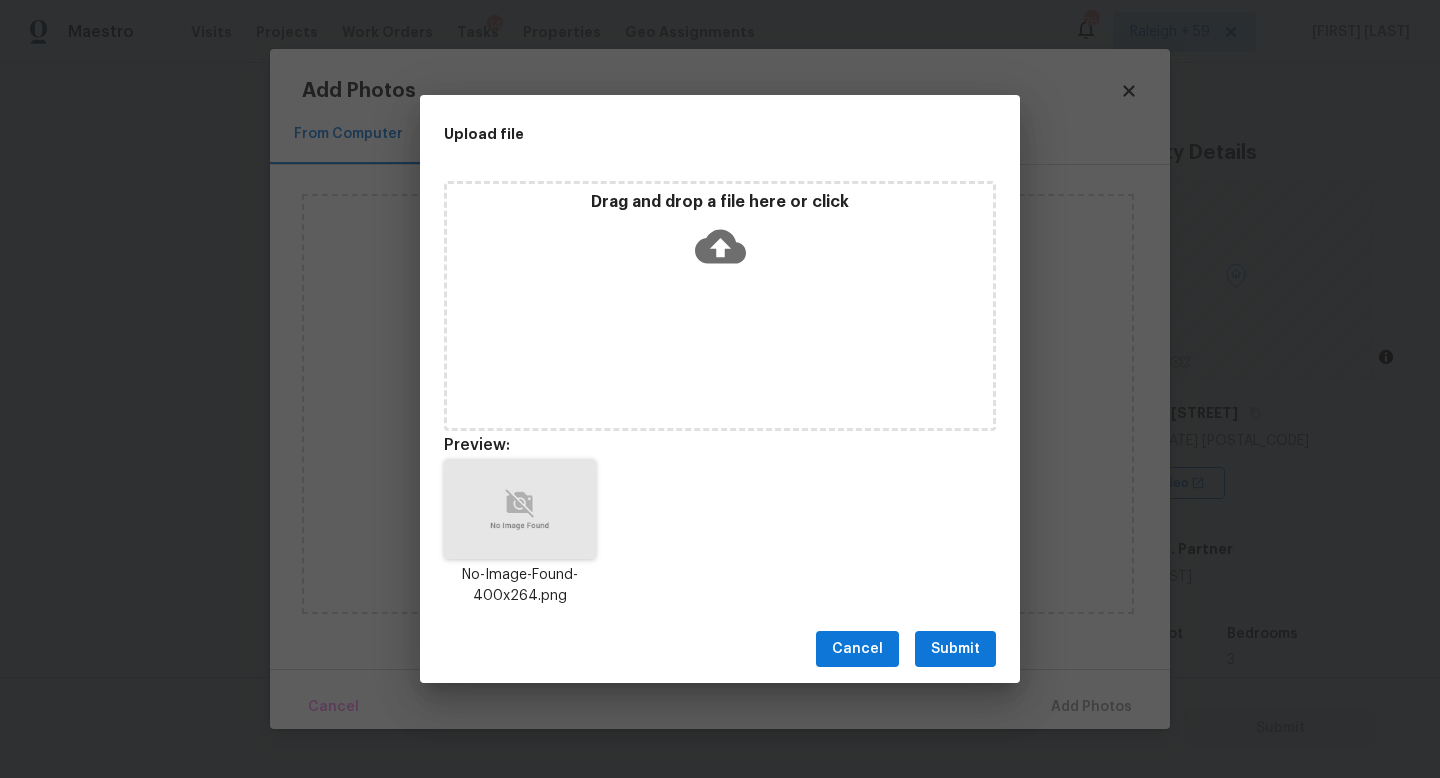 click on "Submit" at bounding box center (955, 649) 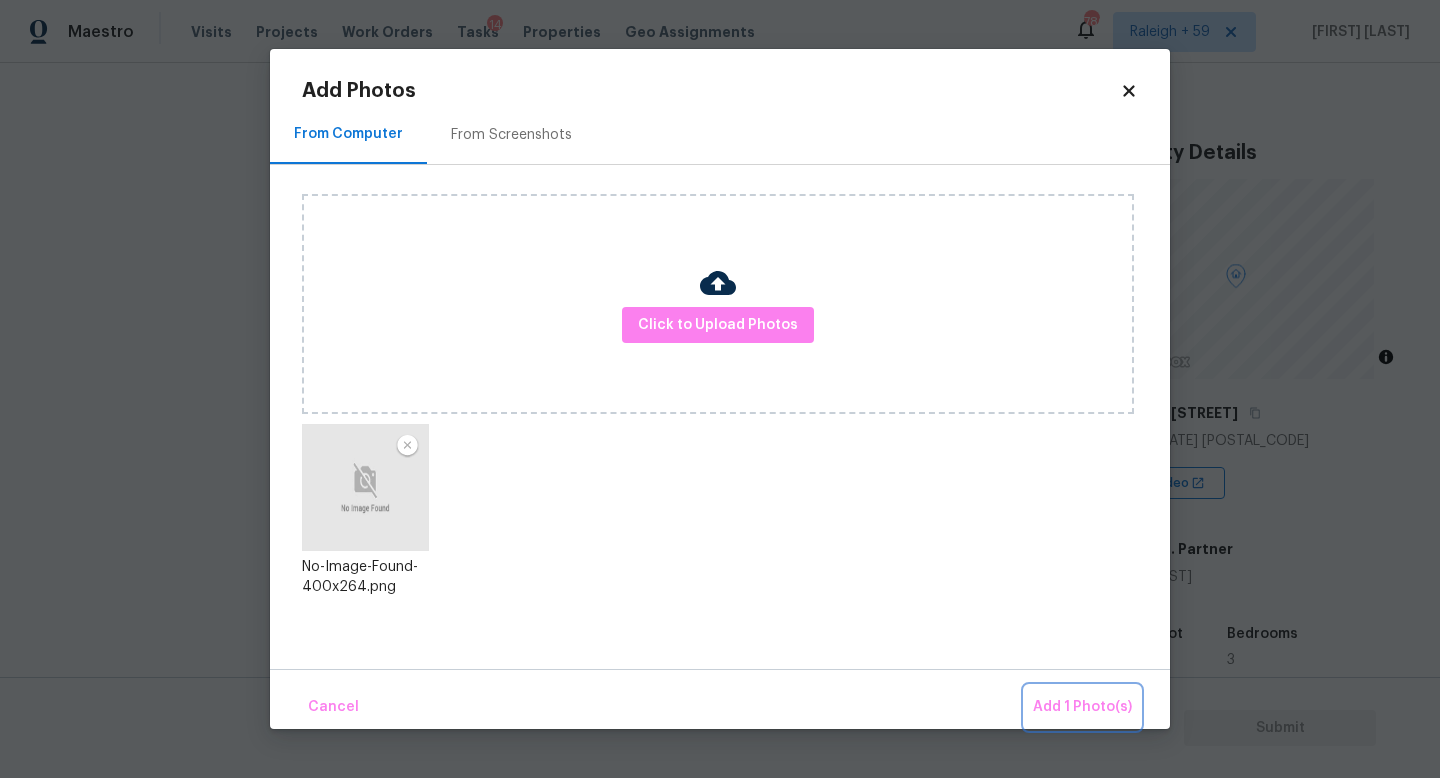 drag, startPoint x: 1060, startPoint y: 699, endPoint x: 1034, endPoint y: 706, distance: 26.925823 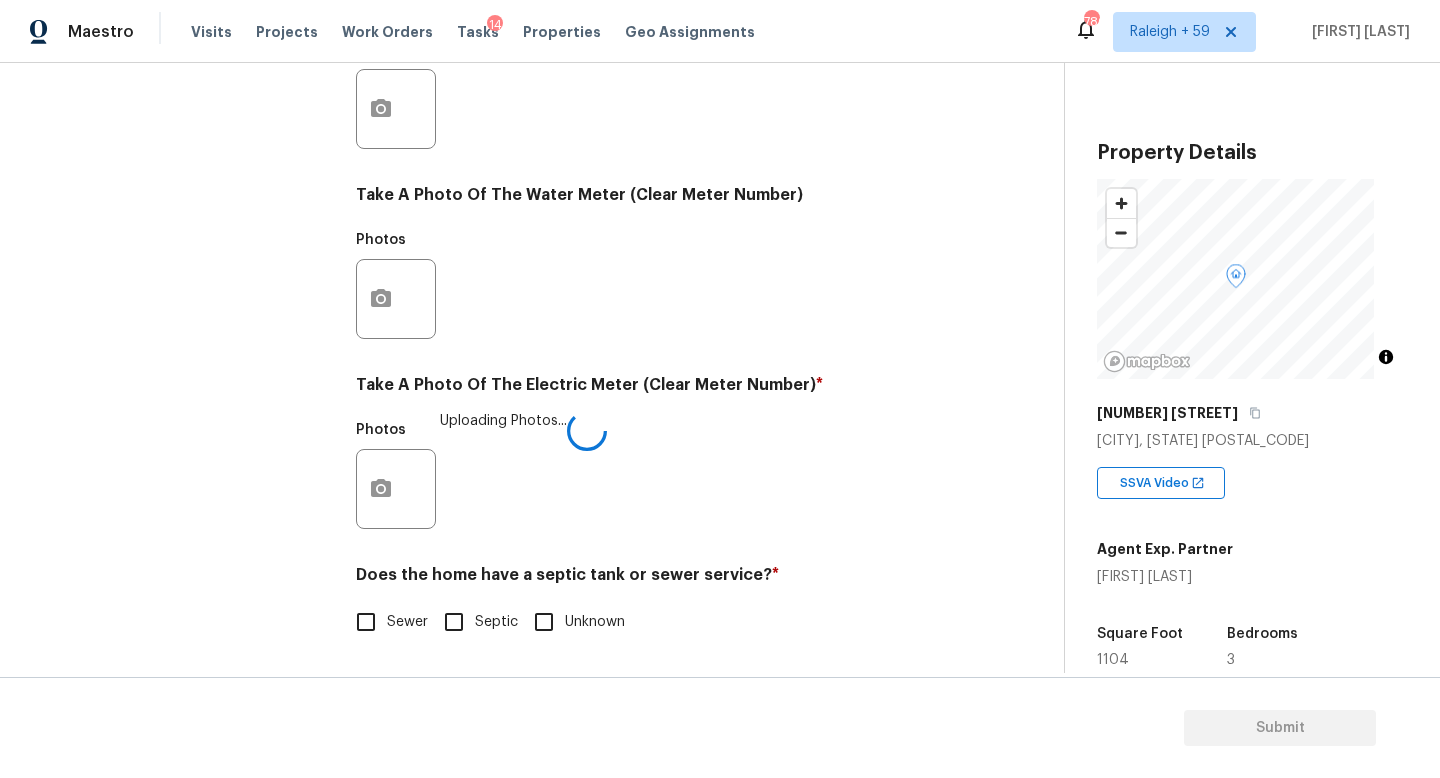 click on "Utilities Notes: ​ Are there solar panels?  * Has solar panels No solar panels Unknown What is the Gas source ?  * Natural Gas Lines Propane Other None Take A Photo Of The Gas Meter (Clear Meter Number) Photos Take A Photo Of The Water Meter (Clear Meter Number) Photos Take A Photo Of The Electric Meter (Clear Meter Number)  * Photos Uploading Photos... Does the home have a septic tank or sewer service?  * Sewer Septic Unknown" at bounding box center [654, 145] 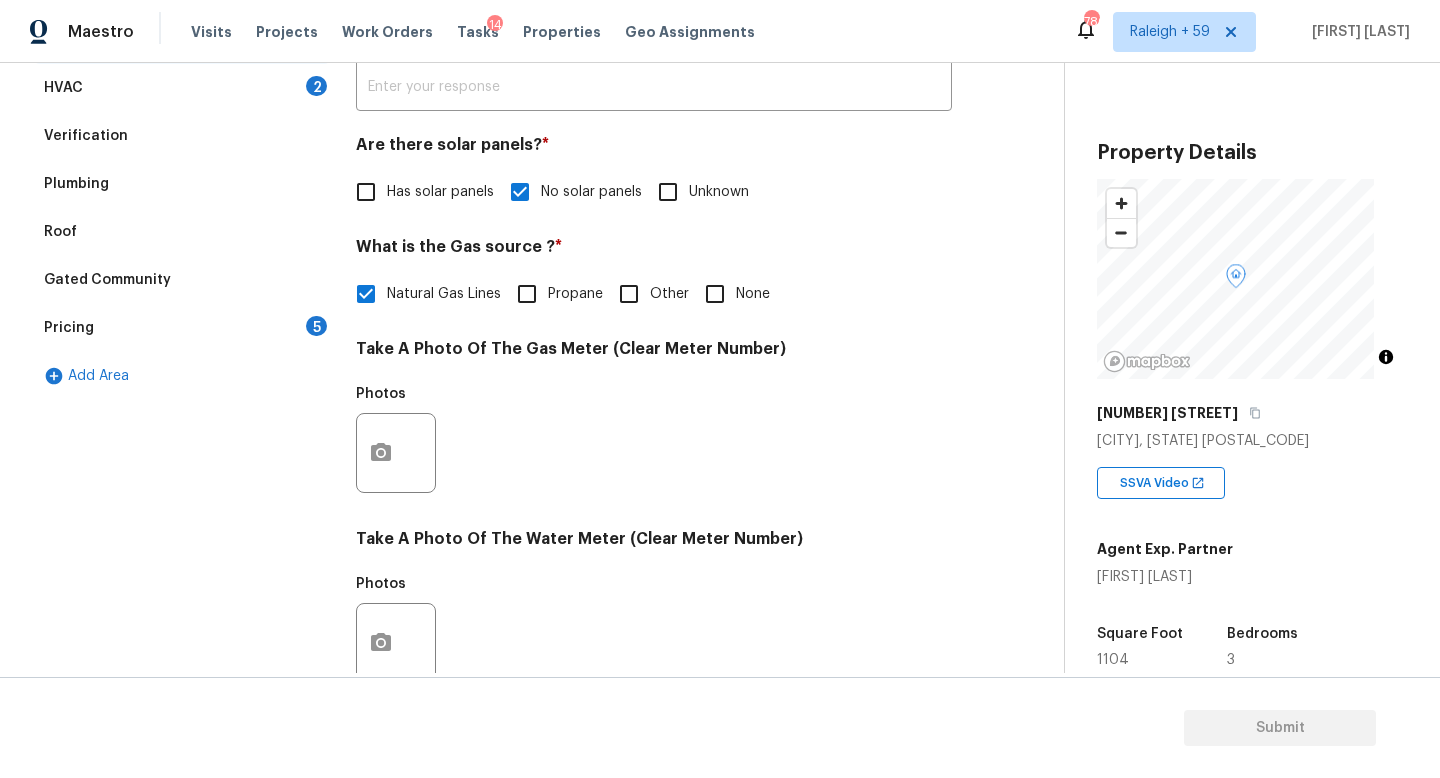 scroll, scrollTop: 0, scrollLeft: 0, axis: both 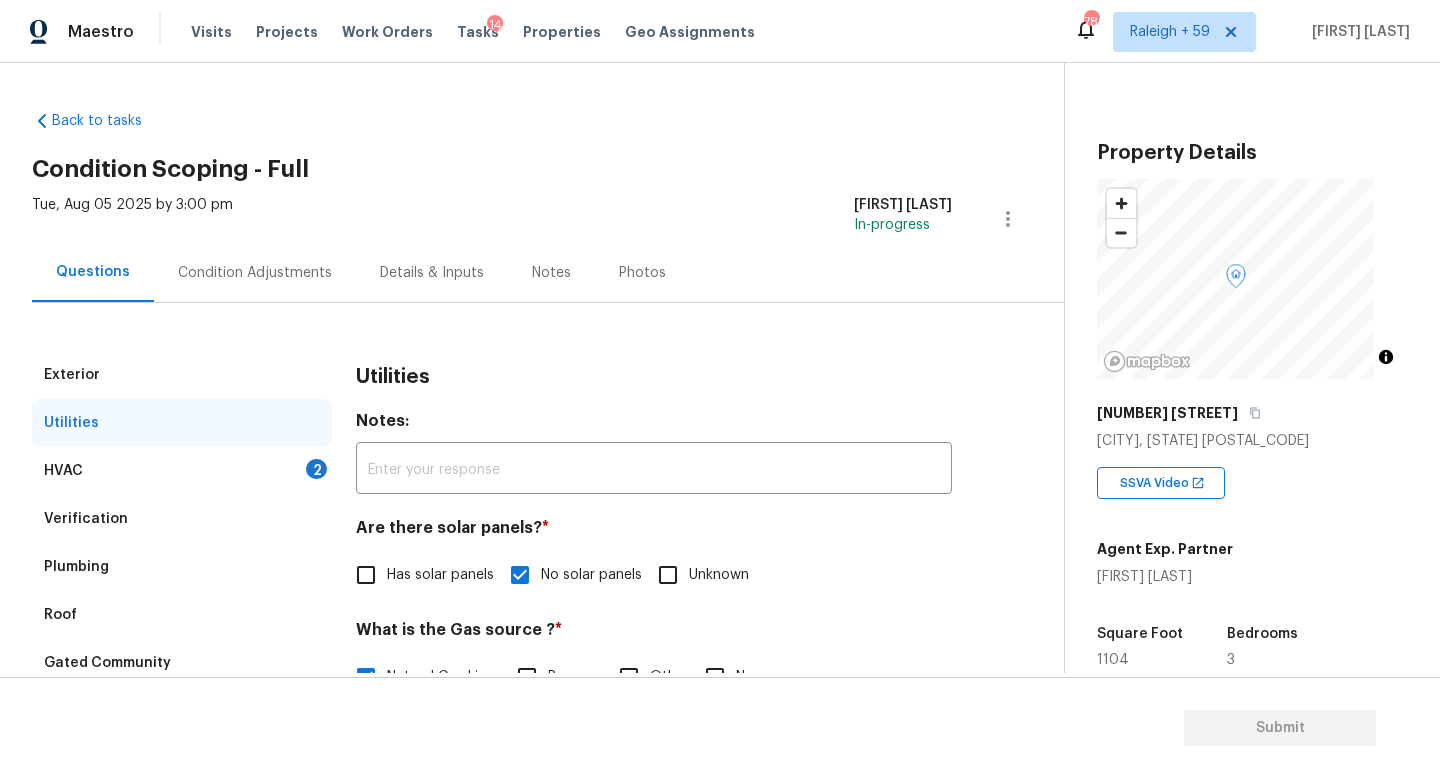click on "HVAC 2" at bounding box center (182, 471) 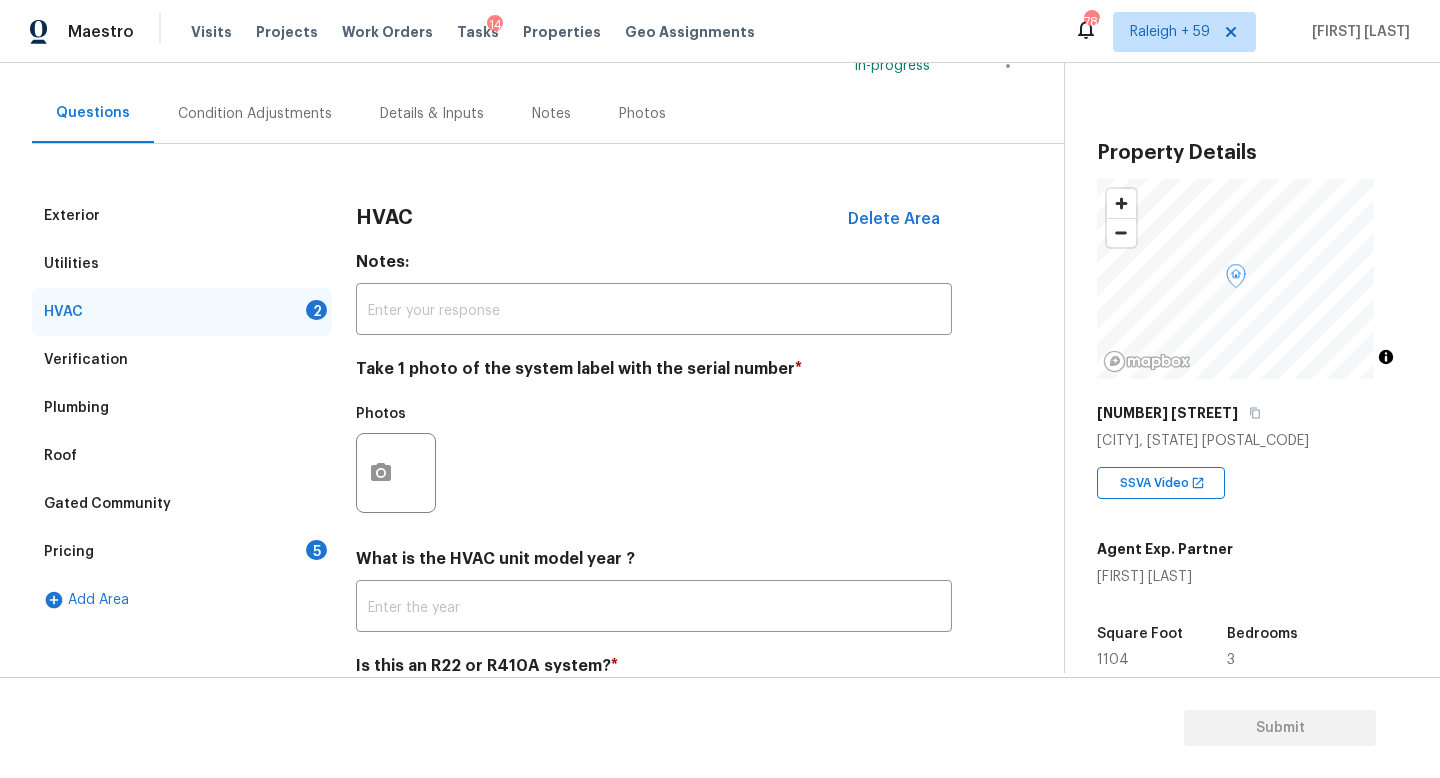 scroll, scrollTop: 0, scrollLeft: 0, axis: both 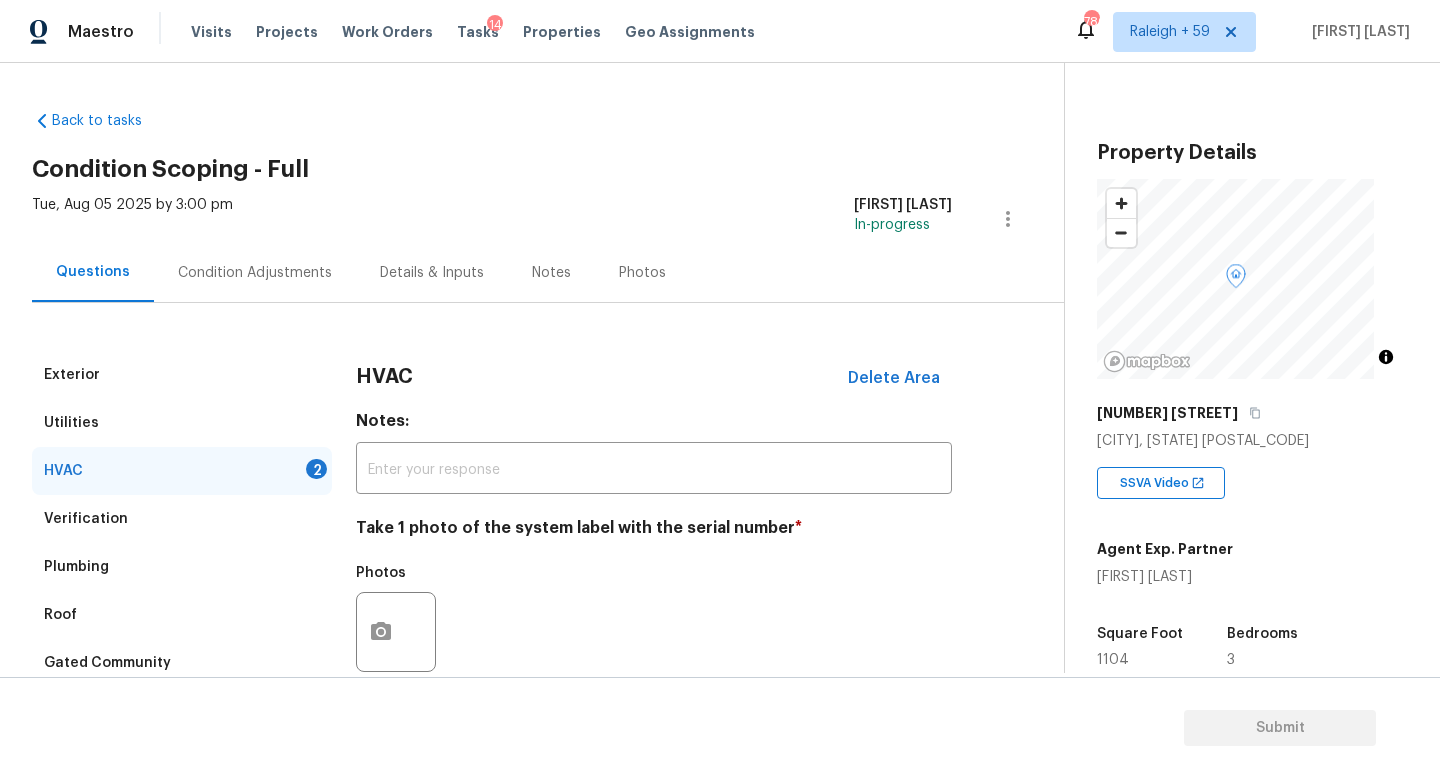 click on "Details & Inputs" at bounding box center (432, 273) 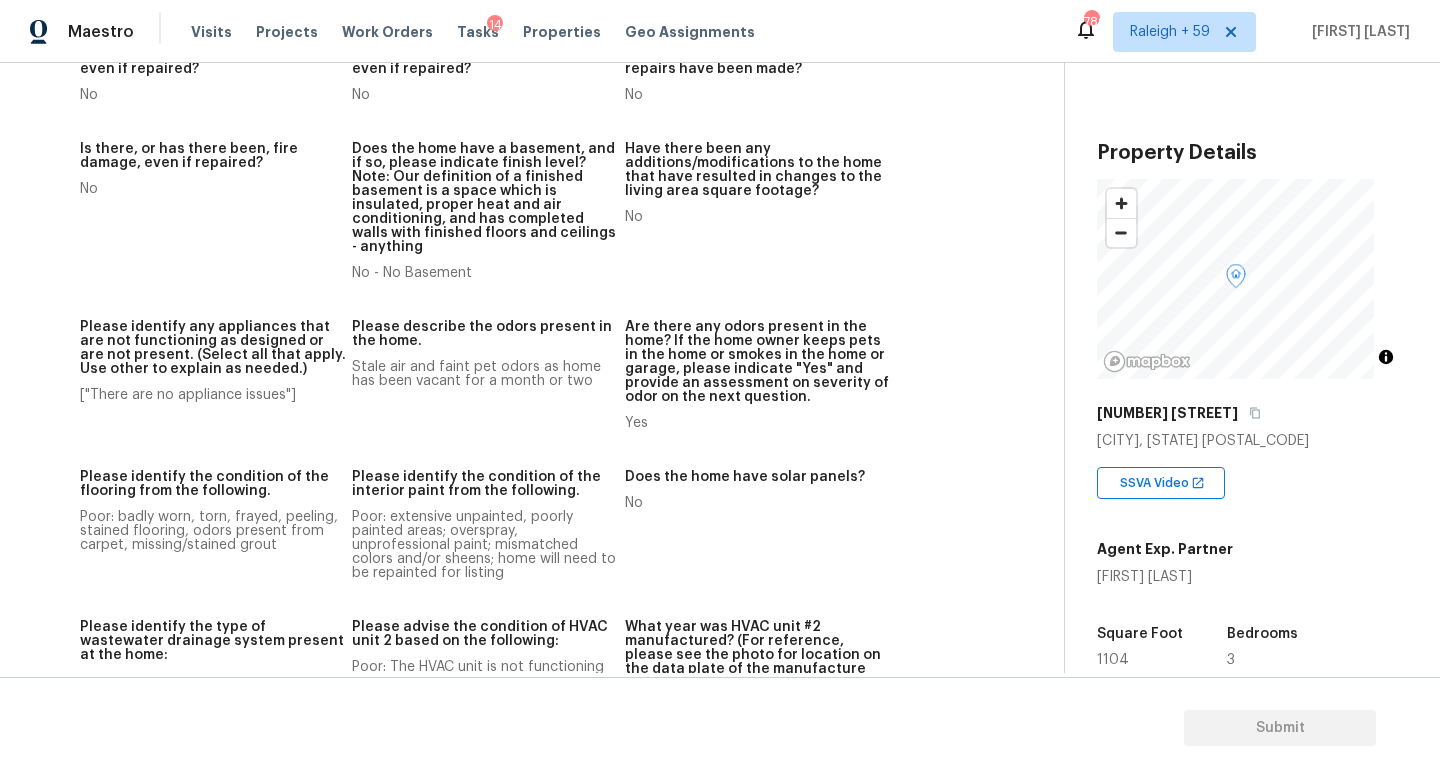 scroll, scrollTop: 0, scrollLeft: 0, axis: both 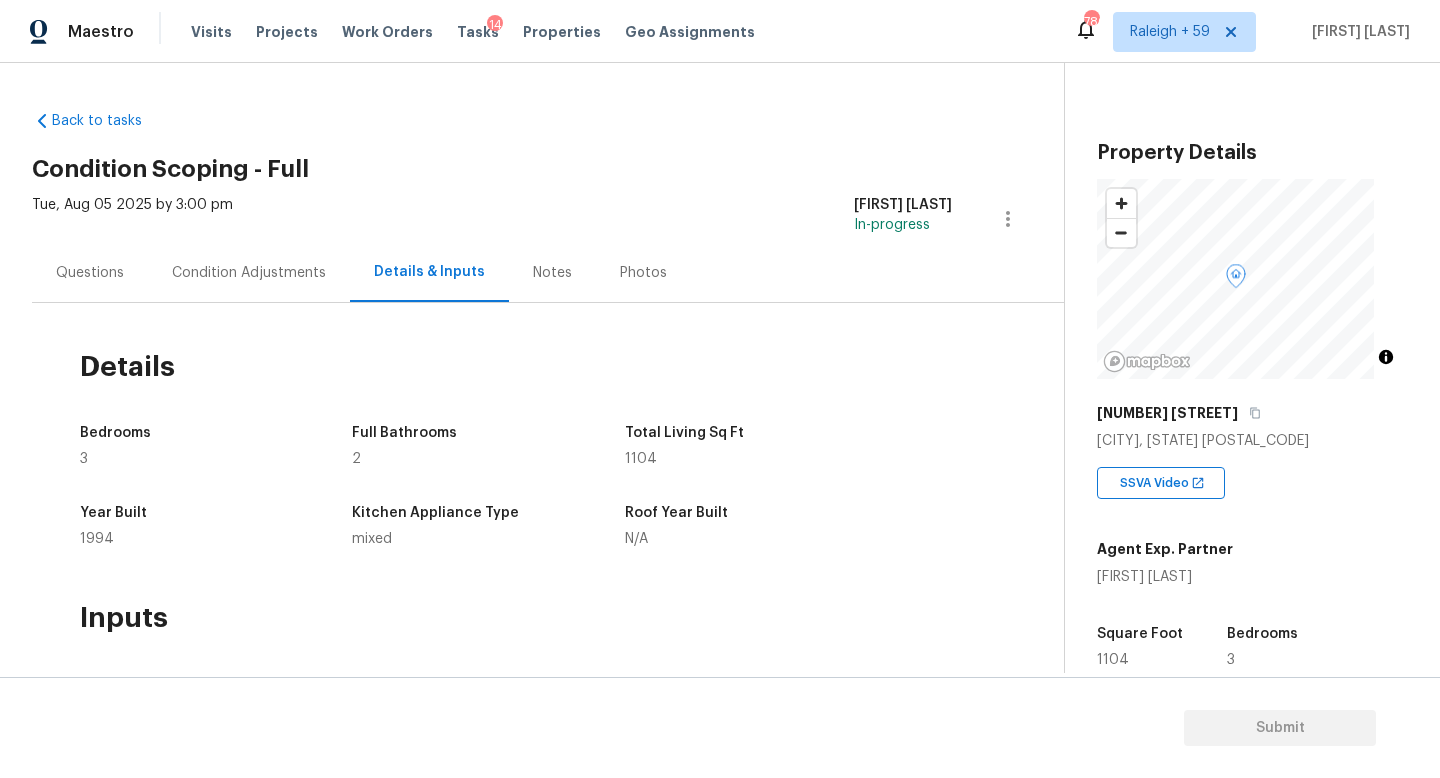 click on "Questions" at bounding box center (90, 272) 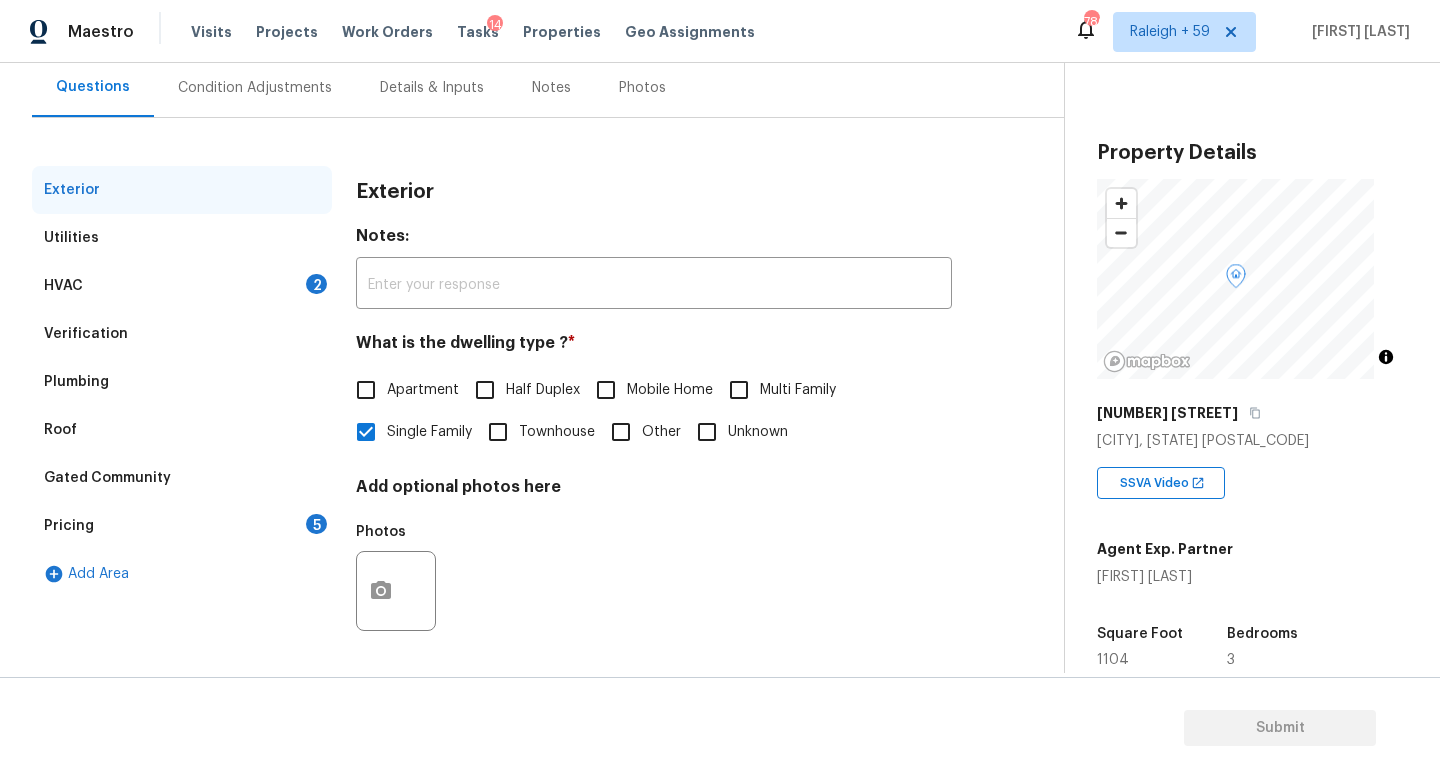 click on "Gated Community" at bounding box center (182, 478) 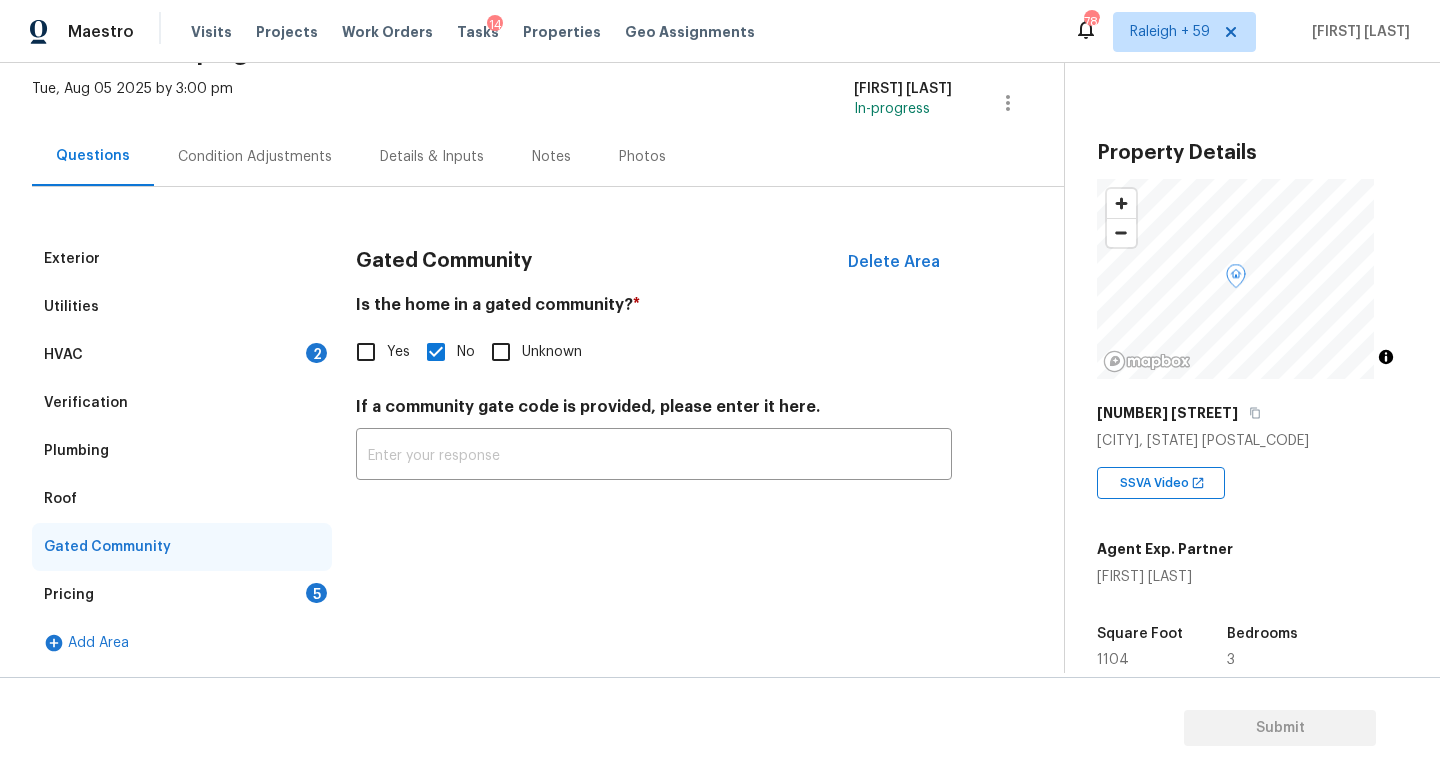click on "Yes" at bounding box center [398, 352] 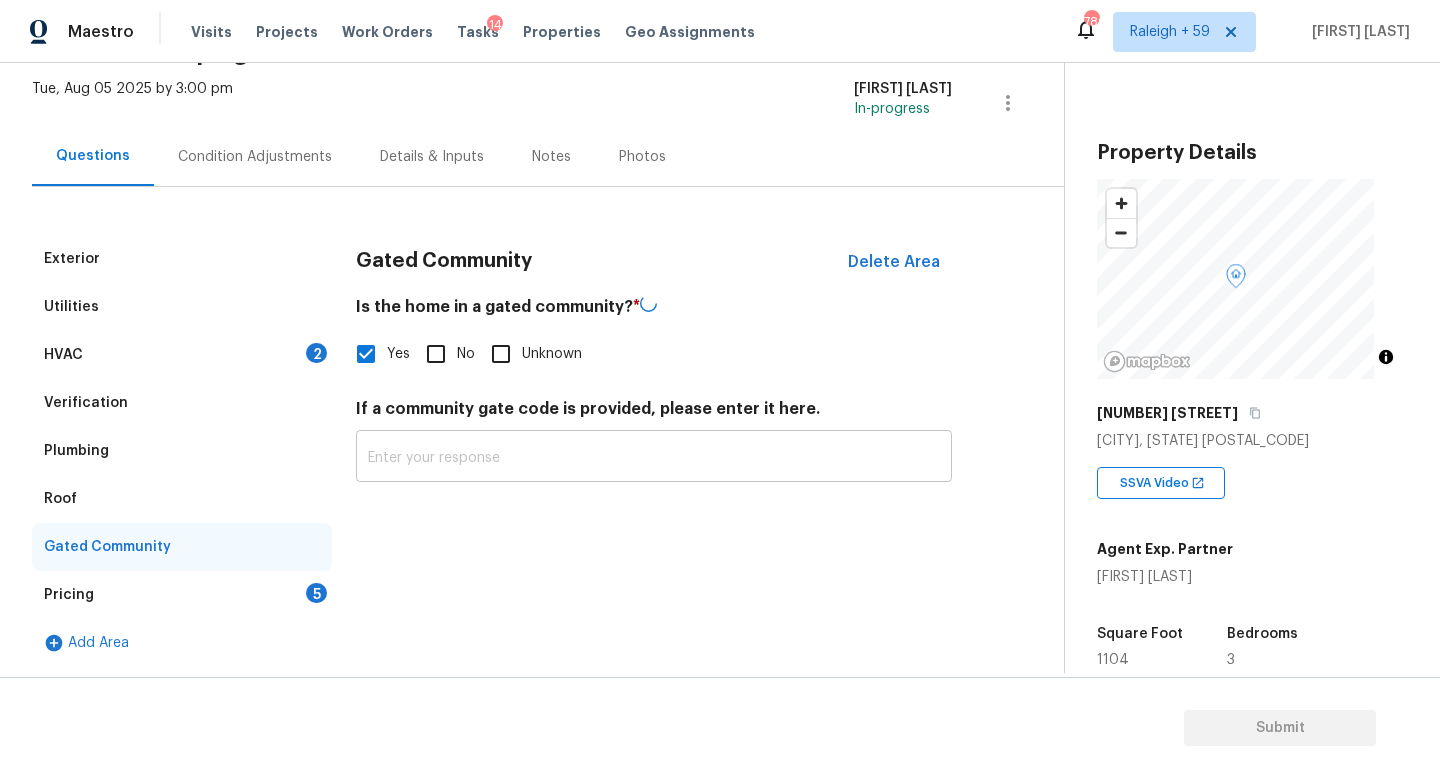 click at bounding box center [654, 458] 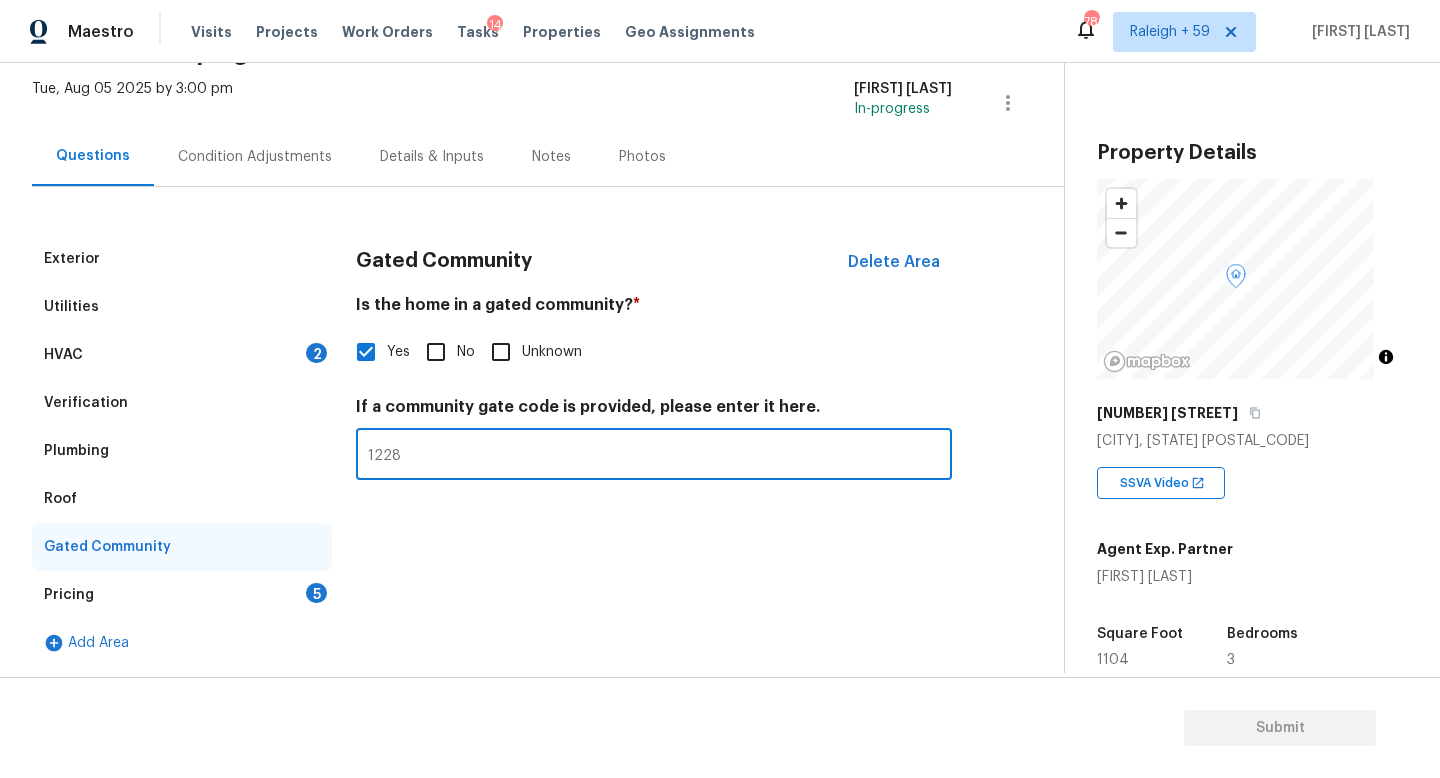 type on "1228" 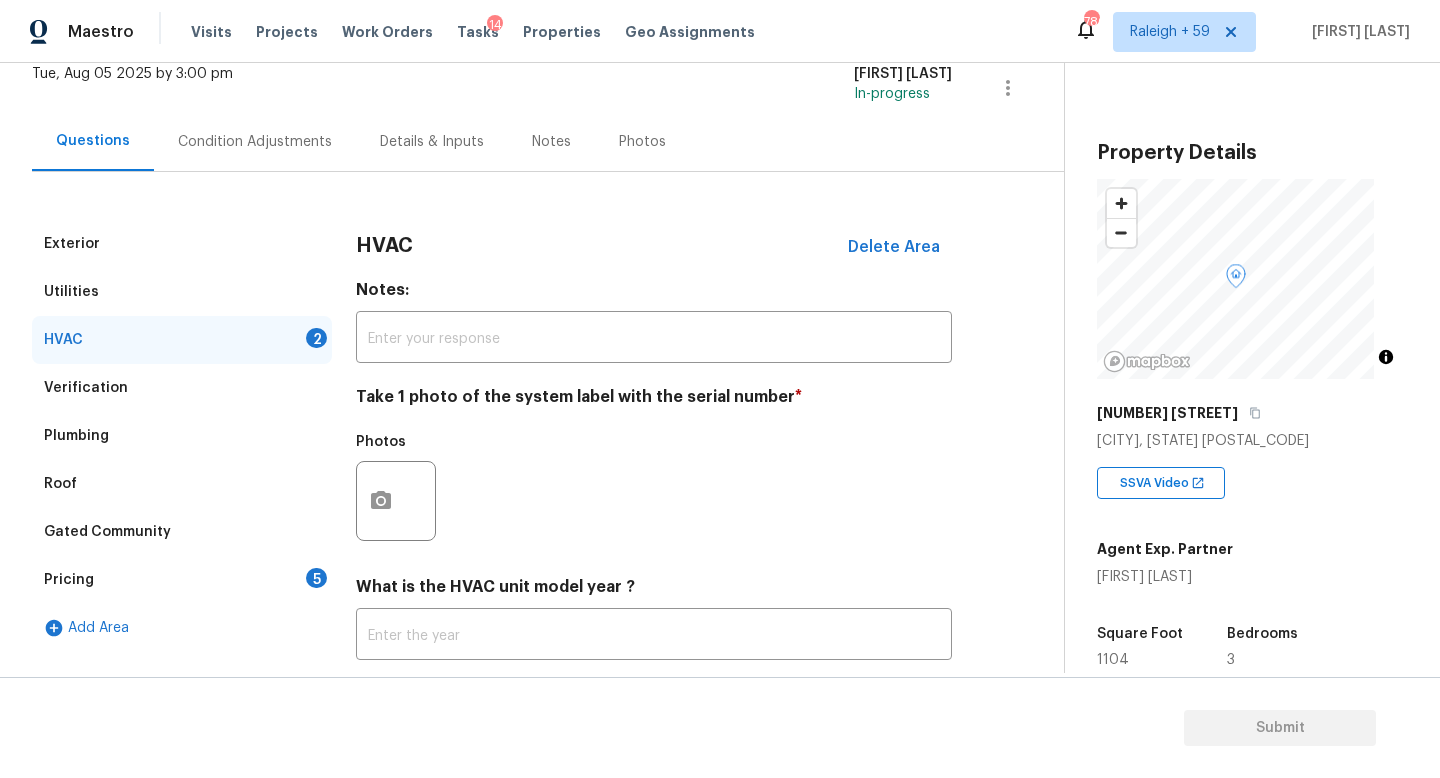 drag, startPoint x: 291, startPoint y: 588, endPoint x: 306, endPoint y: 569, distance: 24.207438 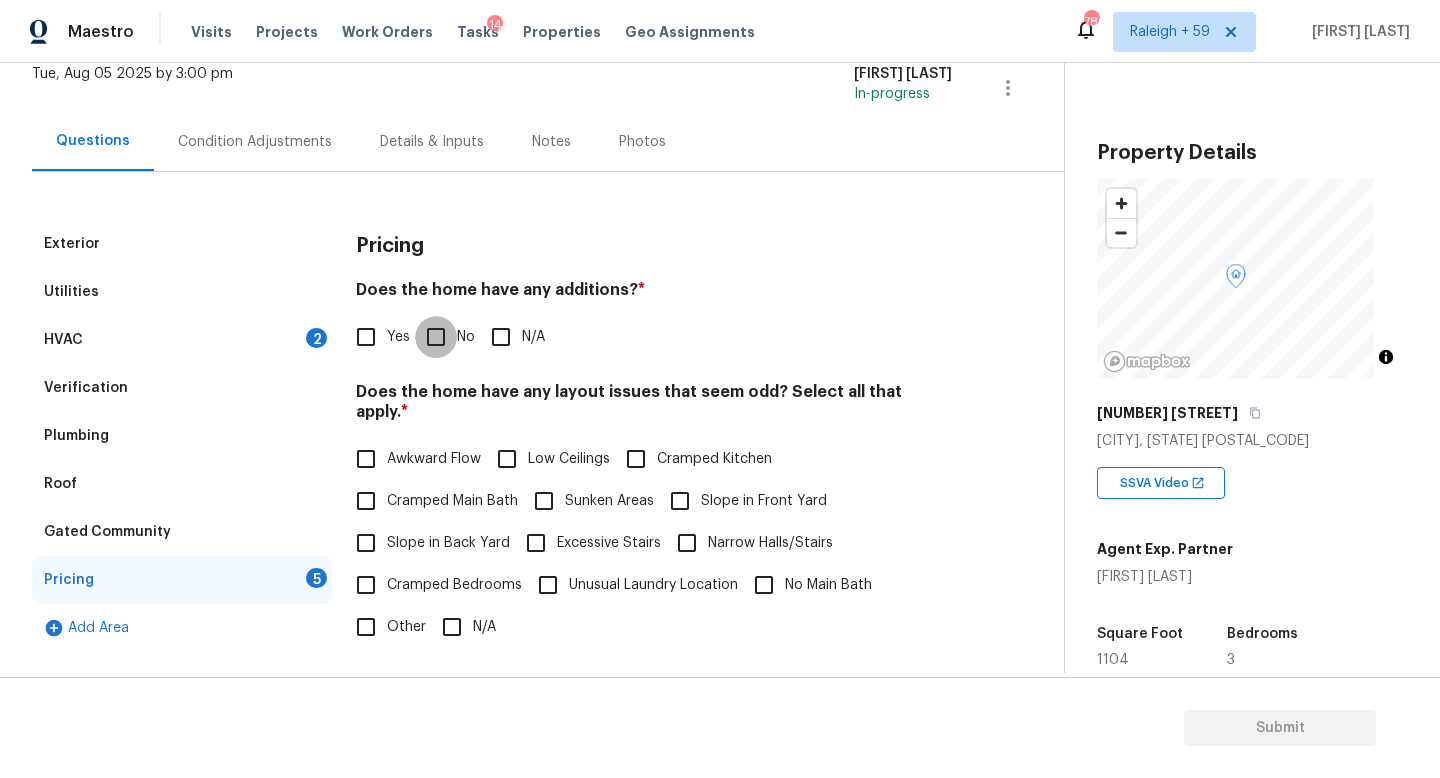drag, startPoint x: 442, startPoint y: 336, endPoint x: 447, endPoint y: 359, distance: 23.537205 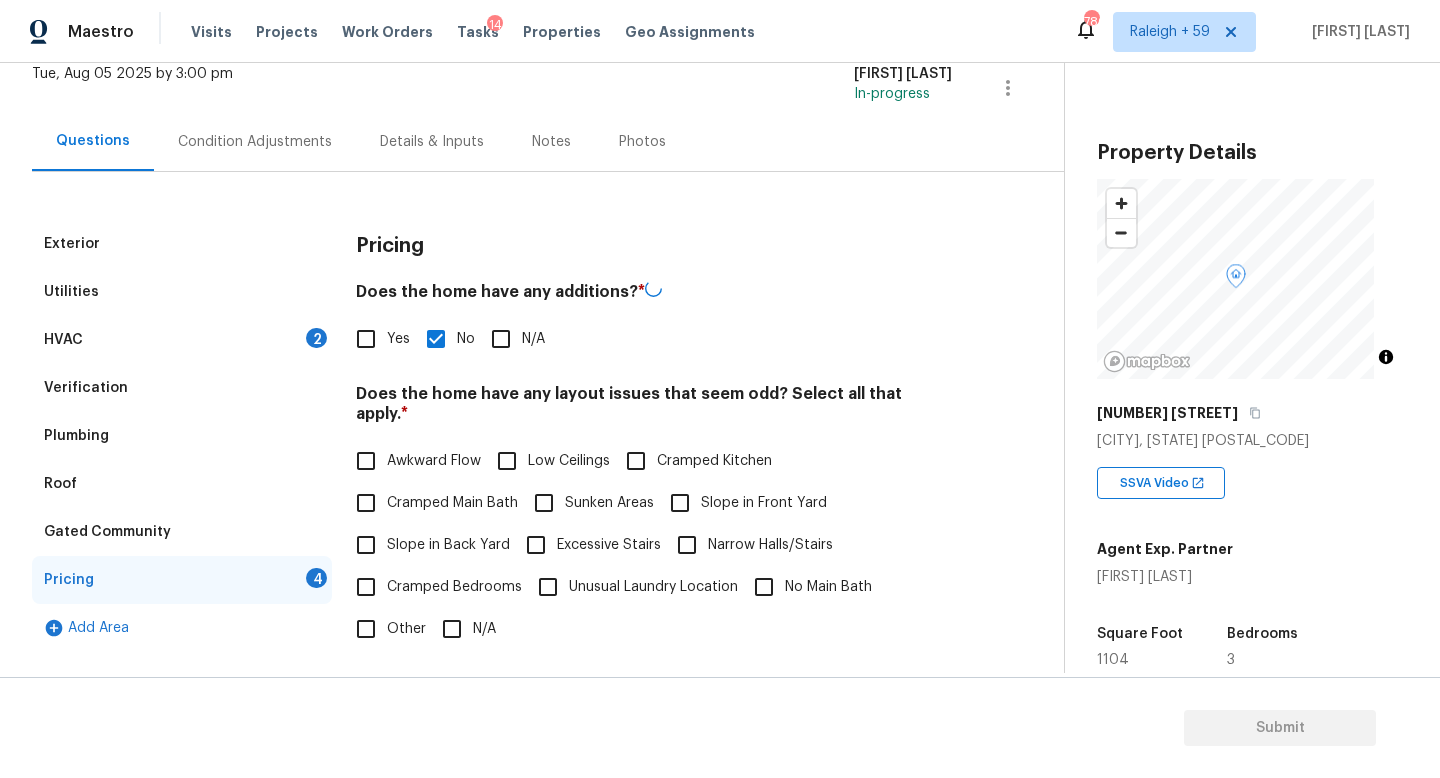 scroll, scrollTop: 330, scrollLeft: 0, axis: vertical 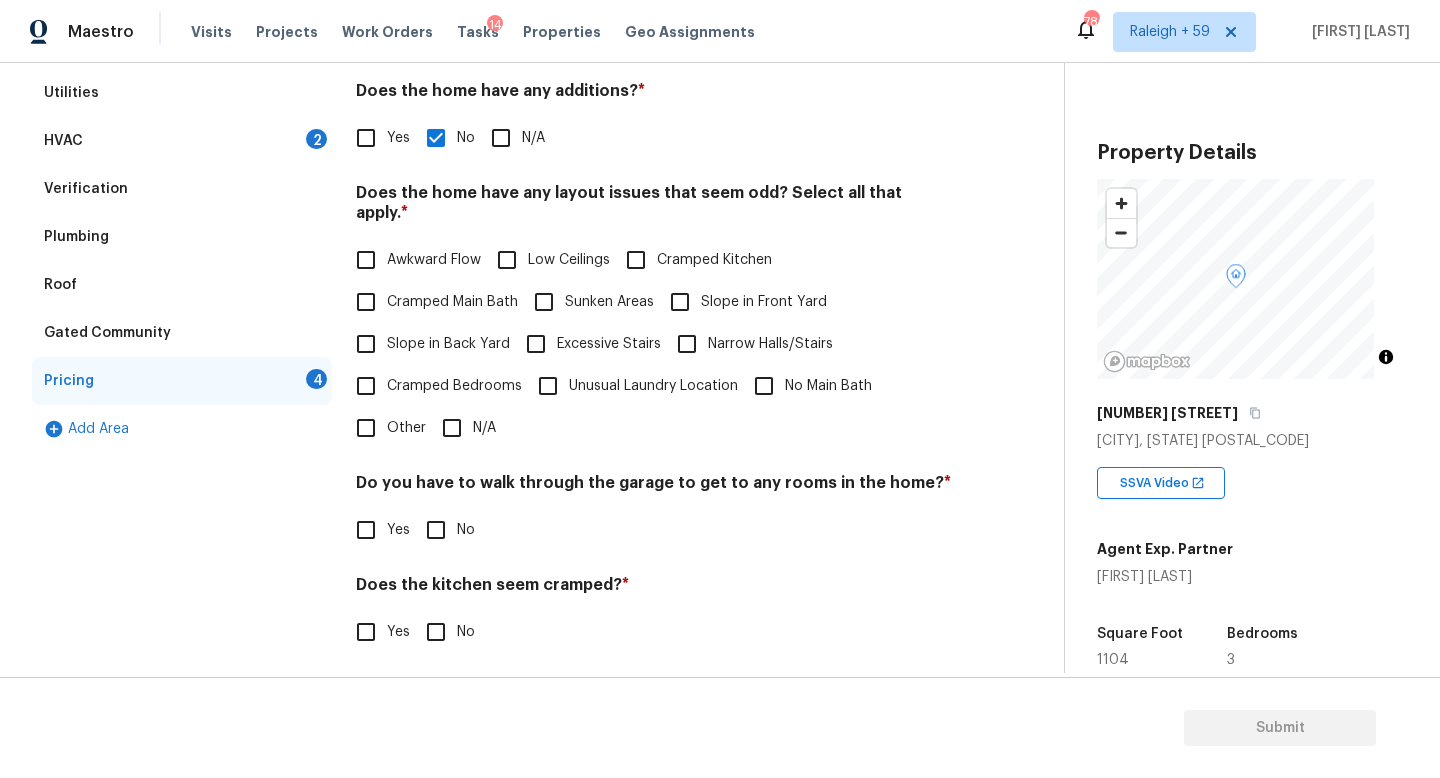 click on "N/A" at bounding box center (452, 428) 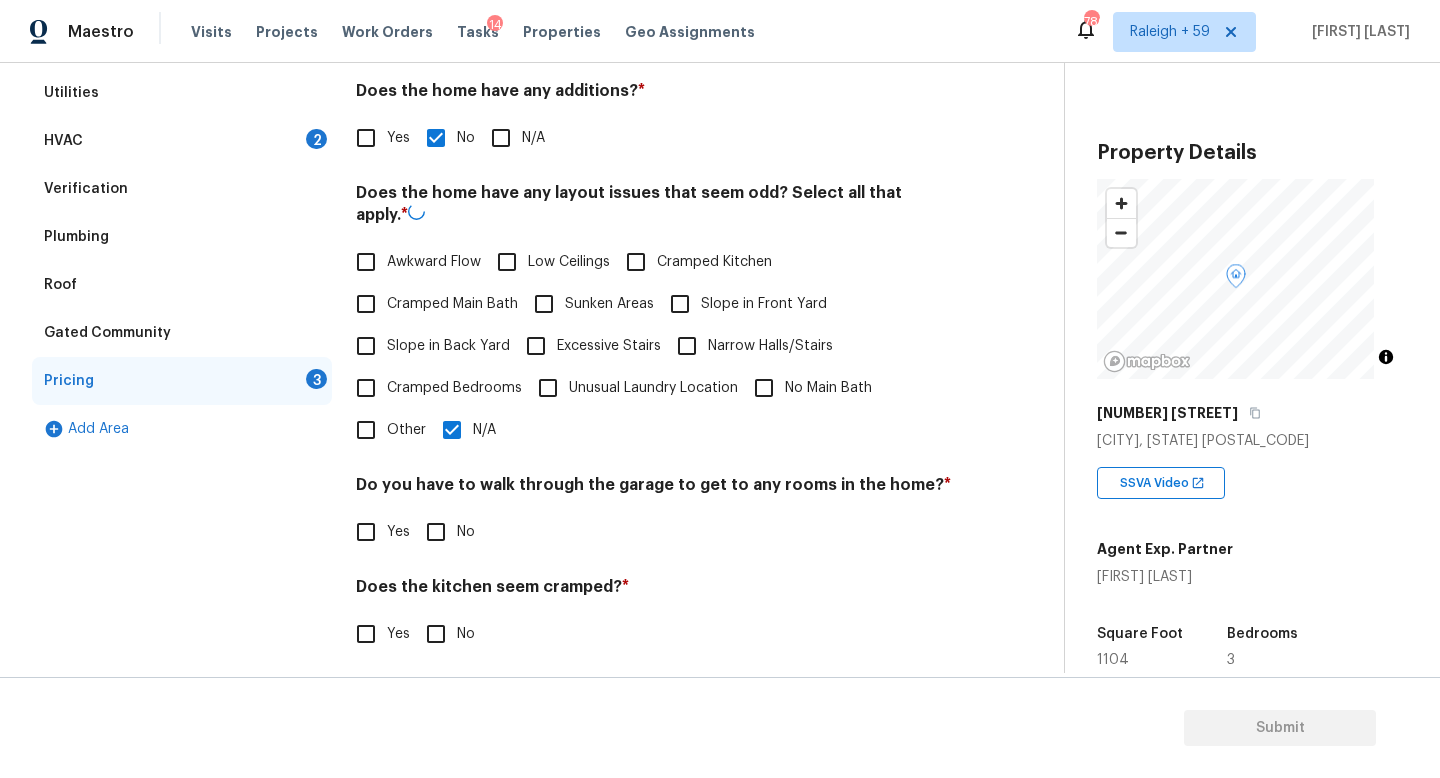 click on "No" at bounding box center (445, 532) 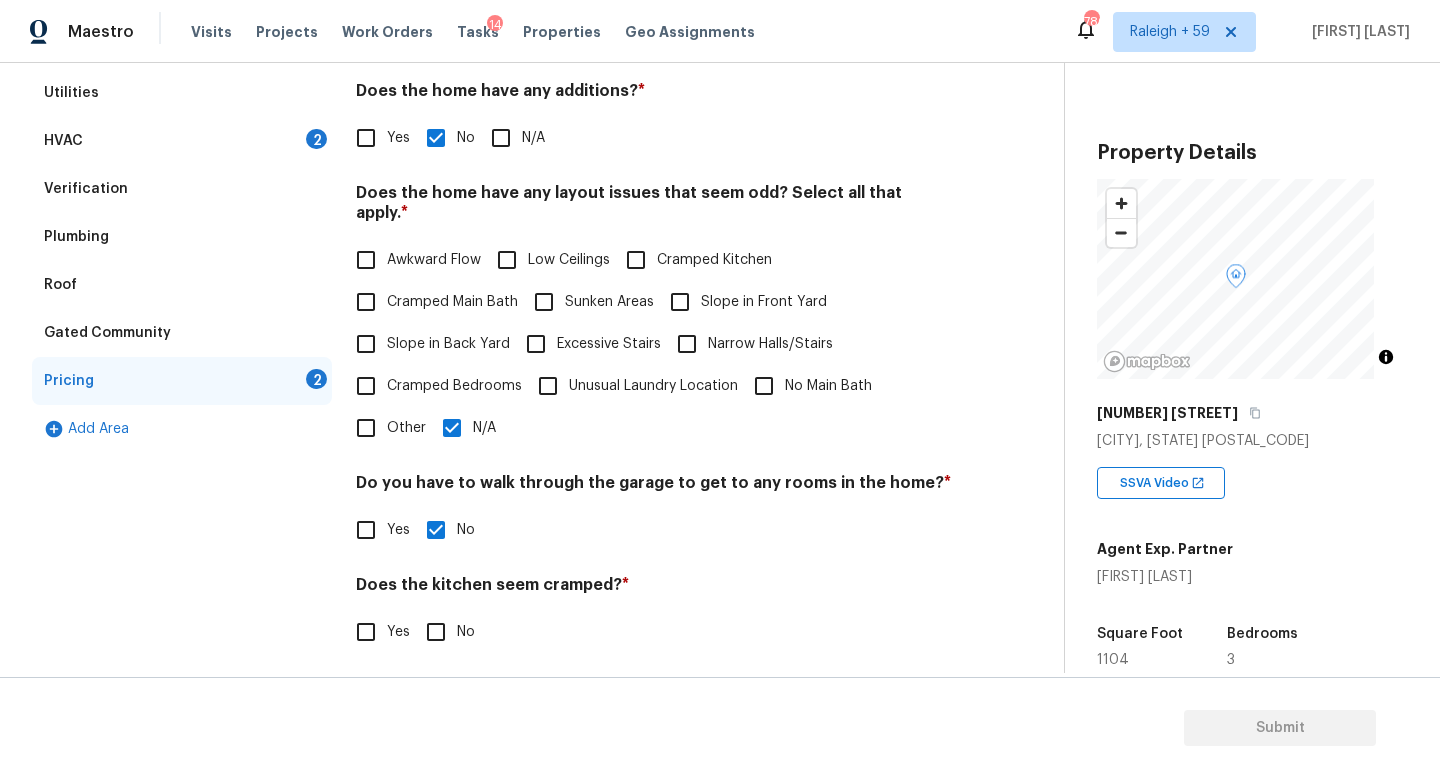 click on "No" at bounding box center [436, 632] 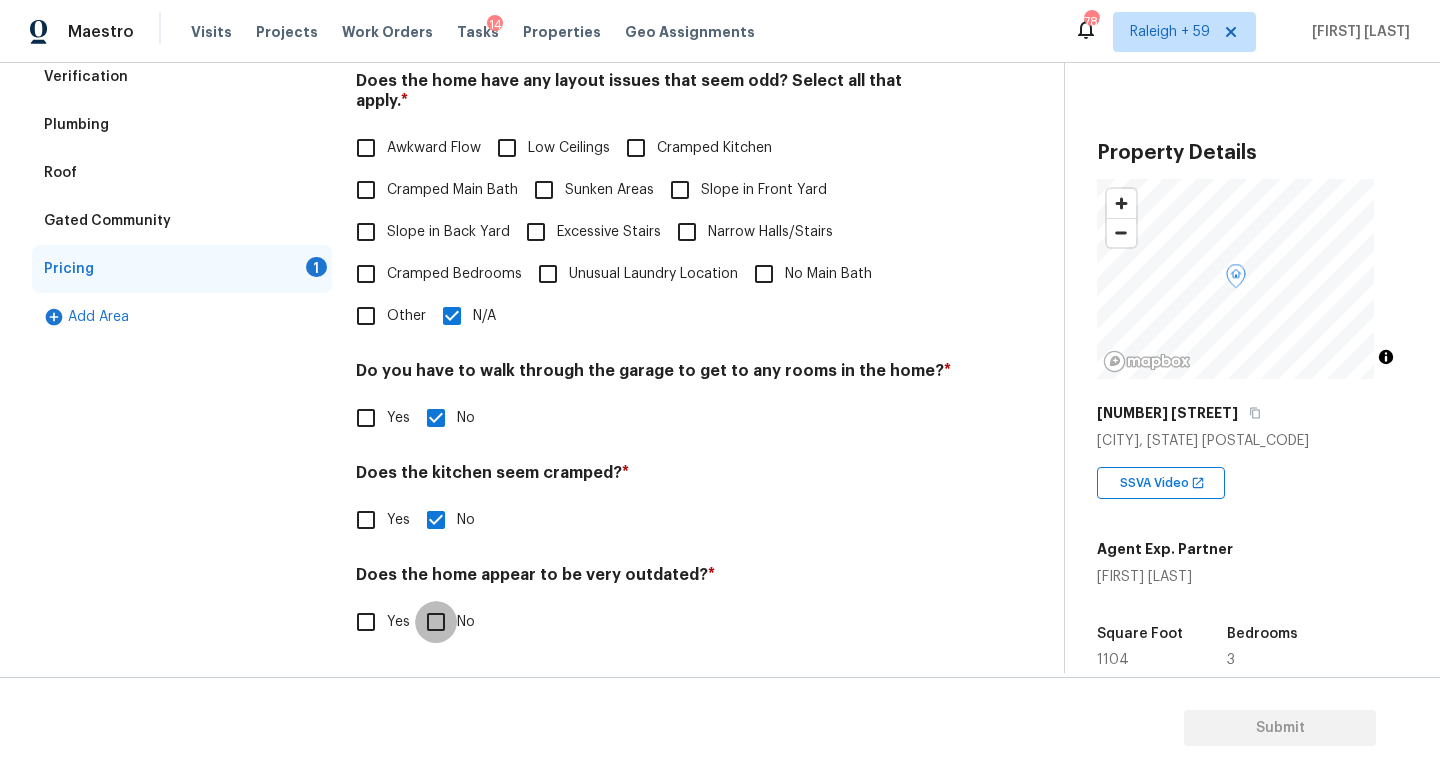 click on "No" at bounding box center (436, 622) 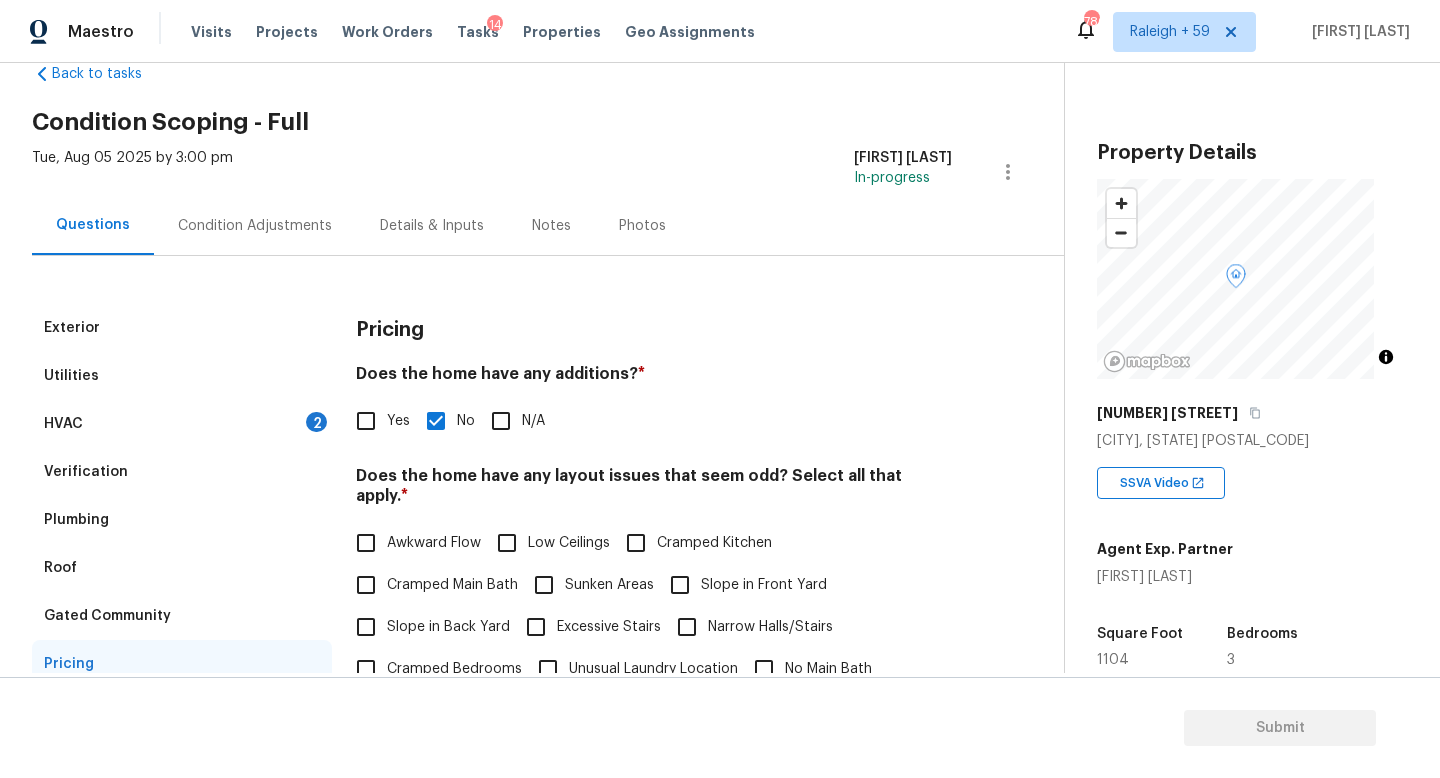 scroll, scrollTop: 0, scrollLeft: 0, axis: both 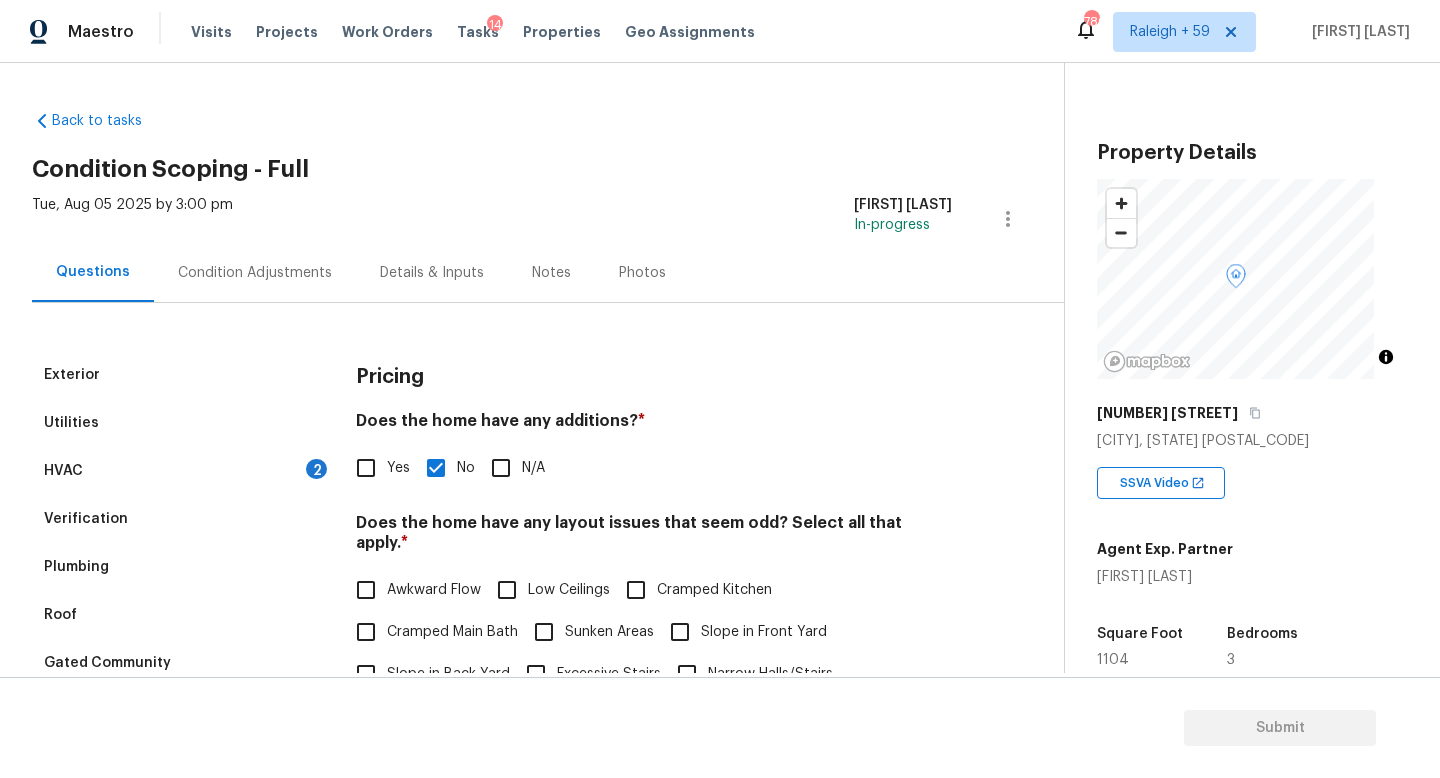 click on "Condition Adjustments" at bounding box center (255, 272) 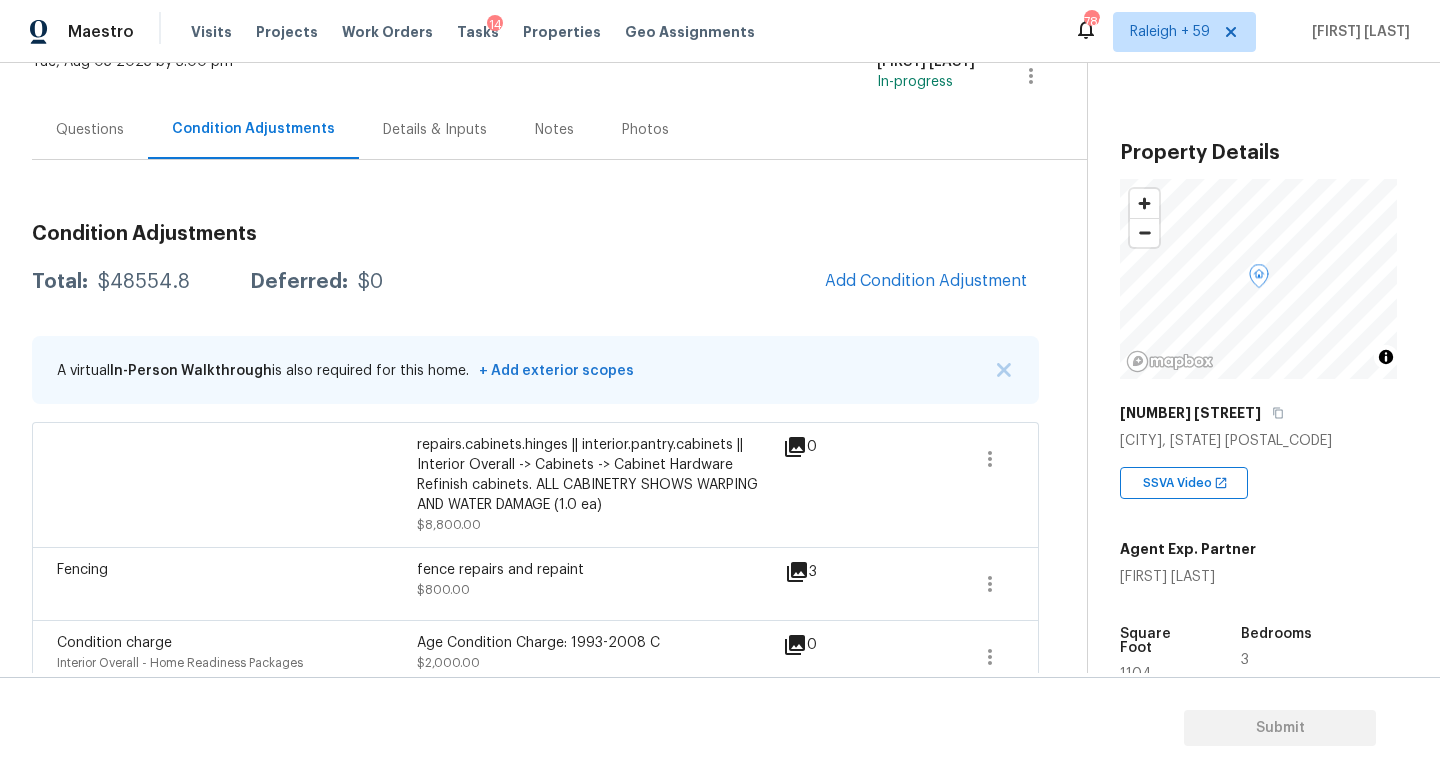 scroll, scrollTop: 0, scrollLeft: 0, axis: both 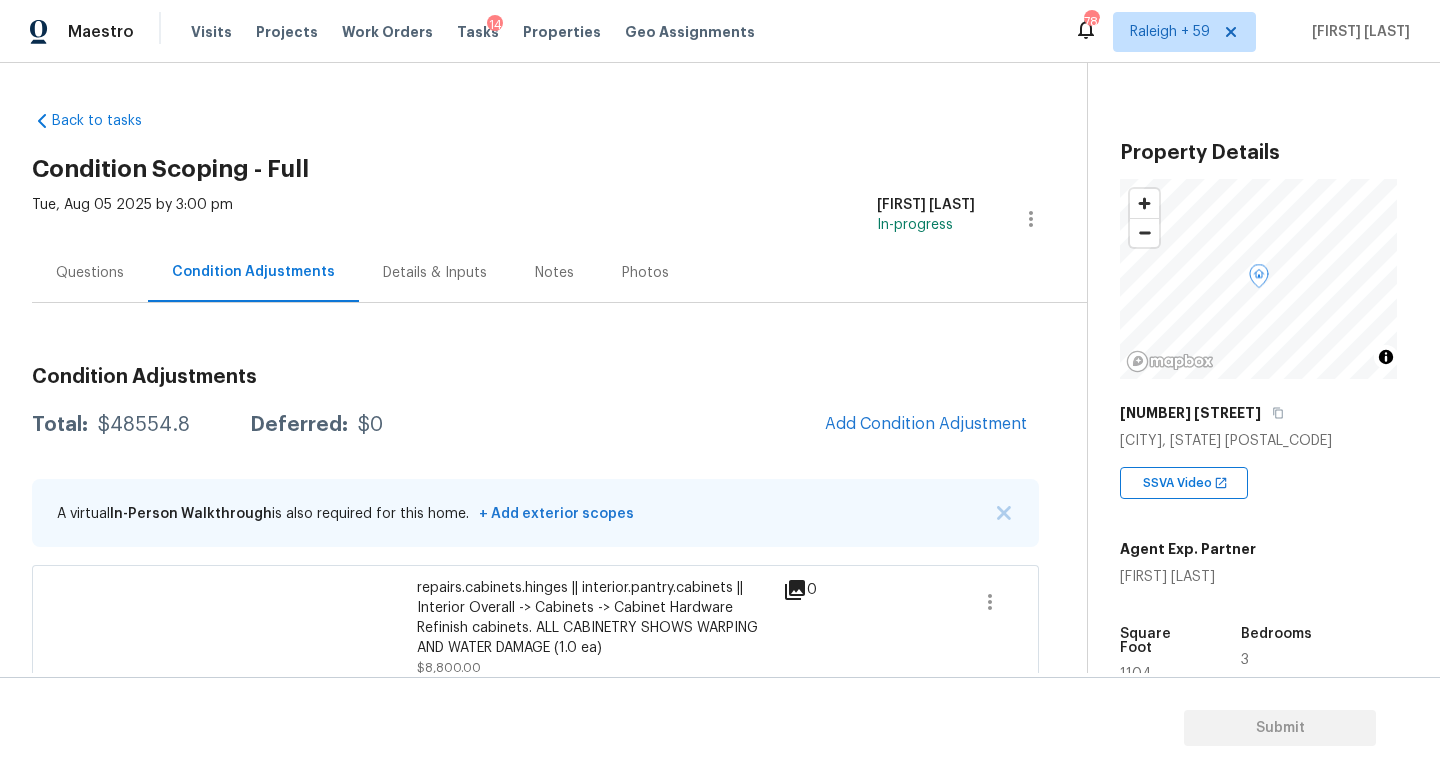 click on "Questions" at bounding box center (90, 273) 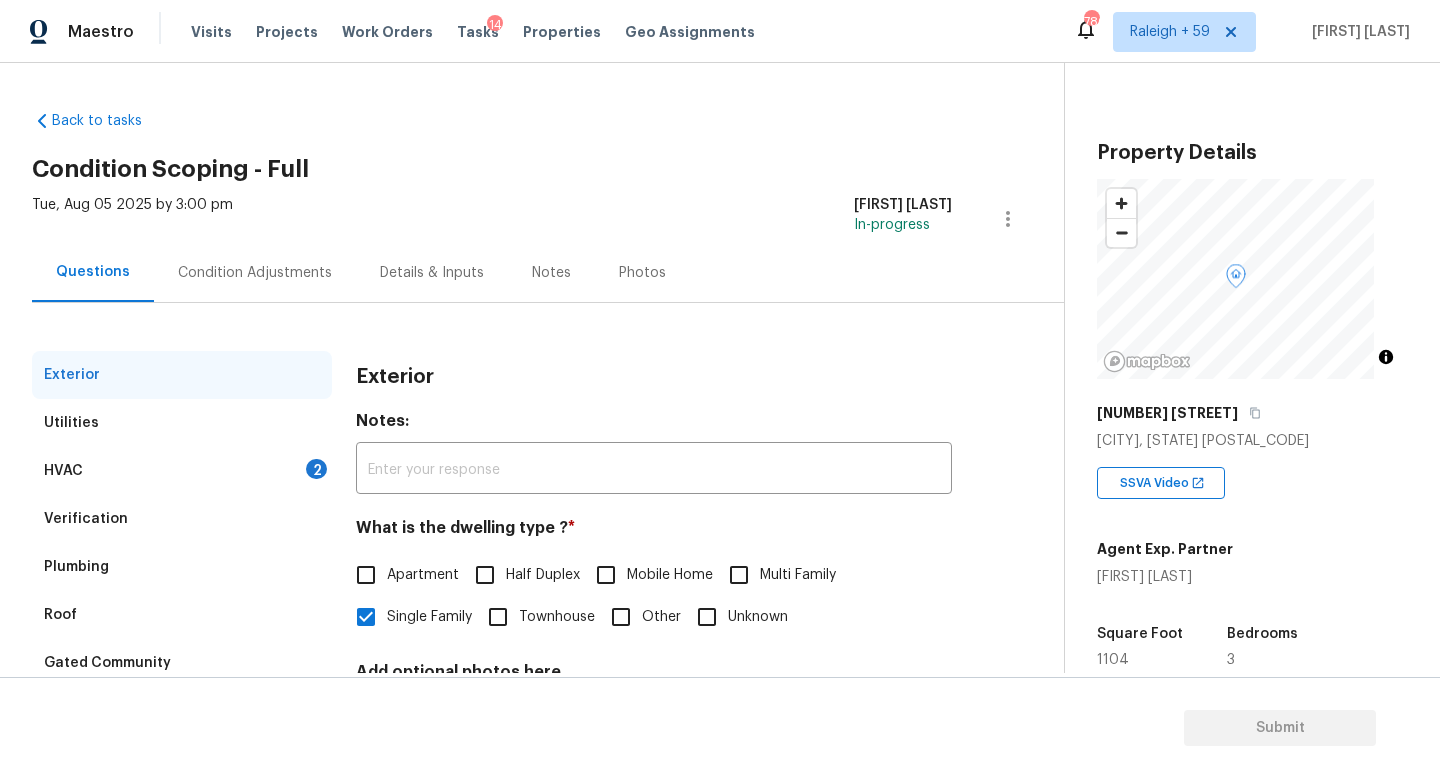 click on "Condition Adjustments" at bounding box center (255, 273) 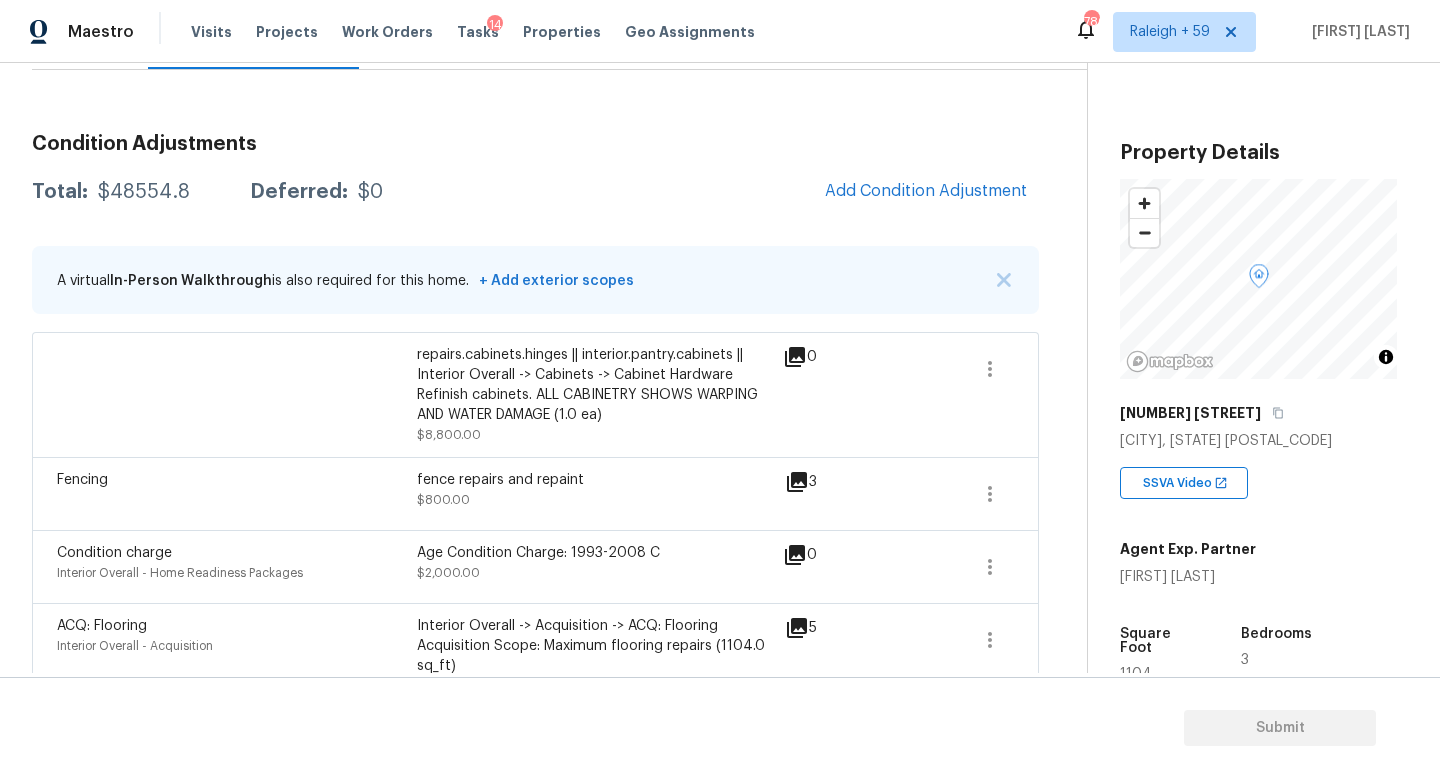 scroll, scrollTop: 348, scrollLeft: 0, axis: vertical 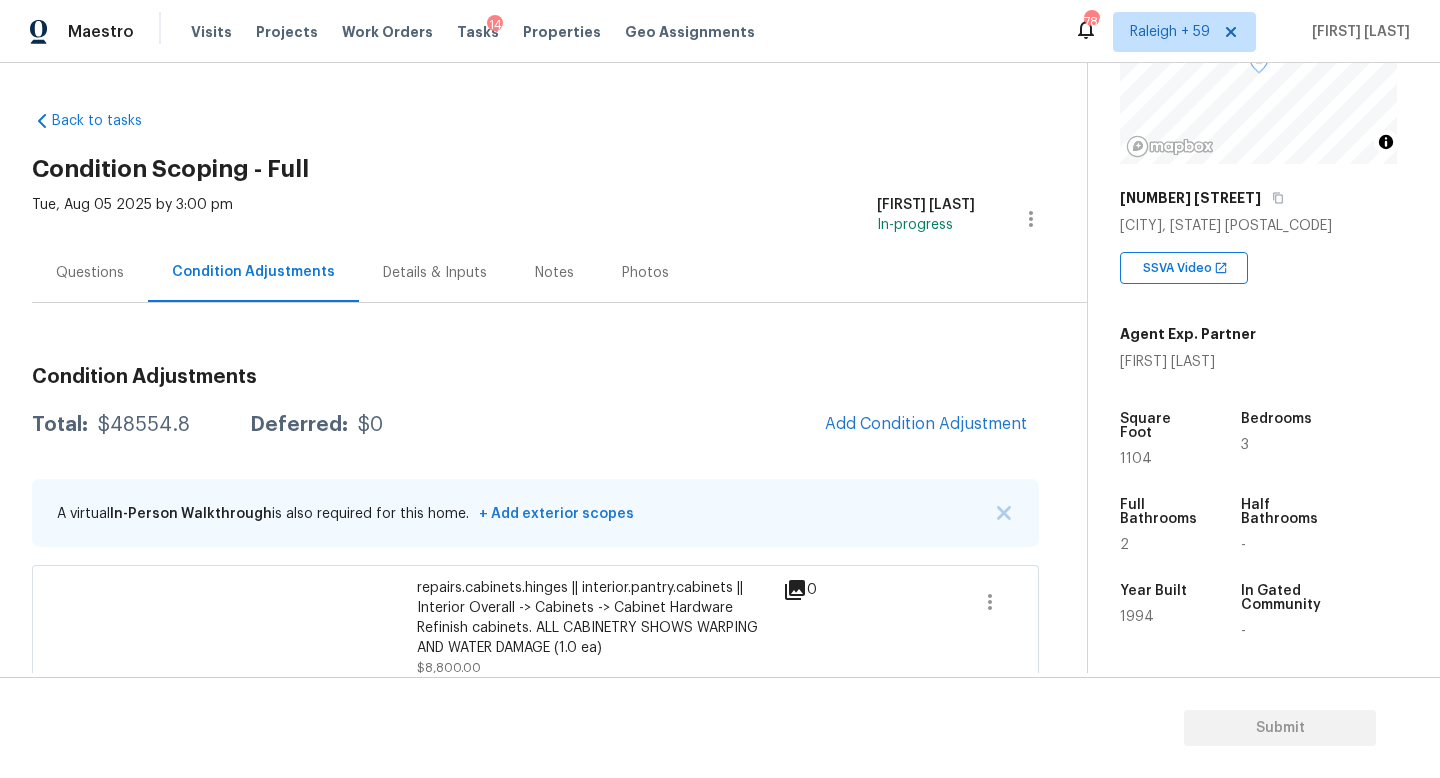 click on "Questions" at bounding box center [90, 273] 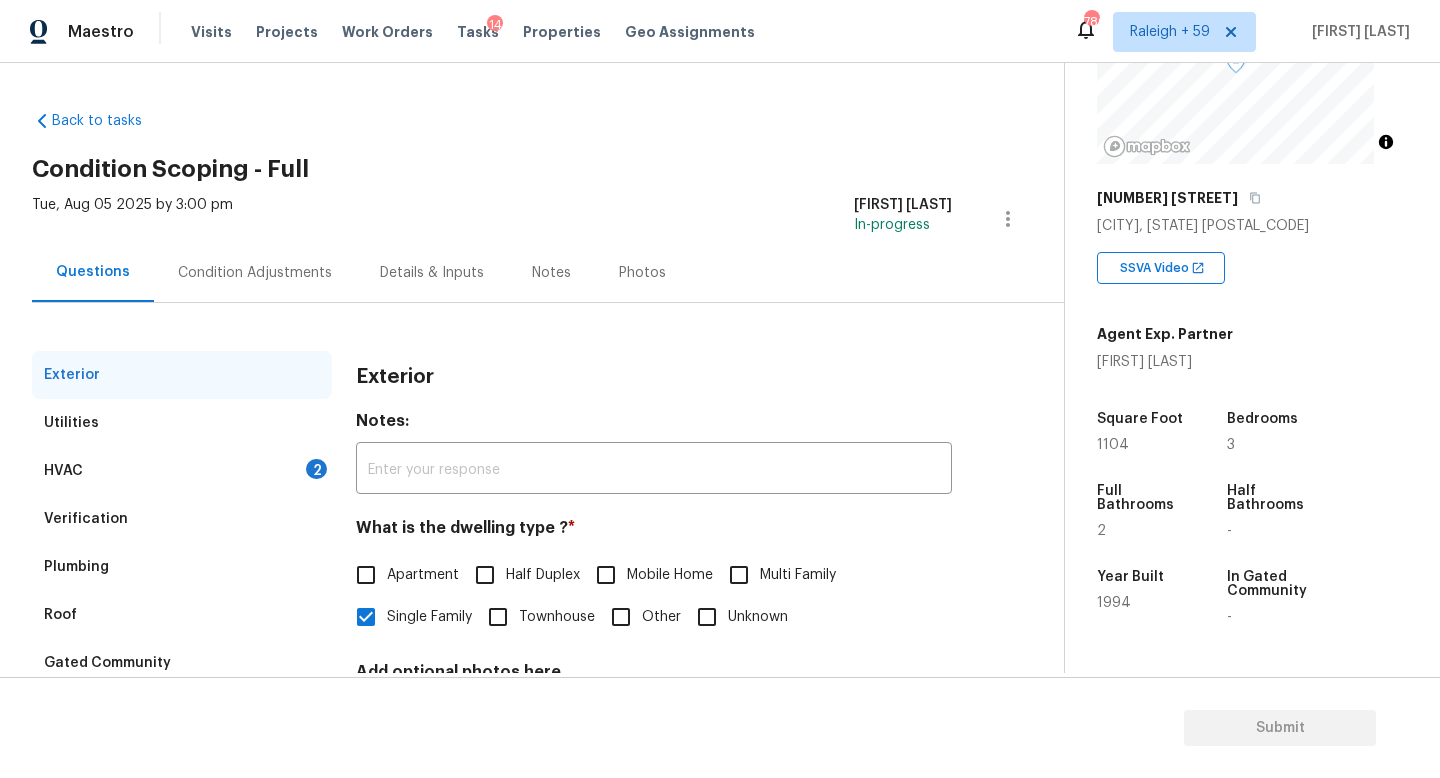 click on "Condition Adjustments" at bounding box center [255, 272] 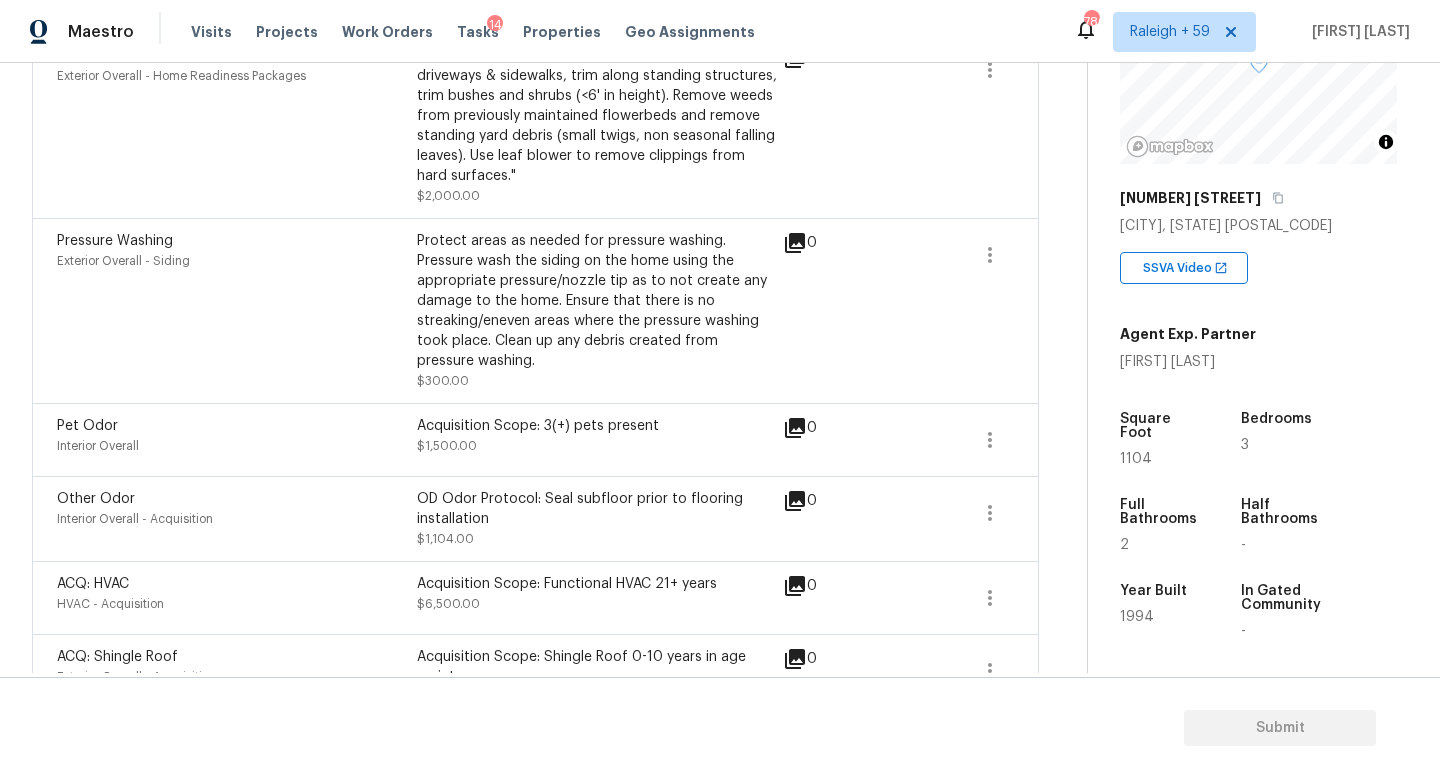 scroll, scrollTop: 1911, scrollLeft: 0, axis: vertical 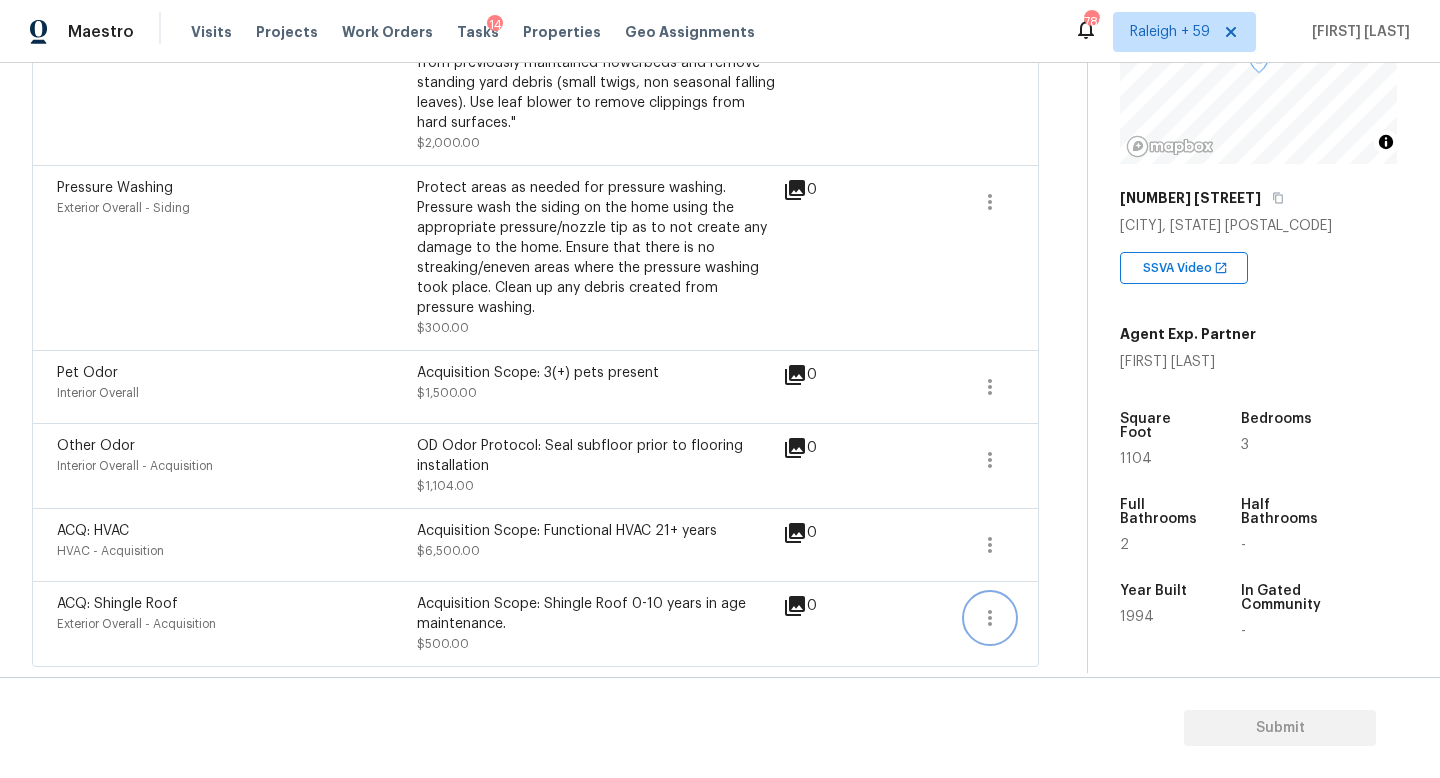 click at bounding box center [990, 618] 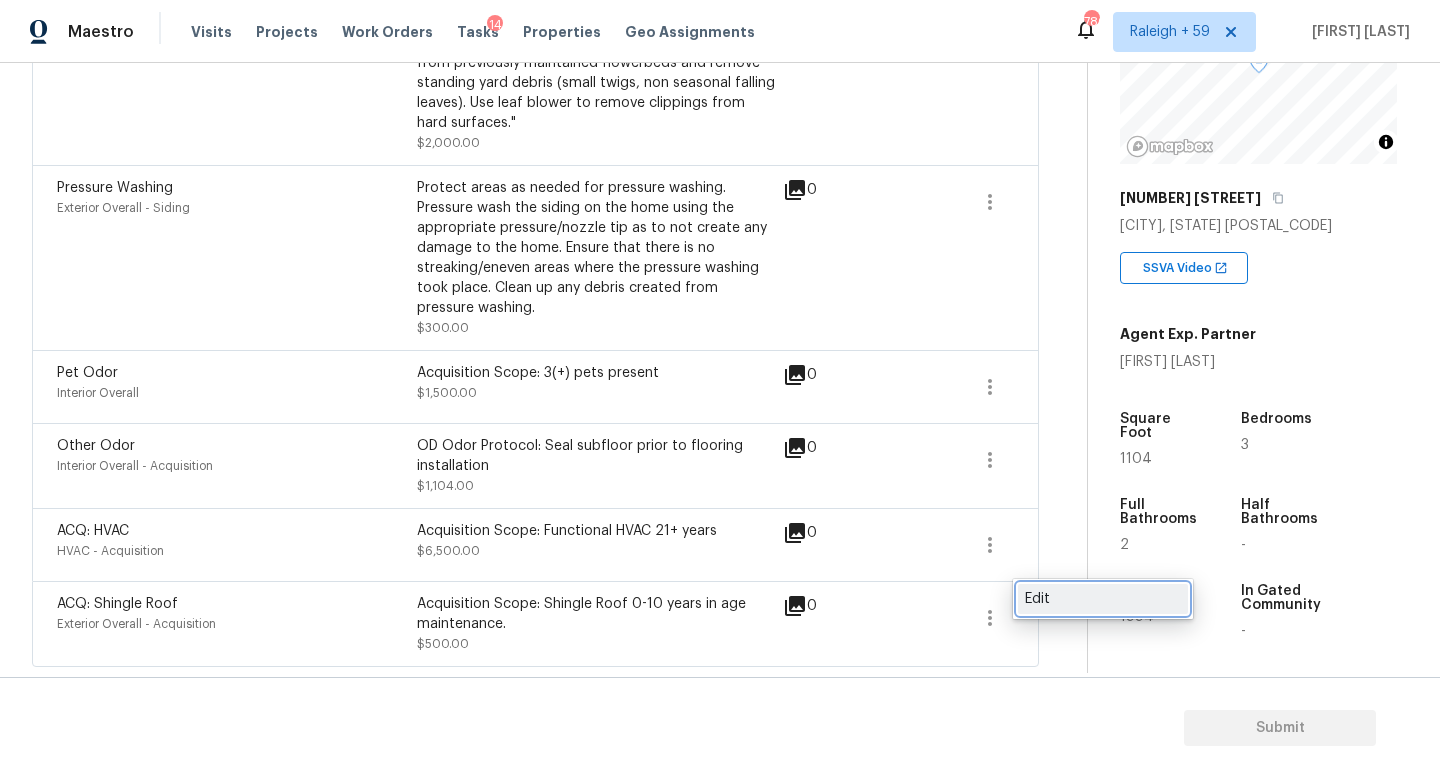 click on "Edit" at bounding box center [1103, 599] 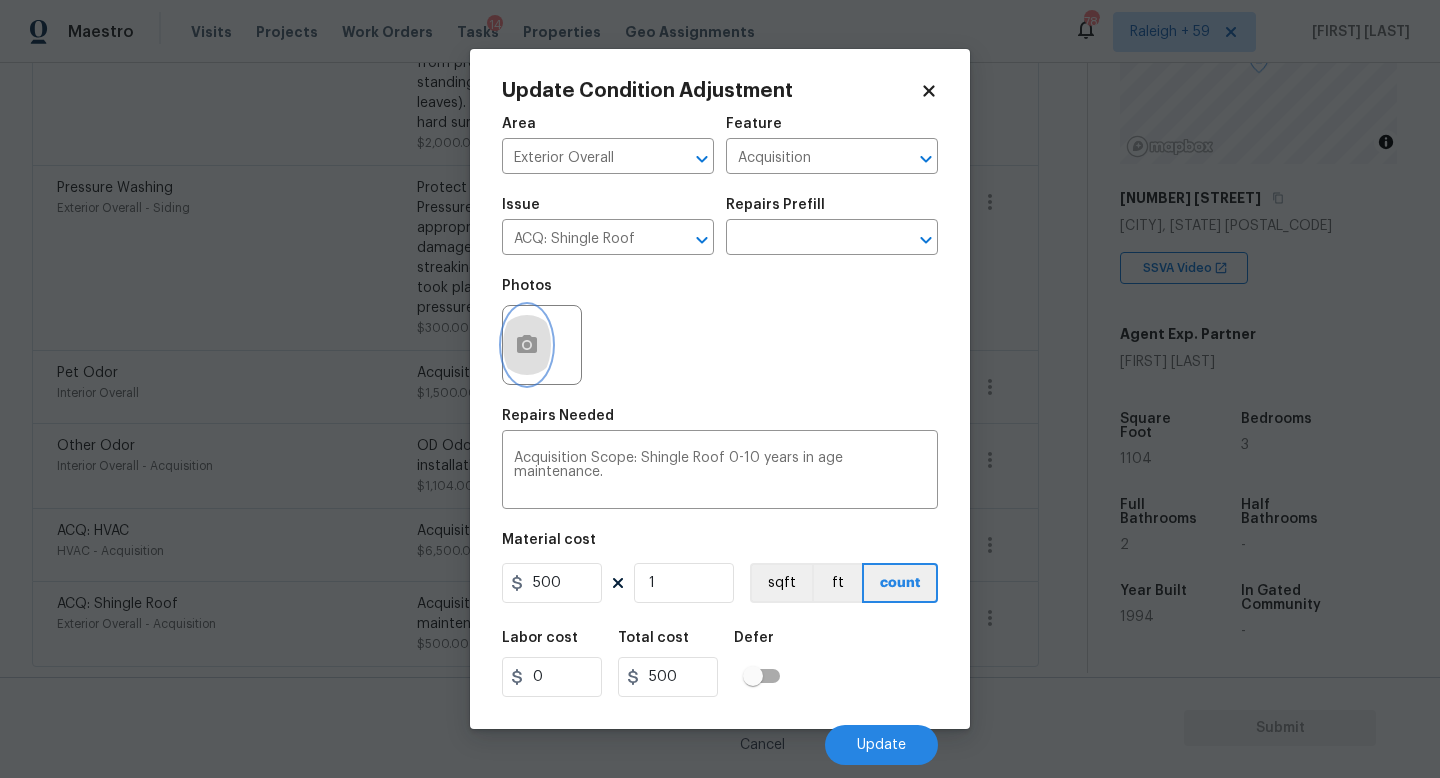 click at bounding box center (527, 345) 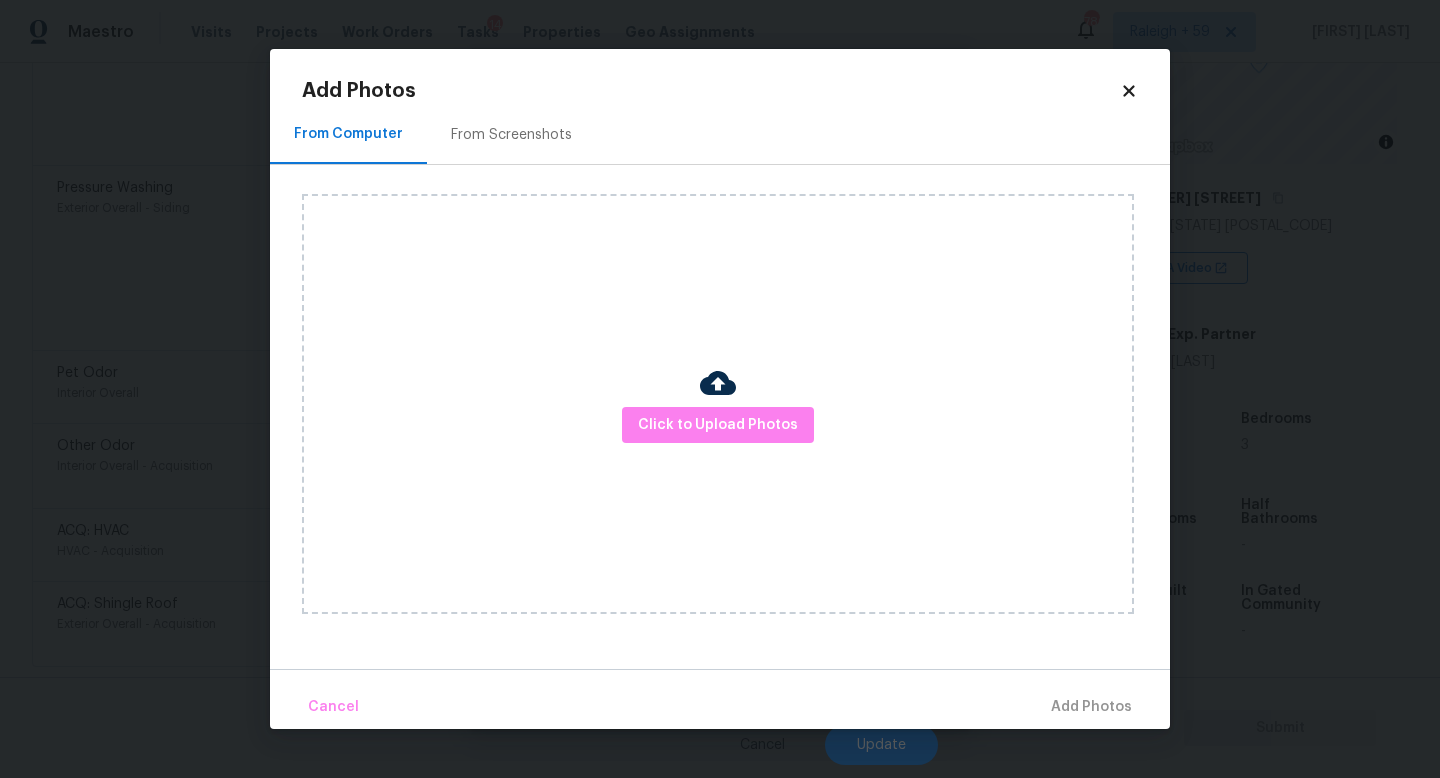 drag, startPoint x: 1133, startPoint y: 83, endPoint x: 1120, endPoint y: 110, distance: 29.966648 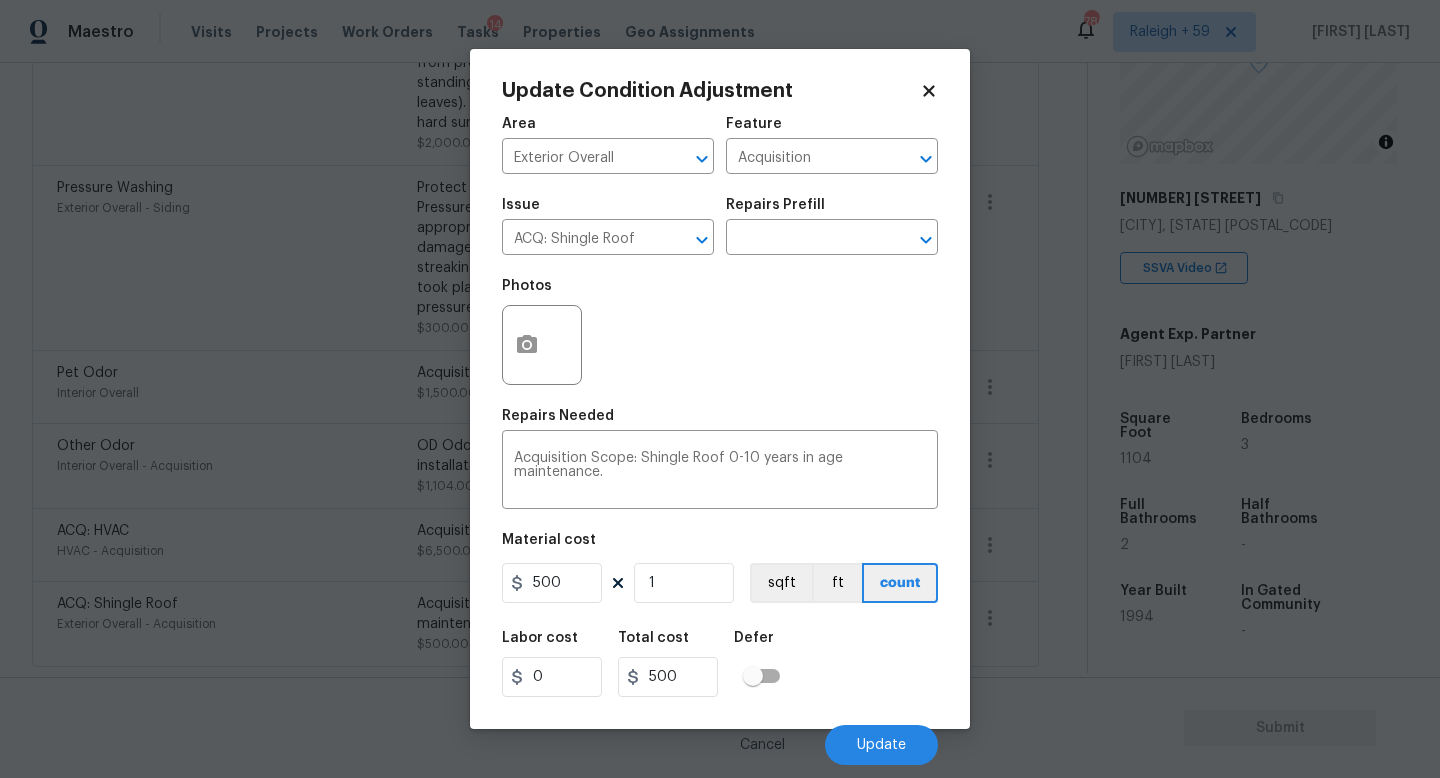 click on "Issue ACQ: Shingle Roof ​ Repairs Prefill ​" at bounding box center (720, 226) 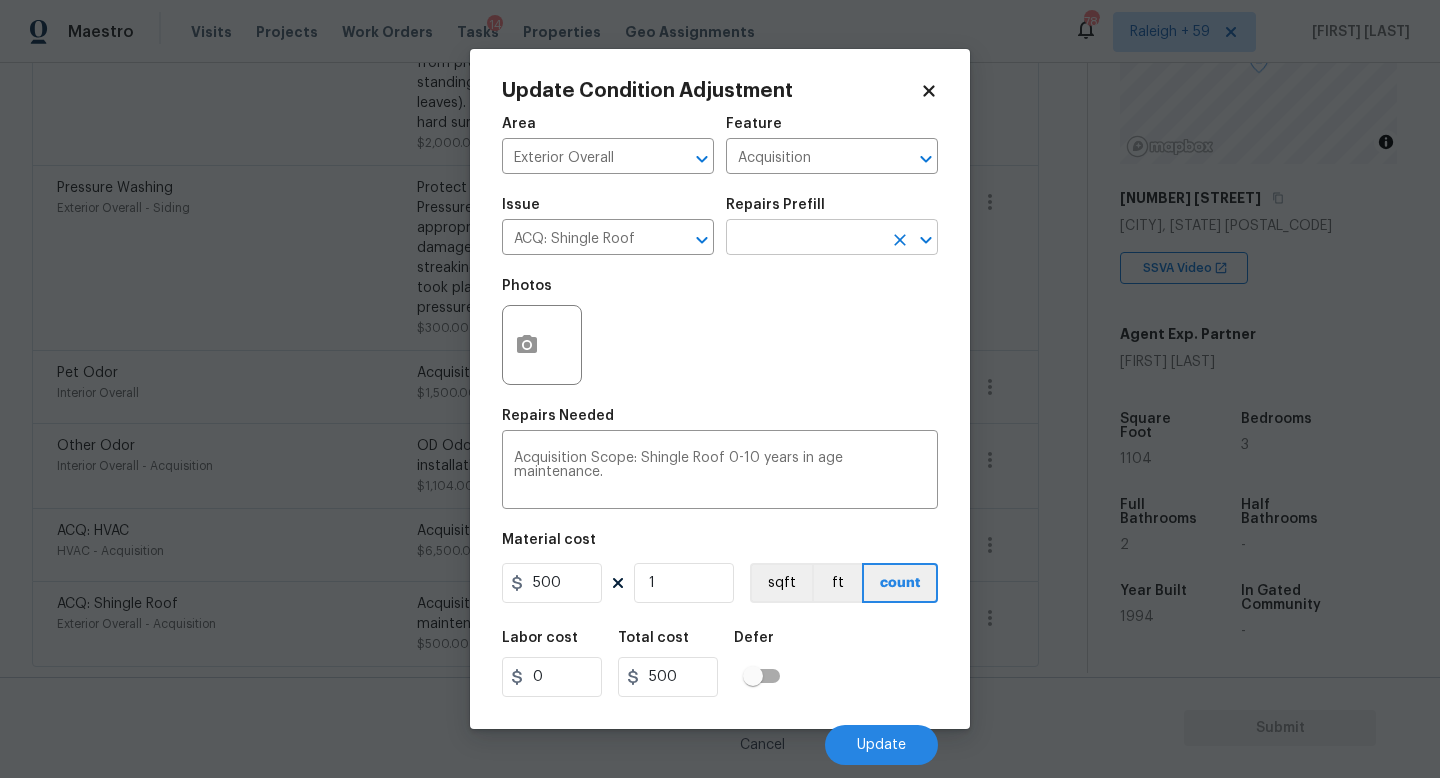 click at bounding box center (804, 239) 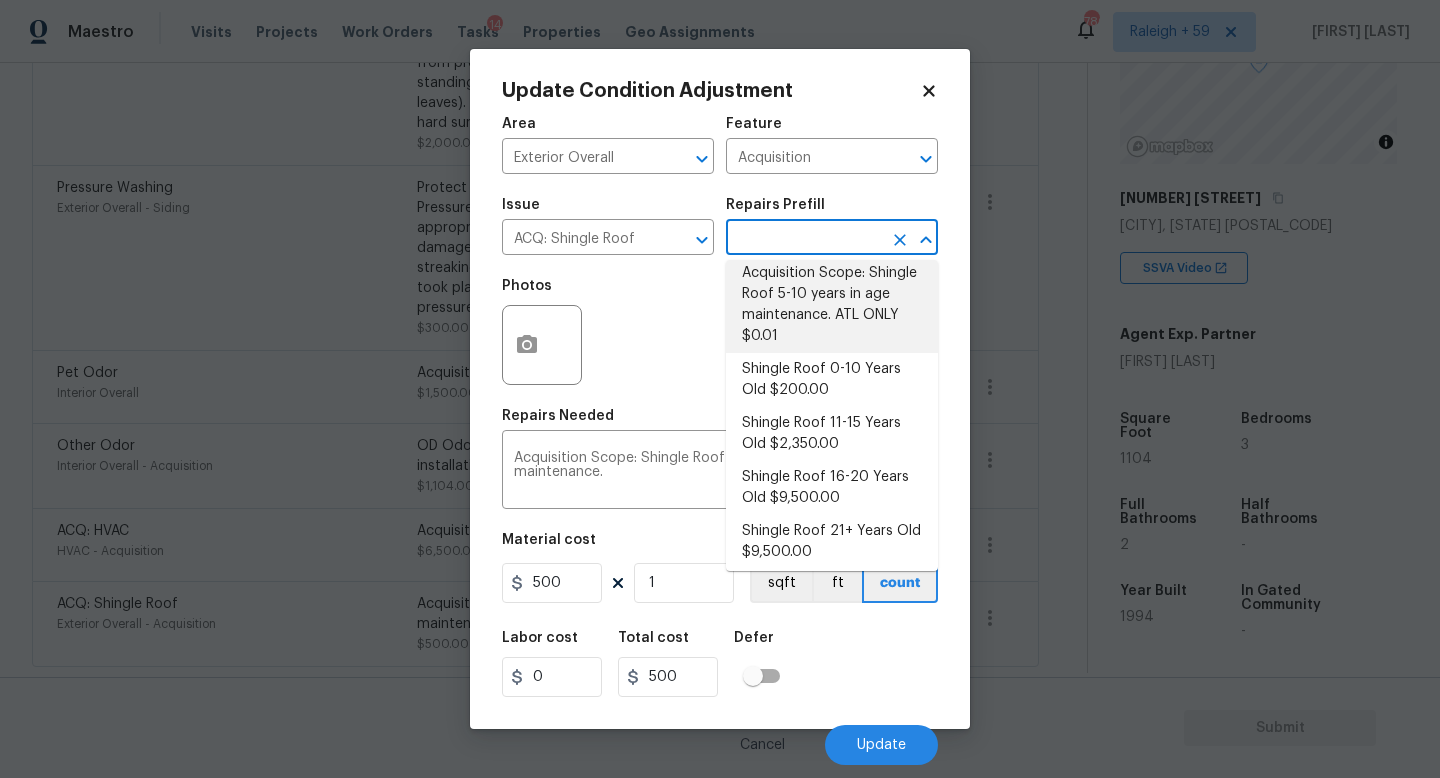 scroll, scrollTop: 17, scrollLeft: 0, axis: vertical 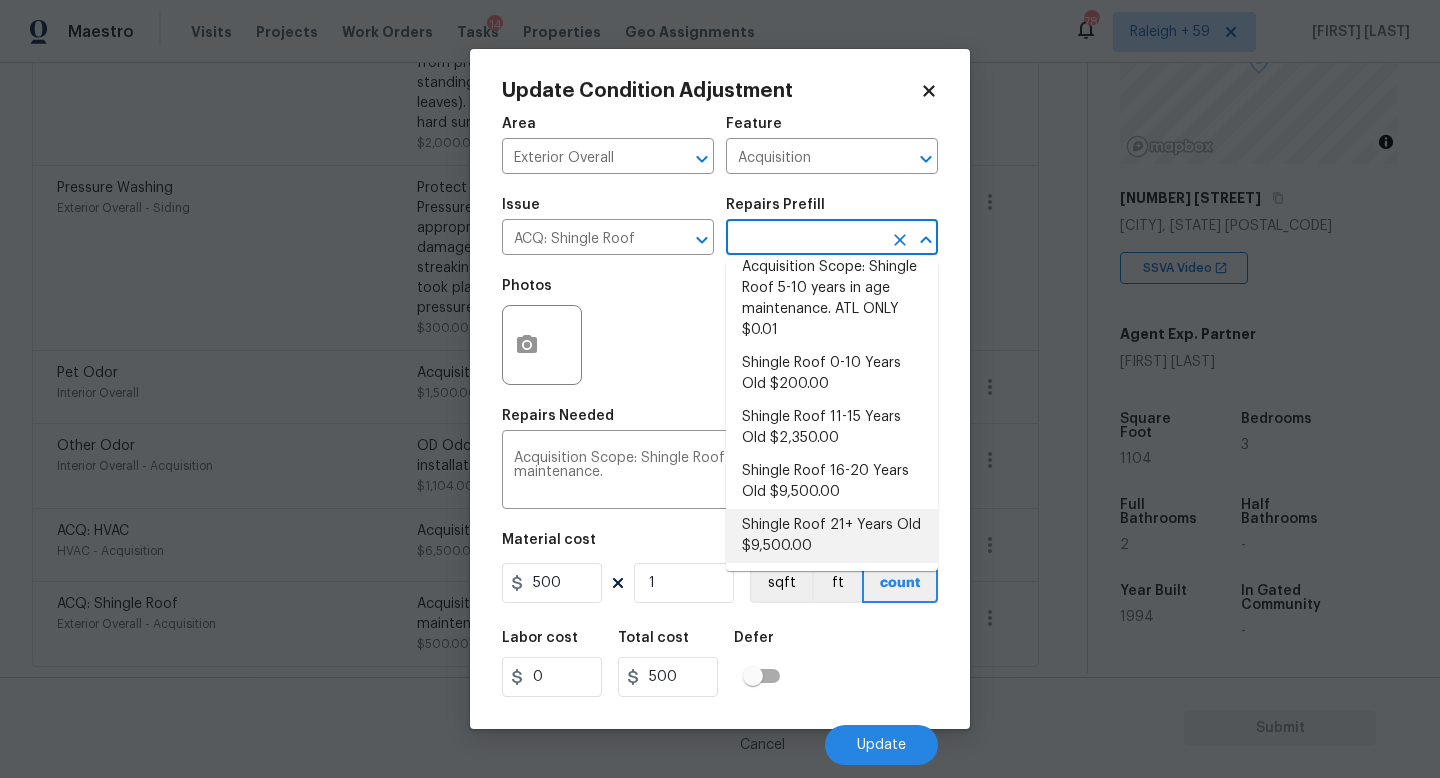 drag, startPoint x: 802, startPoint y: 541, endPoint x: 810, endPoint y: 563, distance: 23.409399 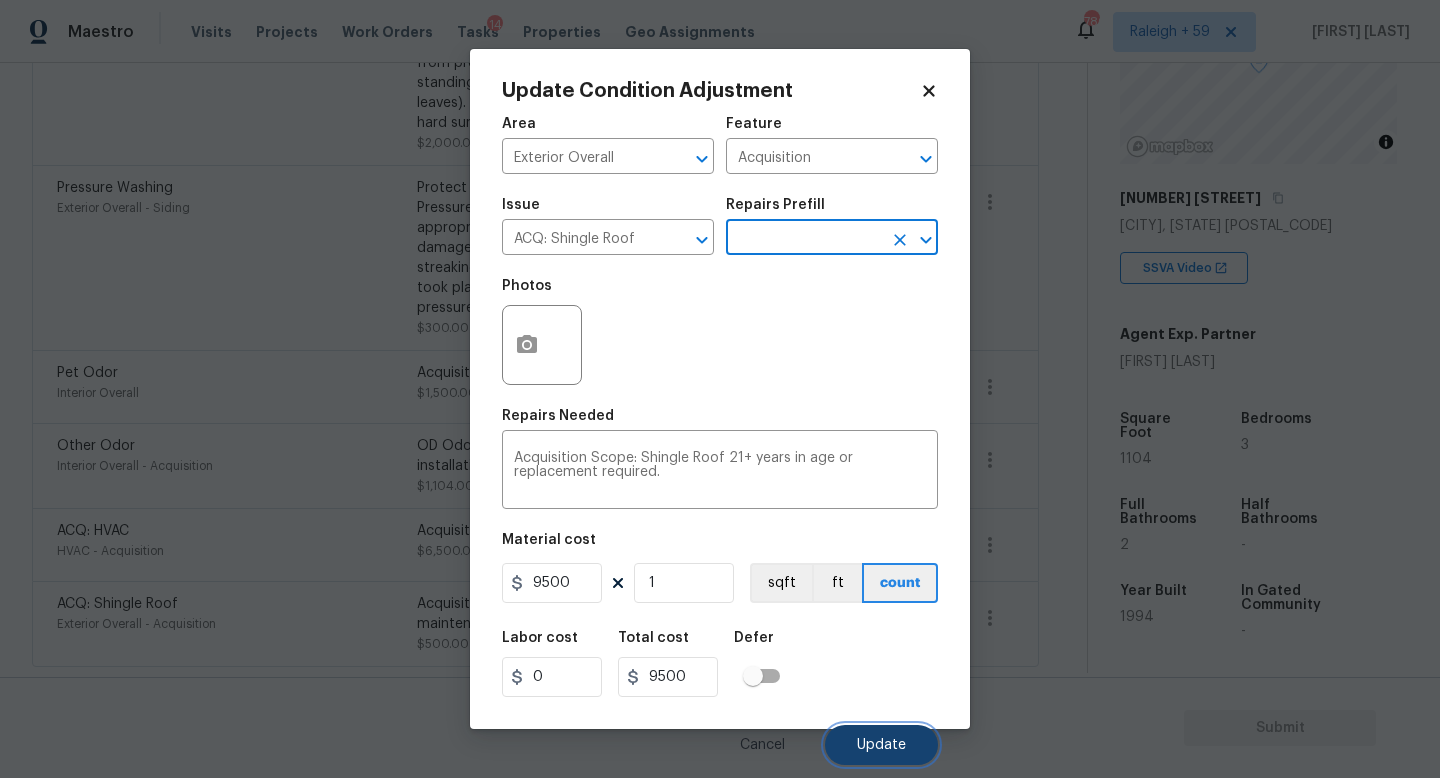 click on "Update" at bounding box center [881, 745] 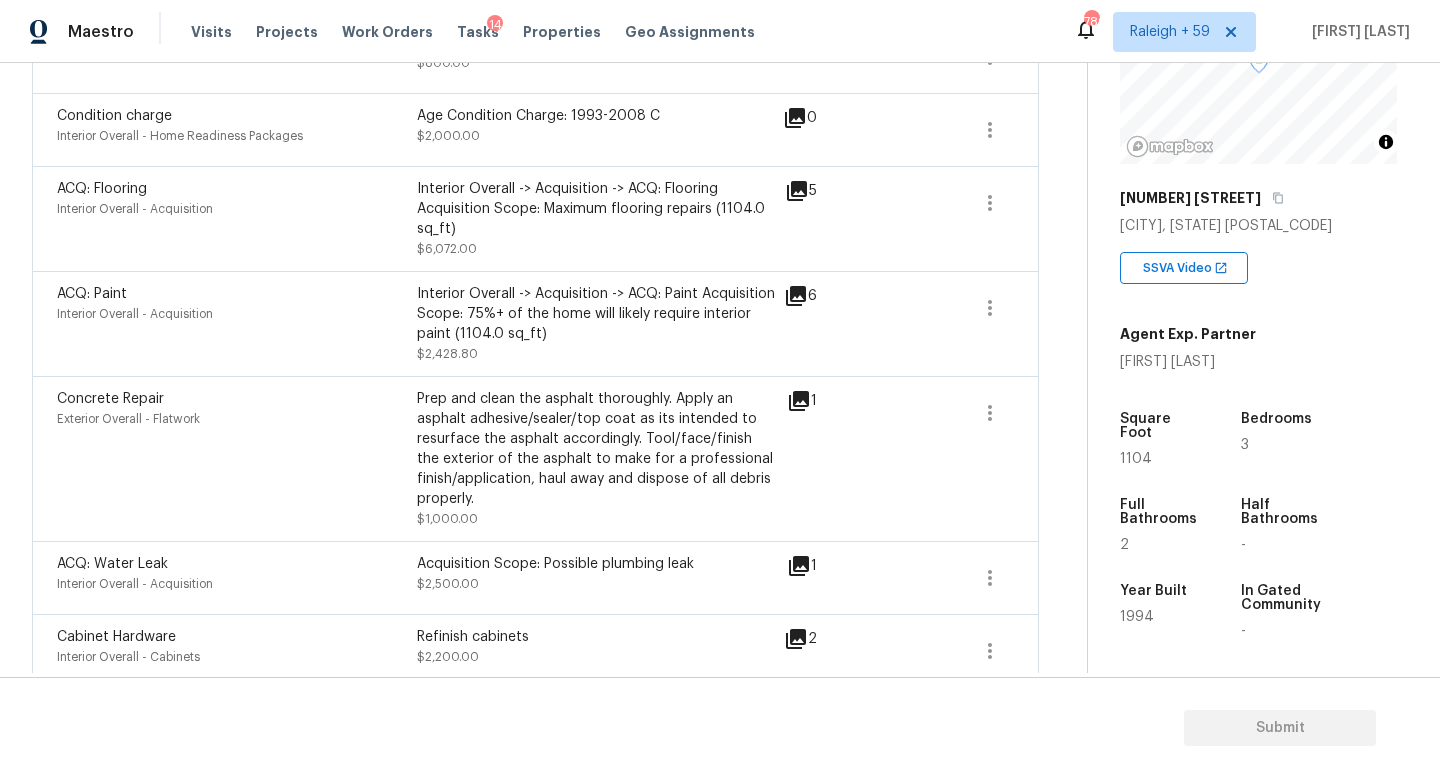 scroll, scrollTop: 668, scrollLeft: 0, axis: vertical 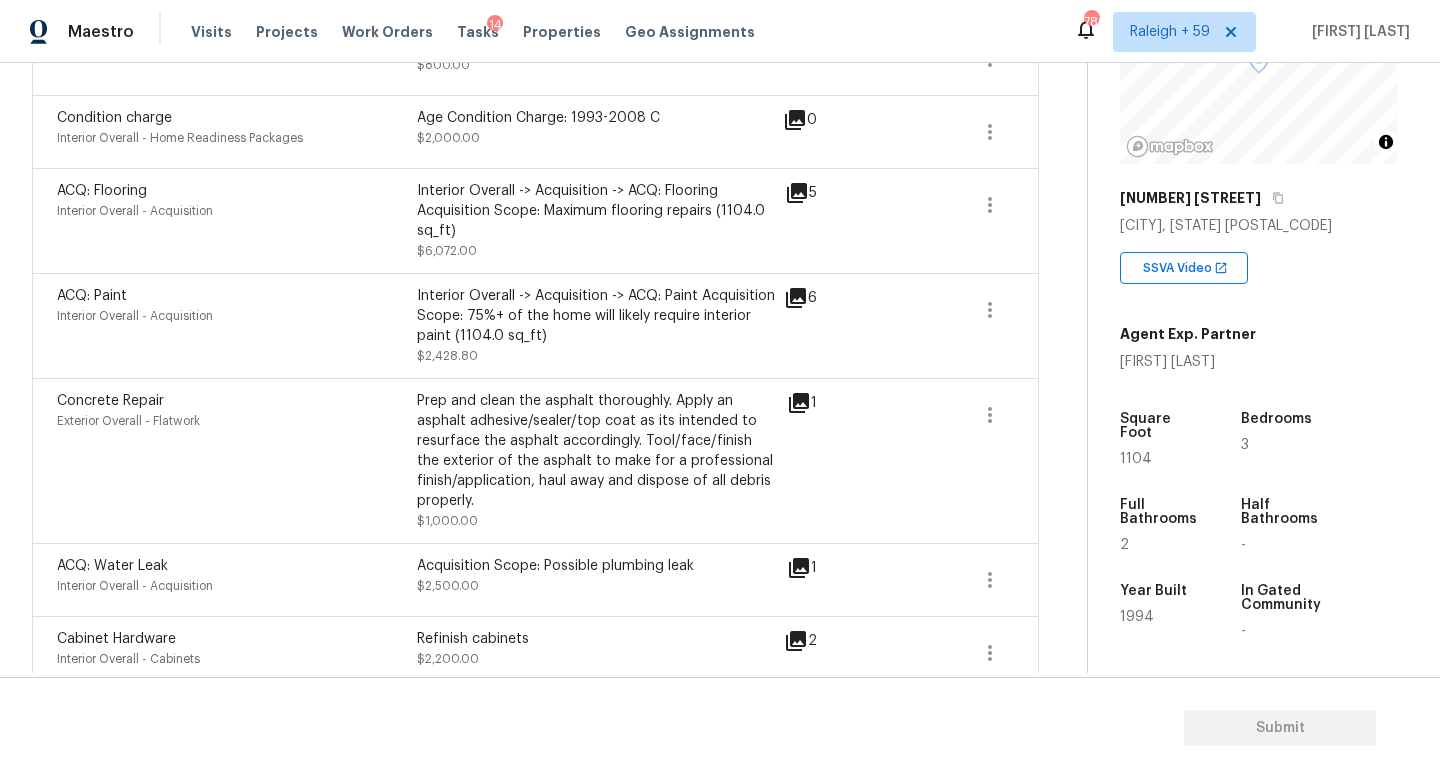 click 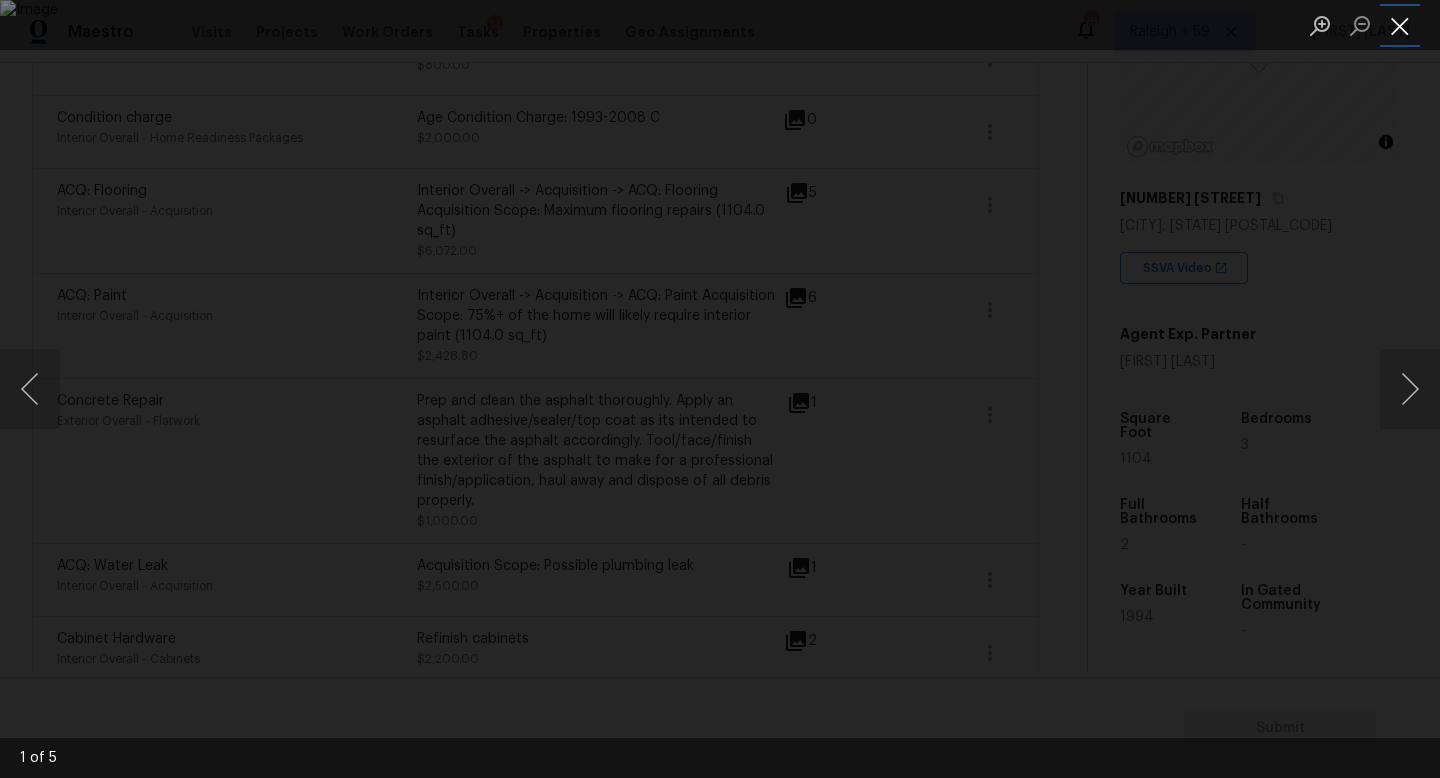 click at bounding box center (1400, 25) 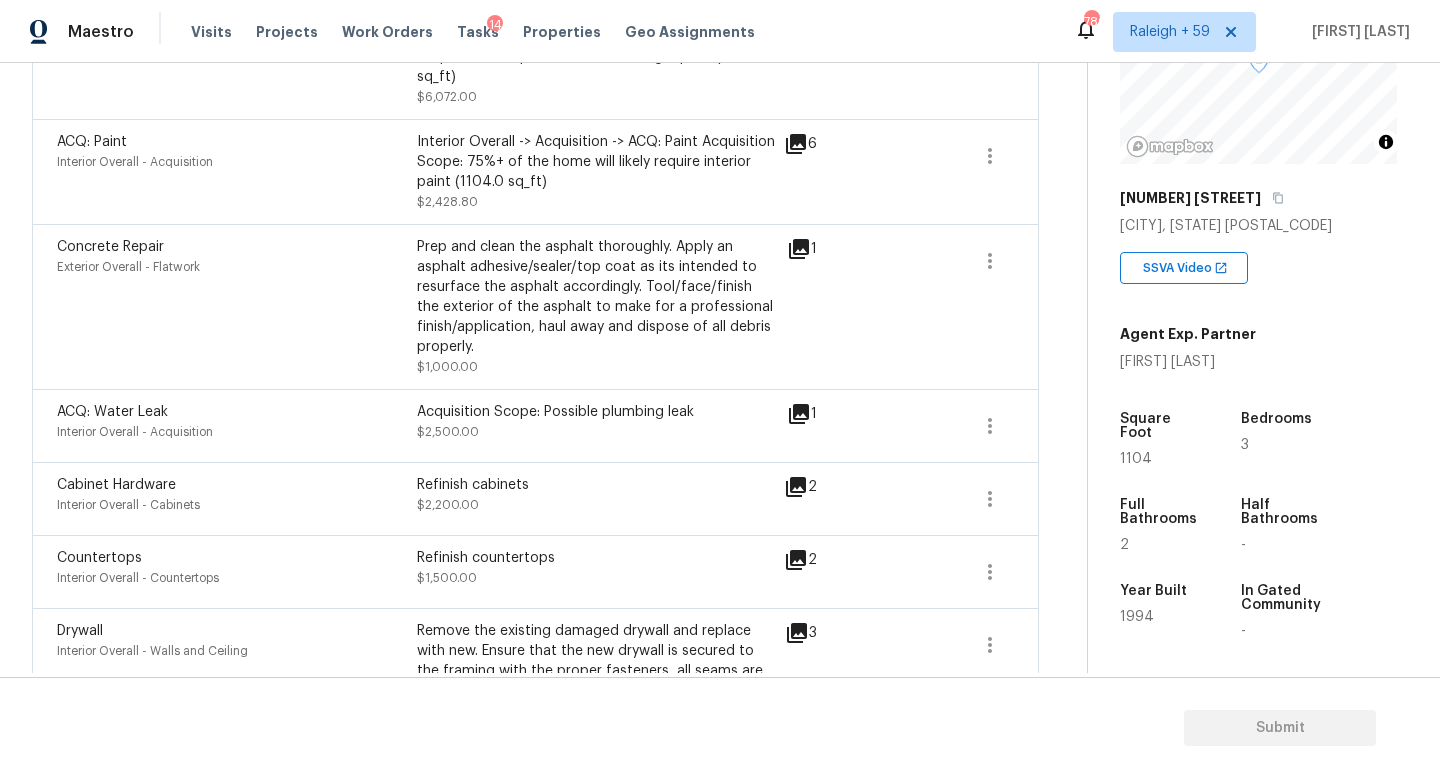 scroll, scrollTop: 823, scrollLeft: 0, axis: vertical 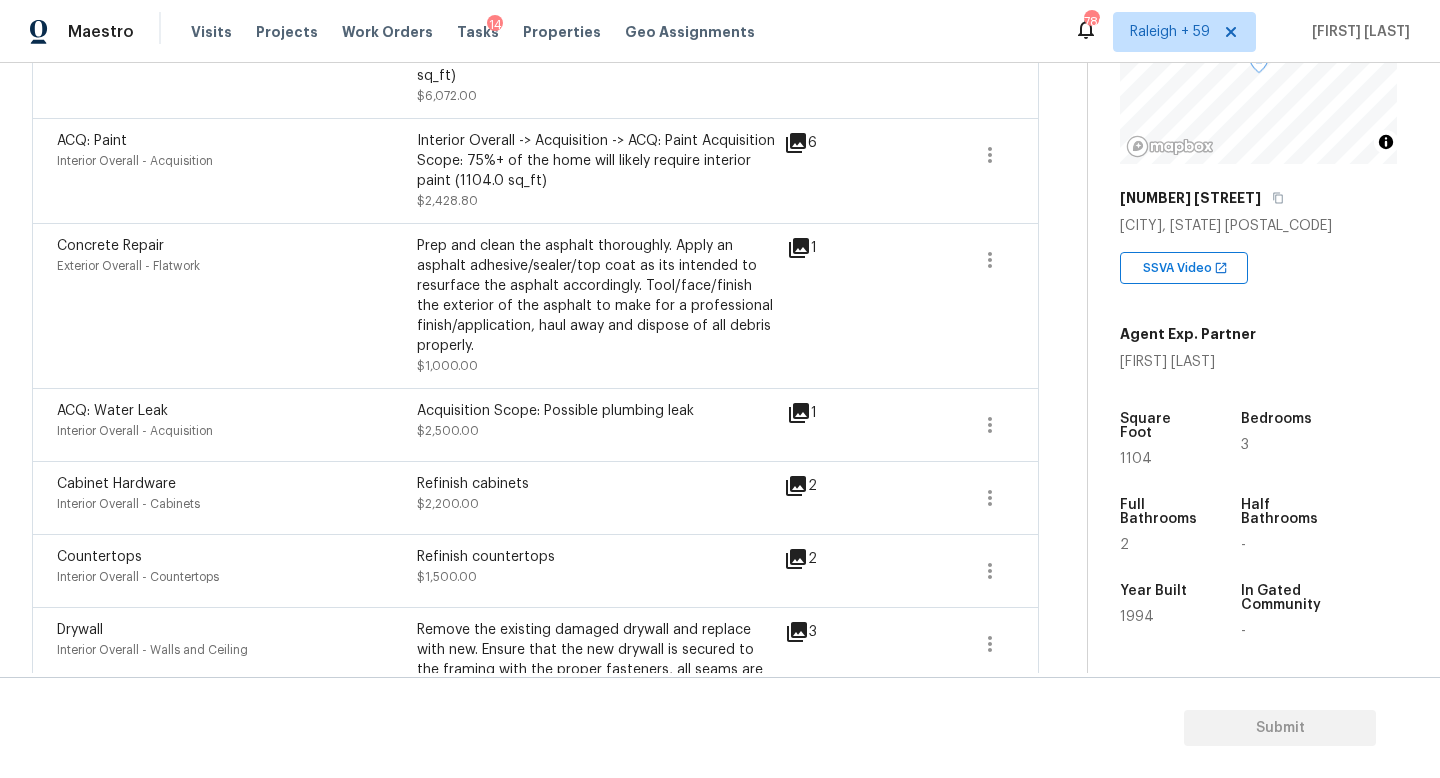 click 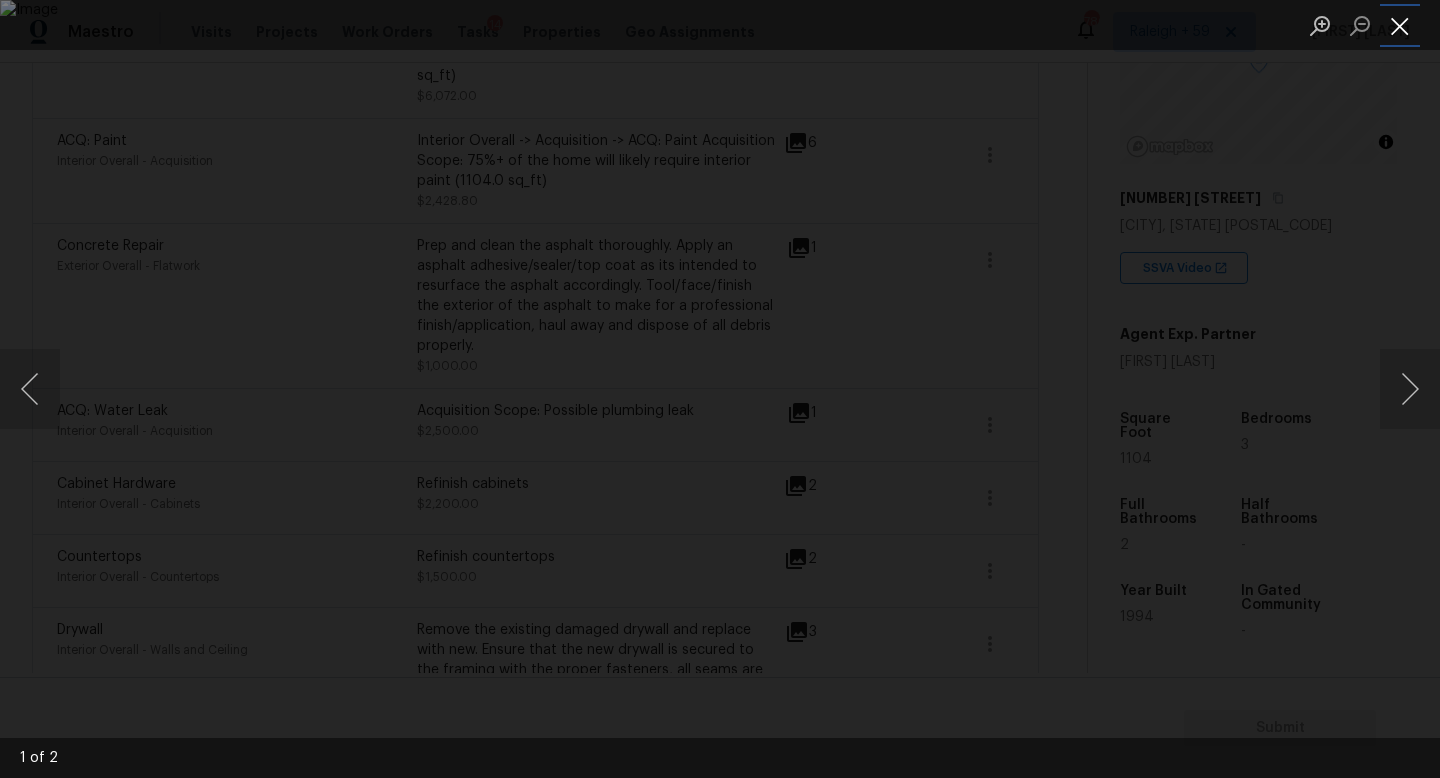click at bounding box center (1400, 25) 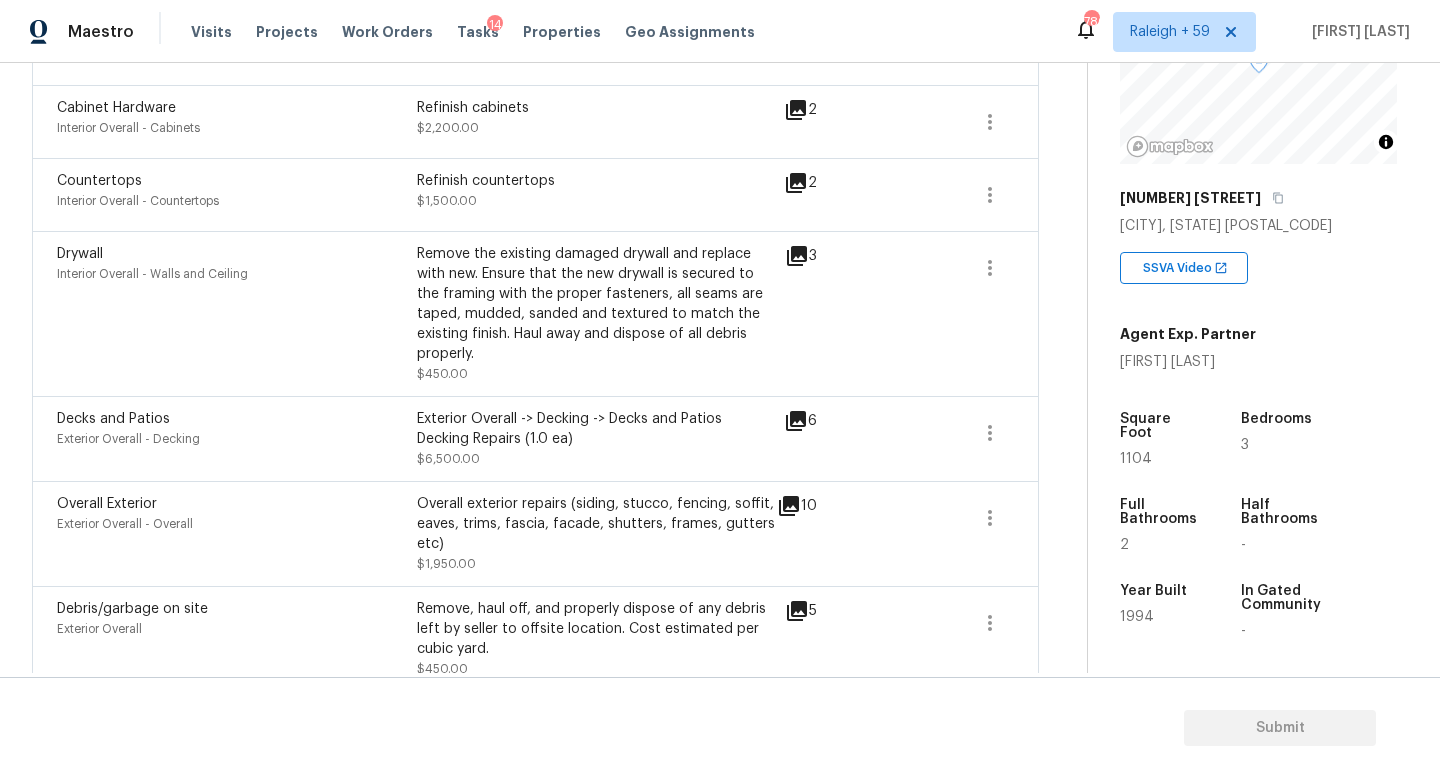 scroll, scrollTop: 1203, scrollLeft: 0, axis: vertical 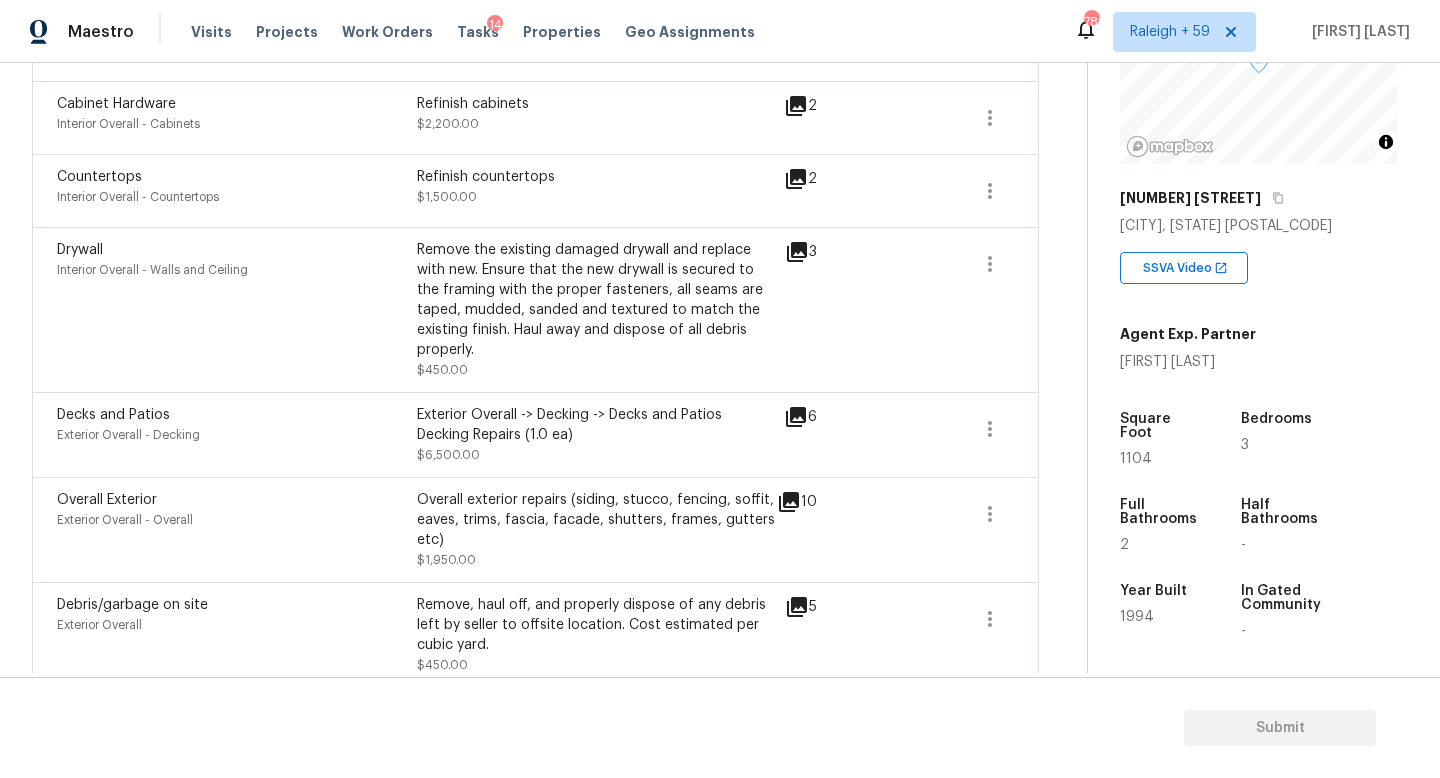 click on "Exterior Overall -> Decking -> Decks and Patios
Decking Repairs
(1.0 ea)" at bounding box center (597, 425) 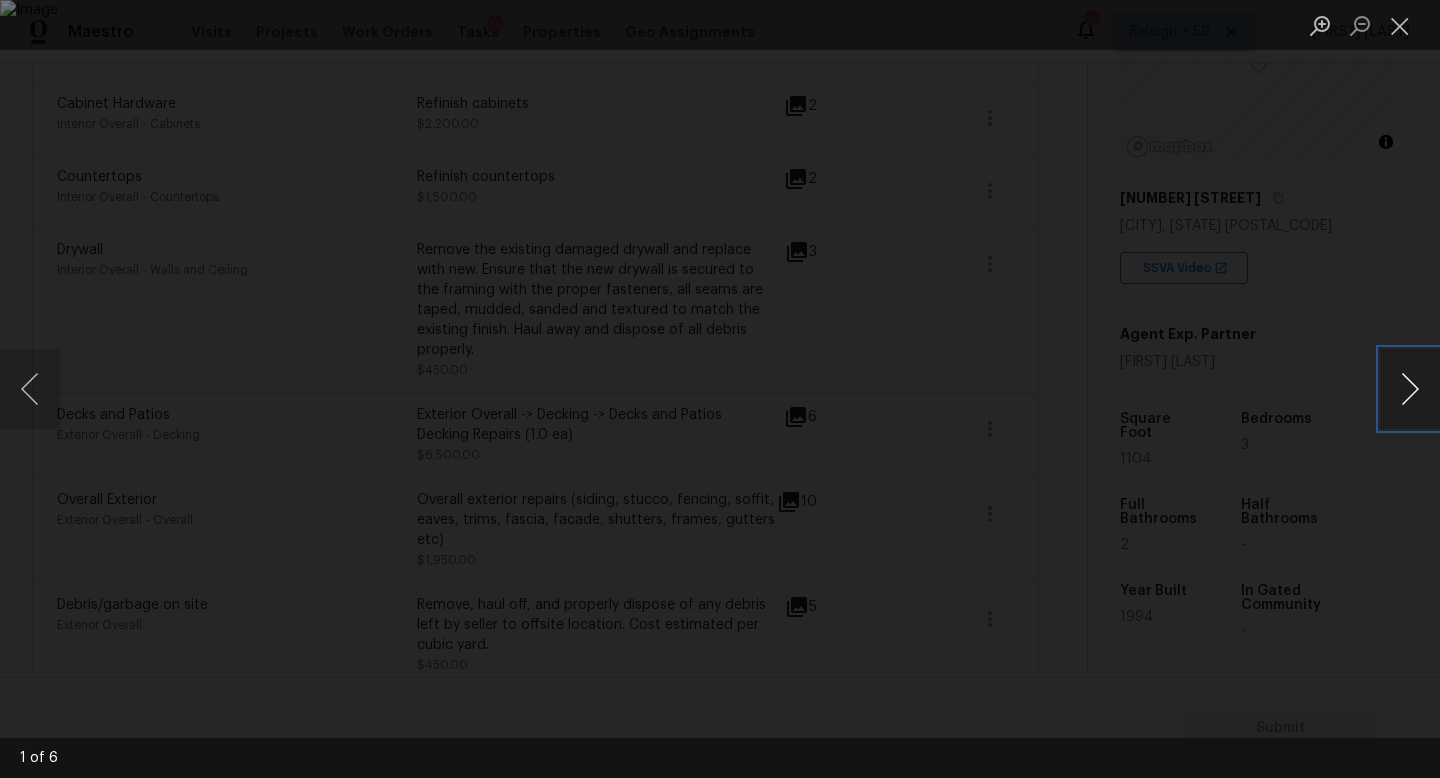 click at bounding box center [1410, 389] 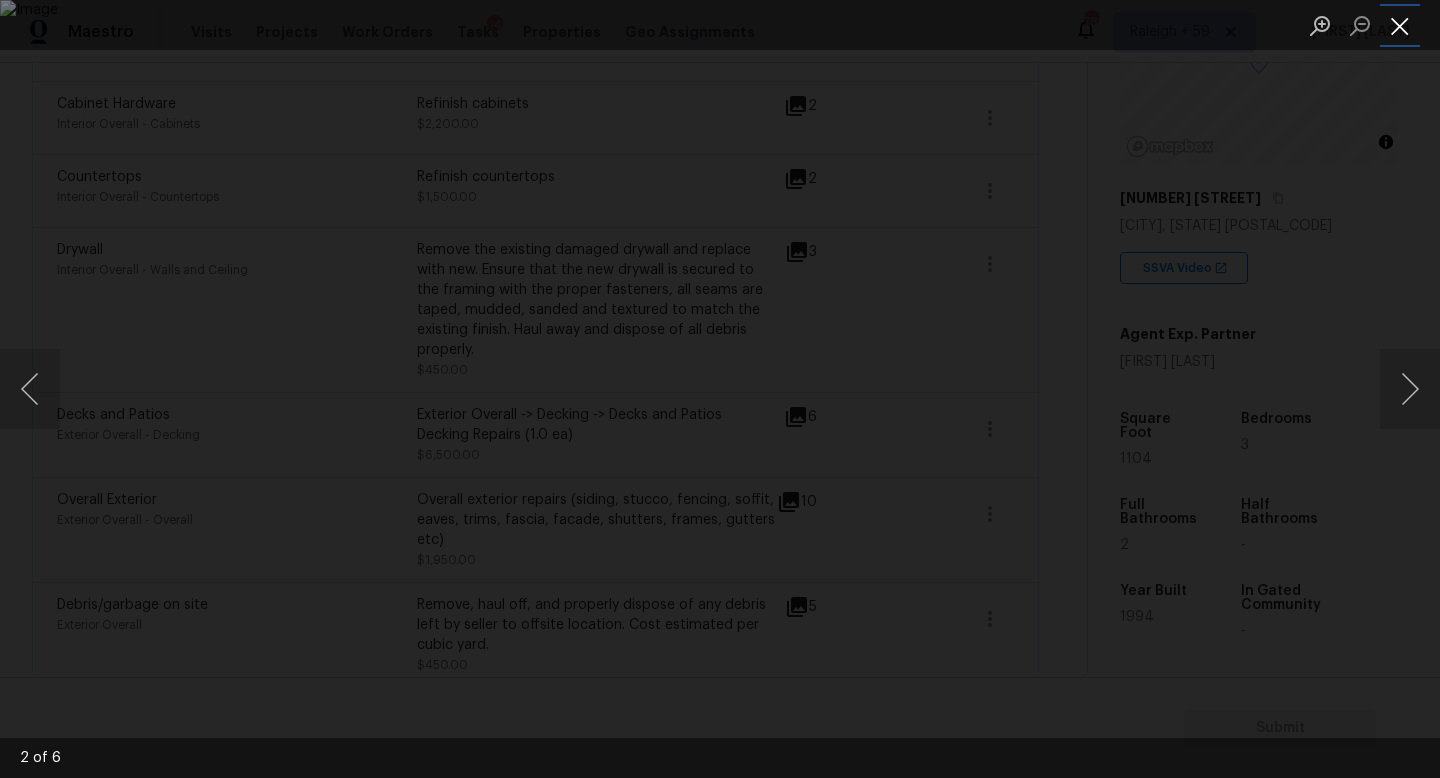 click at bounding box center [1400, 25] 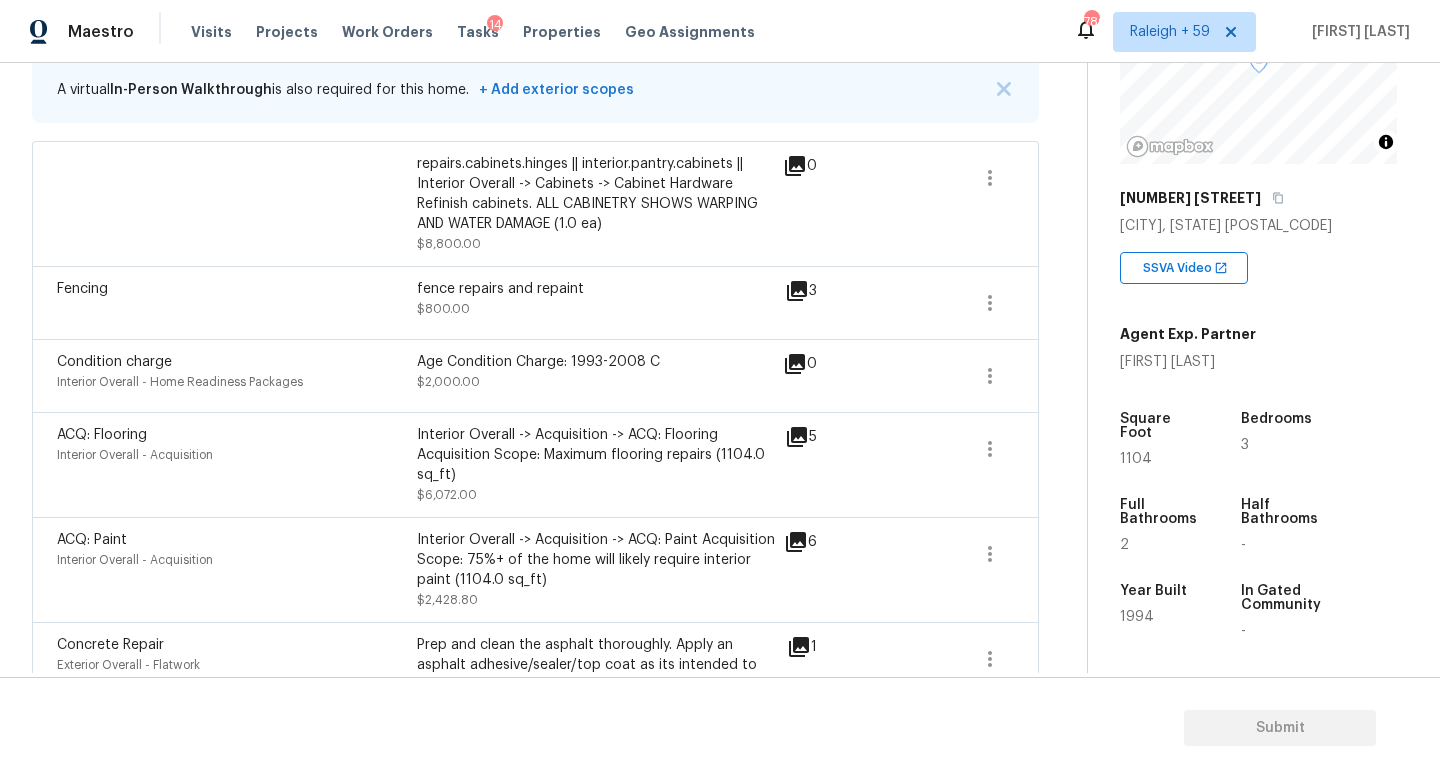 scroll, scrollTop: 383, scrollLeft: 0, axis: vertical 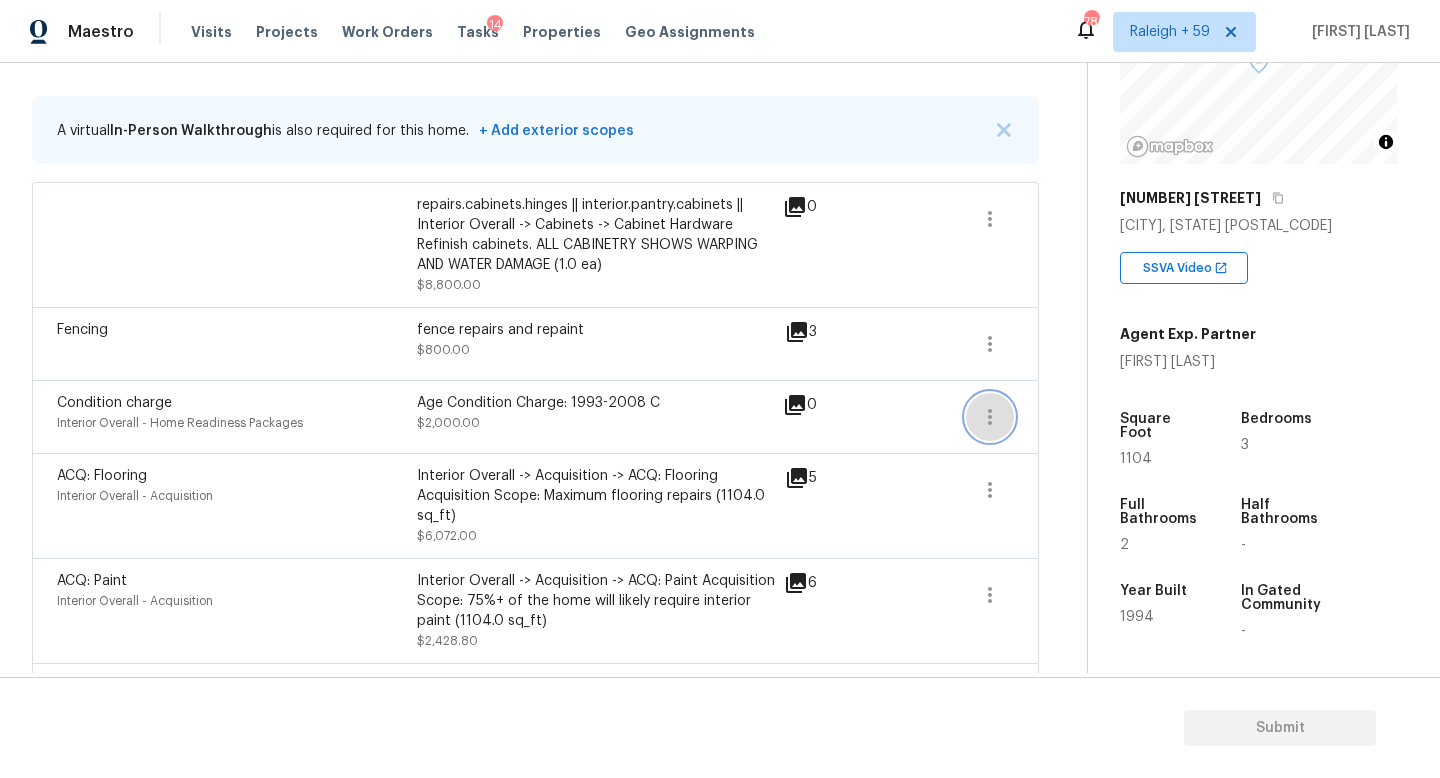 click 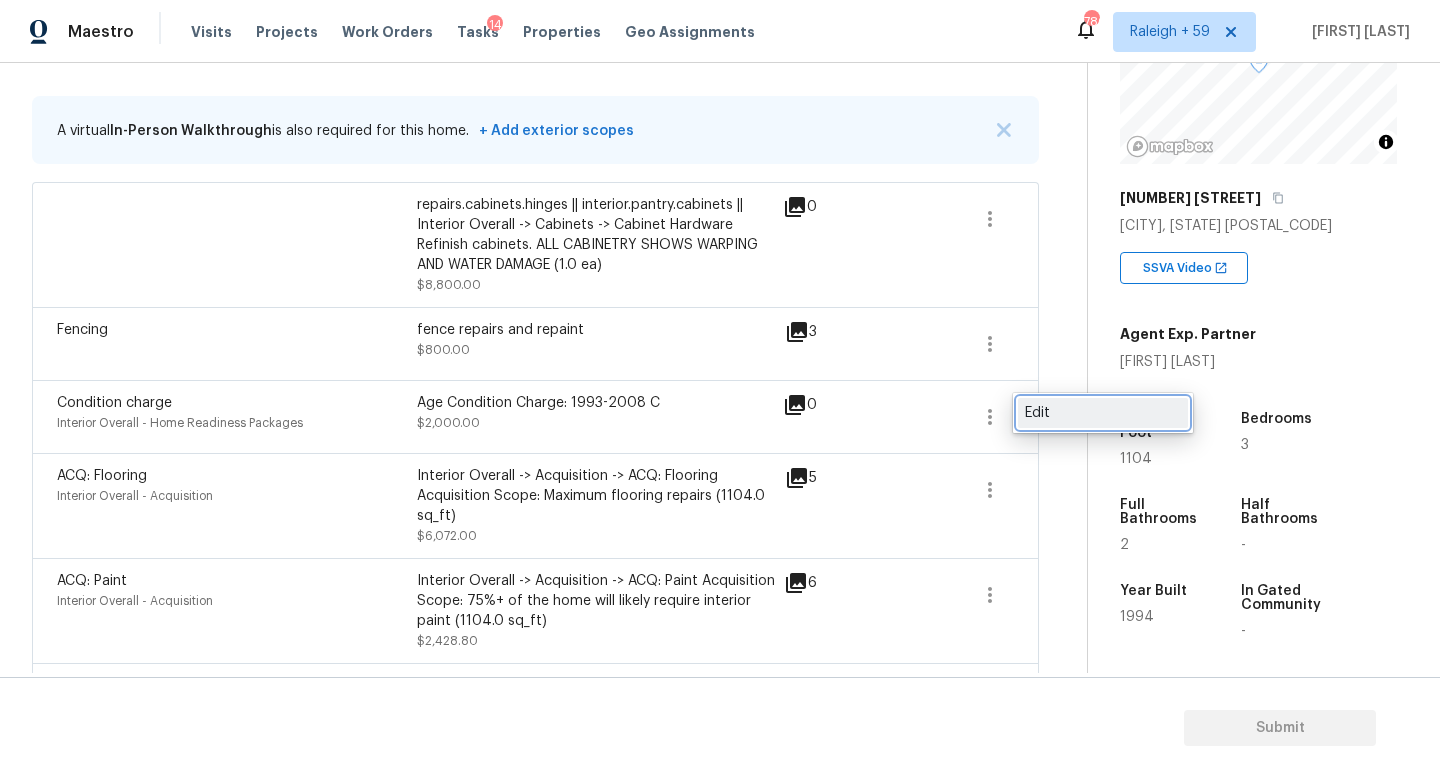 click on "Edit" at bounding box center (1103, 413) 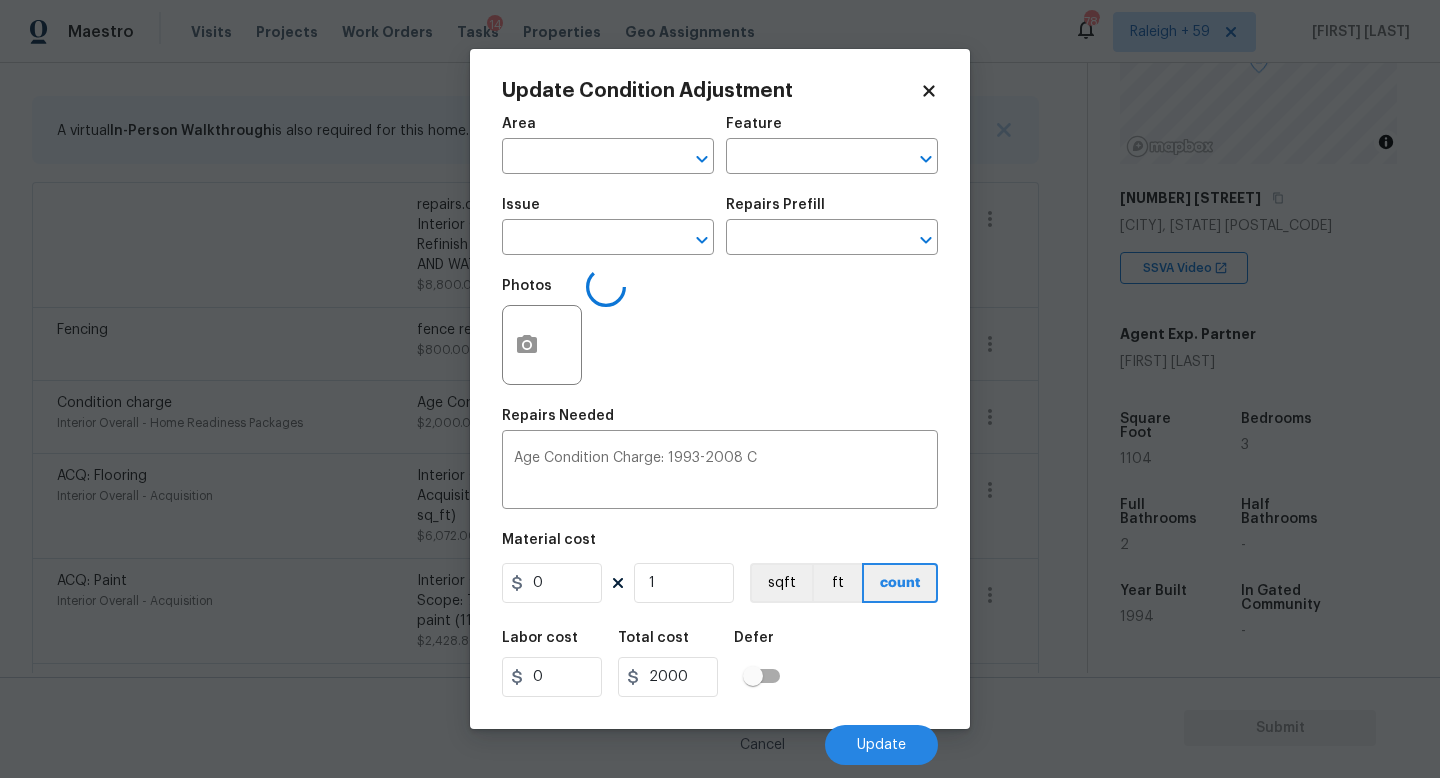 type on "Interior Overall" 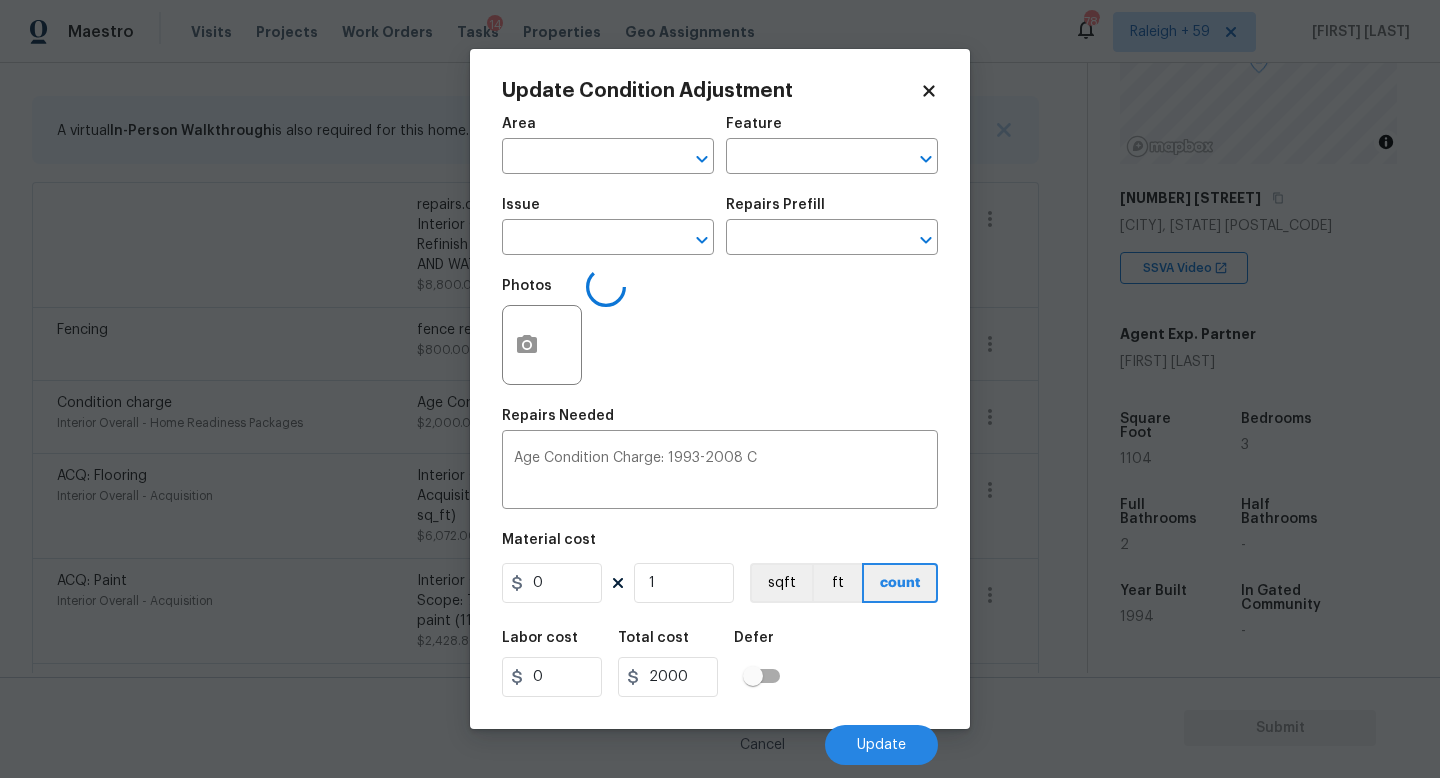 type on "Home Readiness Packages" 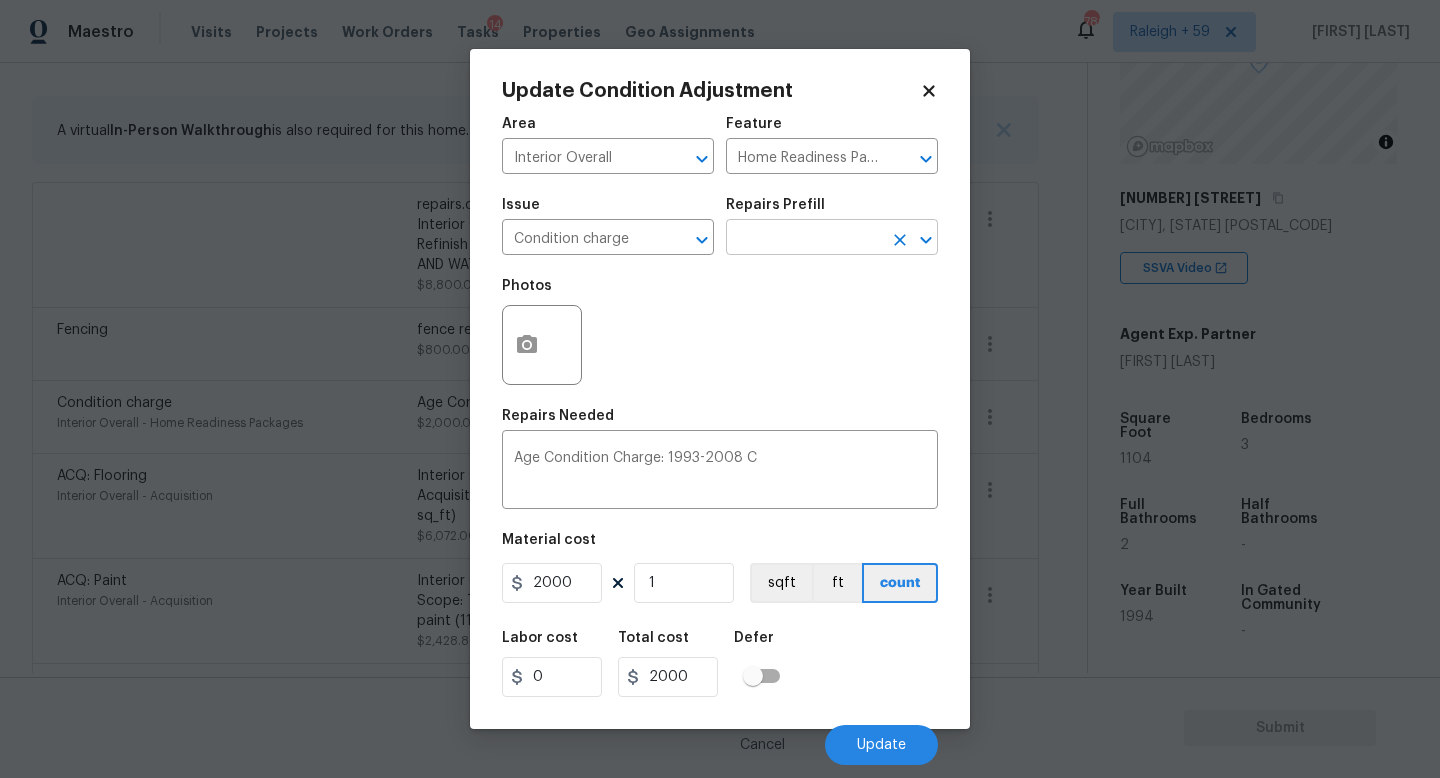 click at bounding box center [804, 239] 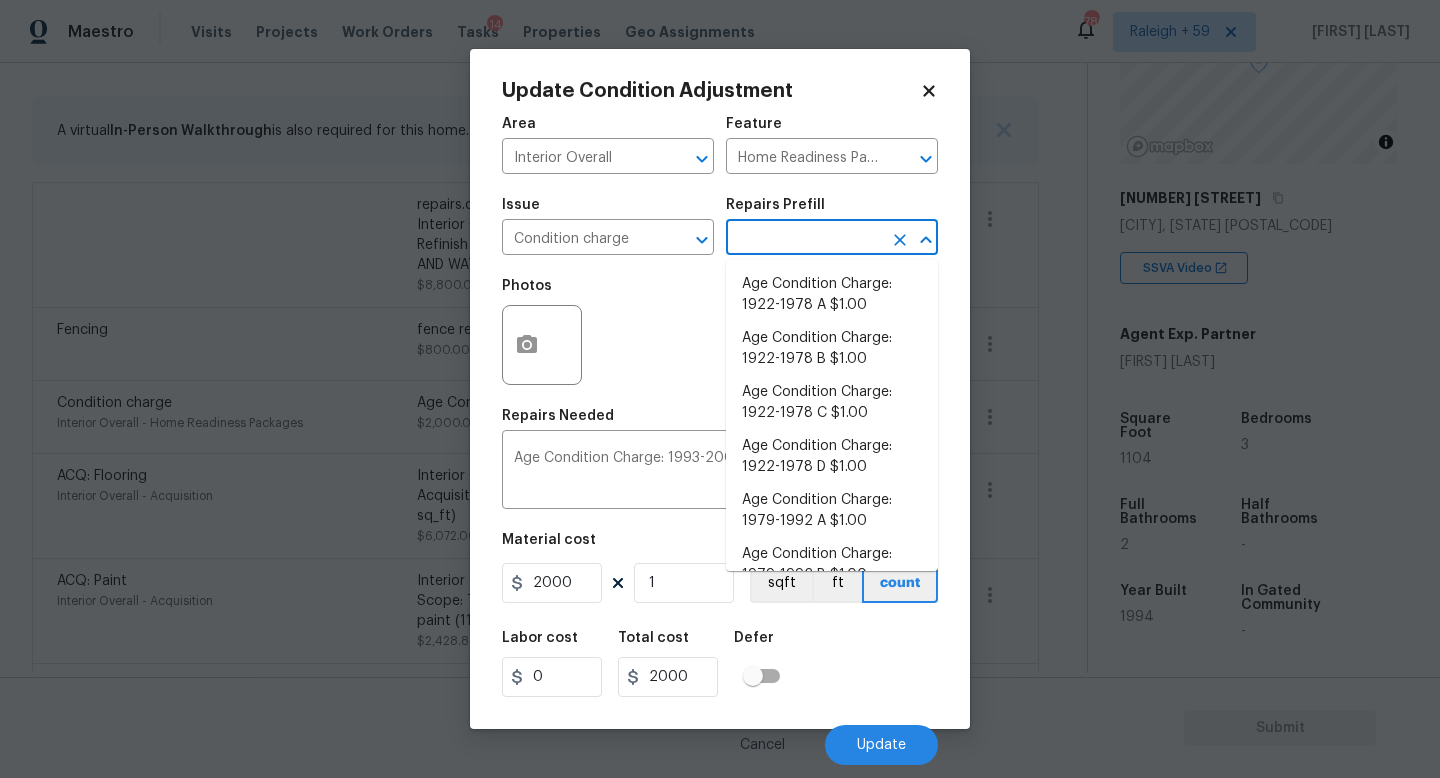 click at bounding box center [804, 239] 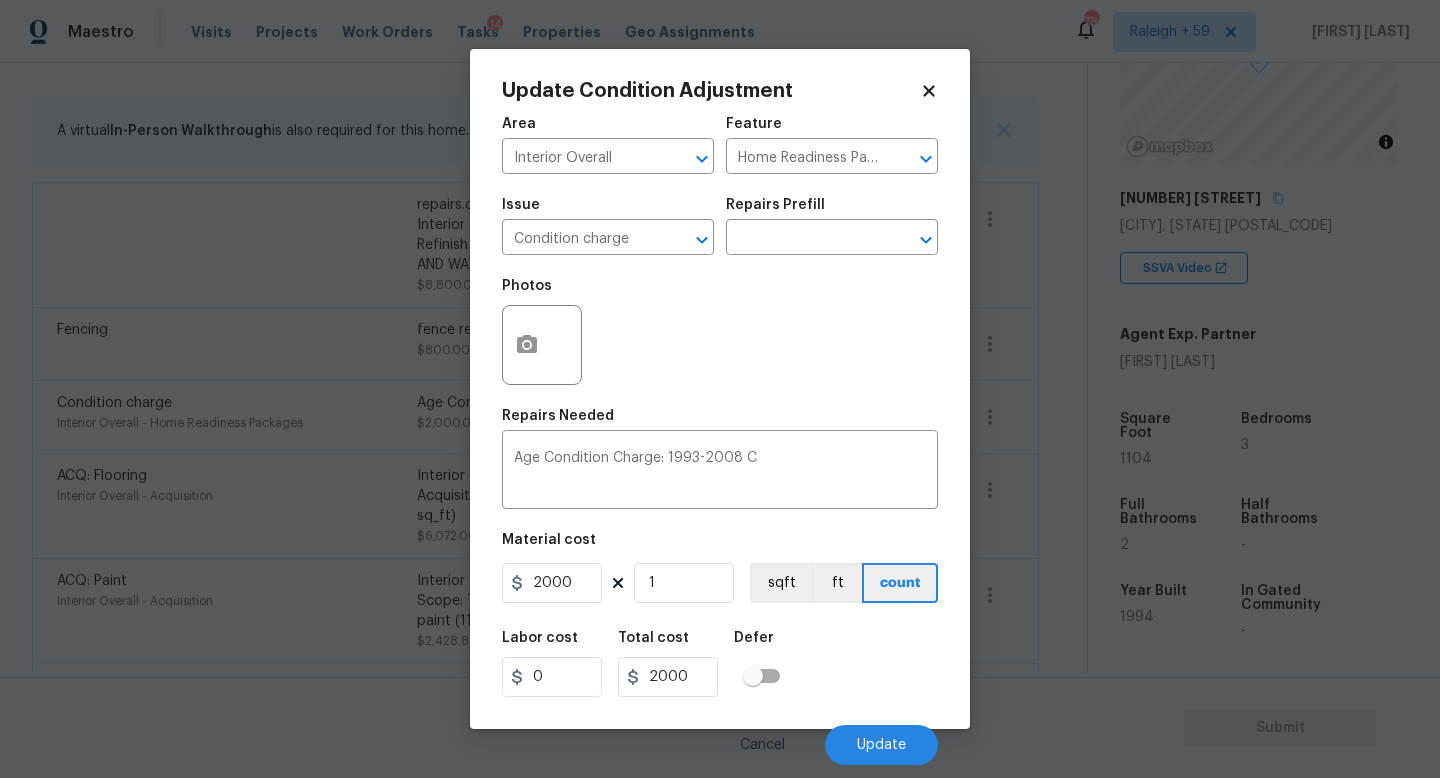 click 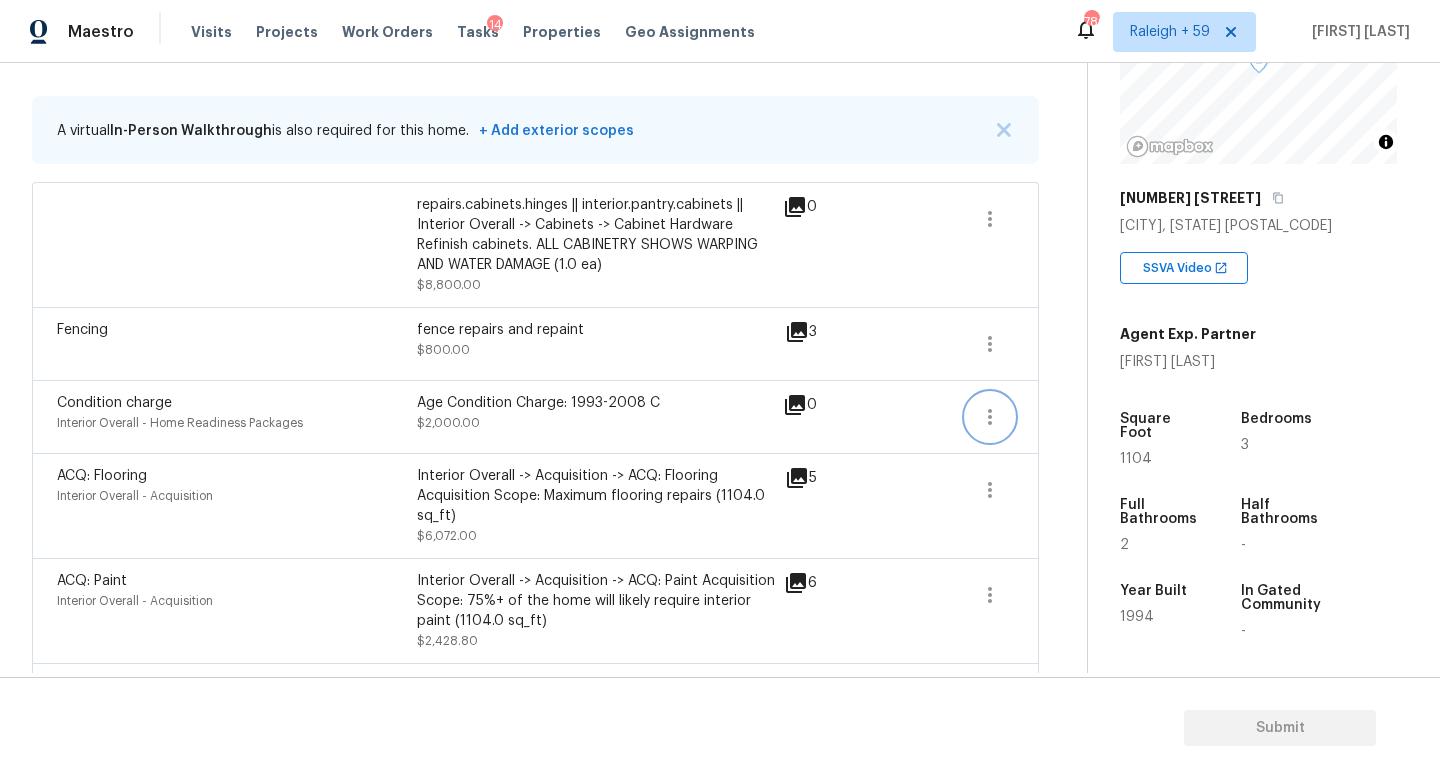 click at bounding box center (990, 417) 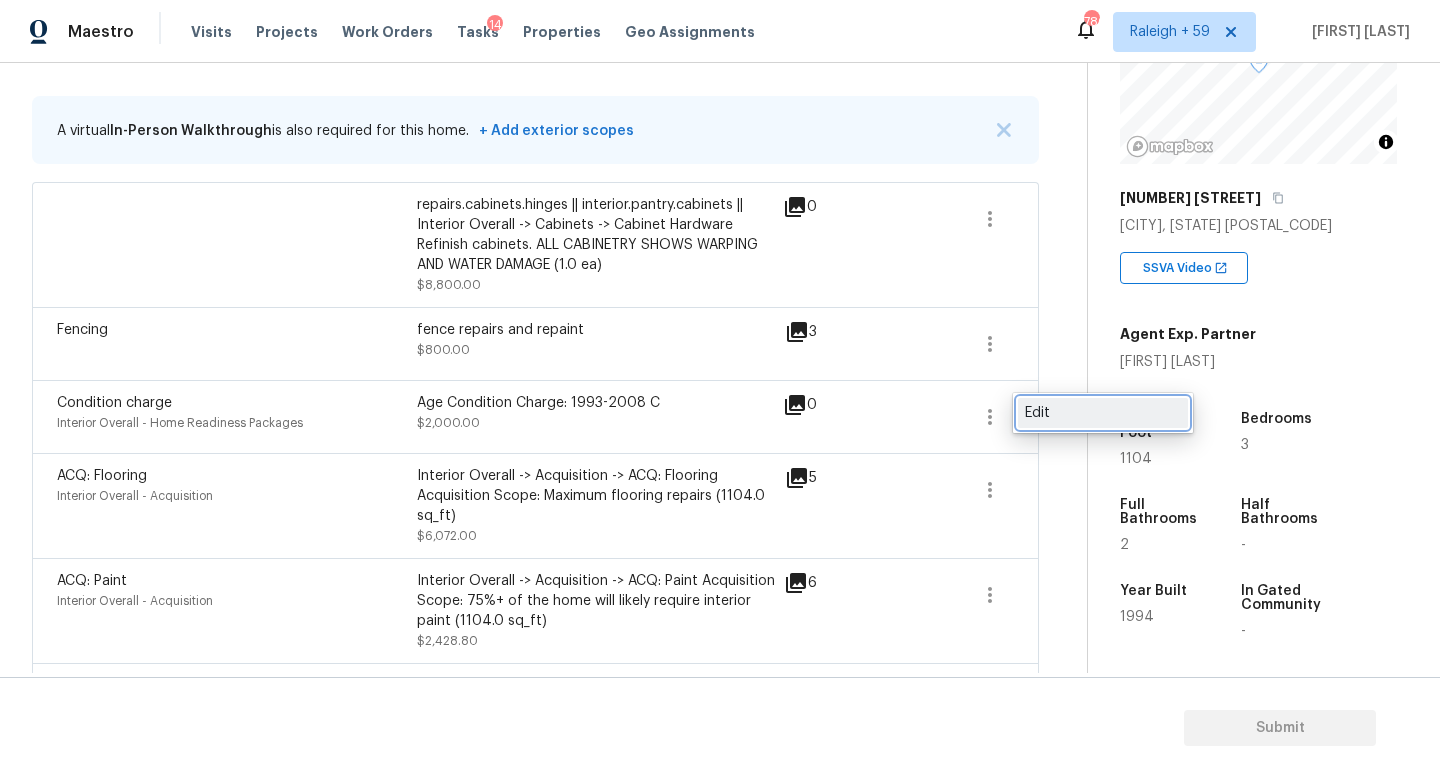 click on "Edit" at bounding box center [1103, 413] 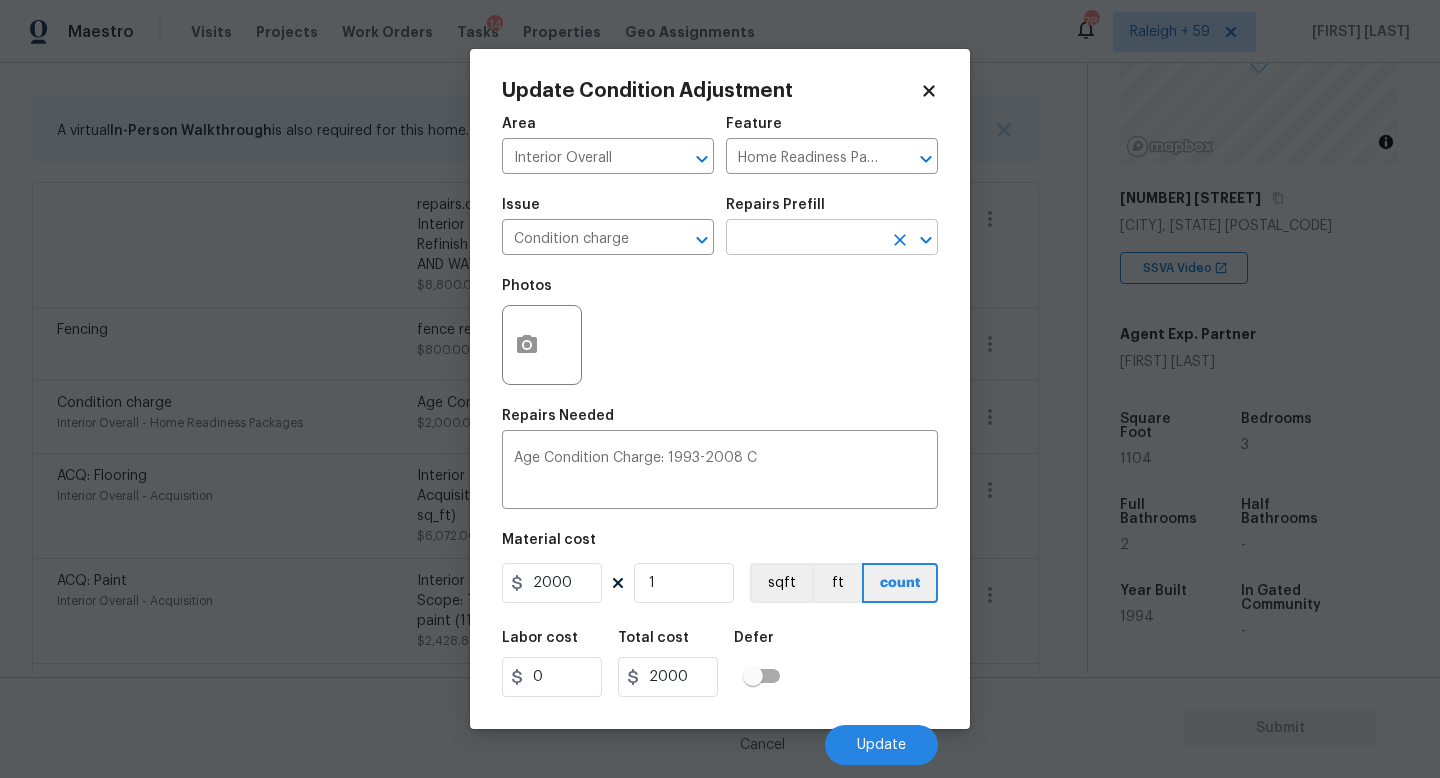 click at bounding box center (804, 239) 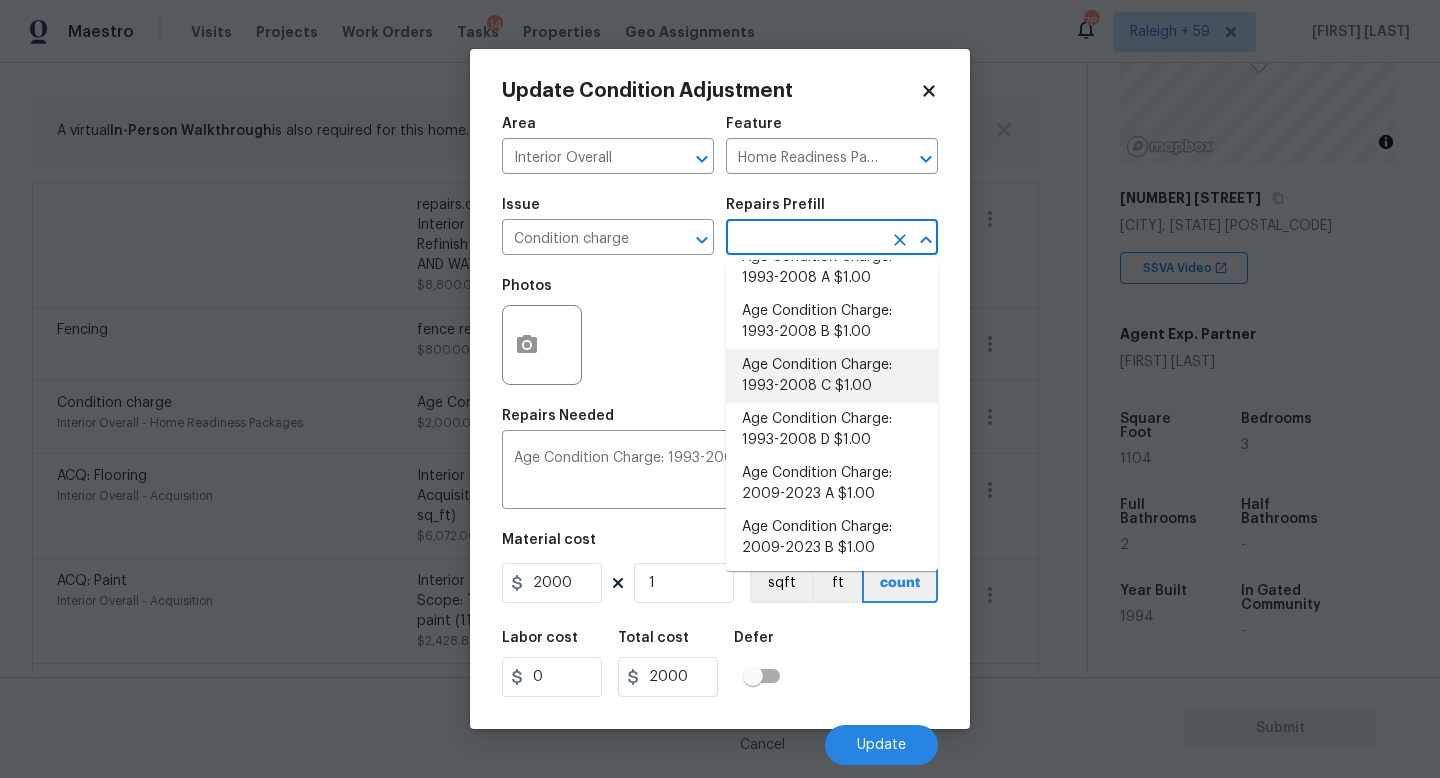 scroll, scrollTop: 480, scrollLeft: 0, axis: vertical 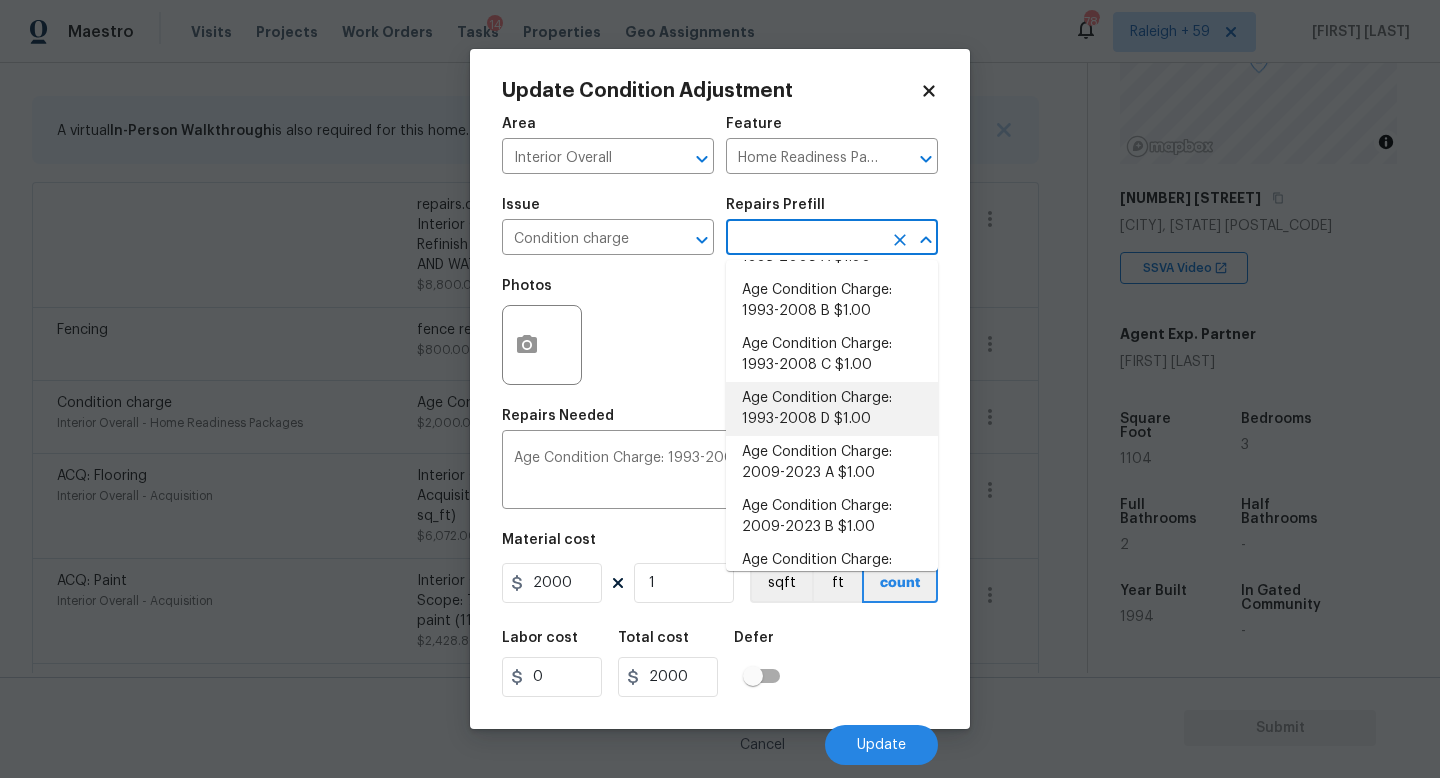click on "Age Condition Charge: 1993-2008 D	 $1.00" at bounding box center [832, 409] 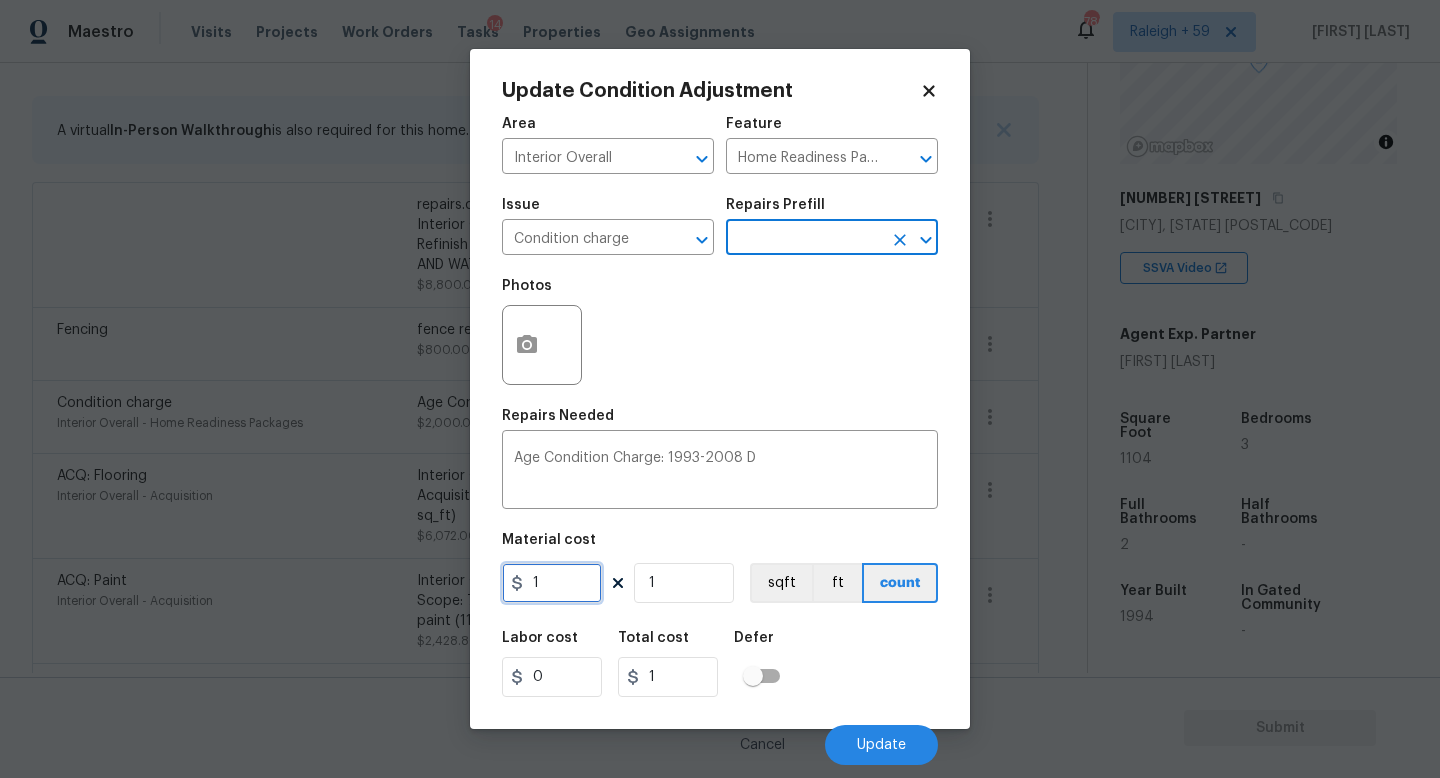 click on "1" at bounding box center (552, 583) 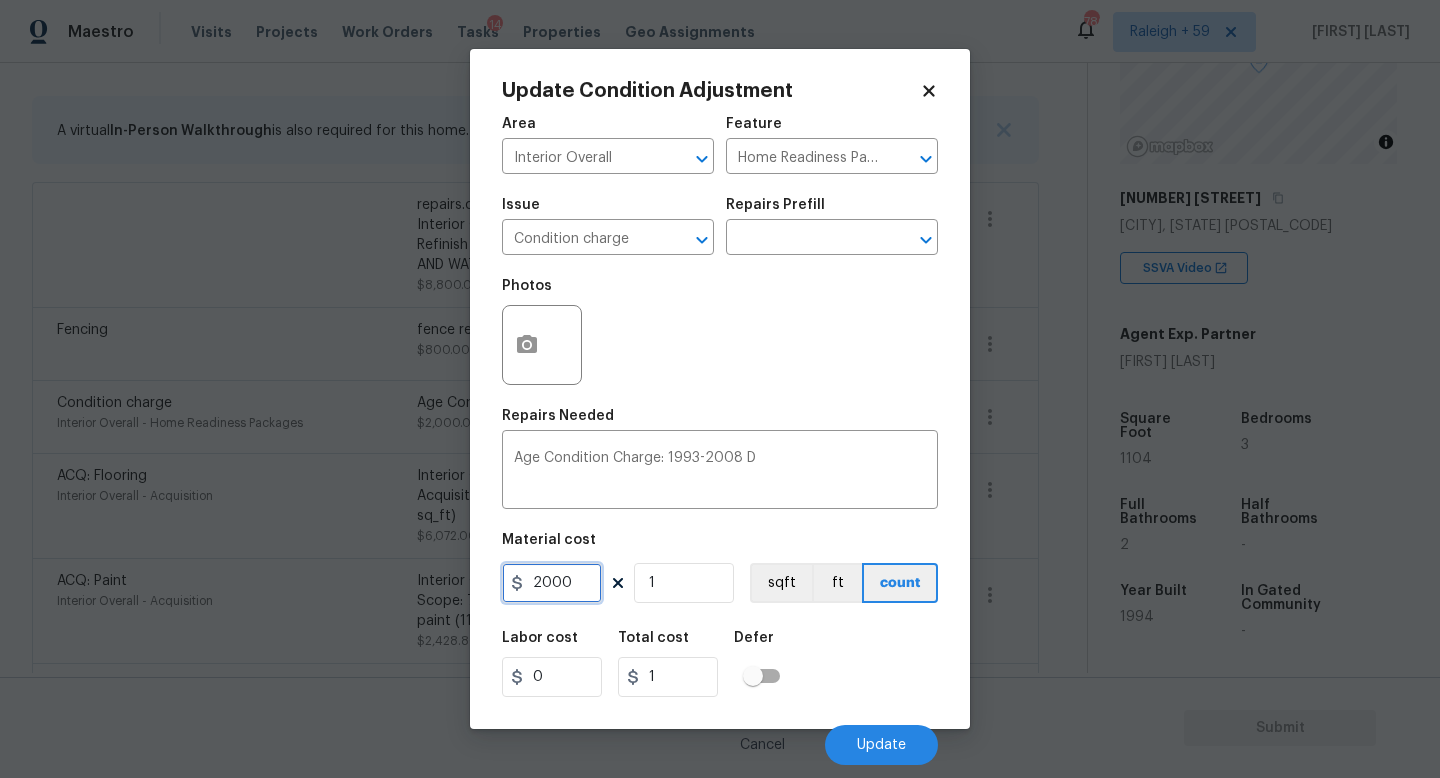 type on "2000" 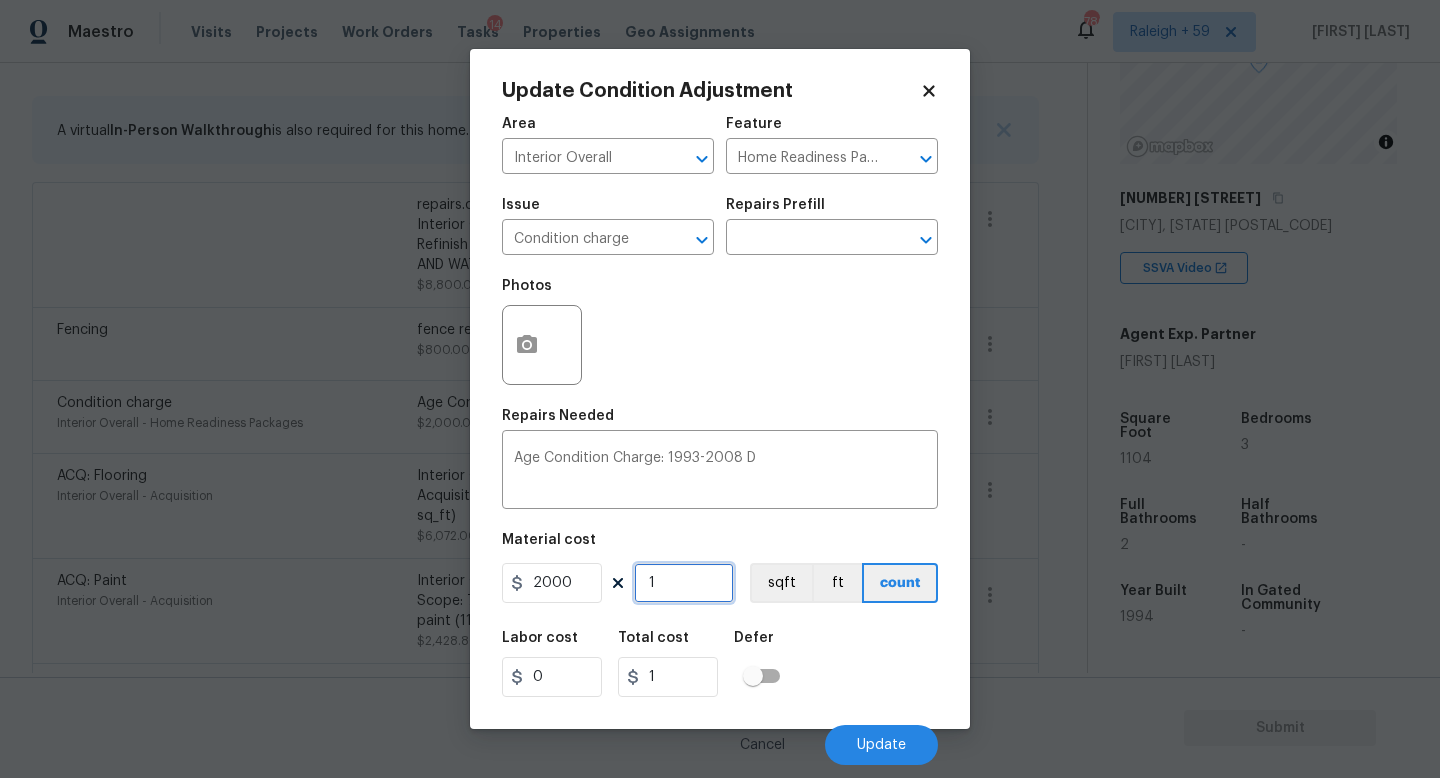 type on "2000" 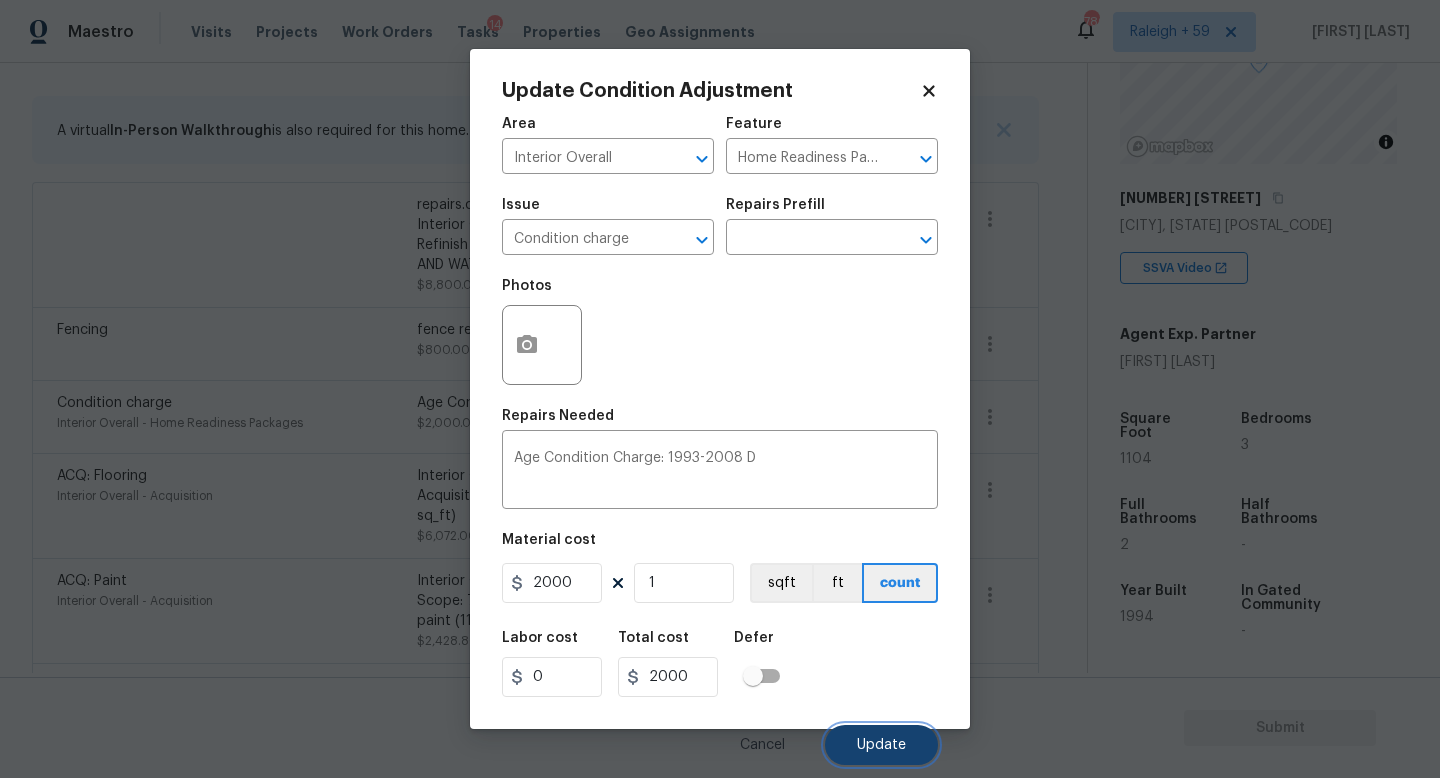 click on "Update" at bounding box center (881, 745) 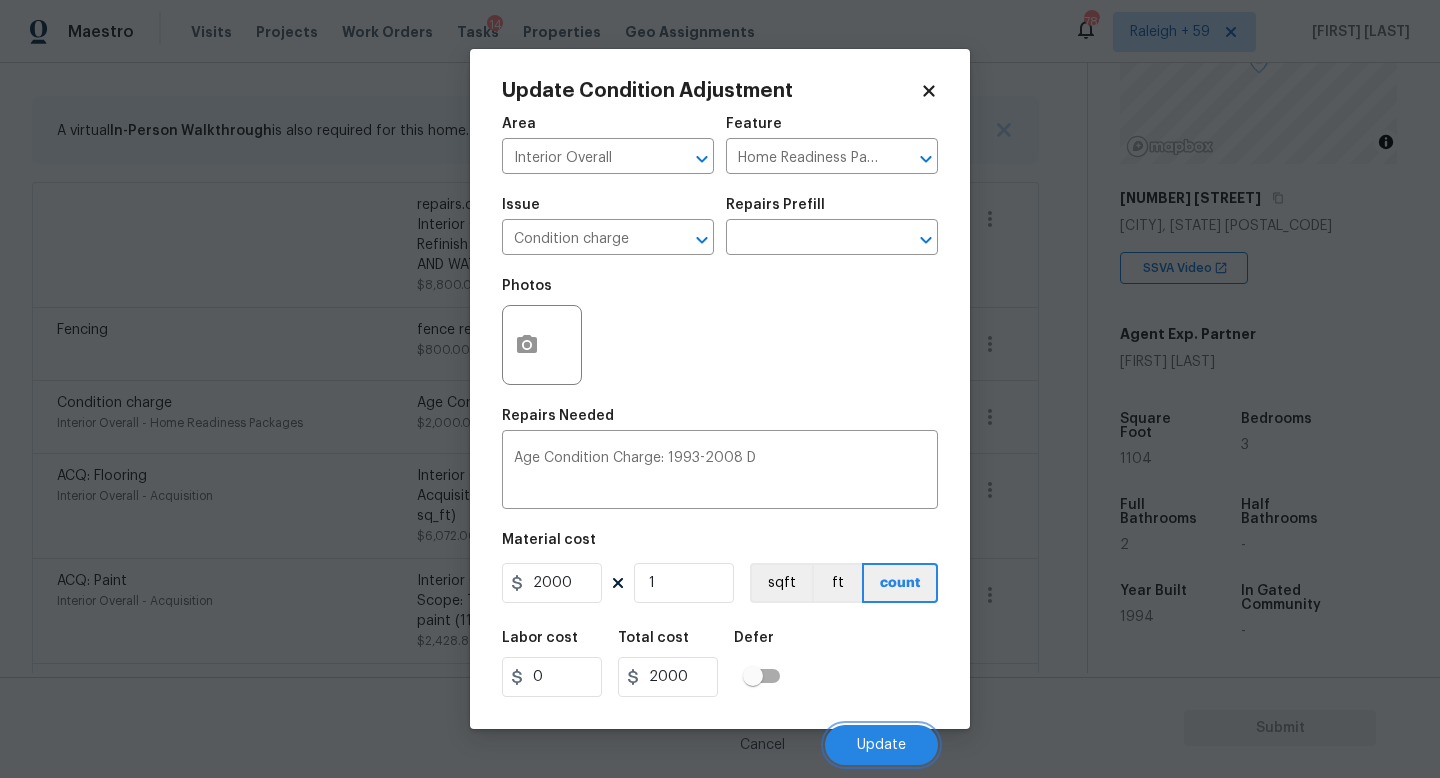 scroll, scrollTop: 383, scrollLeft: 0, axis: vertical 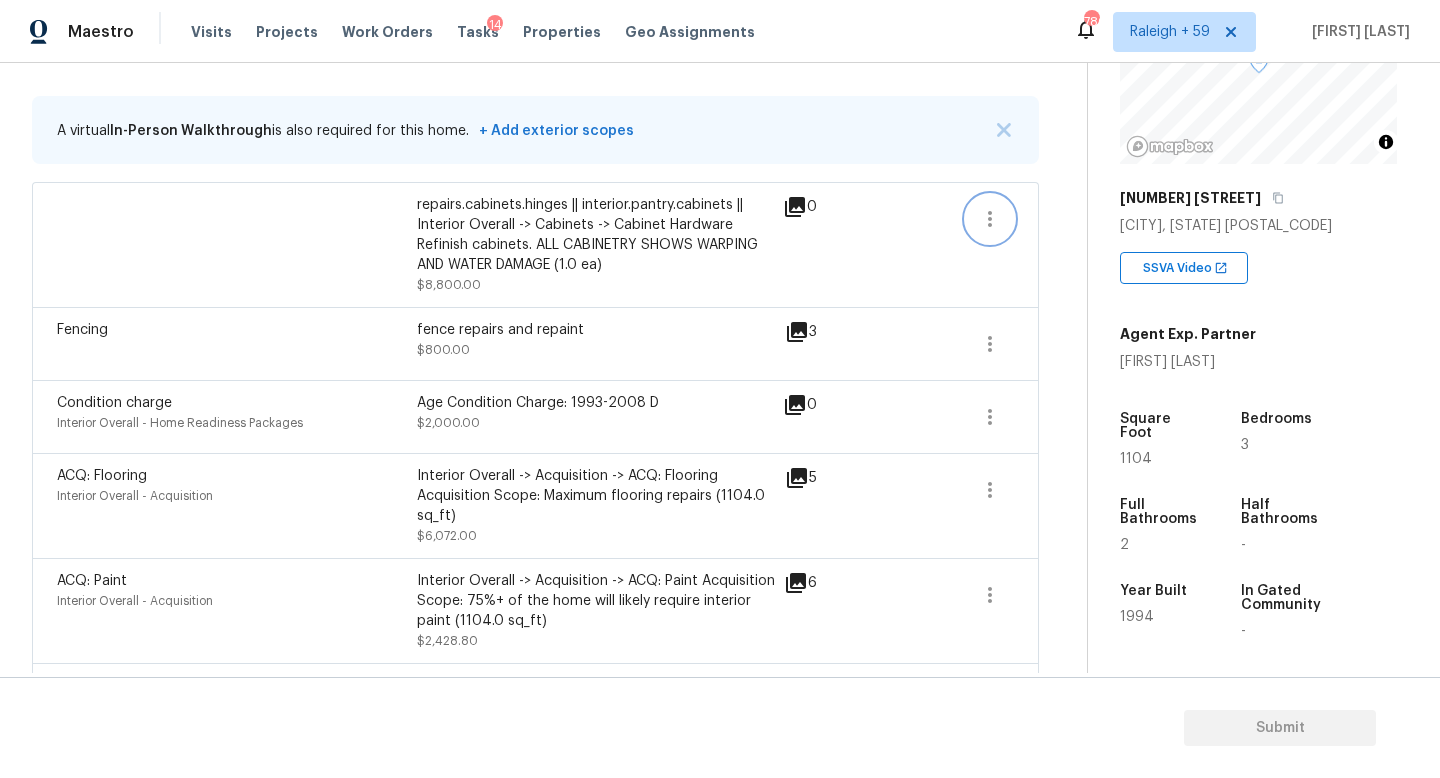 click 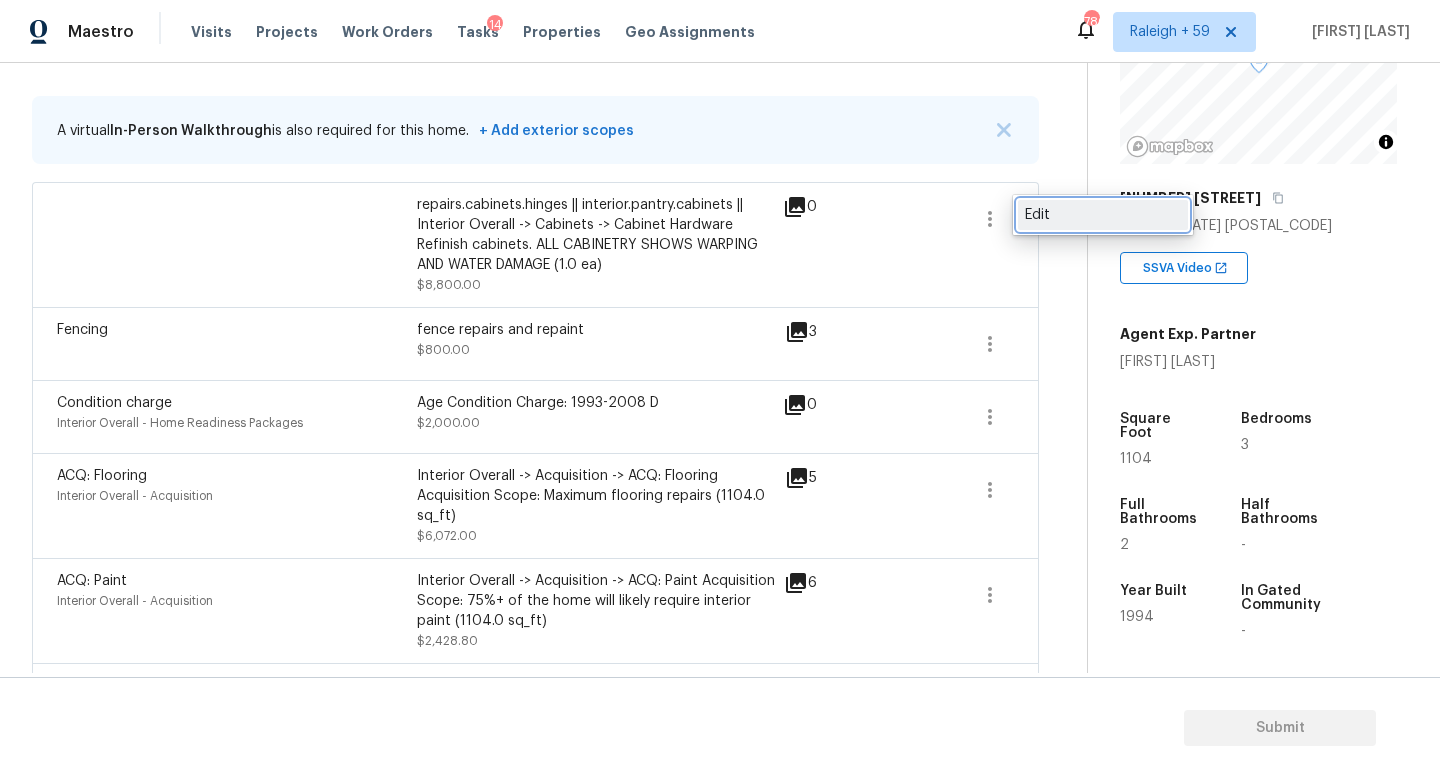 click on "Edit" at bounding box center (1103, 215) 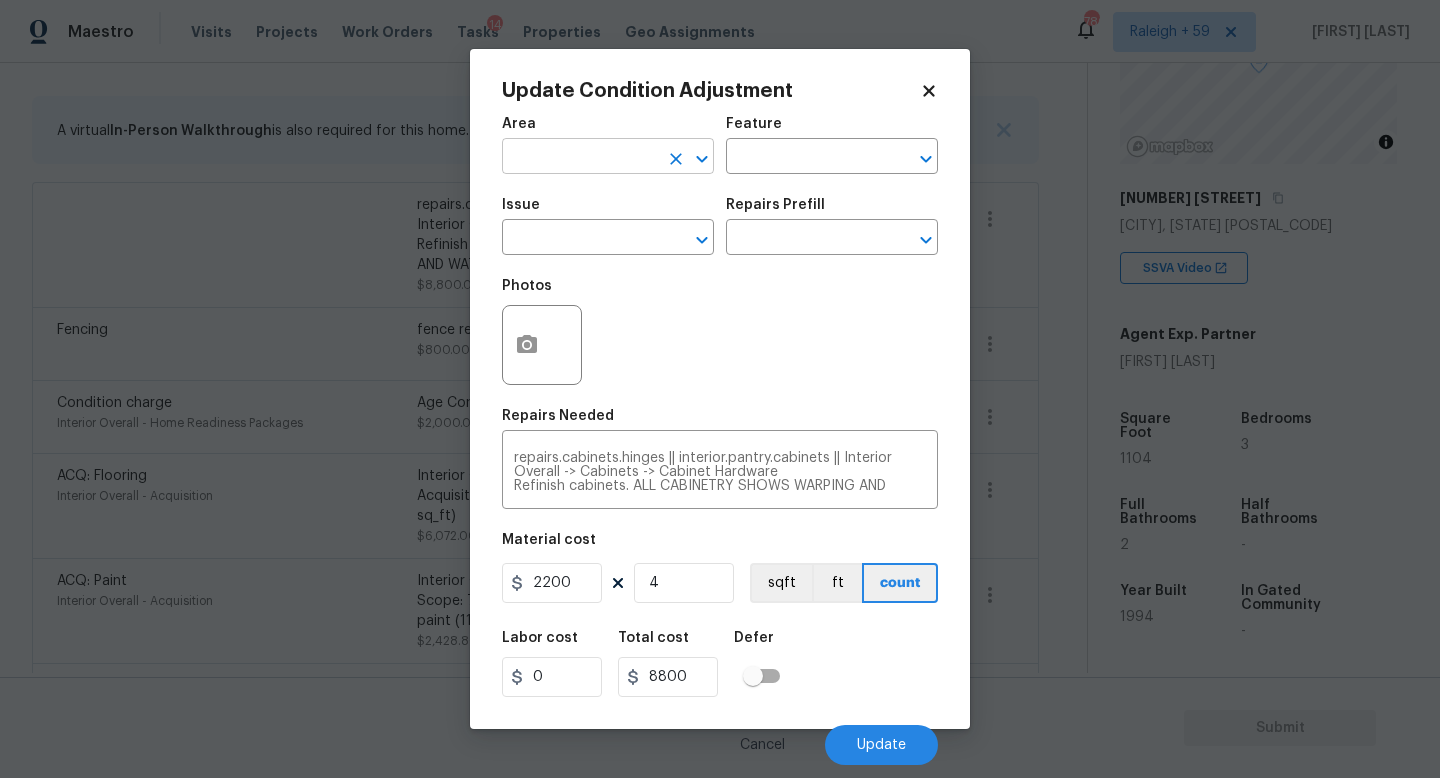 click at bounding box center [580, 158] 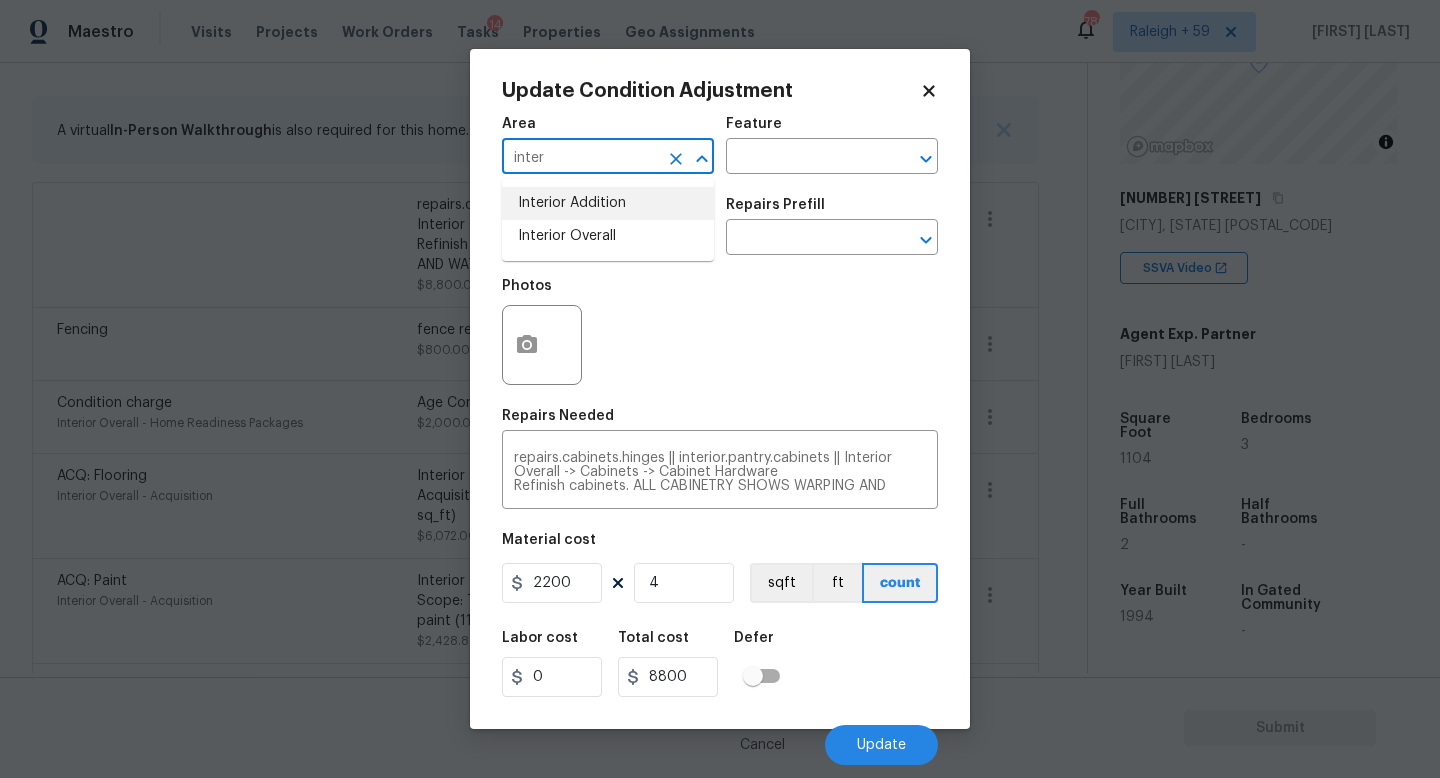 type on "Interior Addition" 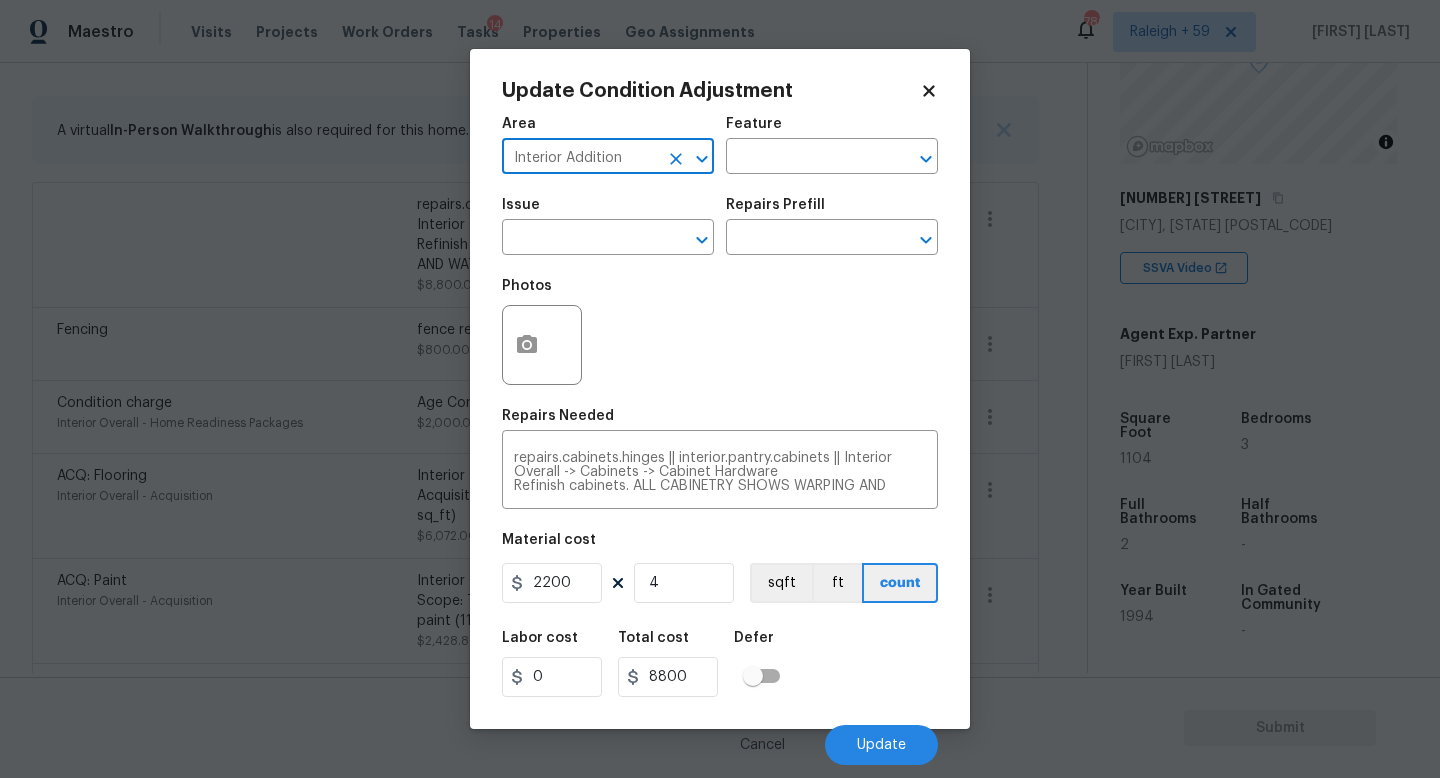 click 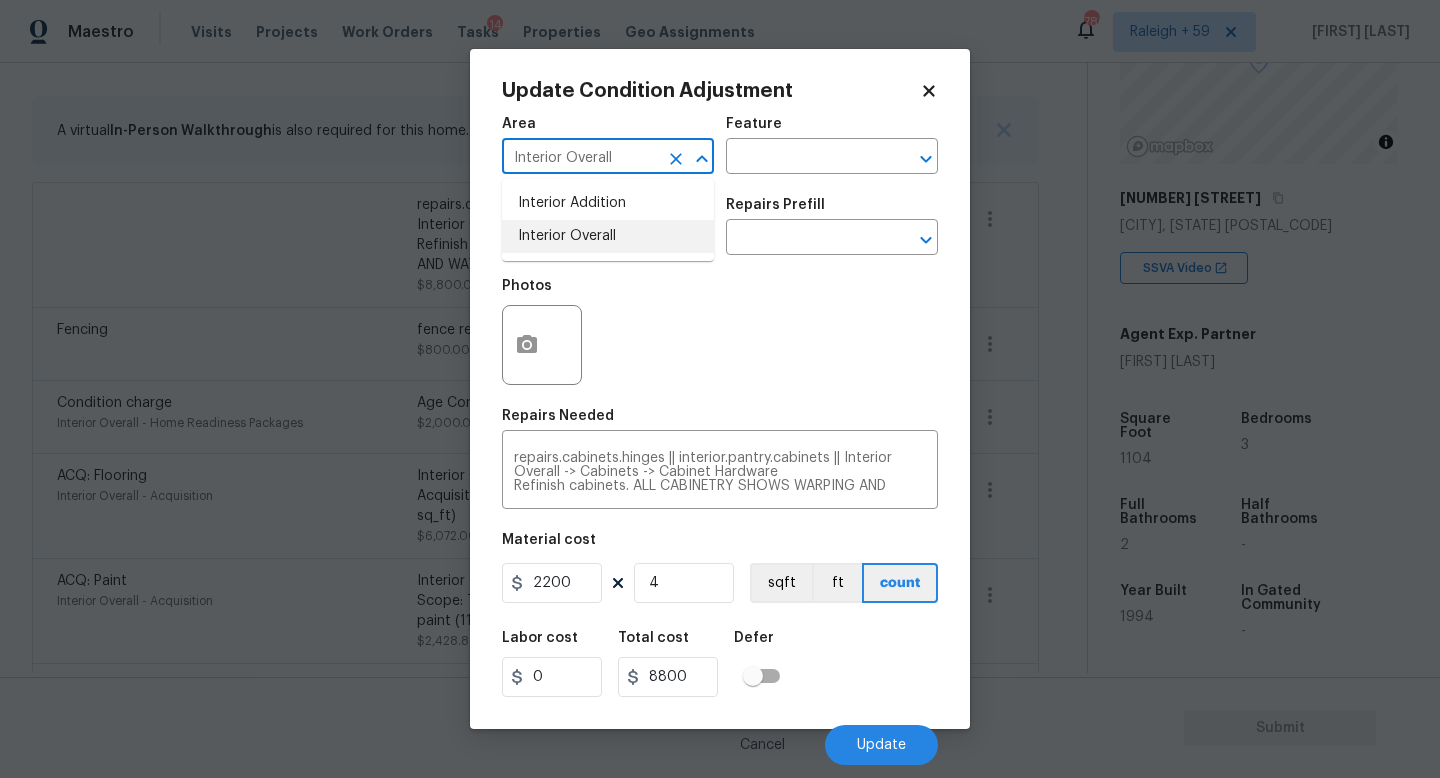 type on "Interior Overall" 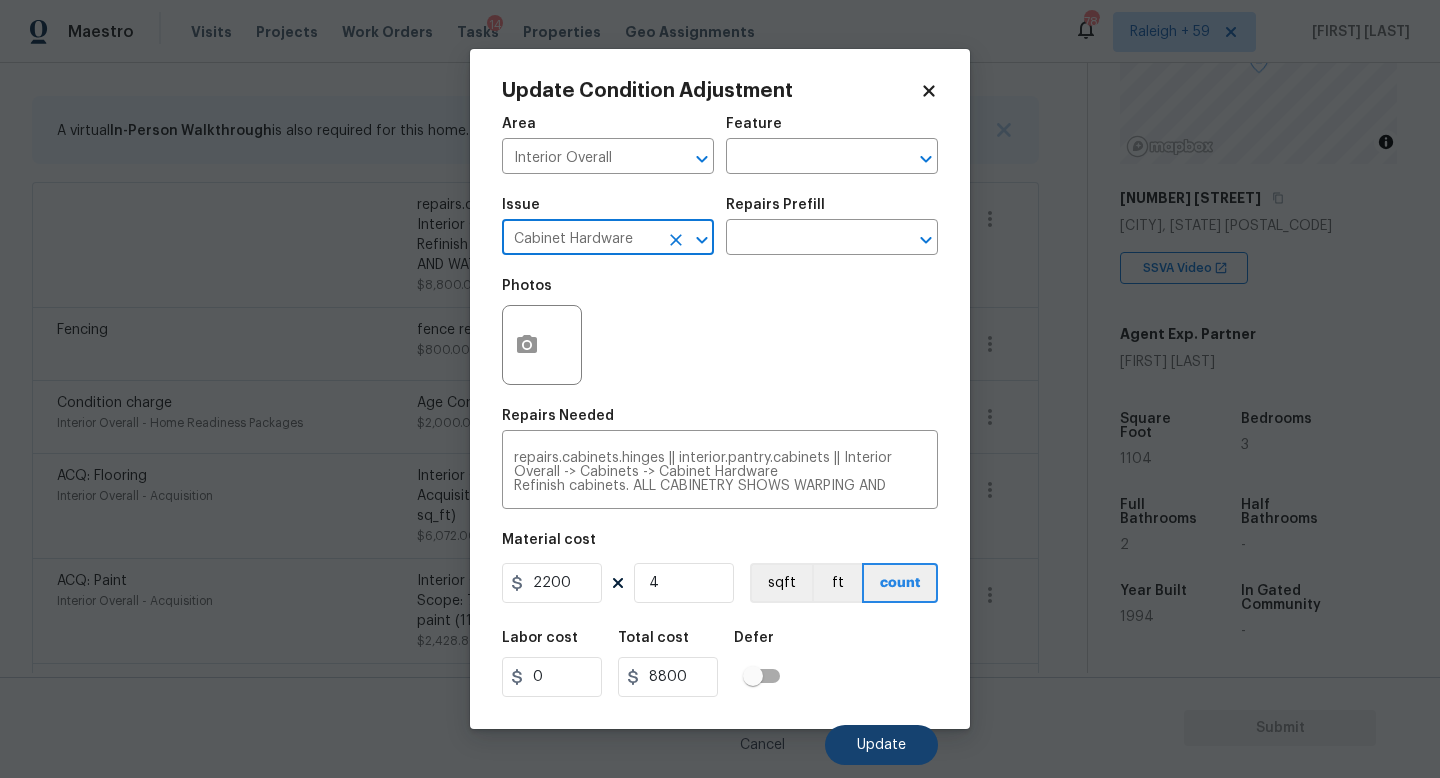 type on "Cabinet Hardware" 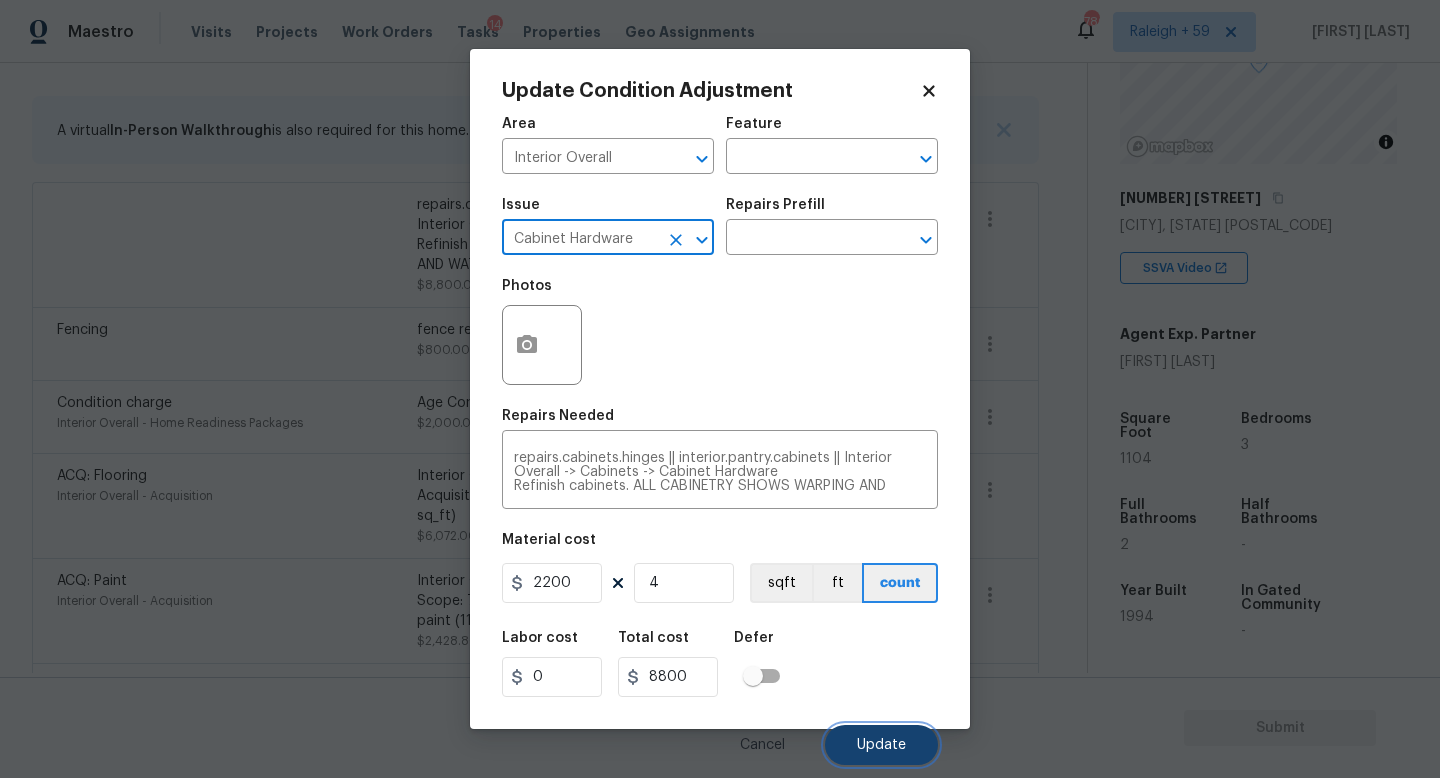 click on "Update" at bounding box center [881, 745] 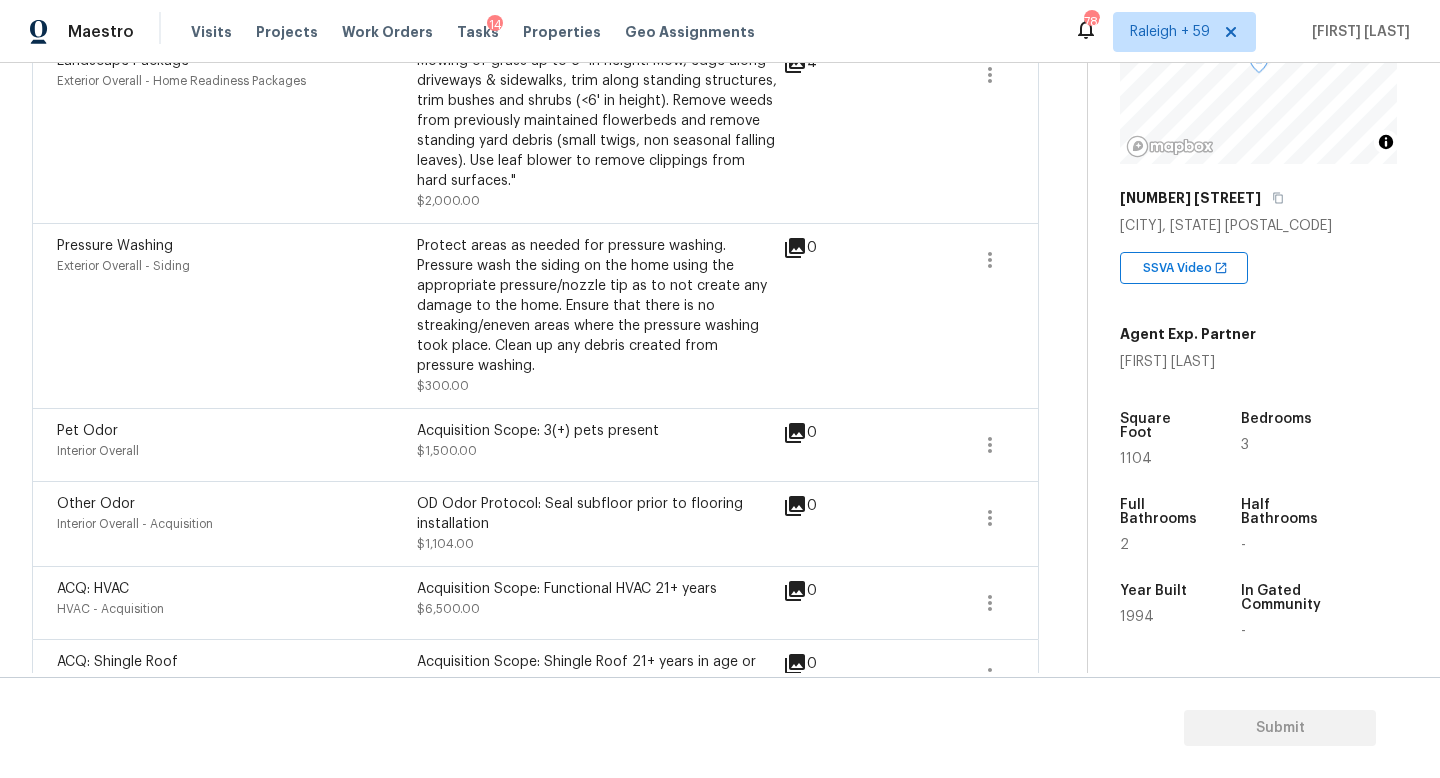 scroll, scrollTop: 1911, scrollLeft: 0, axis: vertical 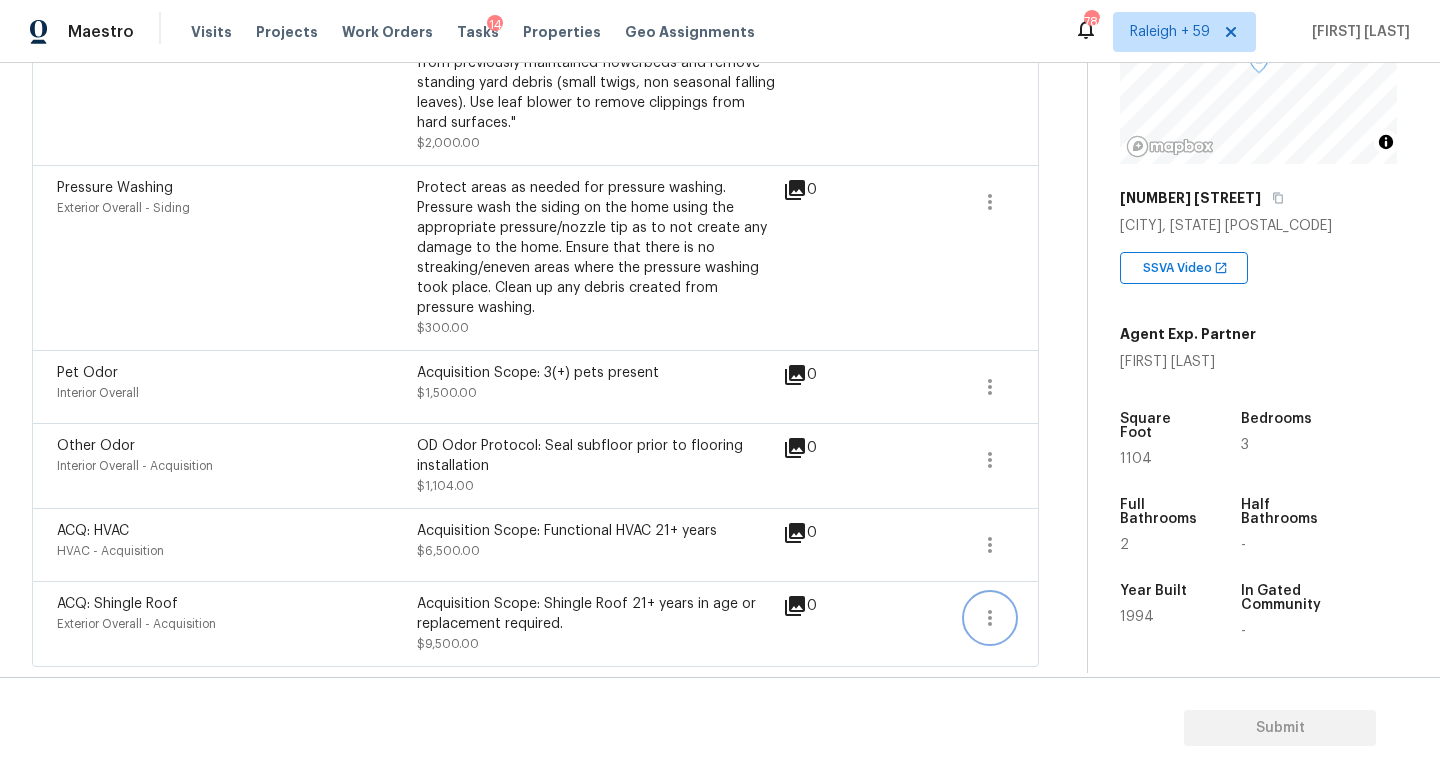 click 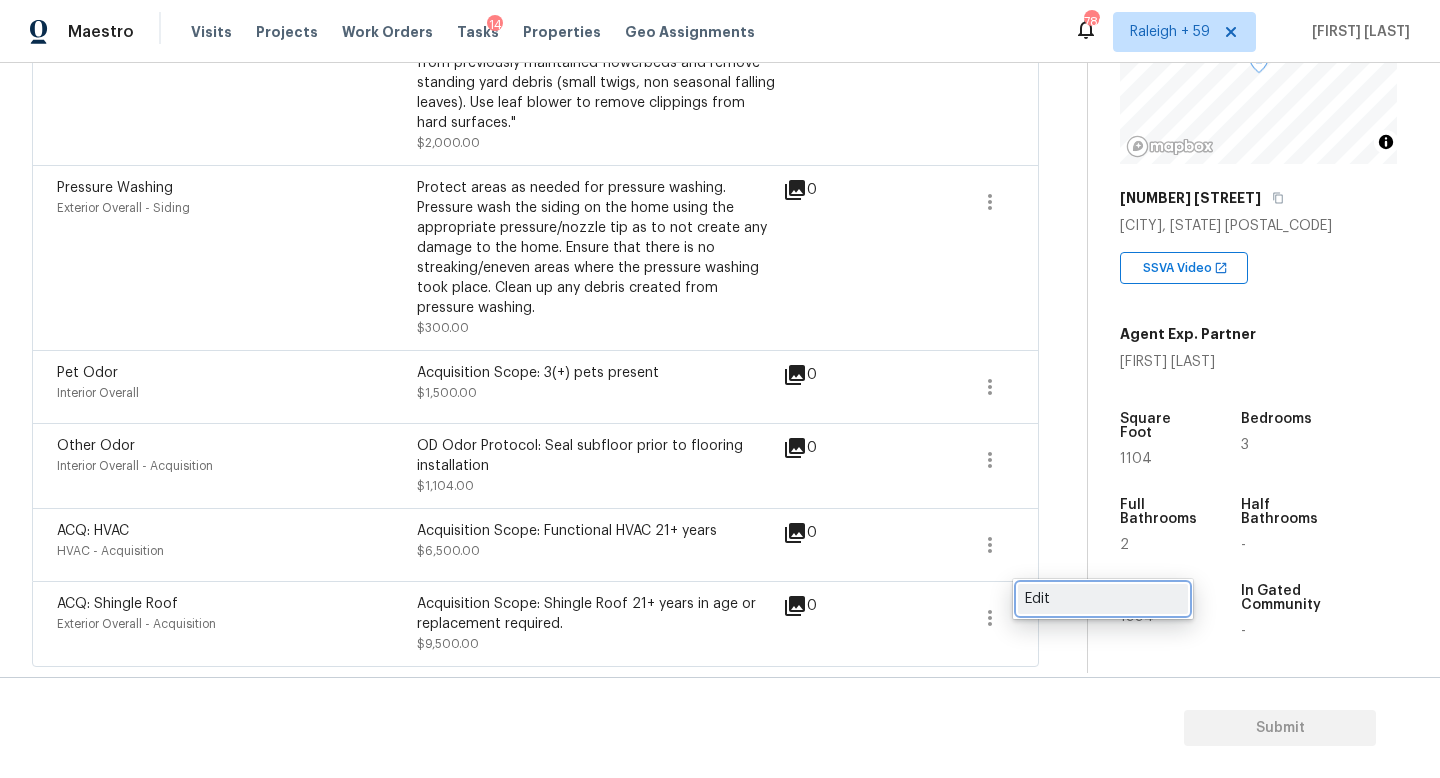 click on "Edit" at bounding box center [1103, 599] 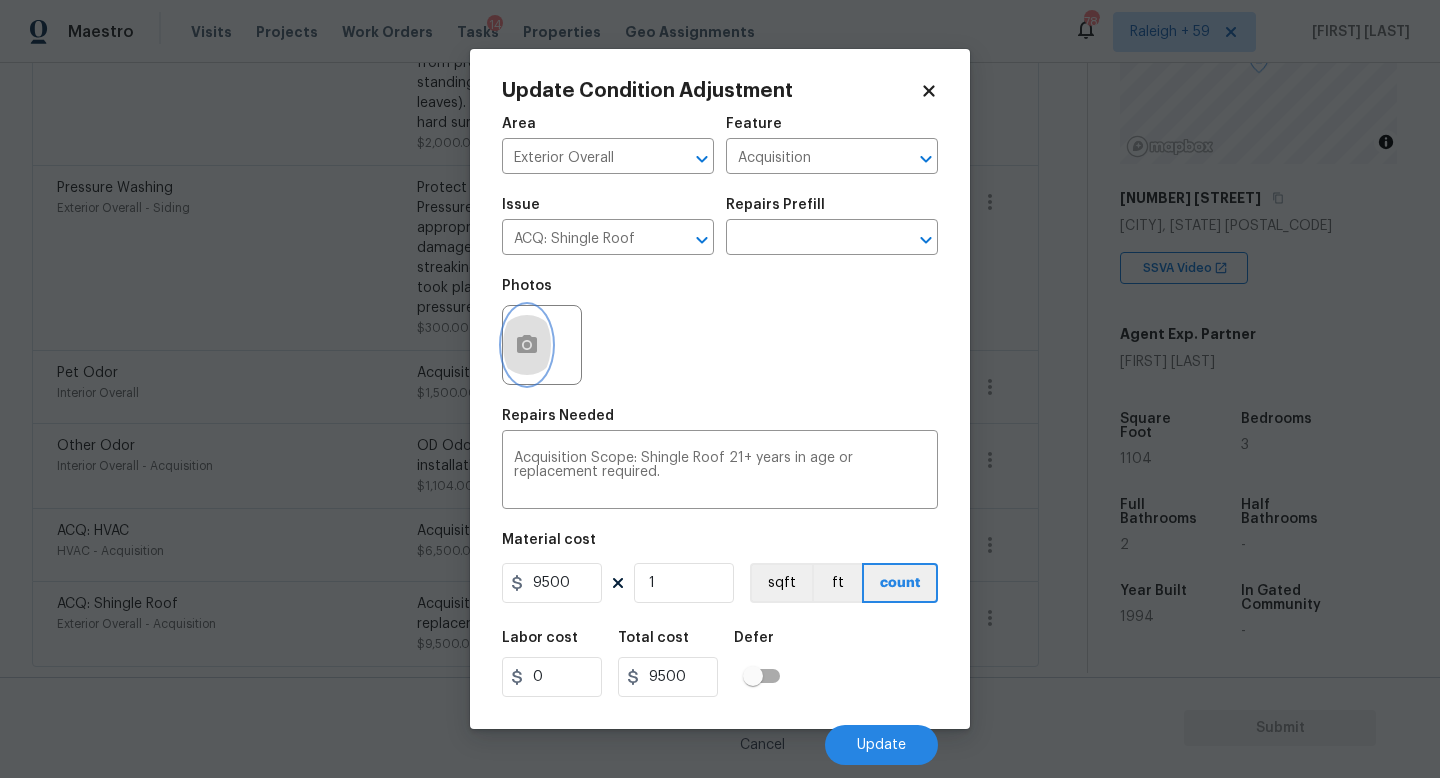 click at bounding box center [527, 345] 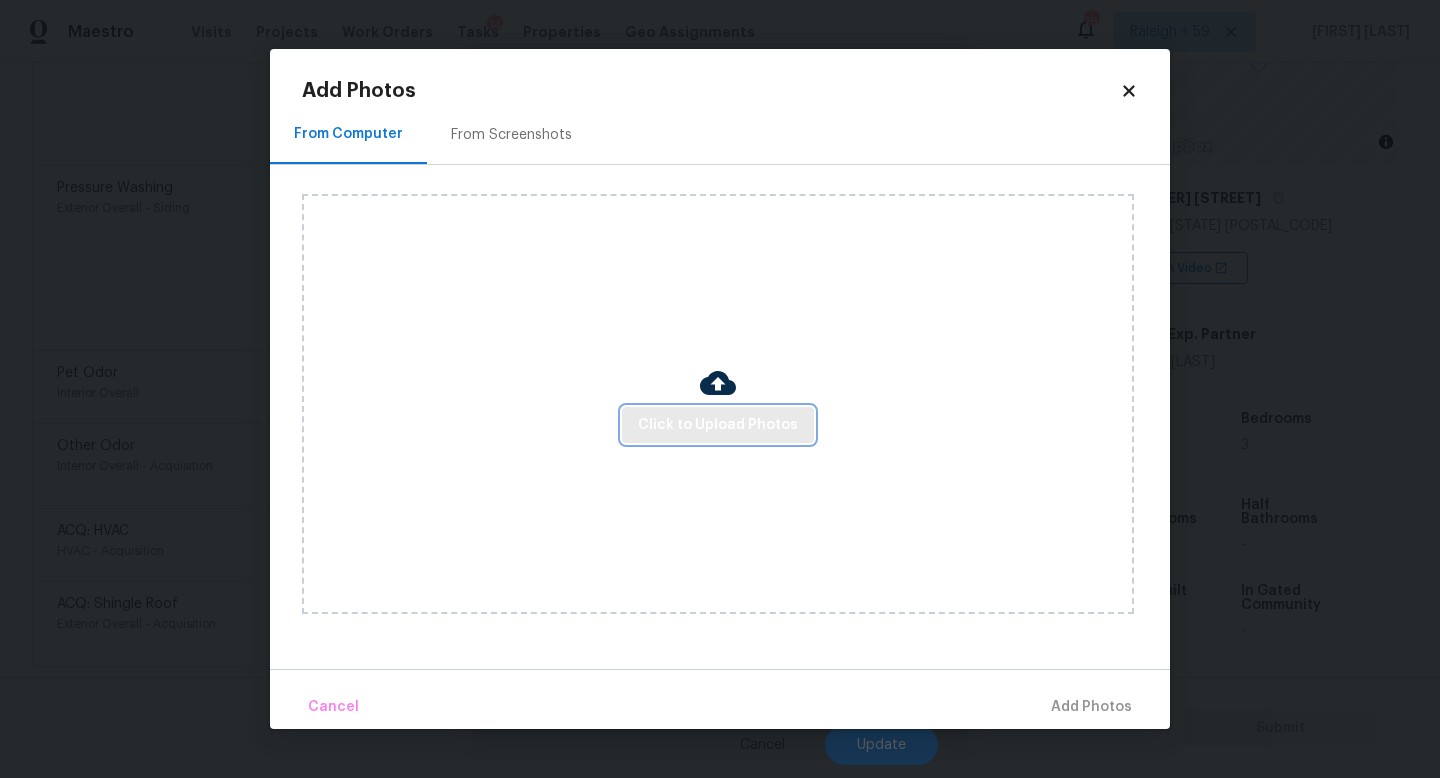 click on "Click to Upload Photos" at bounding box center (718, 425) 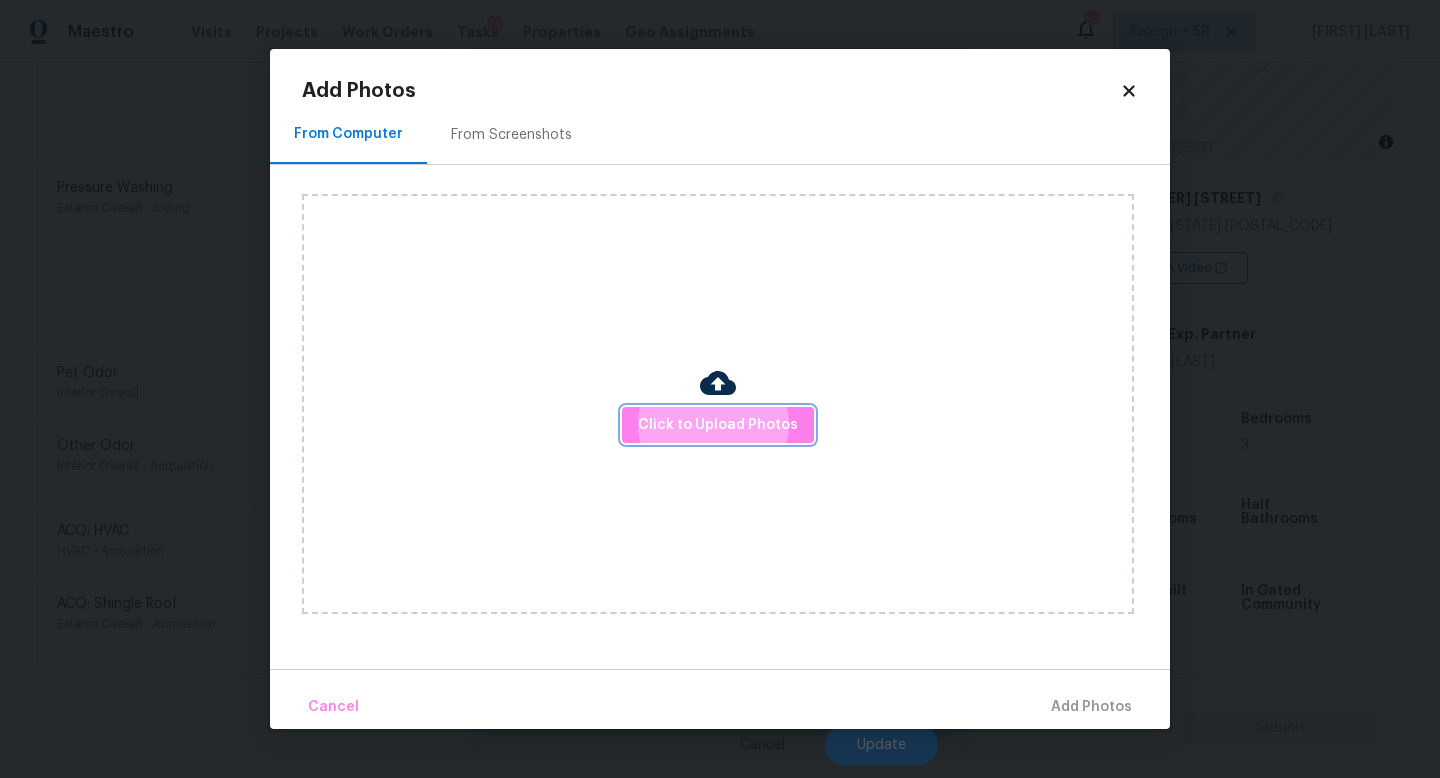 type 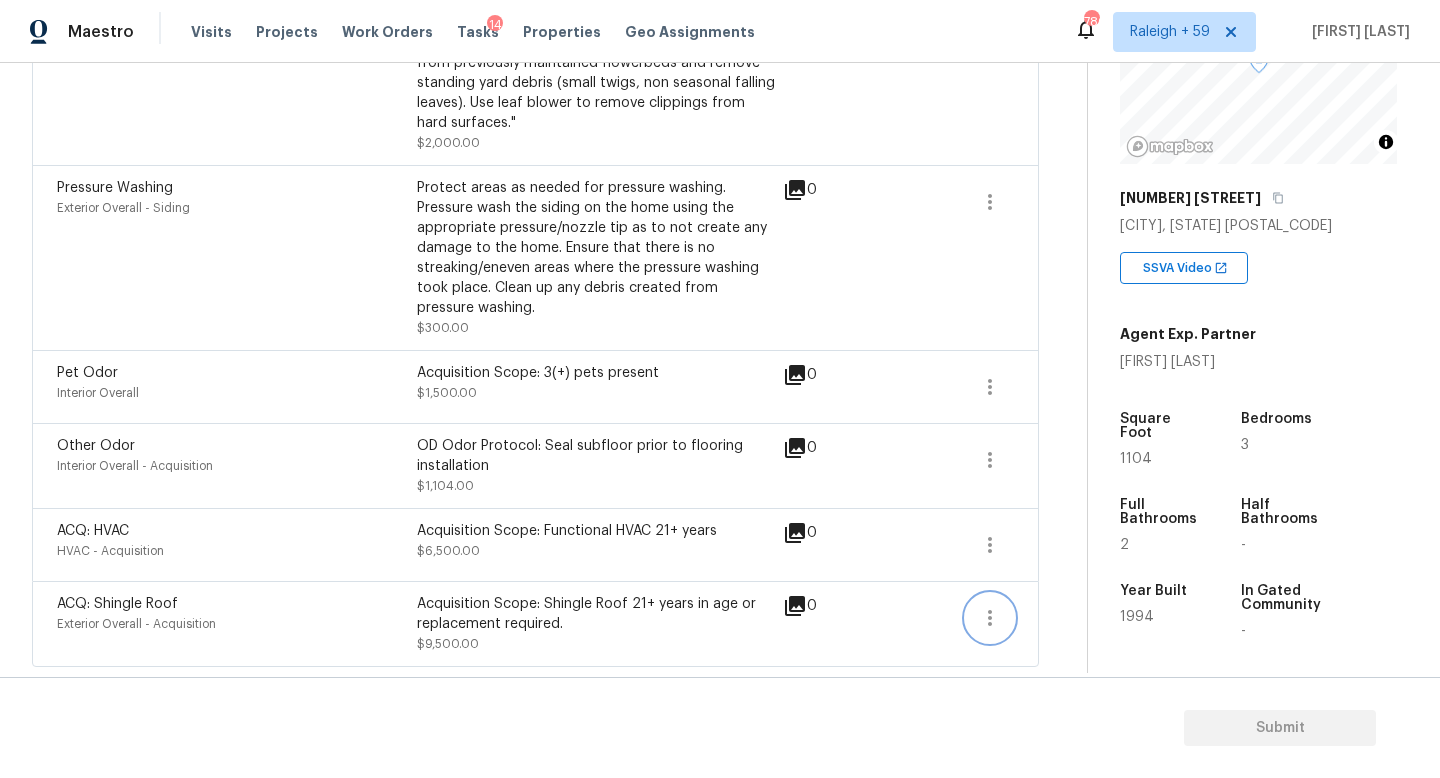 click at bounding box center (990, 618) 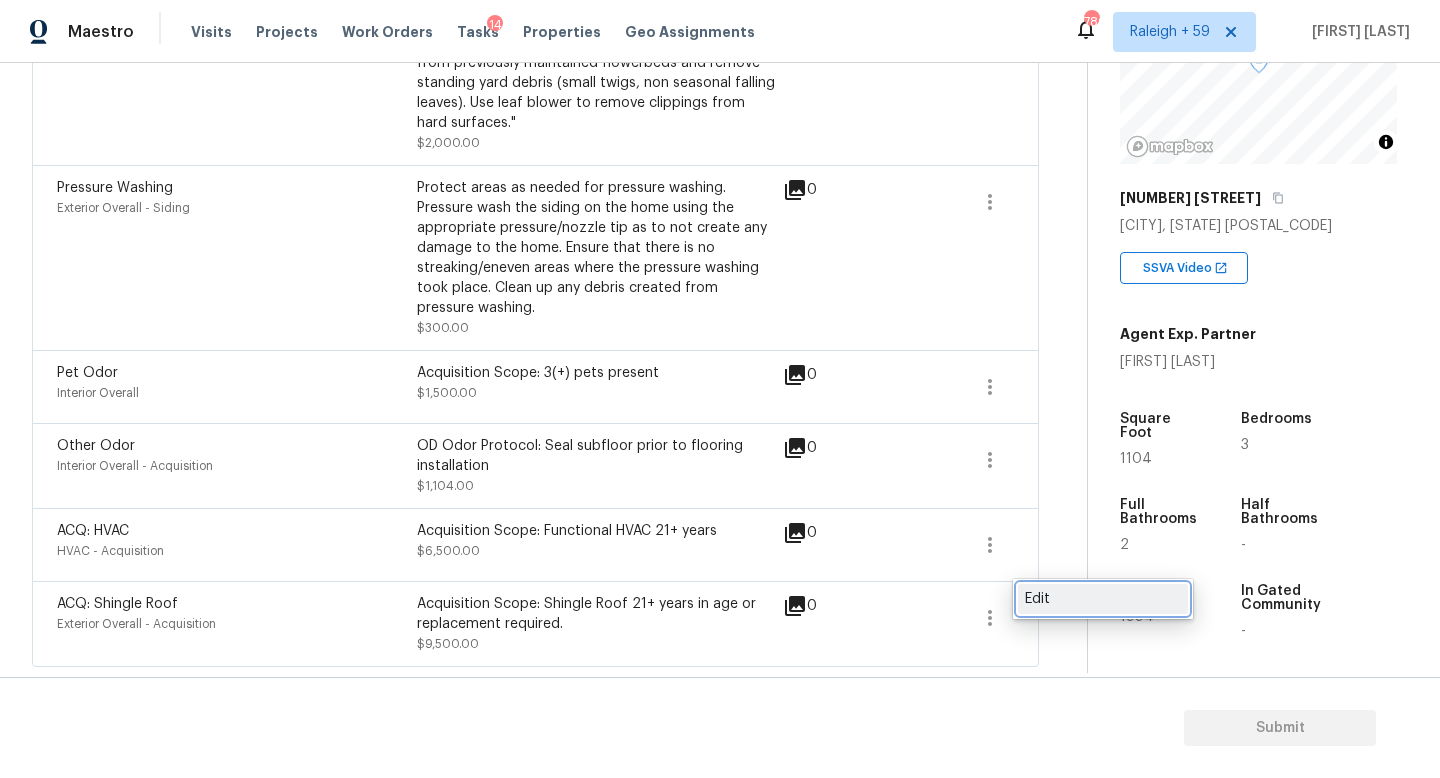 click on "Edit" at bounding box center [1103, 599] 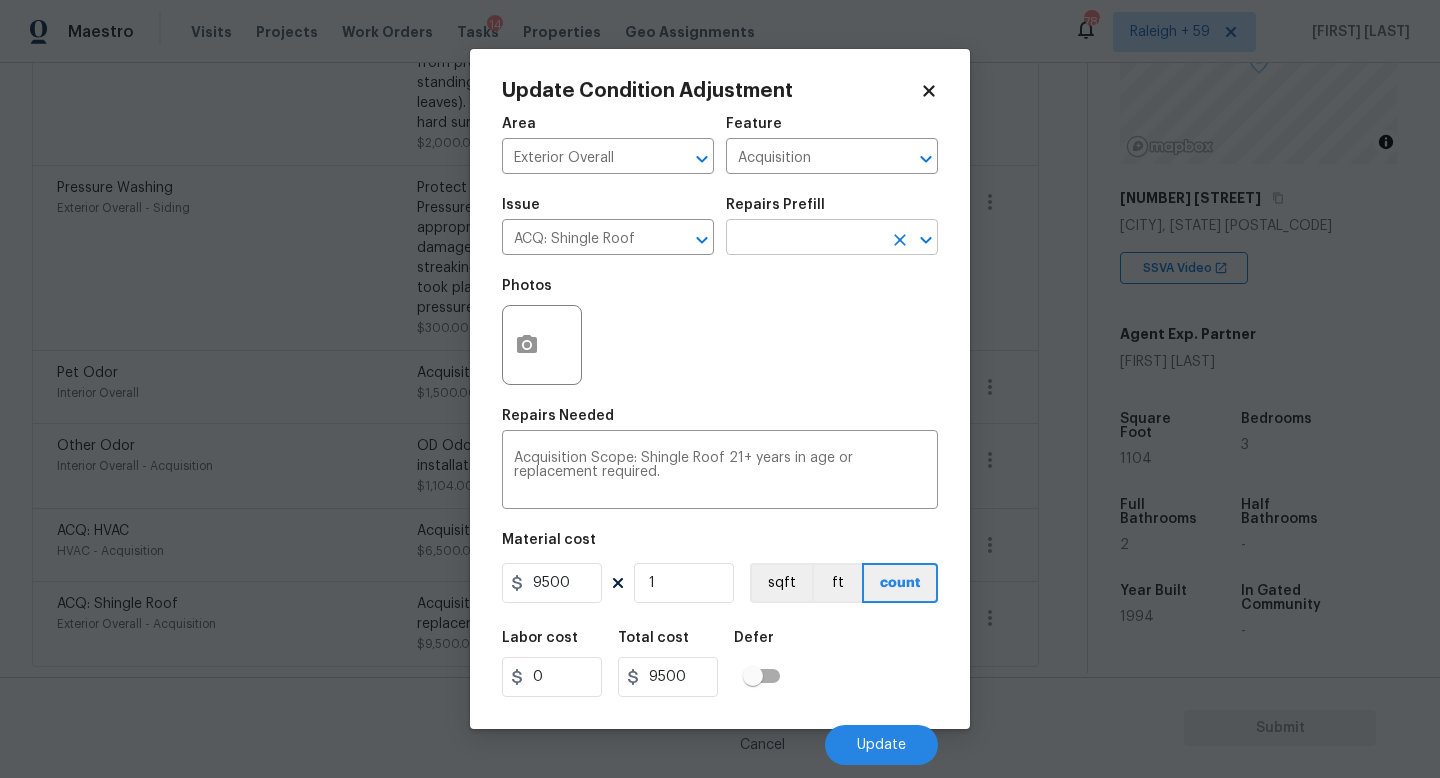 click at bounding box center (804, 239) 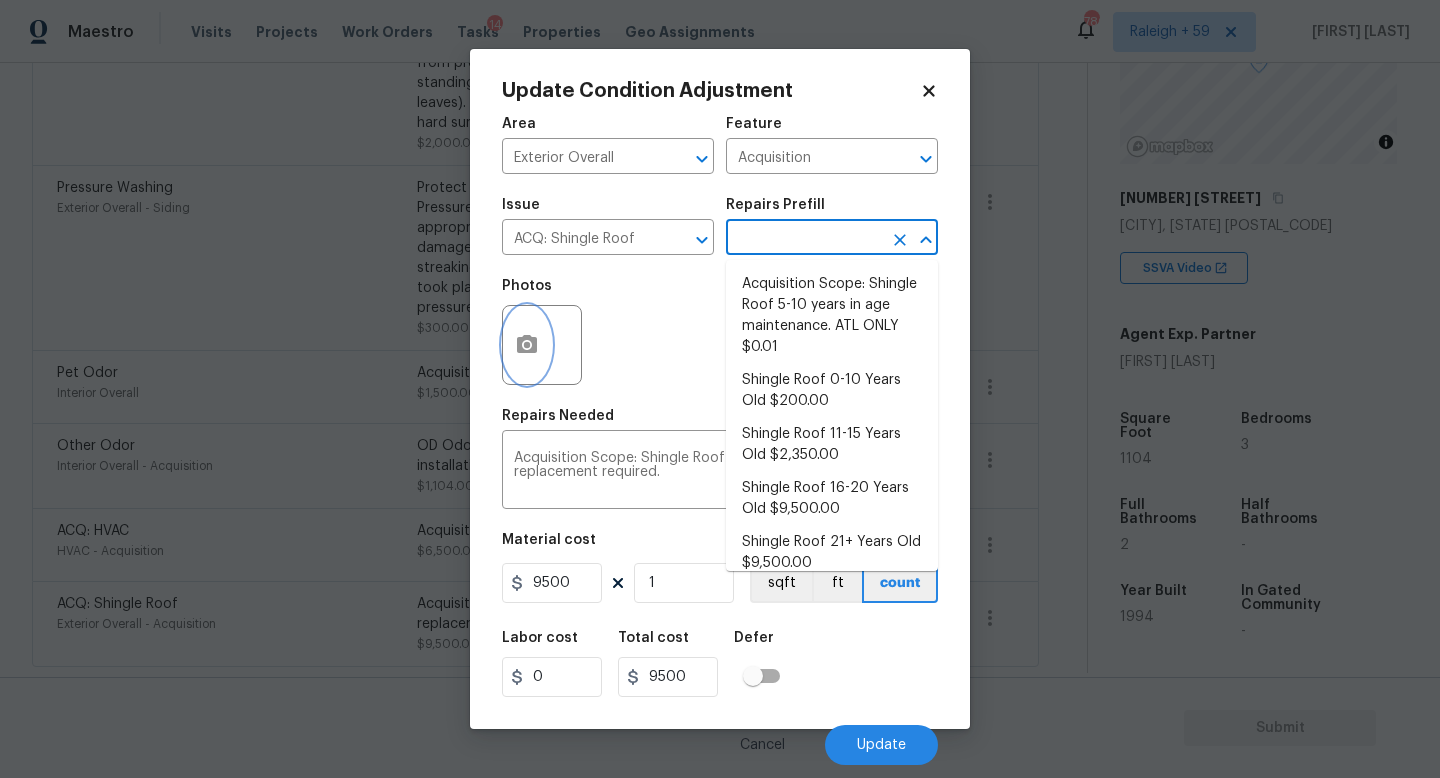 click at bounding box center [527, 345] 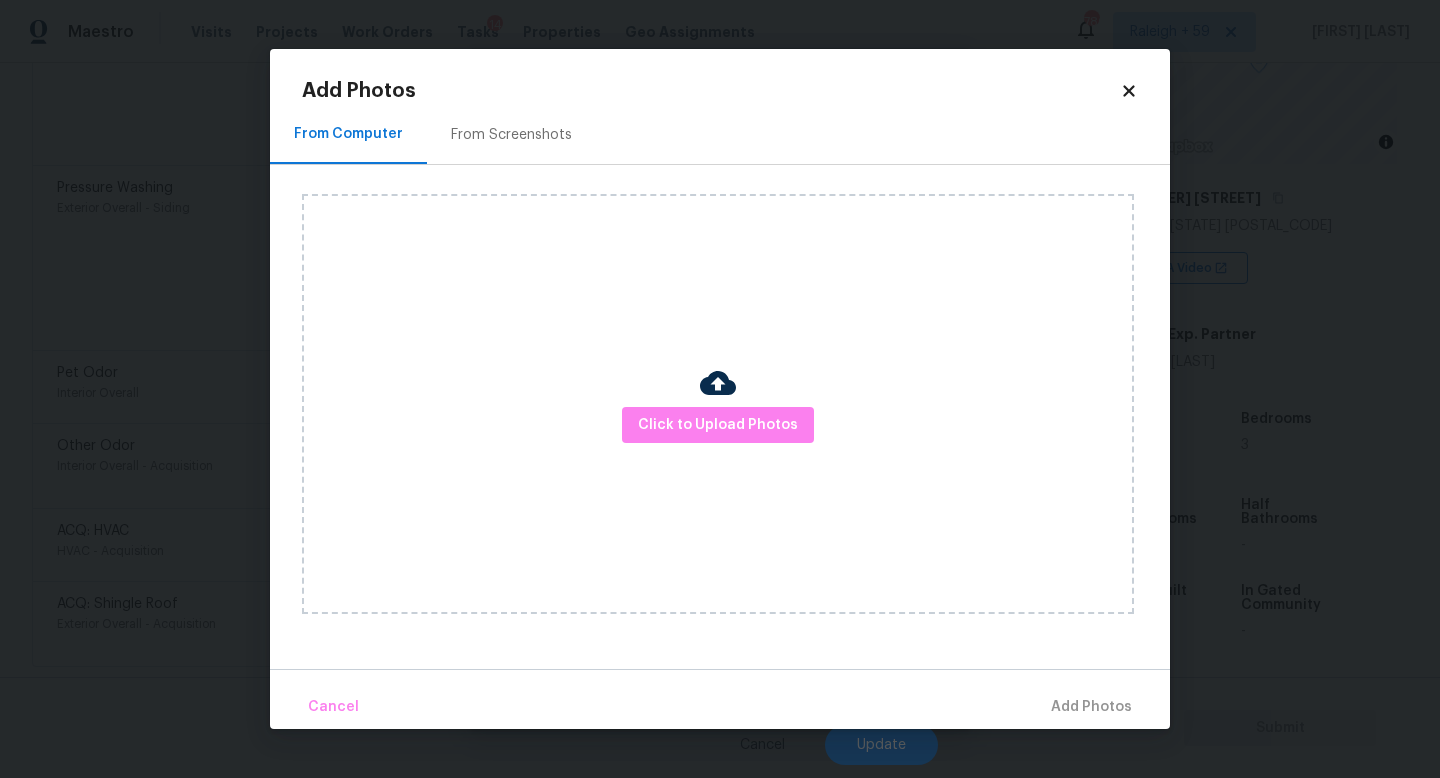 click at bounding box center [718, 383] 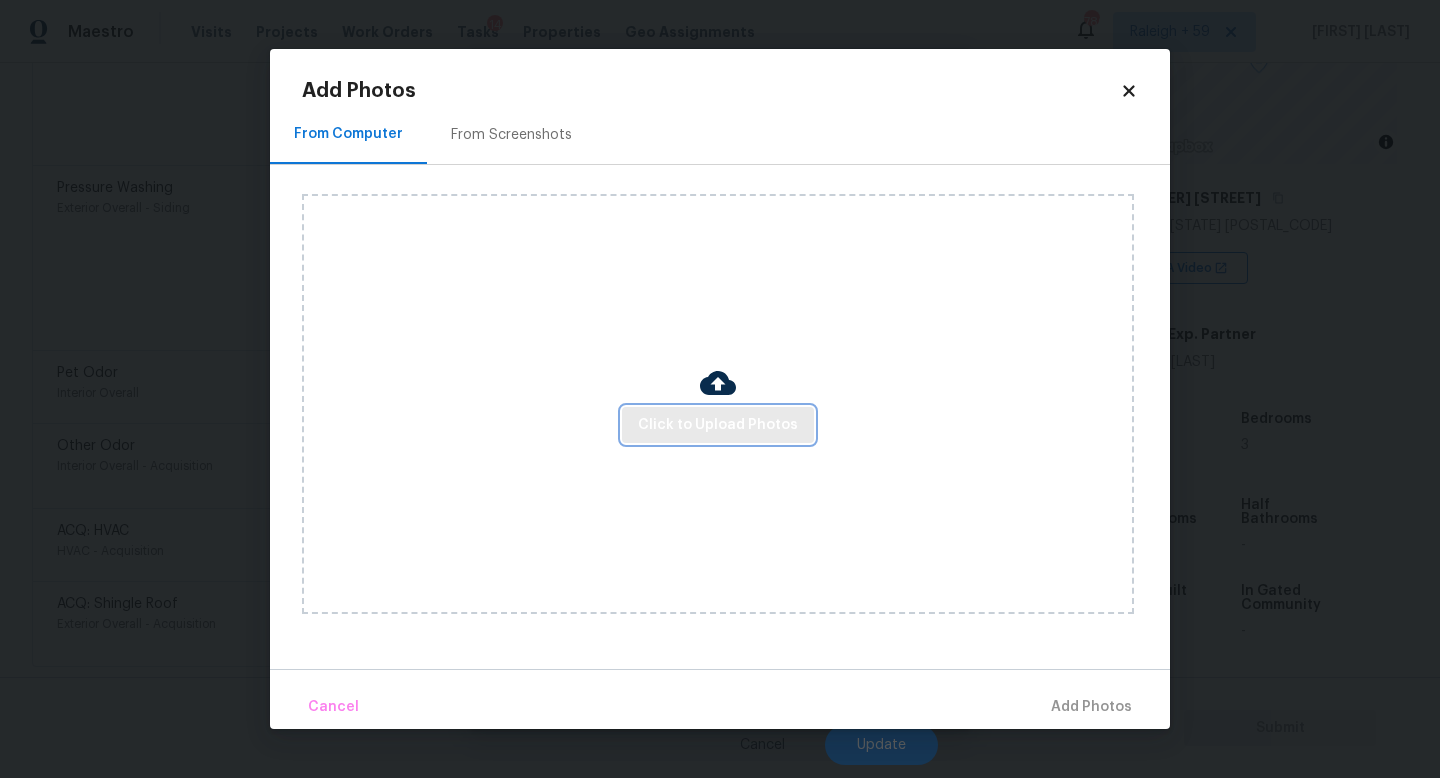 click on "Click to Upload Photos" at bounding box center [718, 425] 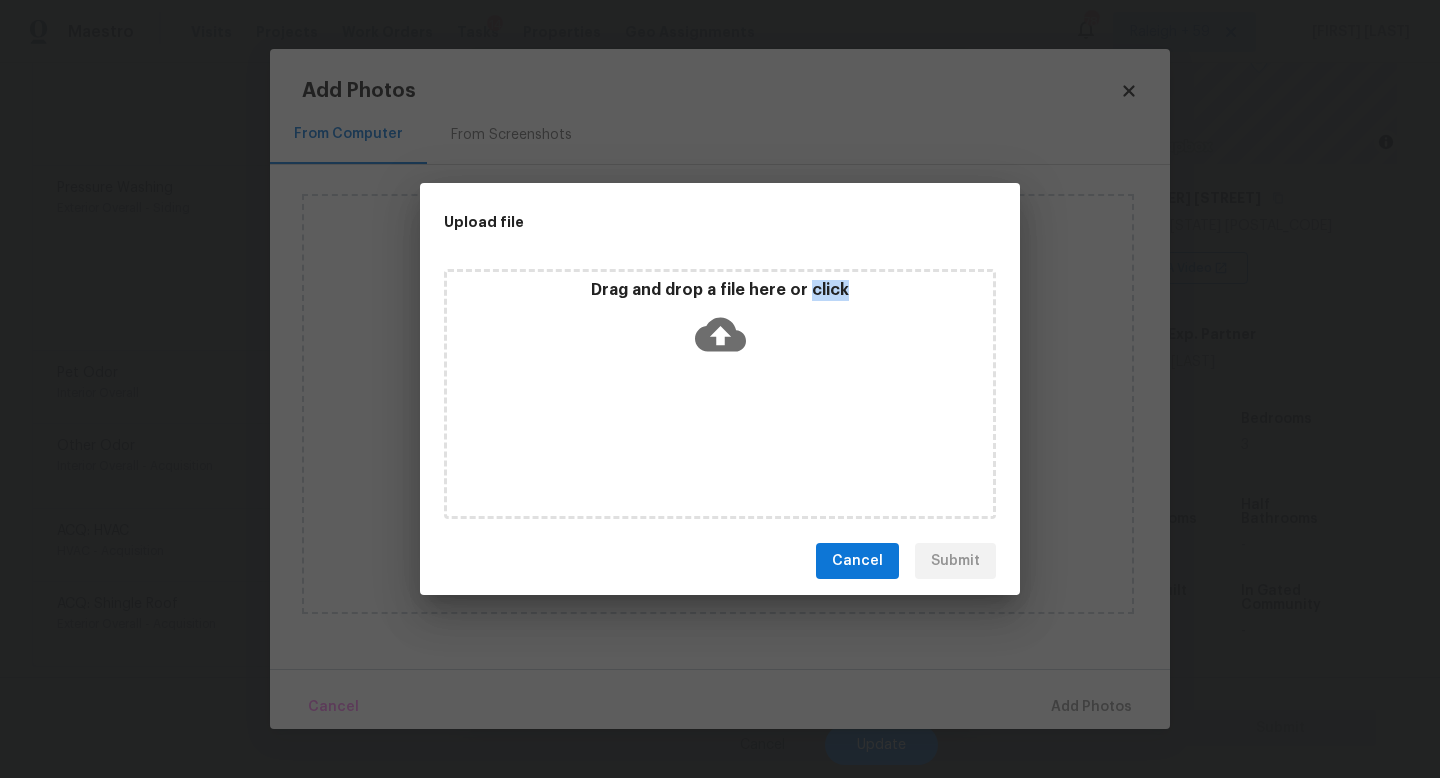 click on "Drag and drop a file here or click" at bounding box center [720, 394] 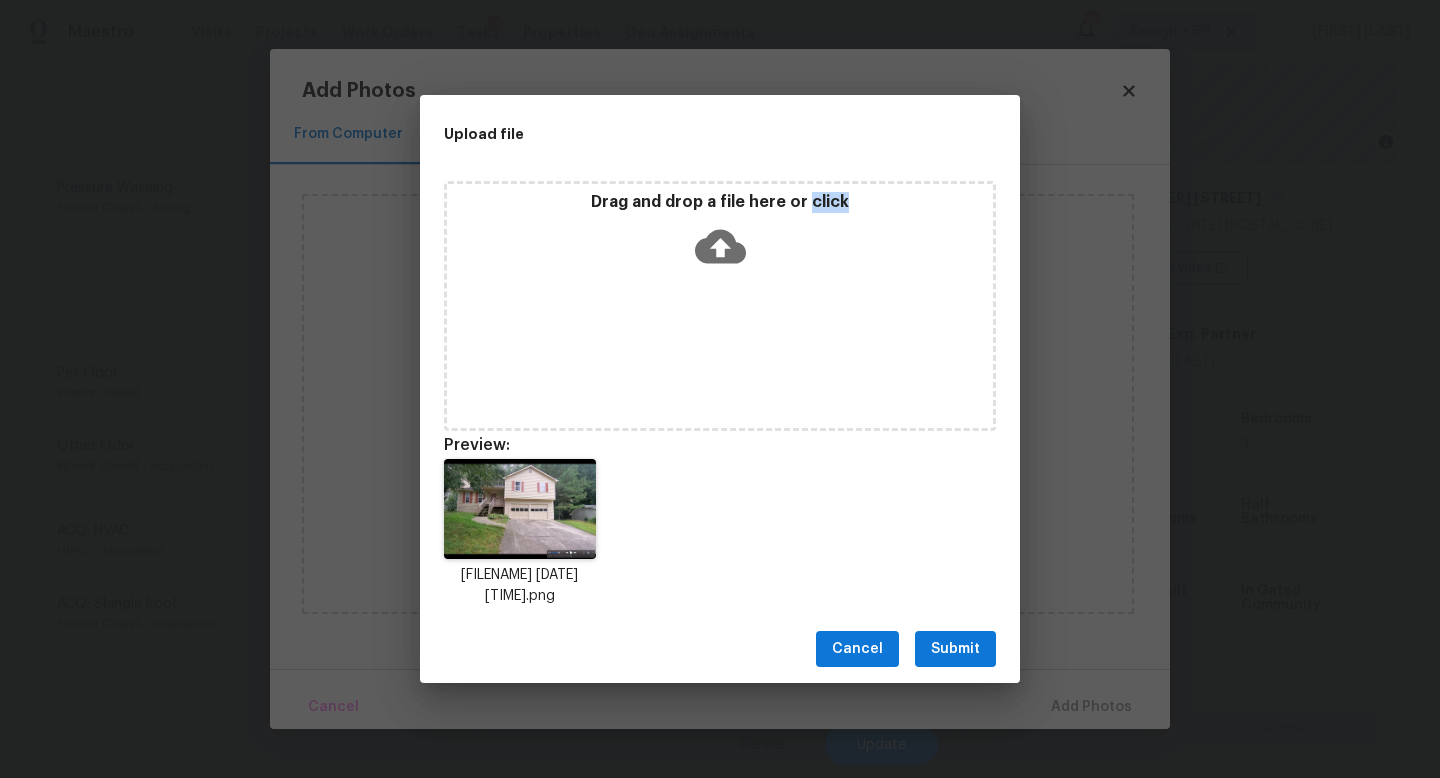 click on "Submit" at bounding box center (955, 649) 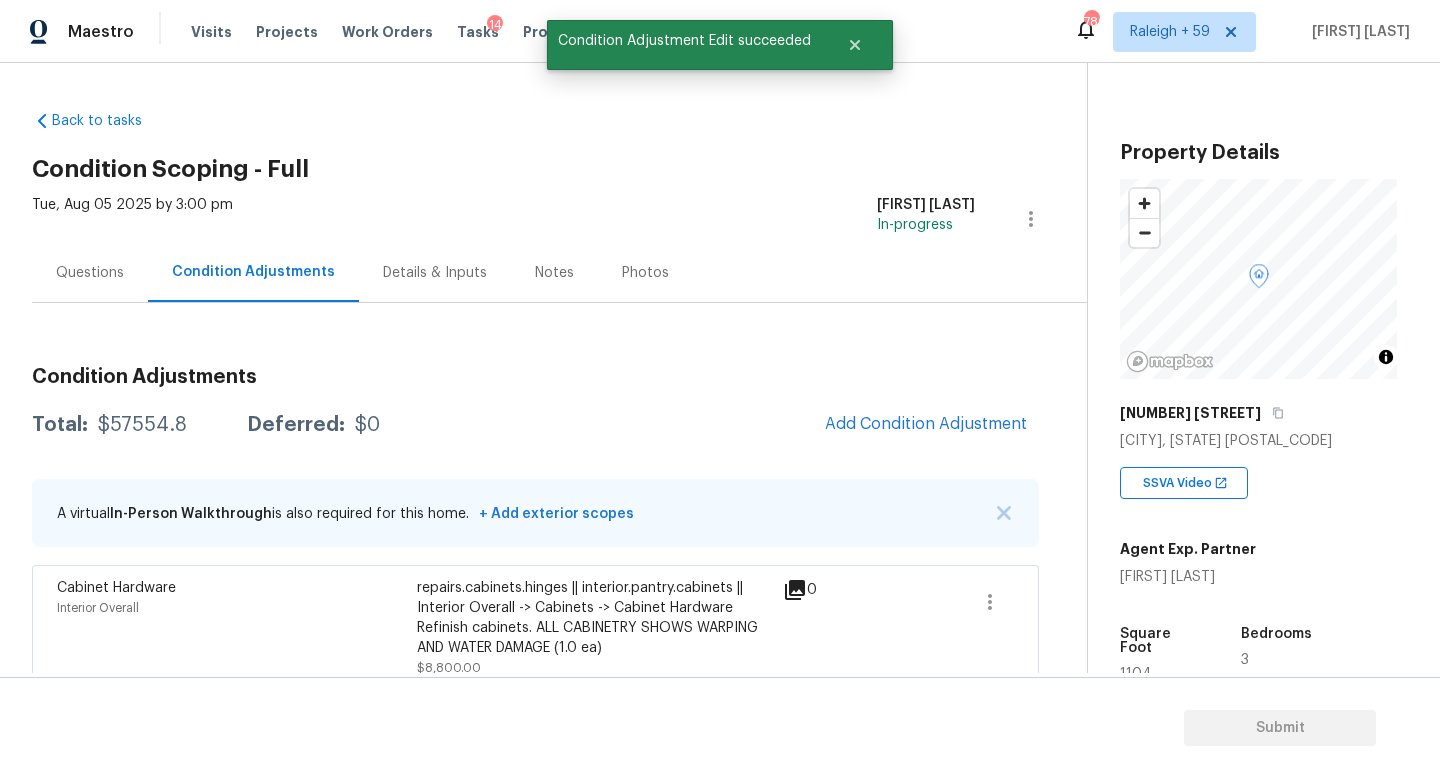 scroll, scrollTop: 0, scrollLeft: 0, axis: both 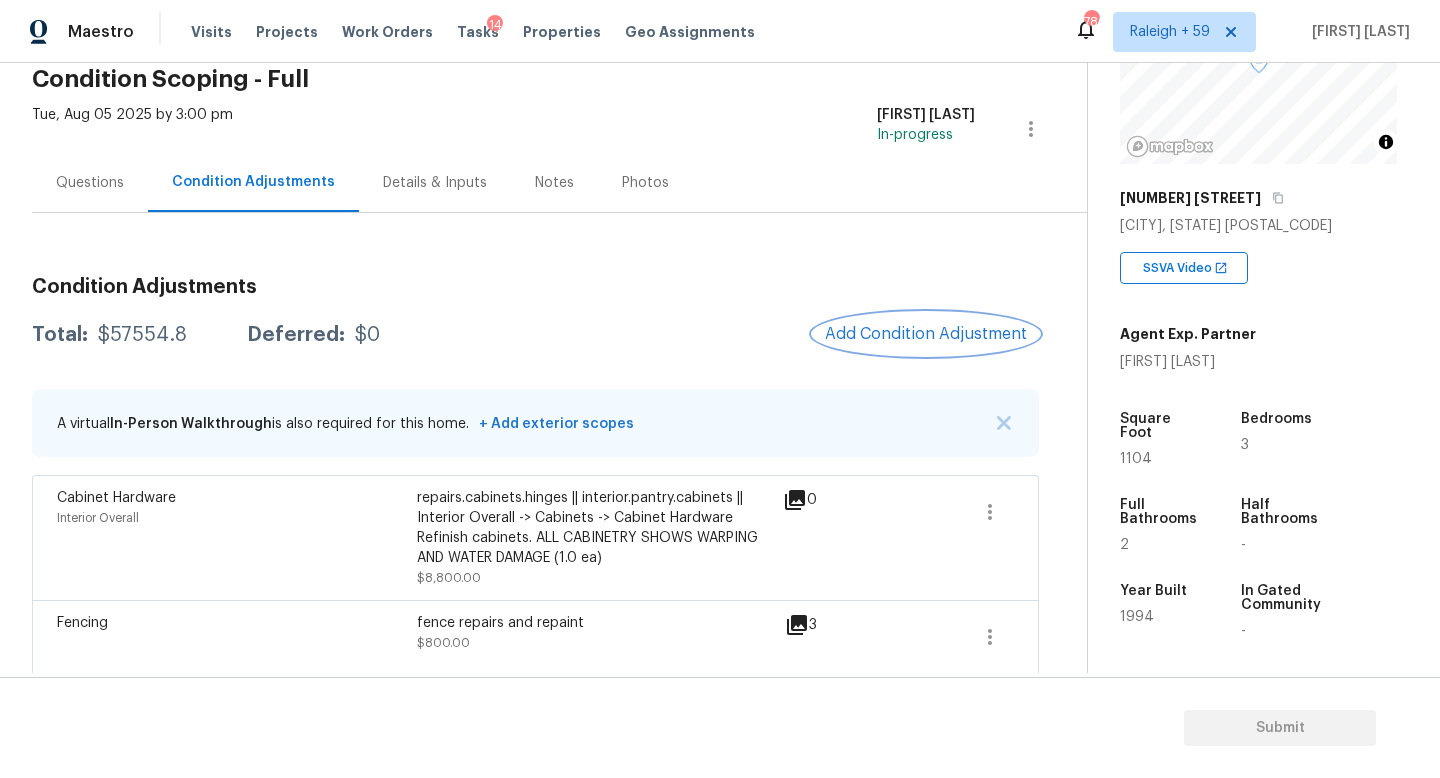 click on "Add Condition Adjustment" at bounding box center (926, 334) 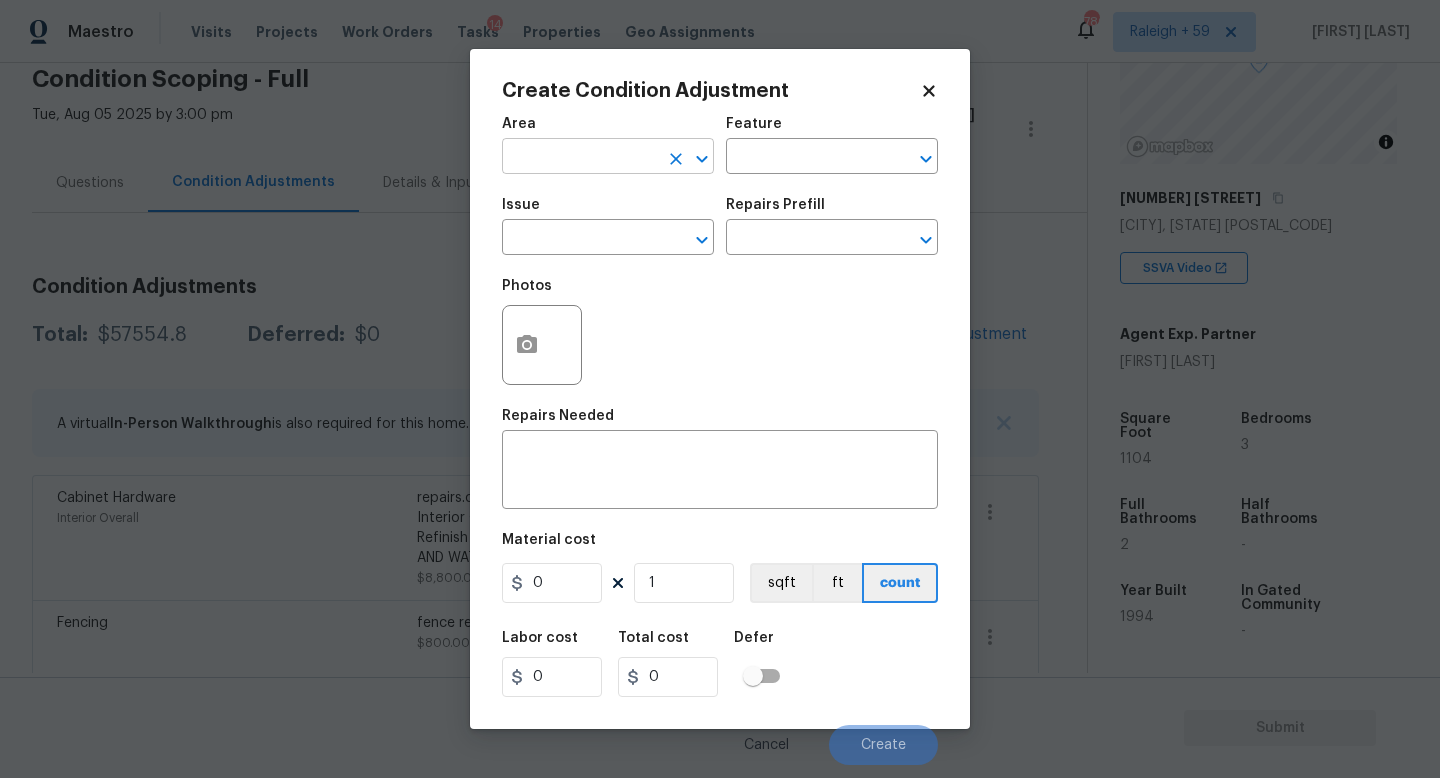 click at bounding box center (580, 158) 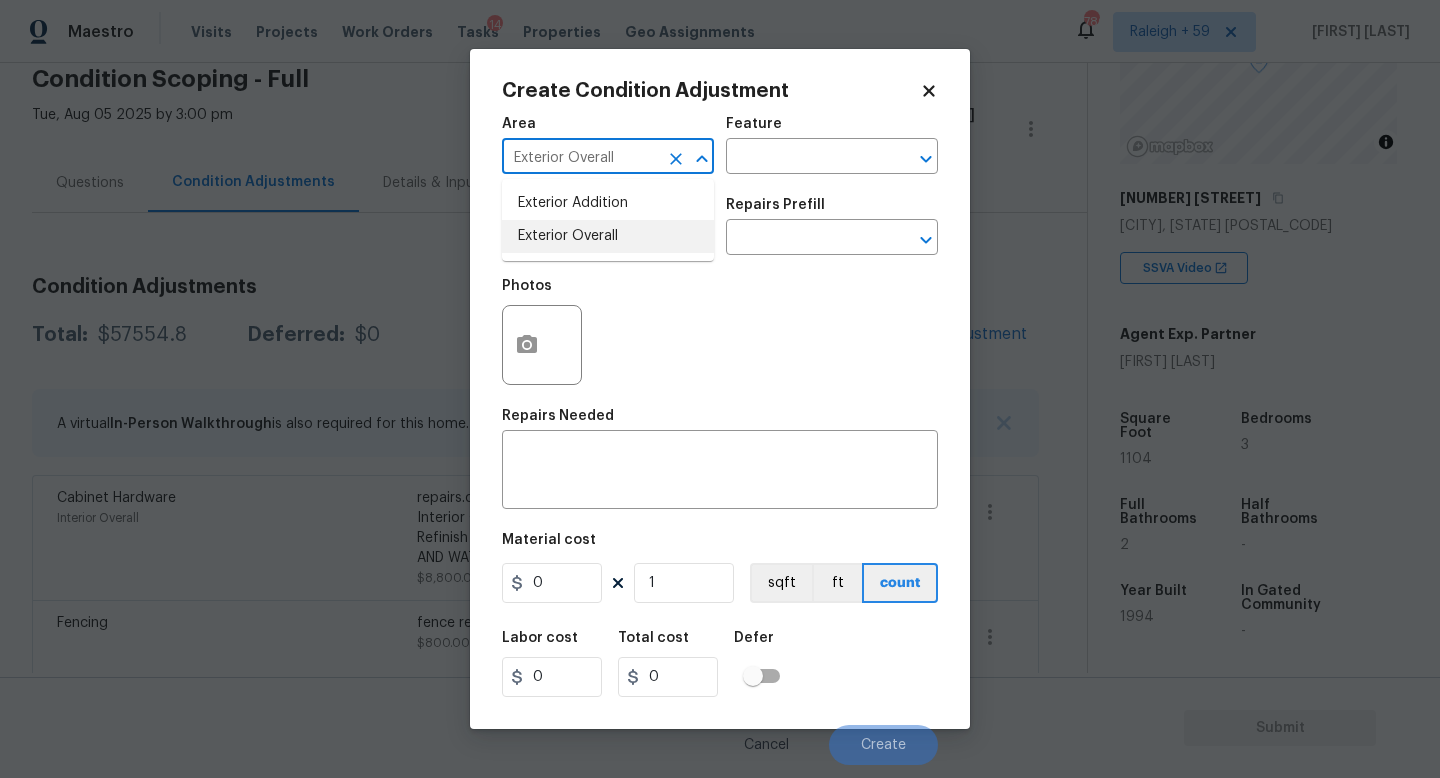 type on "Exterior Overall" 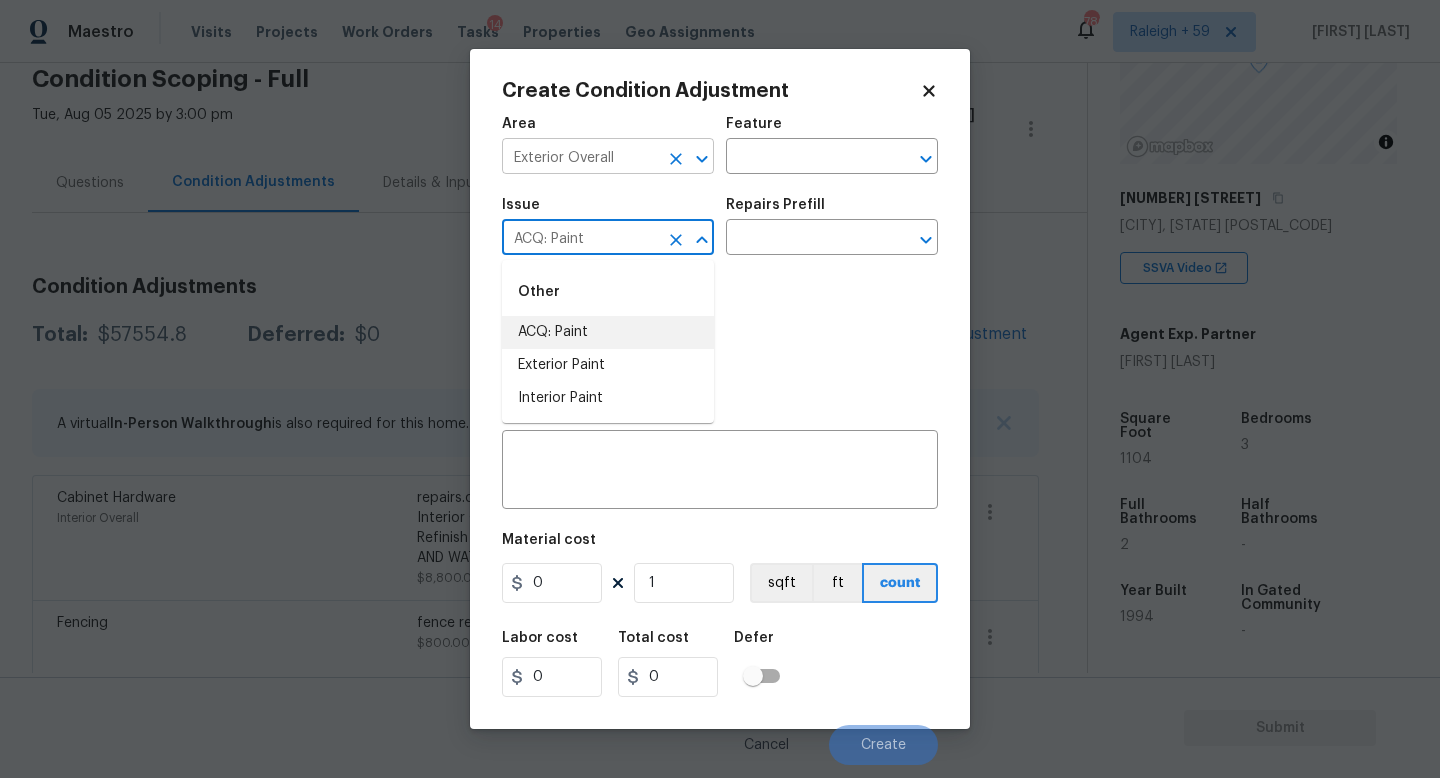 type on "ACQ: Paint" 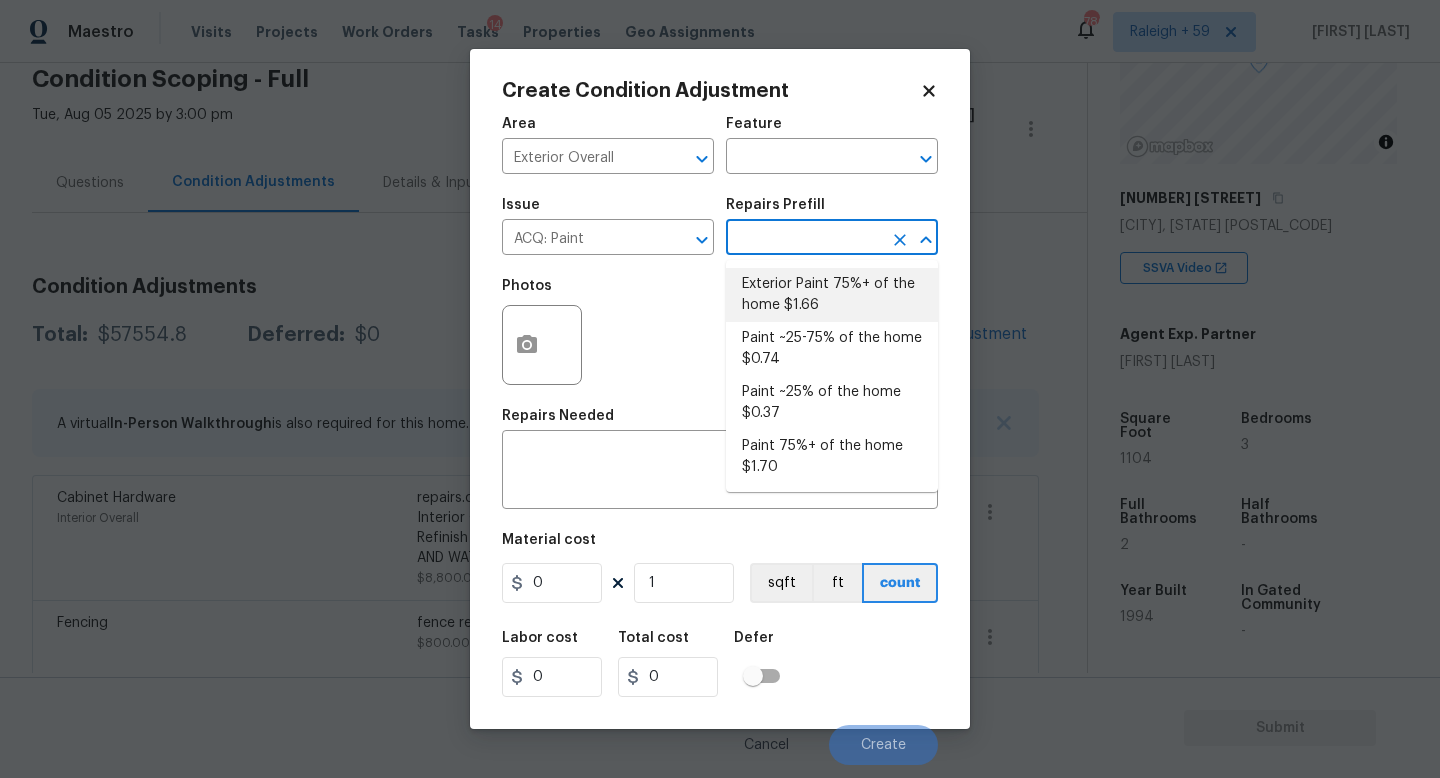 click on "Exterior Paint 75%+ of the home $1.66" at bounding box center [832, 295] 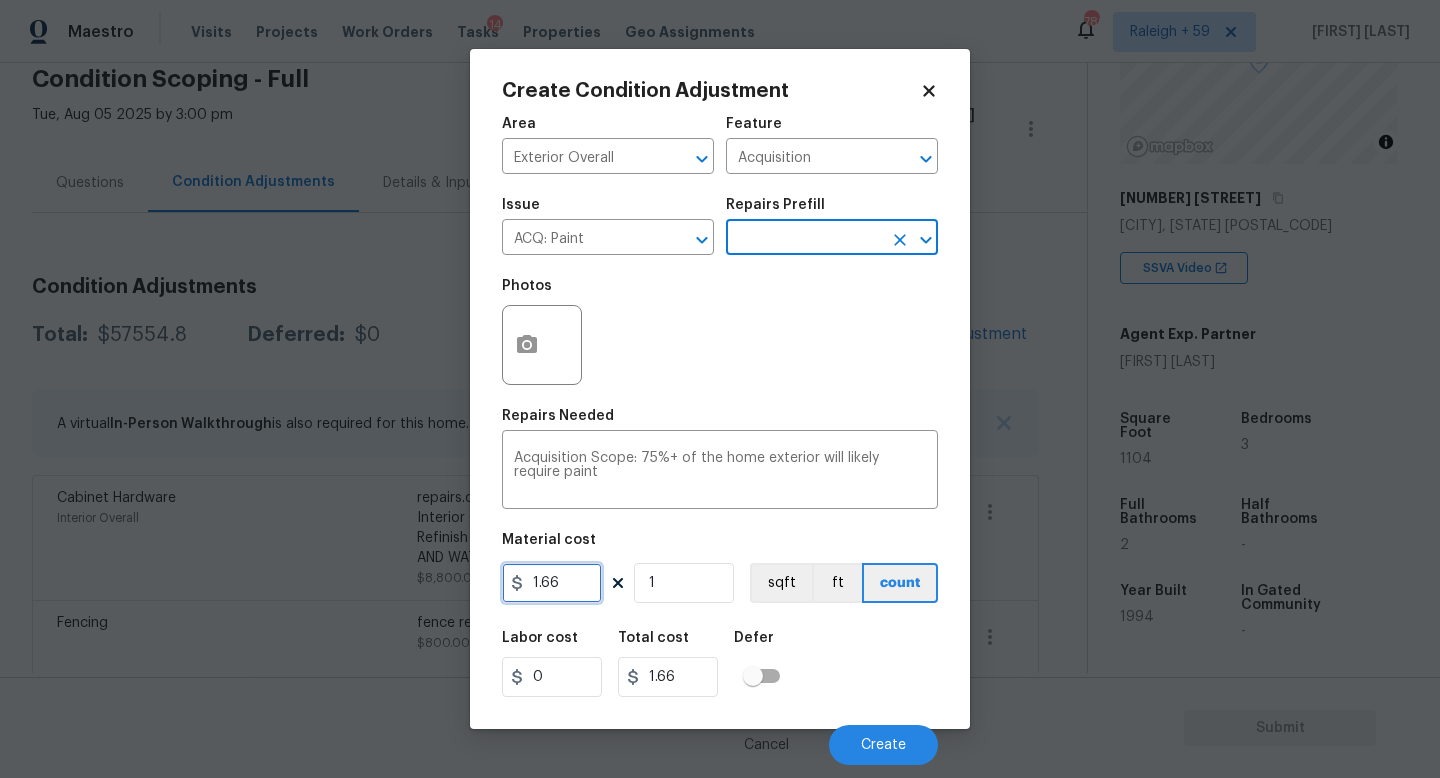 click on "1.66" at bounding box center (552, 583) 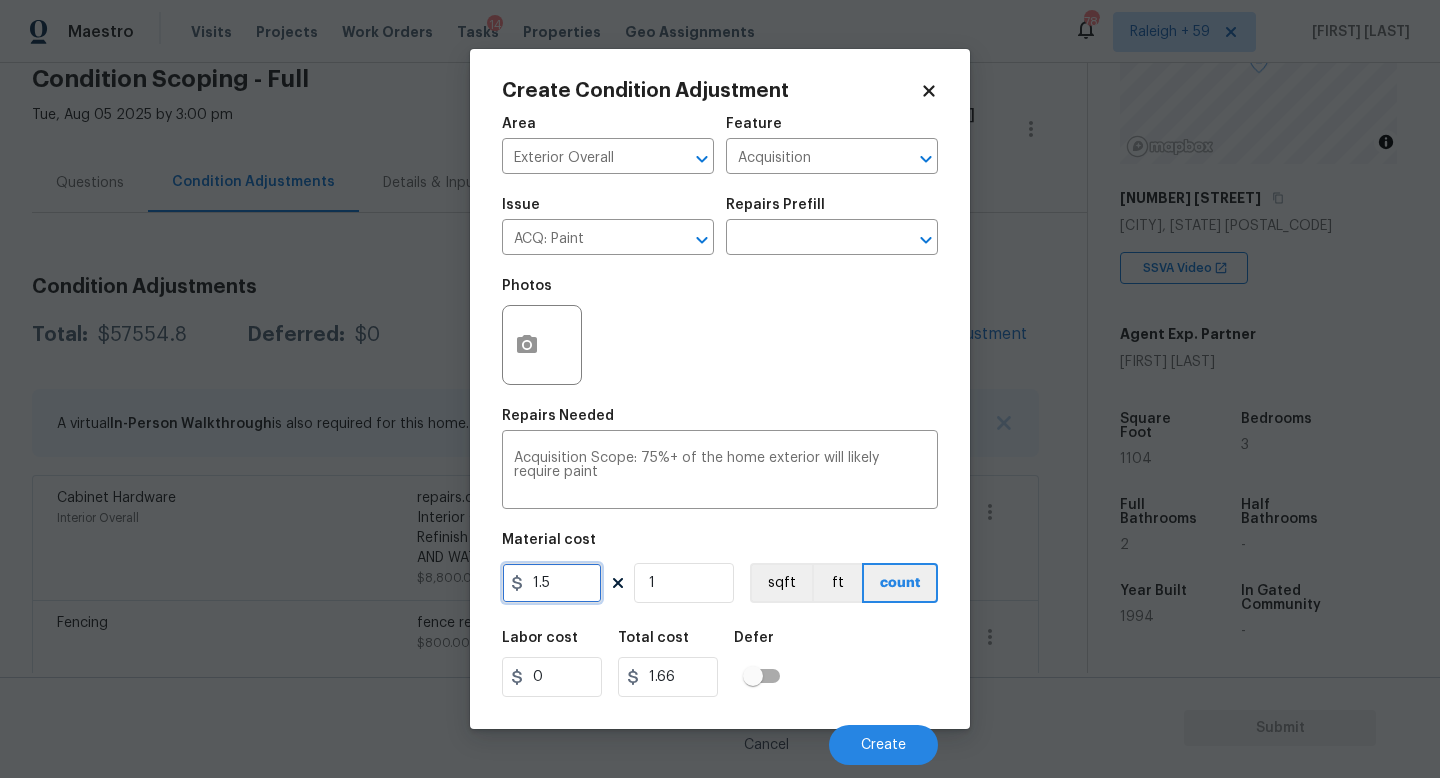 type on "1.5" 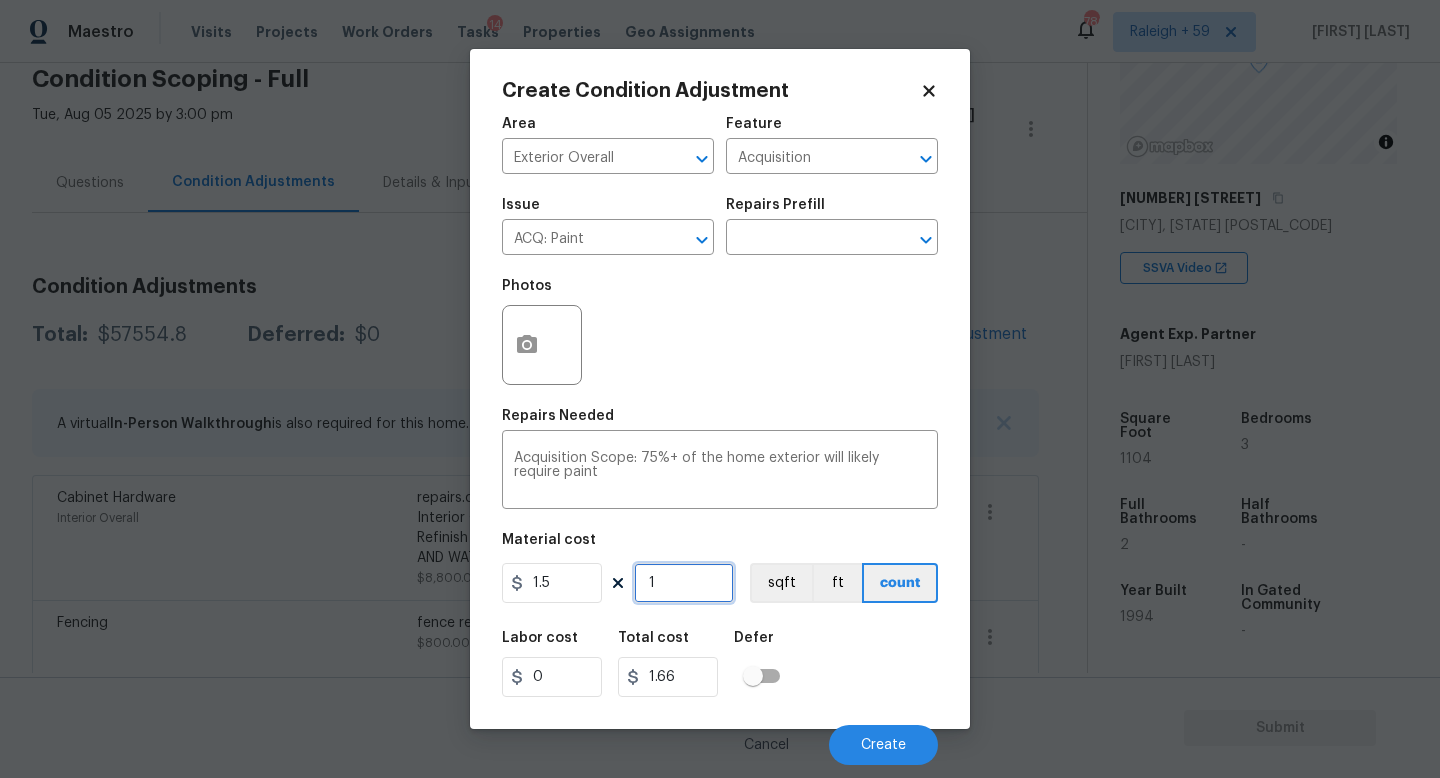 type on "1.5" 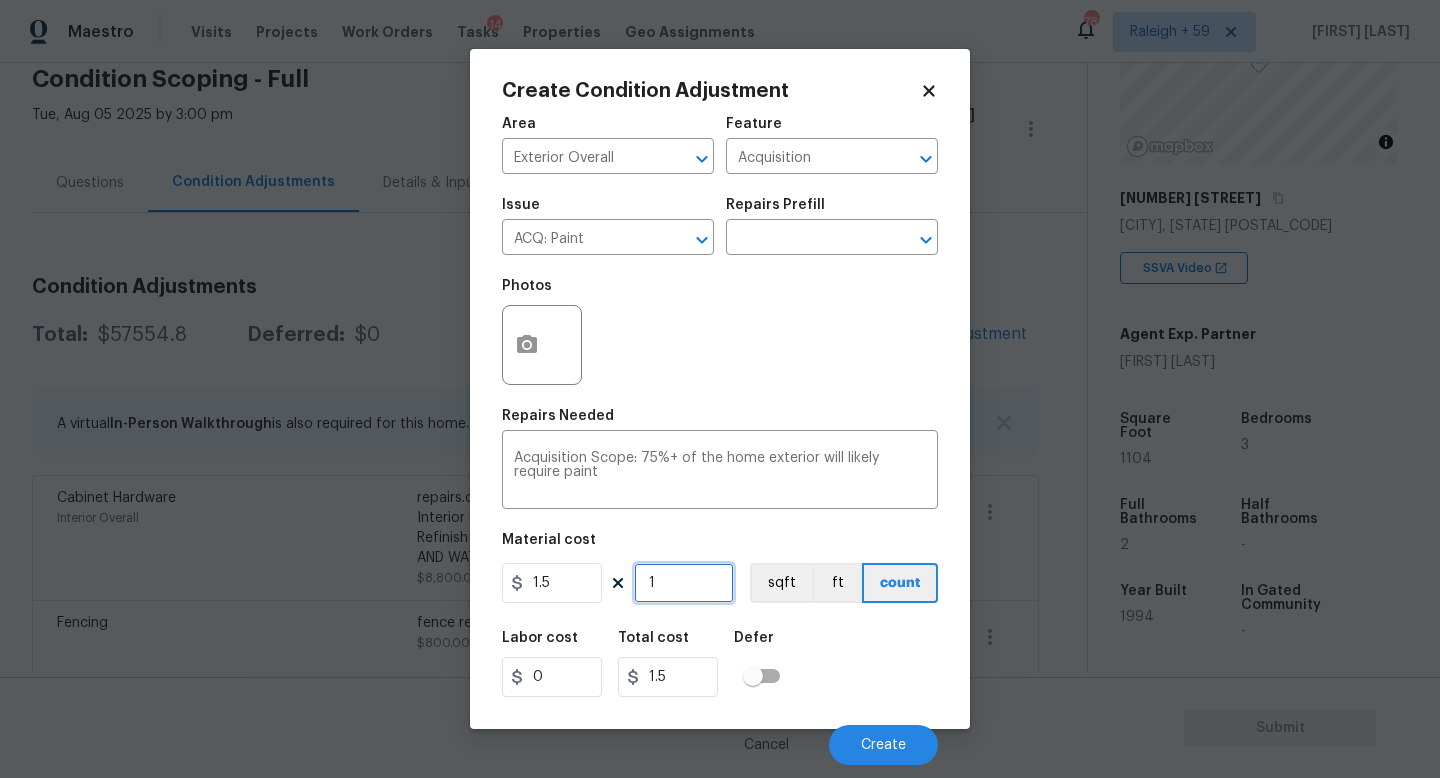 type on "11" 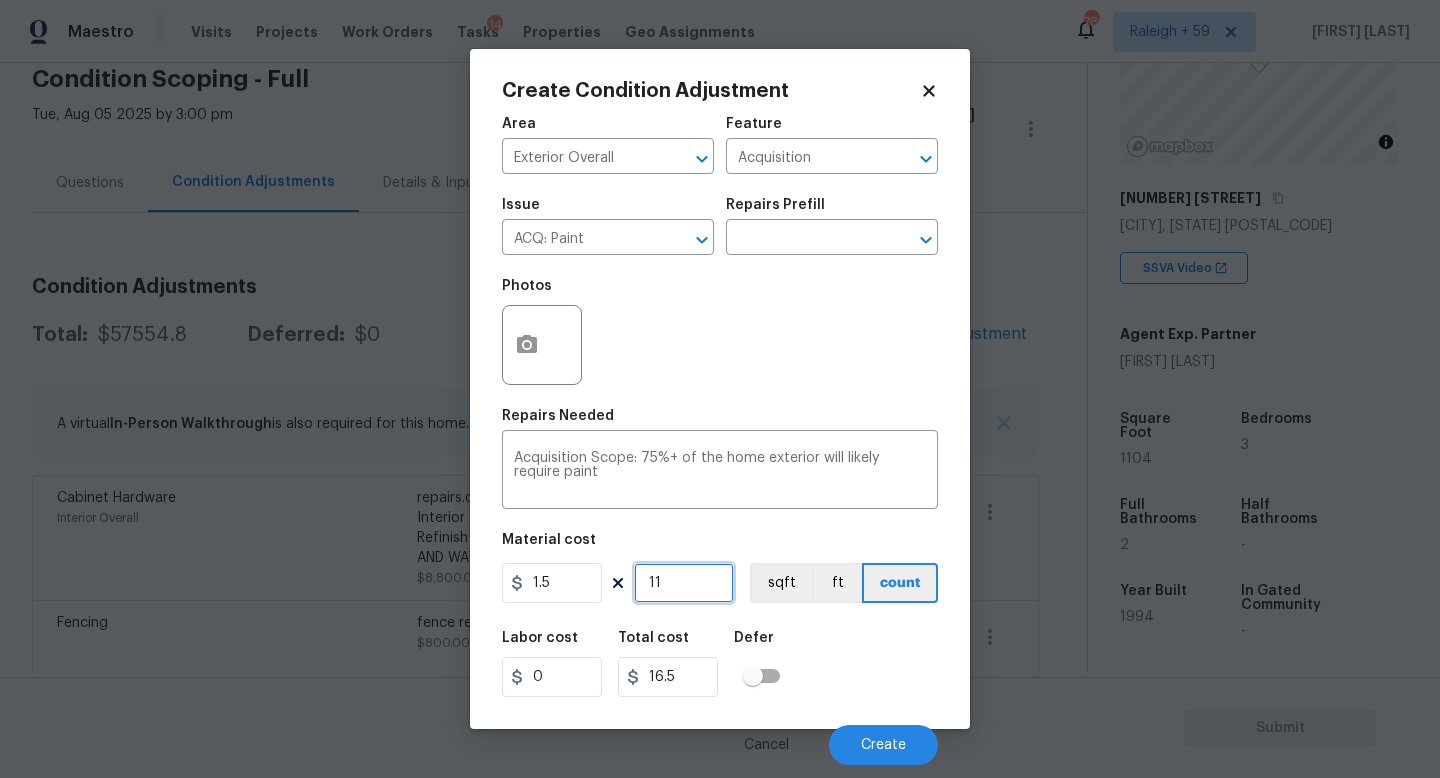 type on "110" 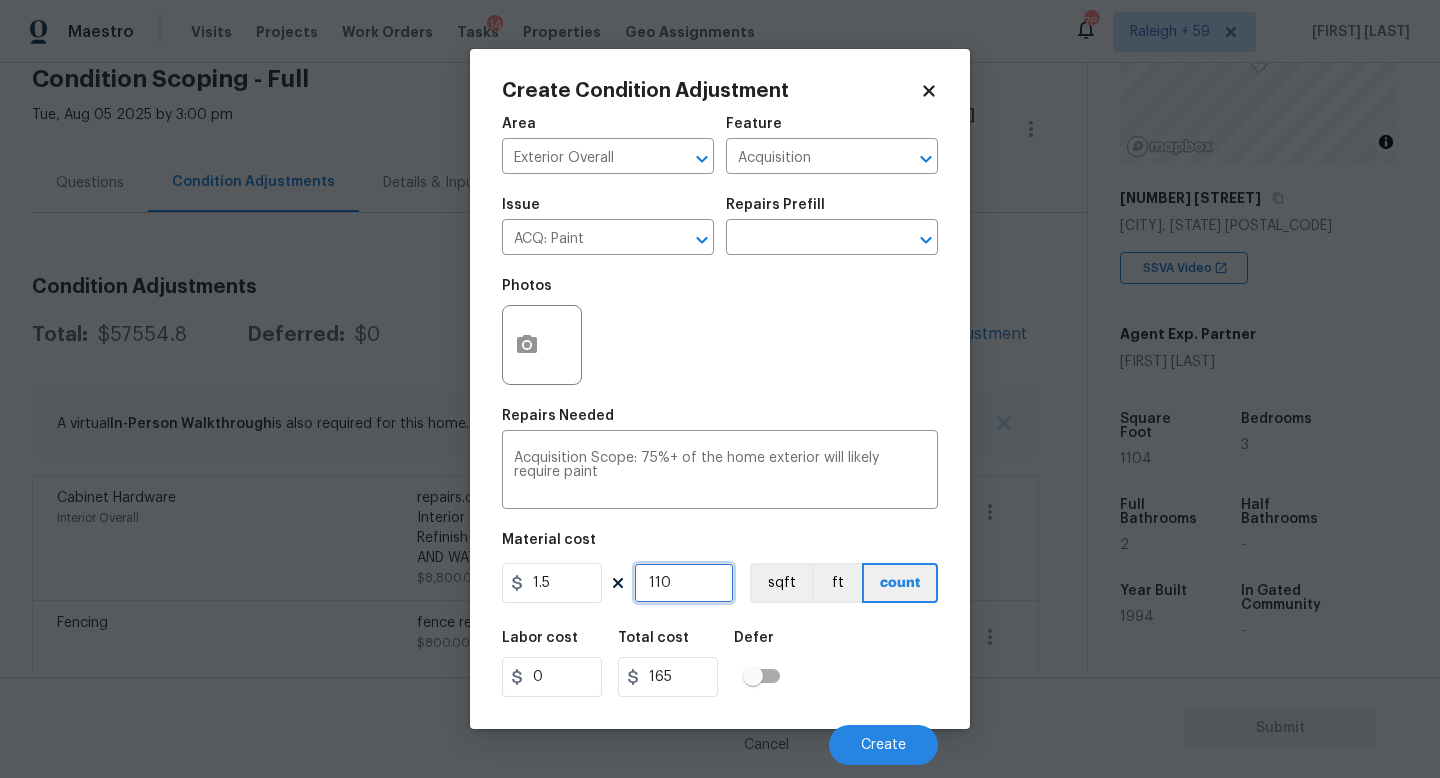 type on "1104" 